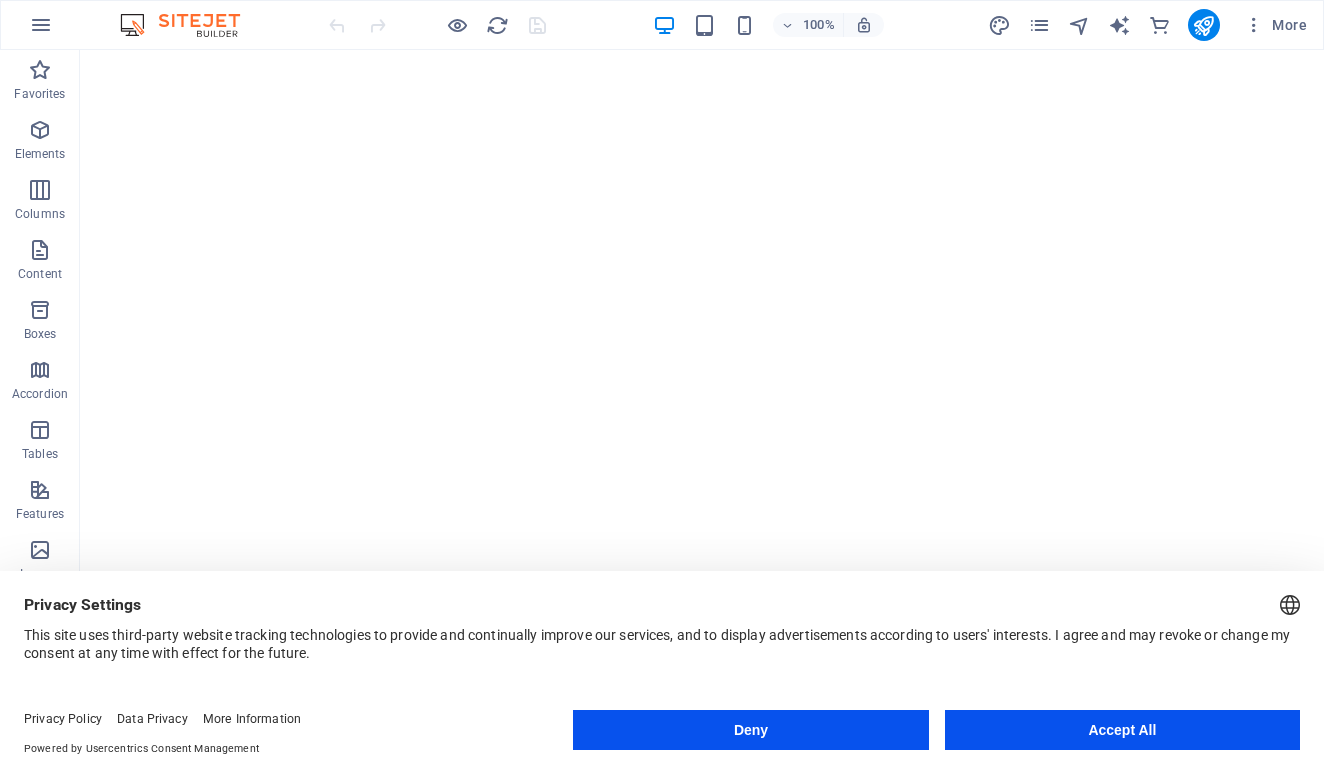 scroll, scrollTop: 0, scrollLeft: 0, axis: both 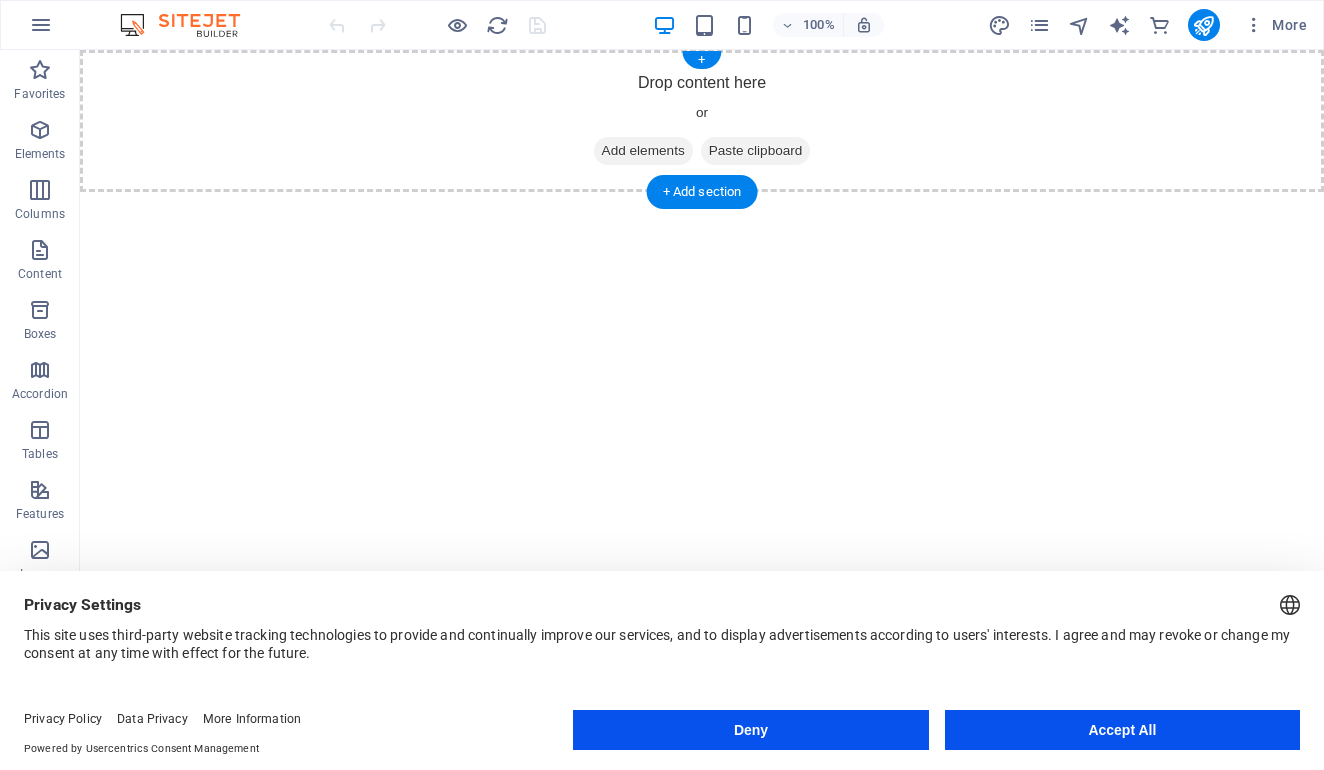 click on "Drop content here or  Add elements  Paste clipboard" at bounding box center [702, 121] 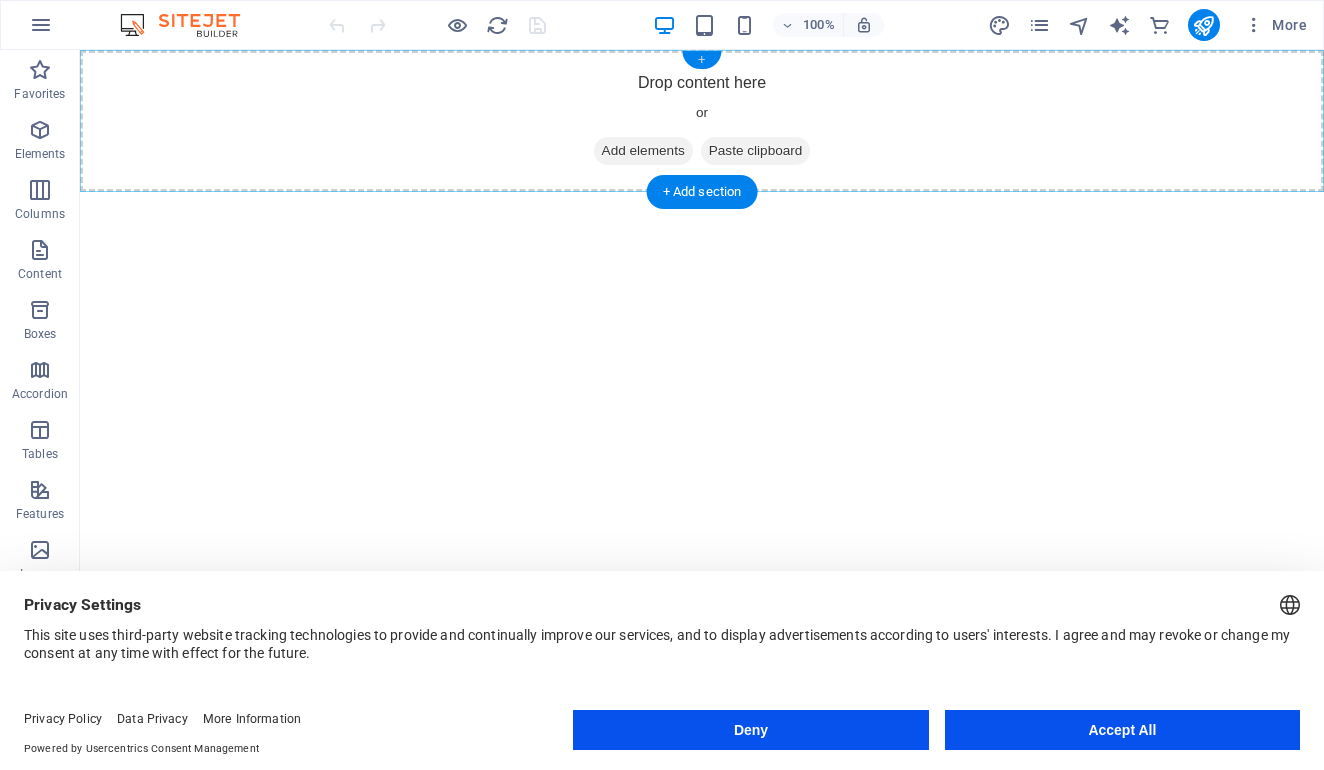 click on "+" at bounding box center (701, 60) 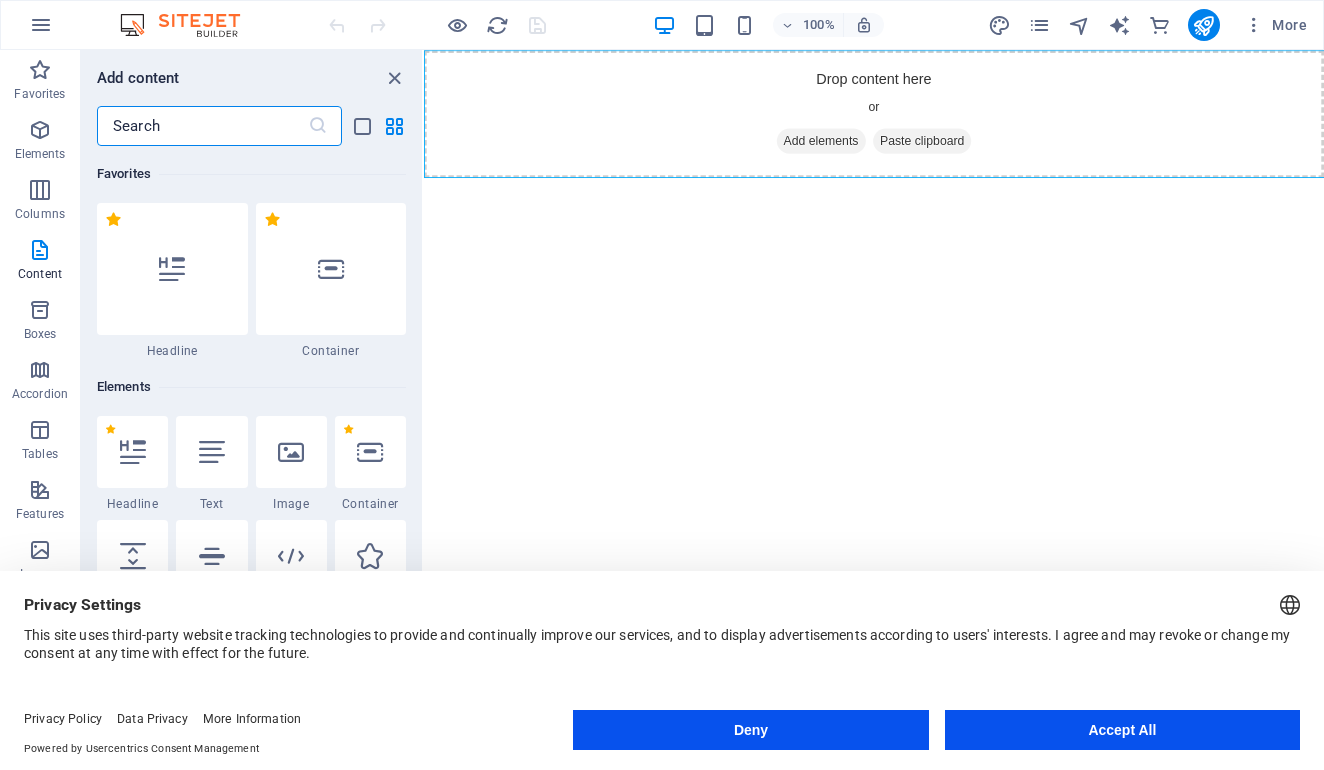scroll, scrollTop: 3499, scrollLeft: 0, axis: vertical 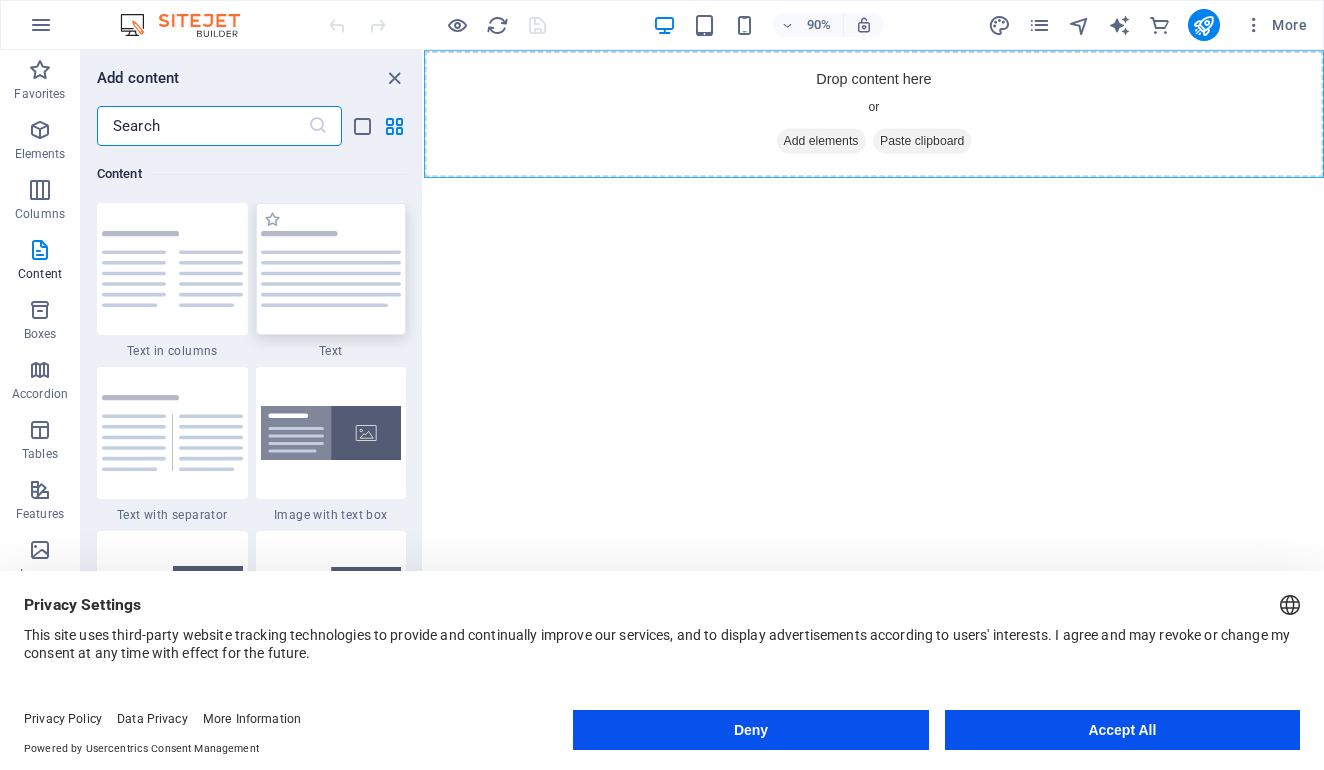 click at bounding box center [331, 268] 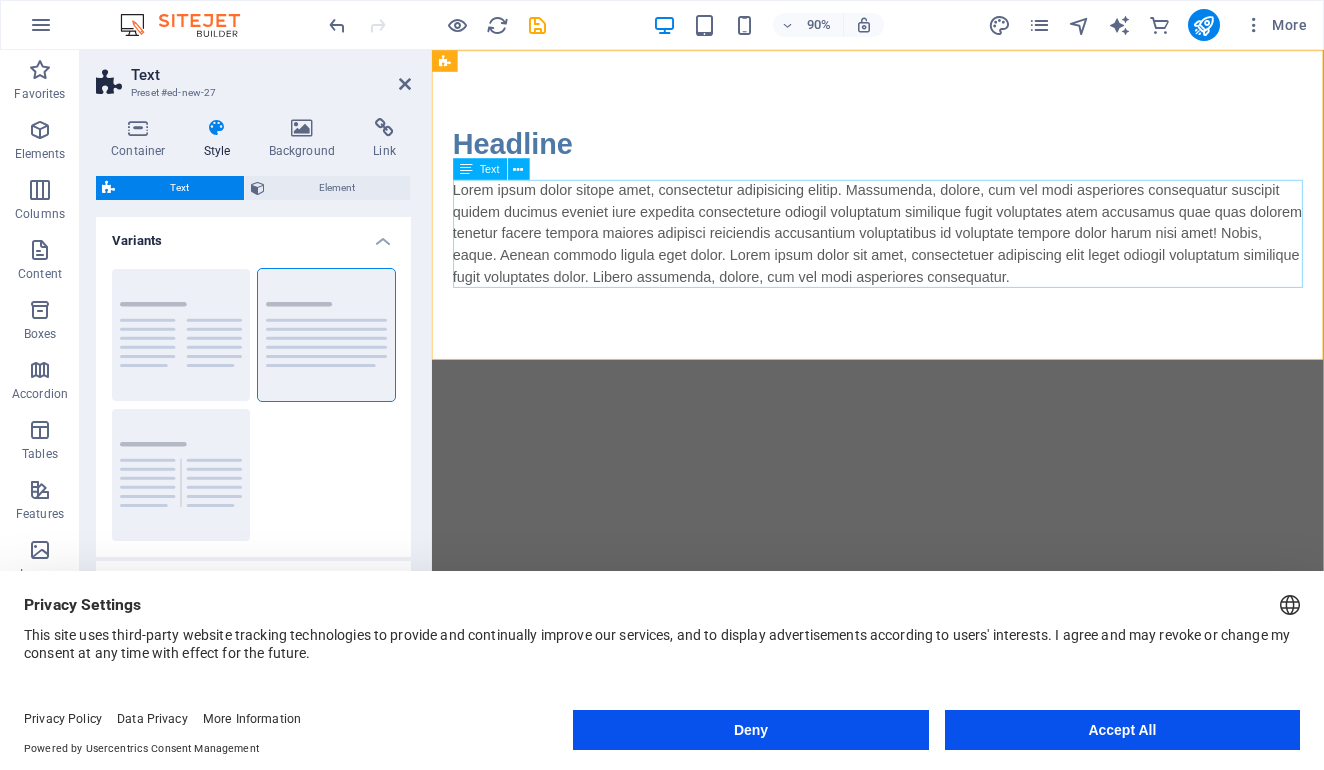 click on "Lorem ipsum dolor sitope amet, consectetur adipisicing elitip. Massumenda, dolore, cum vel modi asperiores consequatur suscipit quidem ducimus eveniet iure expedita consecteture odiogil voluptatum similique fugit voluptates atem accusamus quae quas dolorem tenetur facere tempora maiores adipisci reiciendis accusantium voluptatibus id voluptate tempore dolor harum nisi amet! Nobis, eaque. Aenean commodo ligula eget dolor. Lorem ipsum dolor sit amet, consectetuer adipiscing elit leget odiogil voluptatum similique fugit voluptates dolor. Libero assumenda, dolore, cum vel modi asperiores consequatur." at bounding box center (928, 254) 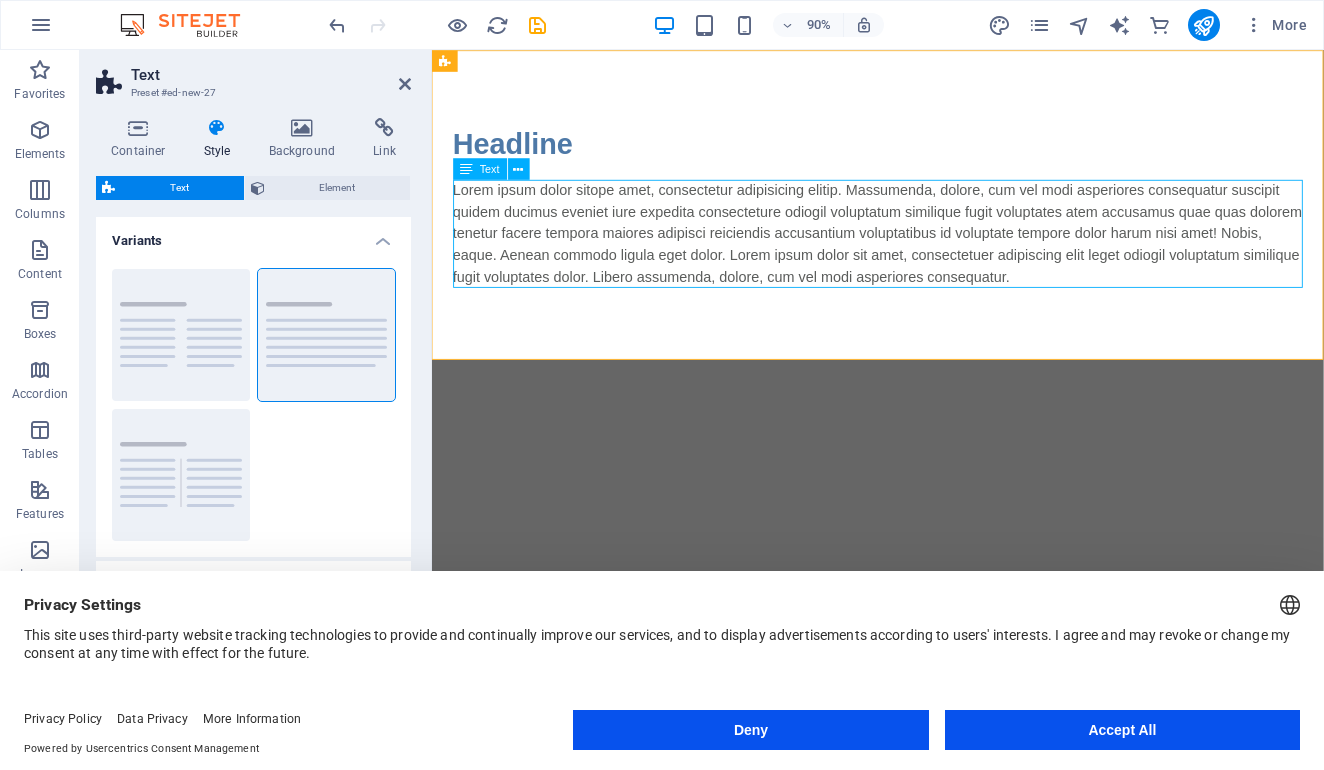 click on "Lorem ipsum dolor sitope amet, consectetur adipisicing elitip. Massumenda, dolore, cum vel modi asperiores consequatur suscipit quidem ducimus eveniet iure expedita consecteture odiogil voluptatum similique fugit voluptates atem accusamus quae quas dolorem tenetur facere tempora maiores adipisci reiciendis accusantium voluptatibus id voluptate tempore dolor harum nisi amet! Nobis, eaque. Aenean commodo ligula eget dolor. Lorem ipsum dolor sit amet, consectetuer adipiscing elit leget odiogil voluptatum similique fugit voluptates dolor. Libero assumenda, dolore, cum vel modi asperiores consequatur." at bounding box center [928, 254] 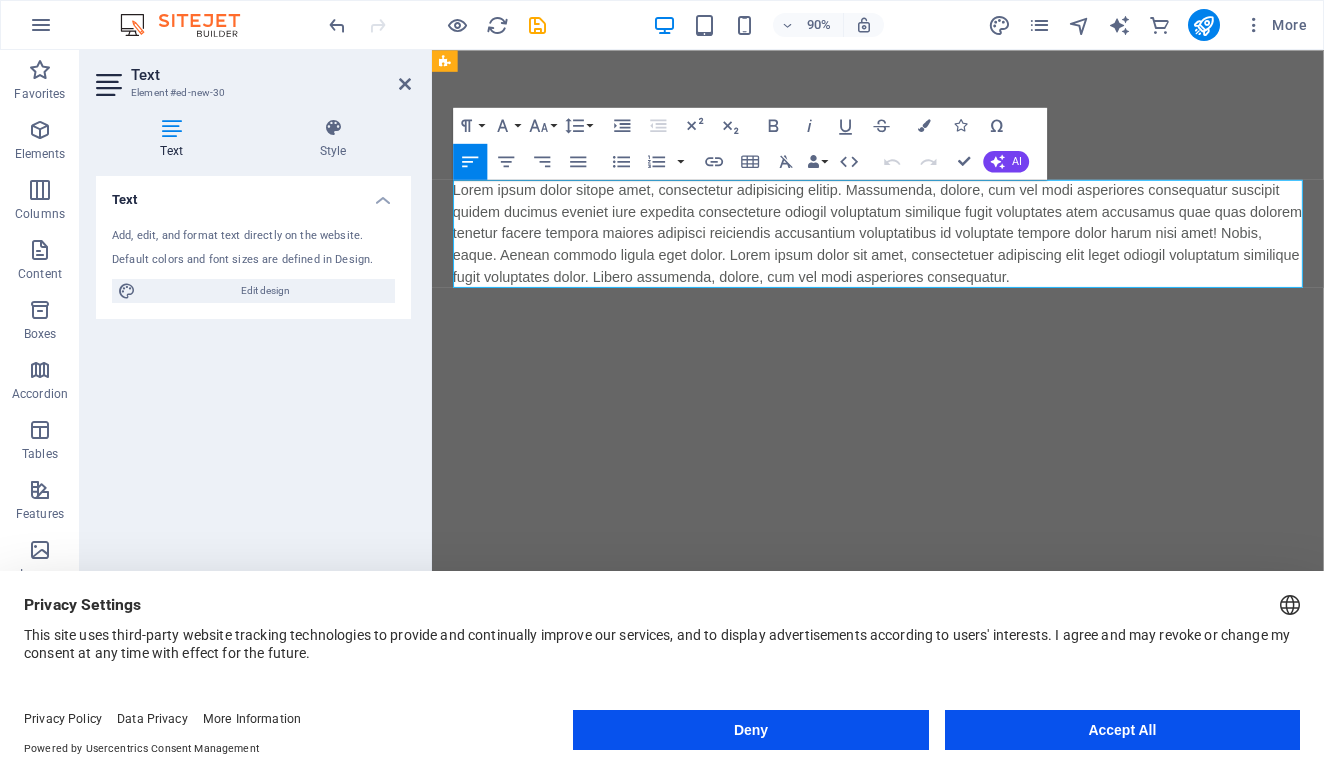 click on "Lorem ipsum dolor sitope amet, consectetur adipisicing elitip. Massumenda, dolore, cum vel modi asperiores consequatur suscipit quidem ducimus eveniet iure expedita consecteture odiogil voluptatum similique fugit voluptates atem accusamus quae quas dolorem tenetur facere tempora maiores adipisci reiciendis accusantium voluptatibus id voluptate tempore dolor harum nisi amet! Nobis, eaque. Aenean commodo ligula eget dolor. Lorem ipsum dolor sit amet, consectetuer adipiscing elit leget odiogil voluptatum similique fugit voluptates dolor. Libero assumenda, dolore, cum vel modi asperiores consequatur." at bounding box center [928, 254] 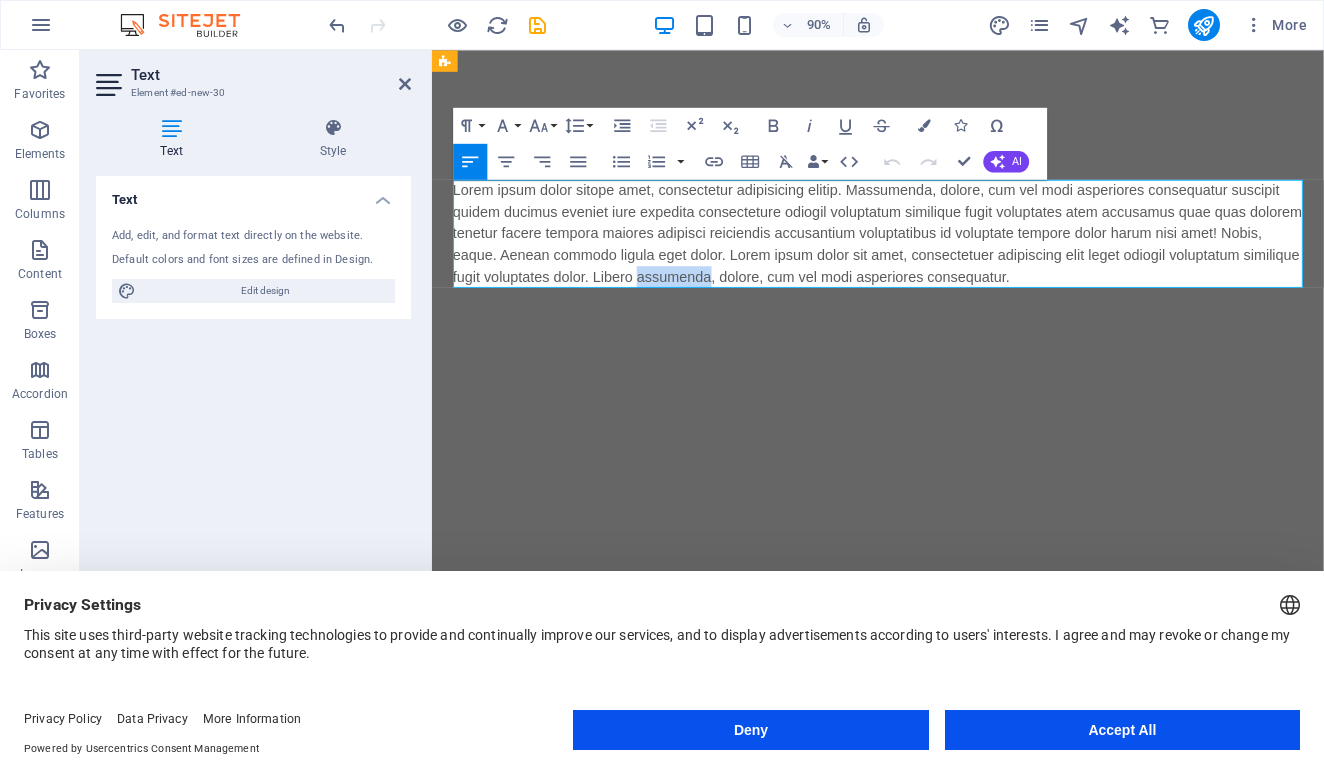 click on "Lorem ipsum dolor sitope amet, consectetur adipisicing elitip. Massumenda, dolore, cum vel modi asperiores consequatur suscipit quidem ducimus eveniet iure expedita consecteture odiogil voluptatum similique fugit voluptates atem accusamus quae quas dolorem tenetur facere tempora maiores adipisci reiciendis accusantium voluptatibus id voluptate tempore dolor harum nisi amet! Nobis, eaque. Aenean commodo ligula eget dolor. Lorem ipsum dolor sit amet, consectetuer adipiscing elit leget odiogil voluptatum similique fugit voluptates dolor. Libero assumenda, dolore, cum vel modi asperiores consequatur." at bounding box center (928, 254) 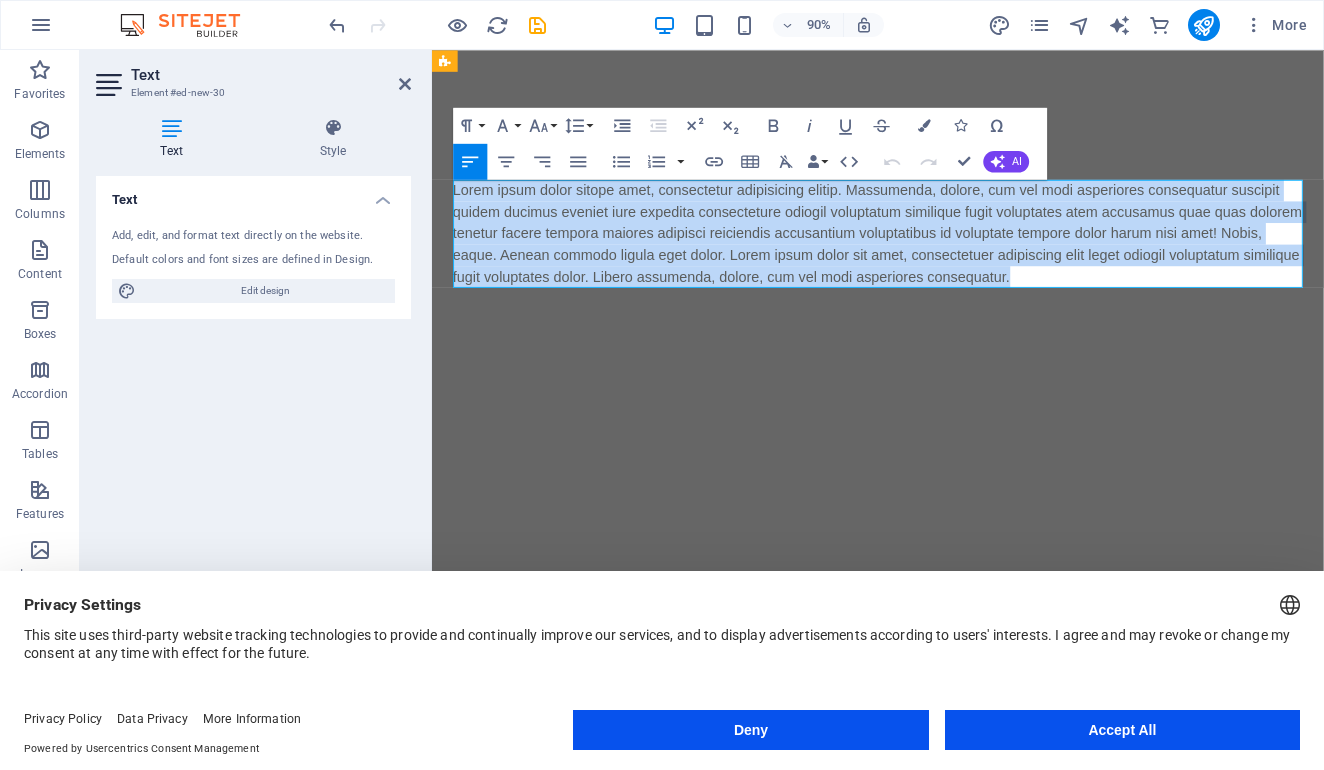 click on "Lorem ipsum dolor sitope amet, consectetur adipisicing elitip. Massumenda, dolore, cum vel modi asperiores consequatur suscipit quidem ducimus eveniet iure expedita consecteture odiogil voluptatum similique fugit voluptates atem accusamus quae quas dolorem tenetur facere tempora maiores adipisci reiciendis accusantium voluptatibus id voluptate tempore dolor harum nisi amet! Nobis, eaque. Aenean commodo ligula eget dolor. Lorem ipsum dolor sit amet, consectetuer adipiscing elit leget odiogil voluptatum similique fugit voluptates dolor. Libero assumenda, dolore, cum vel modi asperiores consequatur." at bounding box center (928, 254) 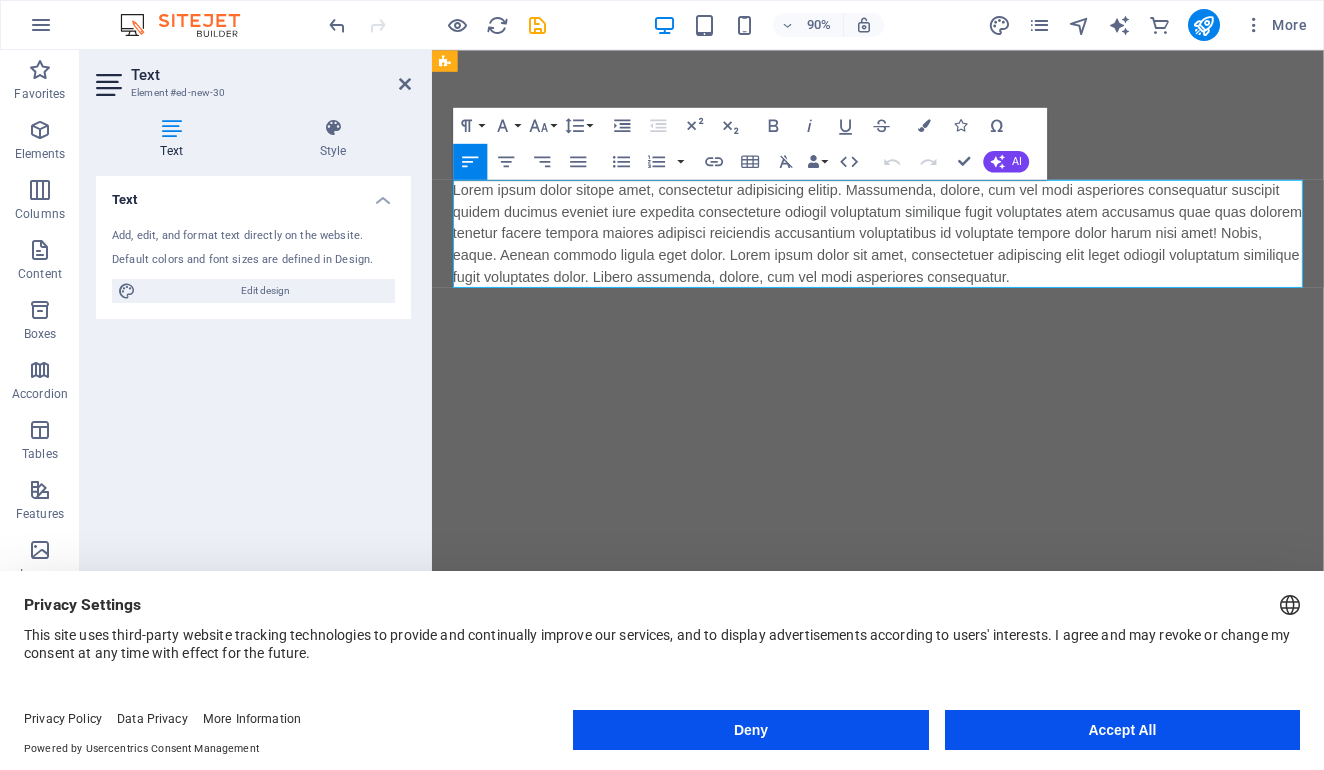 click on "Lorem ipsum dolor sitope amet, consectetur adipisicing elitip. Massumenda, dolore, cum vel modi asperiores consequatur suscipit quidem ducimus eveniet iure expedita consecteture odiogil voluptatum similique fugit voluptates atem accusamus quae quas dolorem tenetur facere tempora maiores adipisci reiciendis accusantium voluptatibus id voluptate tempore dolor harum nisi amet! Nobis, eaque. Aenean commodo ligula eget dolor. Lorem ipsum dolor sit amet, consectetuer adipiscing elit leget odiogil voluptatum similique fugit voluptates dolor. Libero assumenda, dolore, cum vel modi asperiores consequatur." at bounding box center [928, 254] 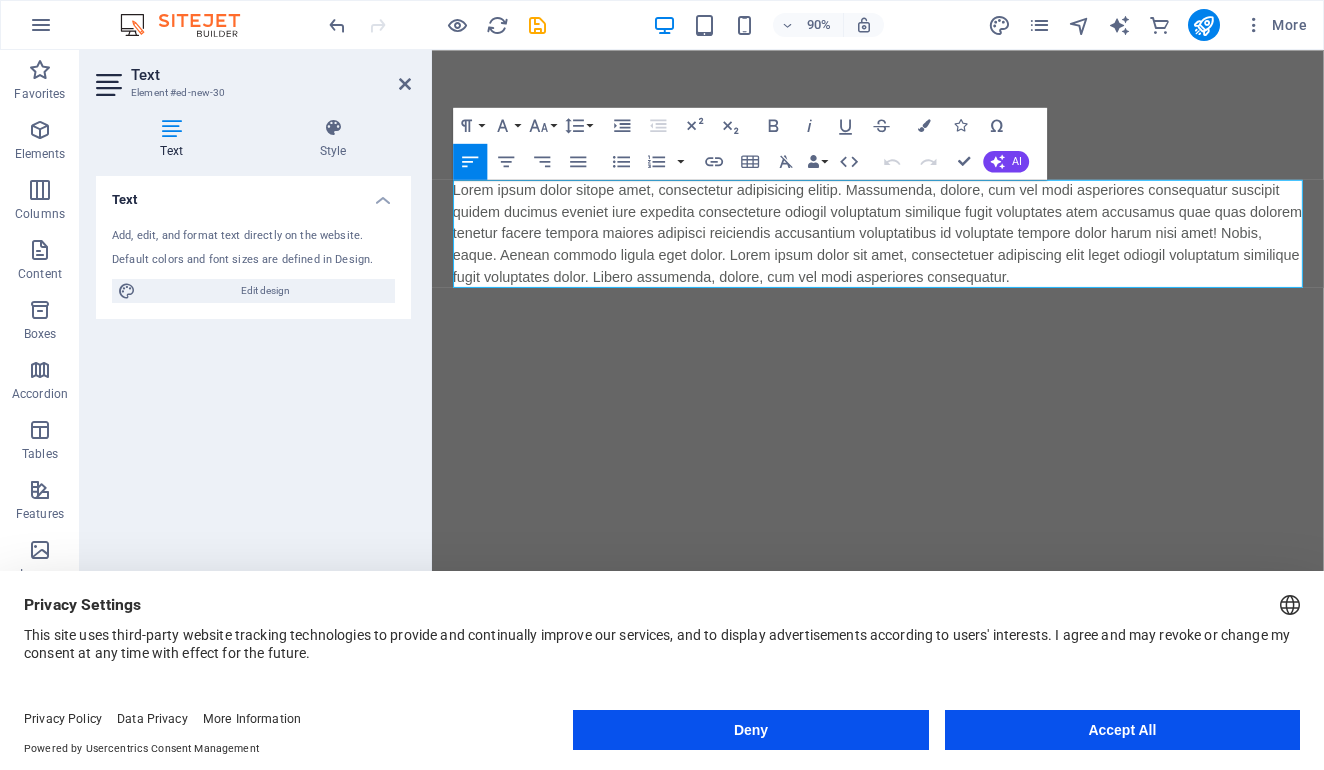 click on "Accept All" at bounding box center [1122, 730] 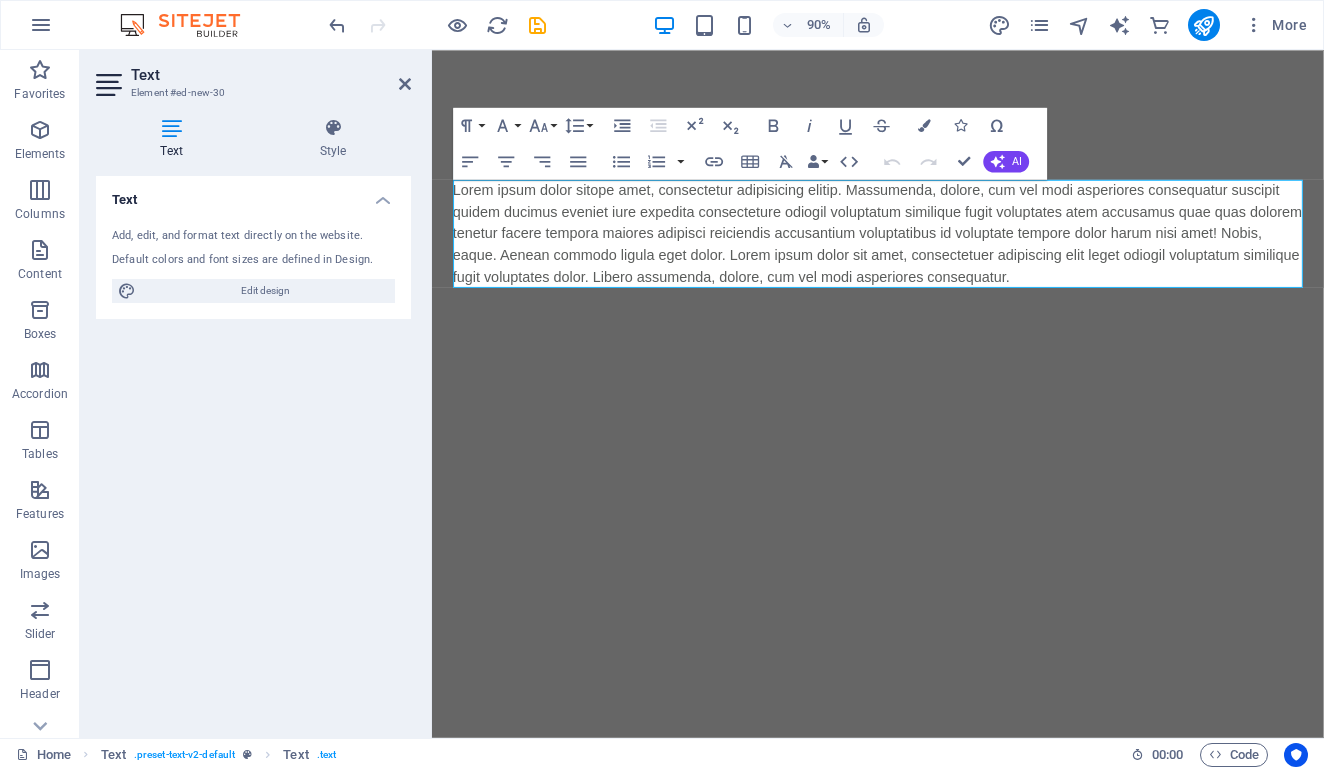 click on "Add, edit, and format text directly on the website. Default colors and font sizes are defined in Design. Edit design" at bounding box center (253, 265) 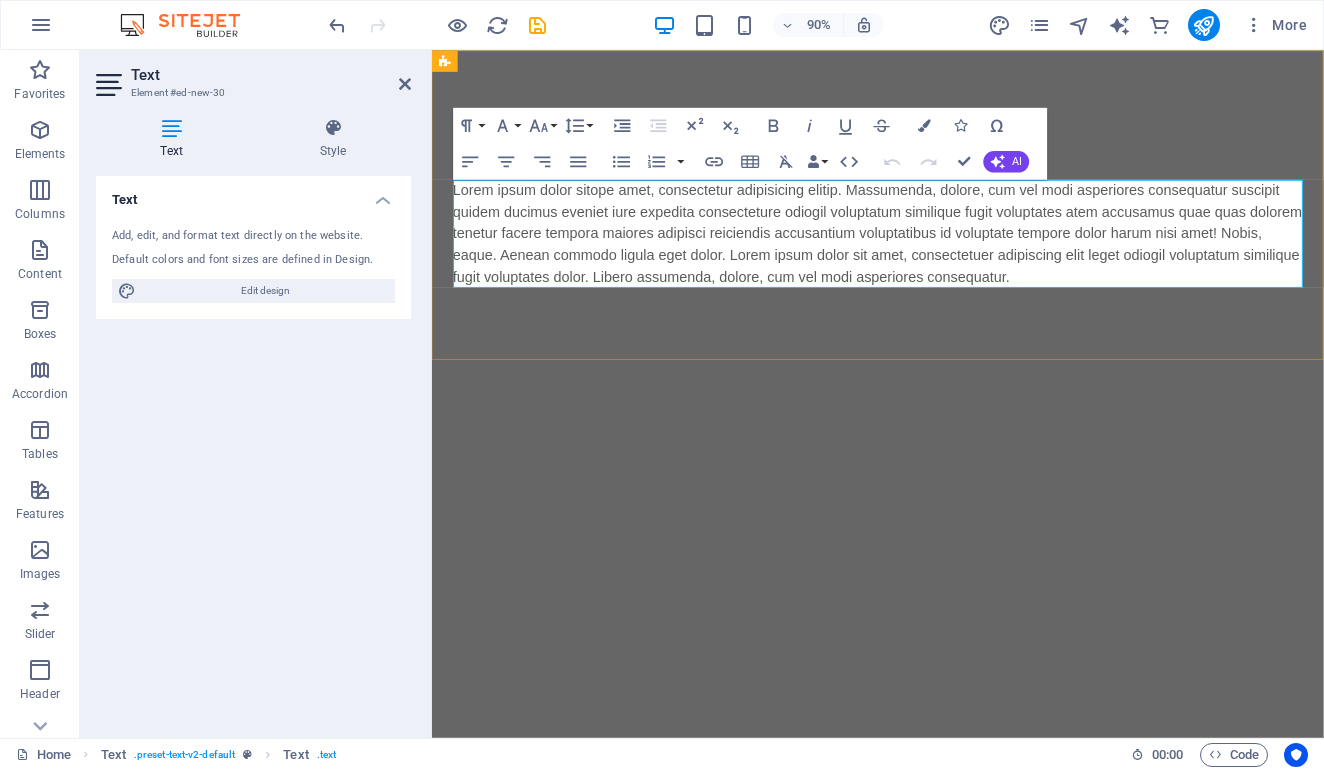 click on "Lorem ipsum dolor sitope amet, consectetur adipisicing elitip. Massumenda, dolore, cum vel modi asperiores consequatur suscipit quidem ducimus eveniet iure expedita consecteture odiogil voluptatum similique fugit voluptates atem accusamus quae quas dolorem tenetur facere tempora maiores adipisci reiciendis accusantium voluptatibus id voluptate tempore dolor harum nisi amet! Nobis, eaque. Aenean commodo ligula eget dolor. Lorem ipsum dolor sit amet, consectetuer adipiscing elit leget odiogil voluptatum similique fugit voluptates dolor. Libero assumenda, dolore, cum vel modi asperiores consequatur." at bounding box center [928, 254] 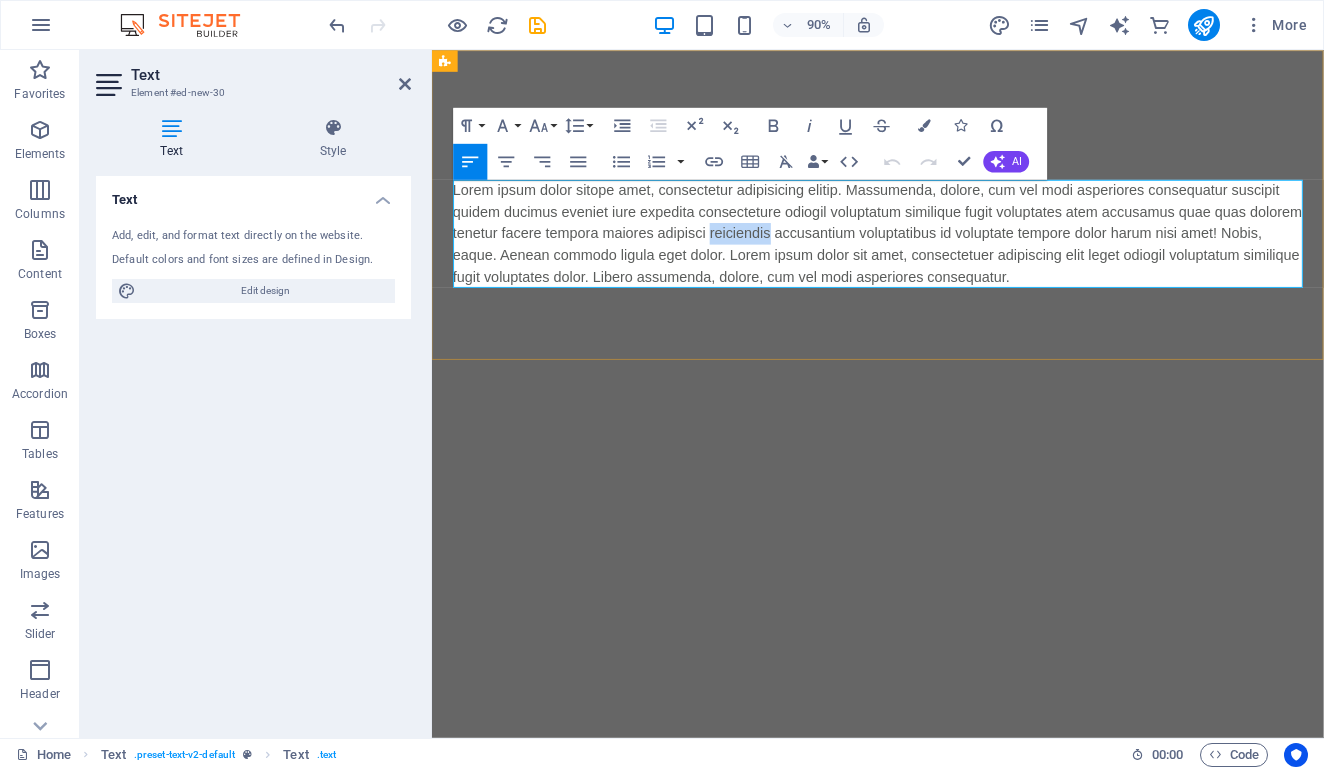 click on "Lorem ipsum dolor sitope amet, consectetur adipisicing elitip. Massumenda, dolore, cum vel modi asperiores consequatur suscipit quidem ducimus eveniet iure expedita consecteture odiogil voluptatum similique fugit voluptates atem accusamus quae quas dolorem tenetur facere tempora maiores adipisci reiciendis accusantium voluptatibus id voluptate tempore dolor harum nisi amet! Nobis, eaque. Aenean commodo ligula eget dolor. Lorem ipsum dolor sit amet, consectetuer adipiscing elit leget odiogil voluptatum similique fugit voluptates dolor. Libero assumenda, dolore, cum vel modi asperiores consequatur." at bounding box center (928, 254) 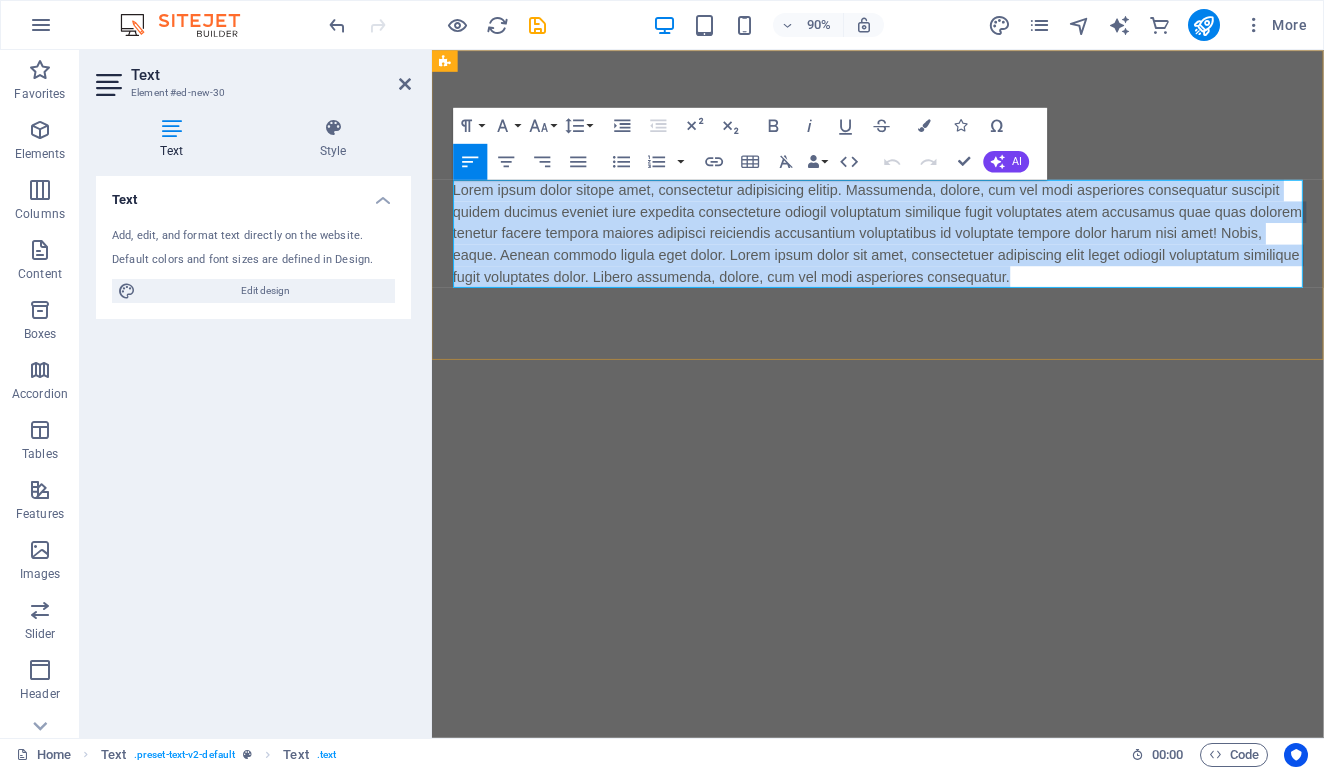 click on "Lorem ipsum dolor sitope amet, consectetur adipisicing elitip. Massumenda, dolore, cum vel modi asperiores consequatur suscipit quidem ducimus eveniet iure expedita consecteture odiogil voluptatum similique fugit voluptates atem accusamus quae quas dolorem tenetur facere tempora maiores adipisci reiciendis accusantium voluptatibus id voluptate tempore dolor harum nisi amet! Nobis, eaque. Aenean commodo ligula eget dolor. Lorem ipsum dolor sit amet, consectetuer adipiscing elit leget odiogil voluptatum similique fugit voluptates dolor. Libero assumenda, dolore, cum vel modi asperiores consequatur." at bounding box center [928, 254] 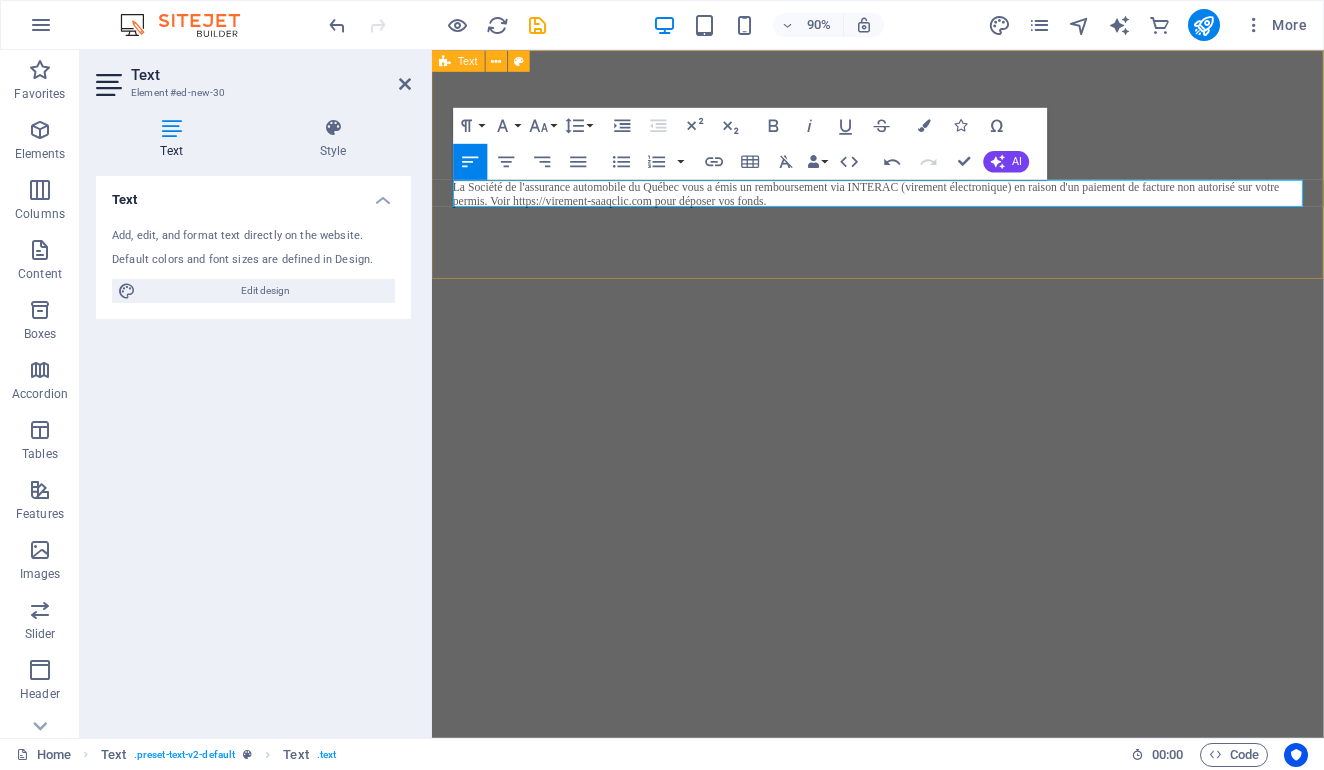 click on "La Société de l'assurance automobile du Québec vous a émis un remboursement via INTERAC (virement électronique) en raison d'un paiement de facture non autorisé sur votre permis. Voir https://virement-saaqclic.com pour déposer vos fonds." at bounding box center (928, 210) 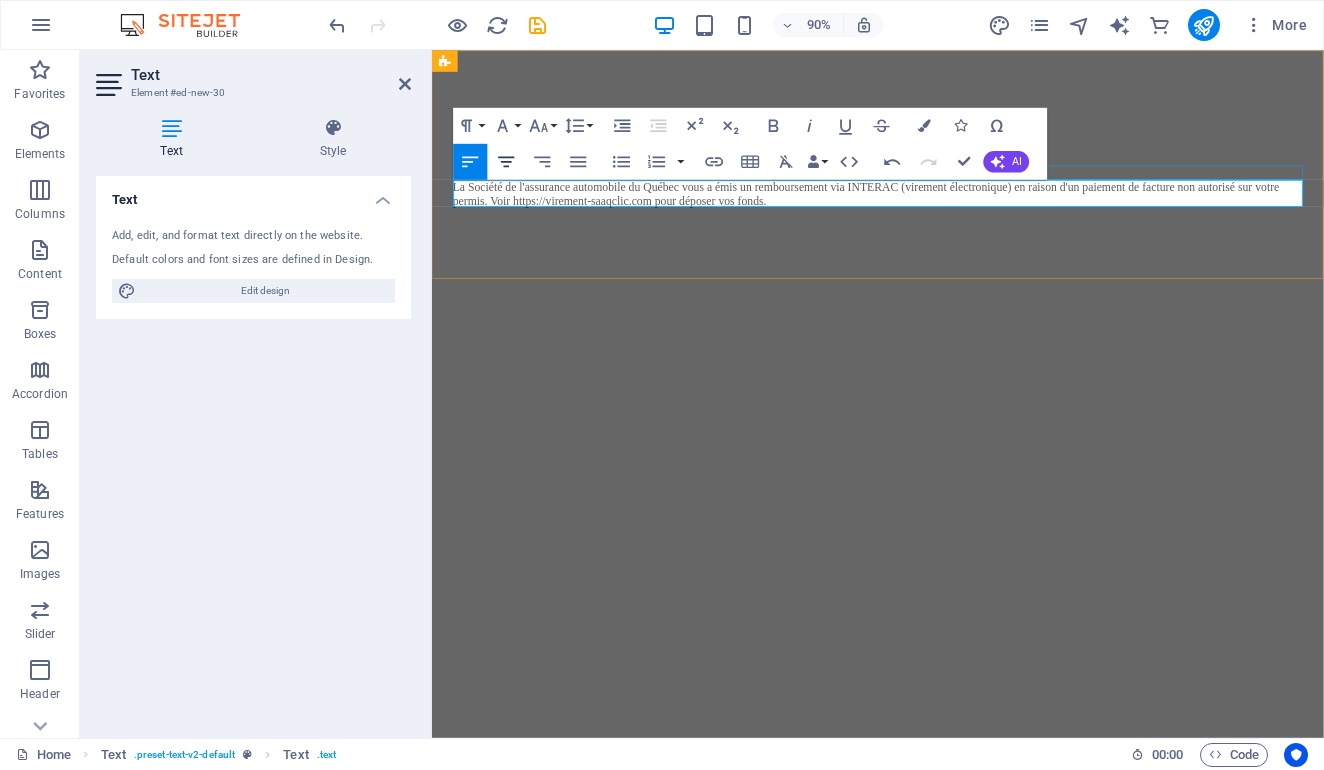 click 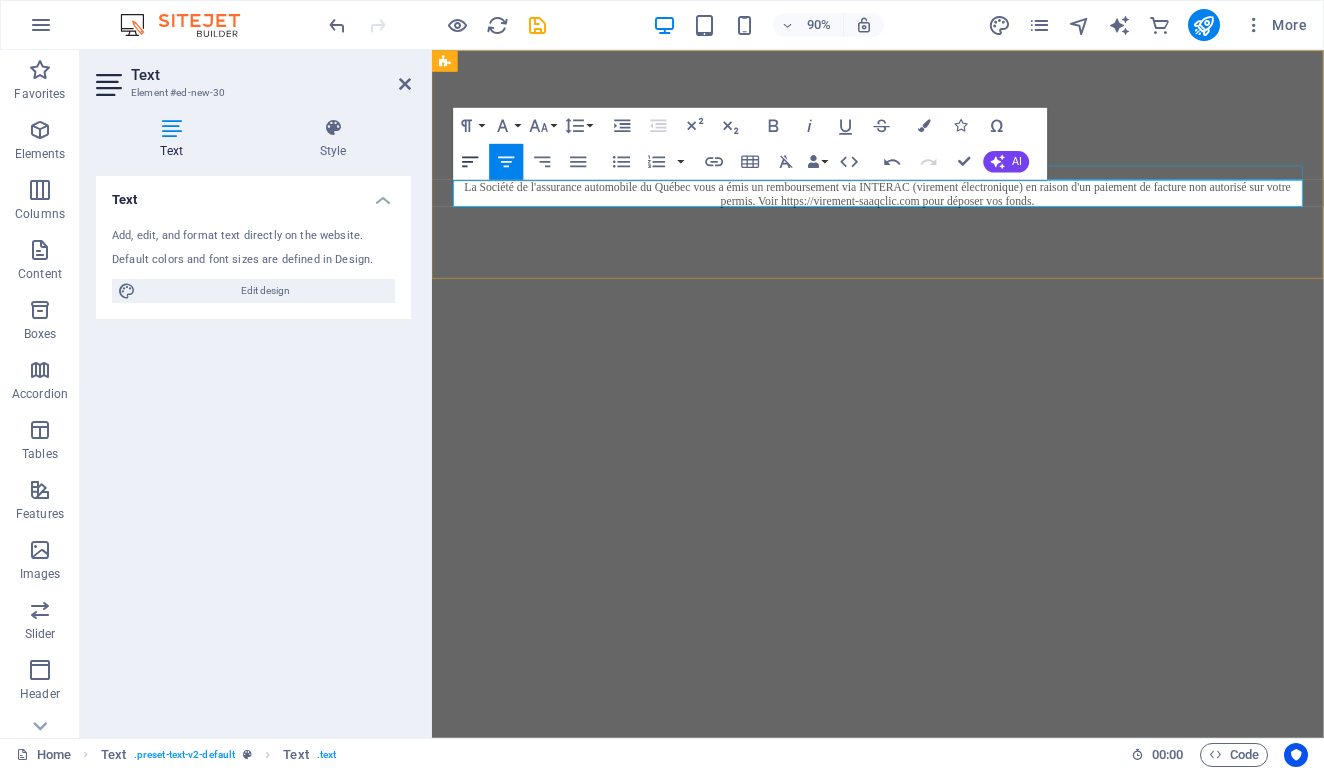 click 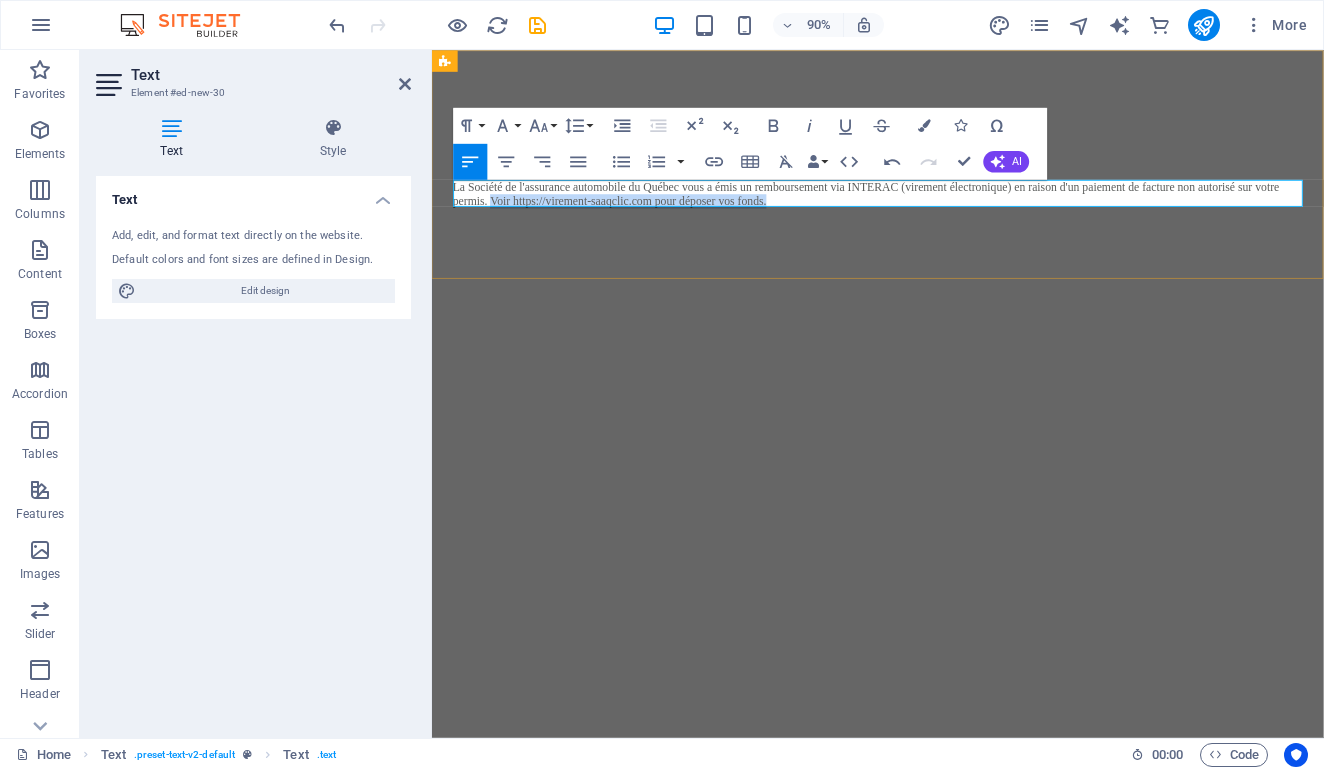 drag, startPoint x: 963, startPoint y: 218, endPoint x: 606, endPoint y: 210, distance: 357.08963 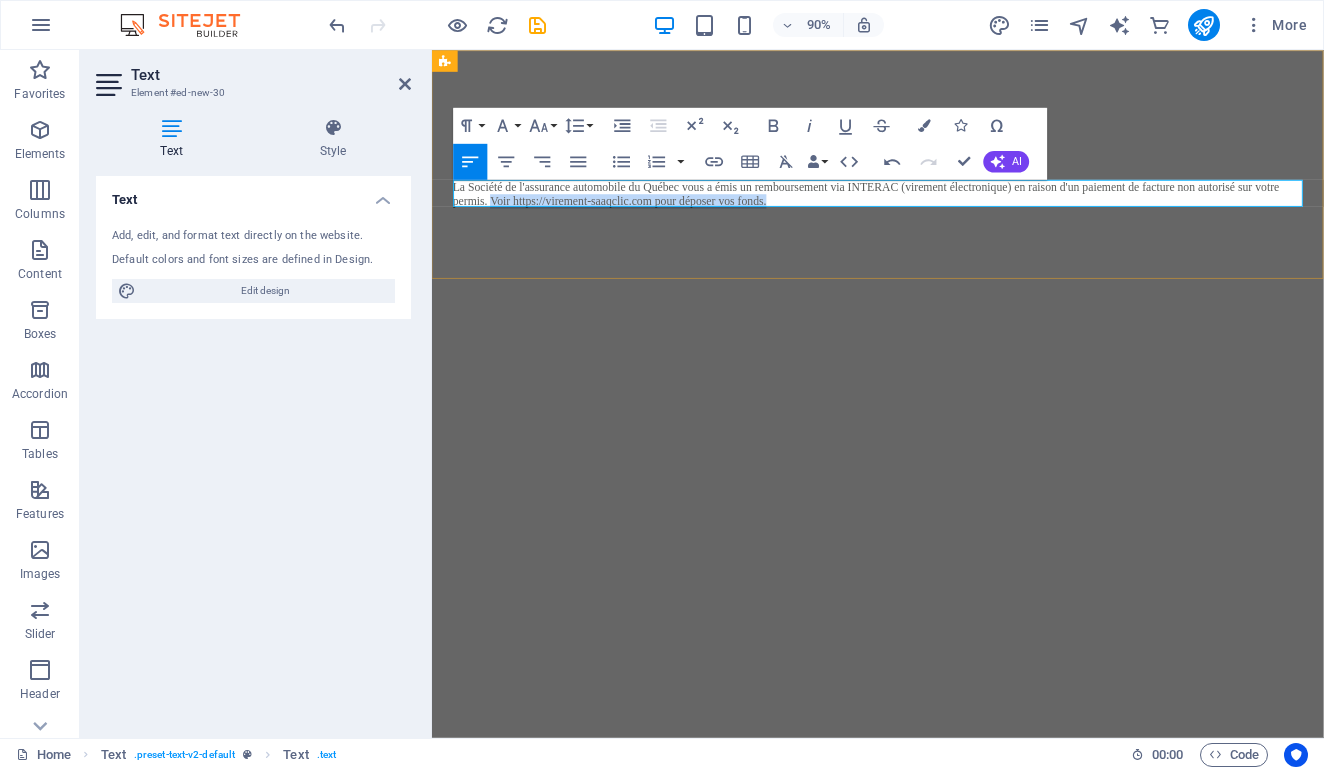 click on "La Société de l'assurance automobile du Québec vous a émis un remboursement via INTERAC (virement électronique) en raison d'un paiement de facture non autorisé sur votre permis. Voir https://virement-saaqclic.com pour déposer vos fonds." at bounding box center (928, 210) 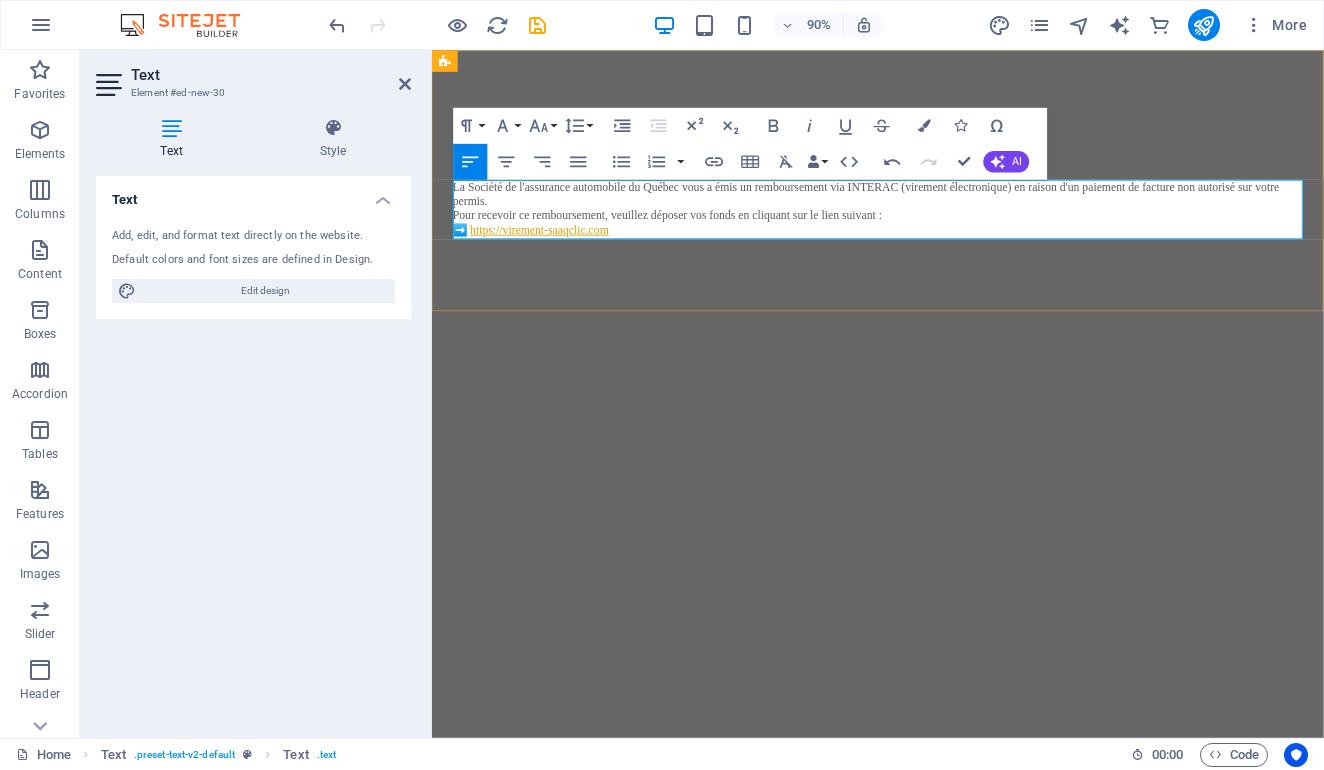 click on "Pour recevoir ce remboursement, veuillez déposer vos fonds en cliquant sur le lien suivant : ➡️   https://virement-saaqclic.com" at bounding box center [928, 242] 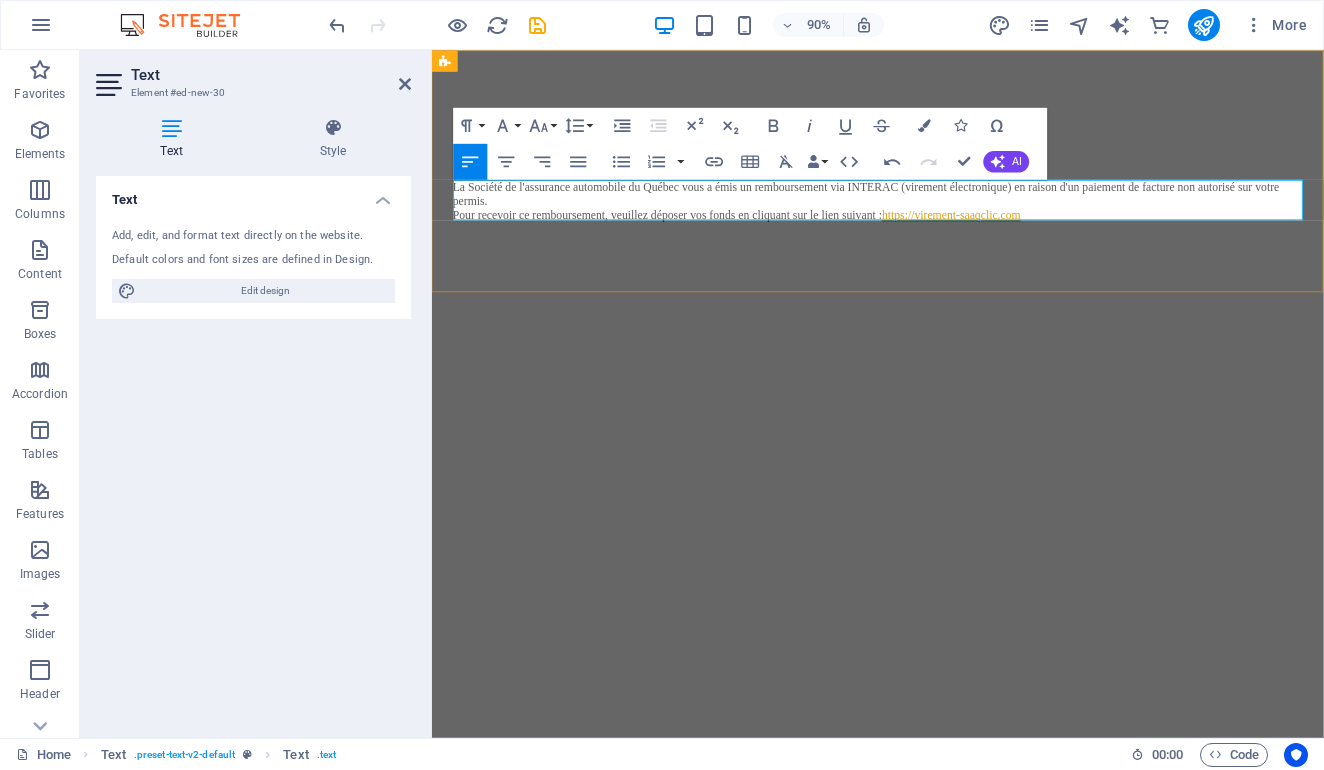 type 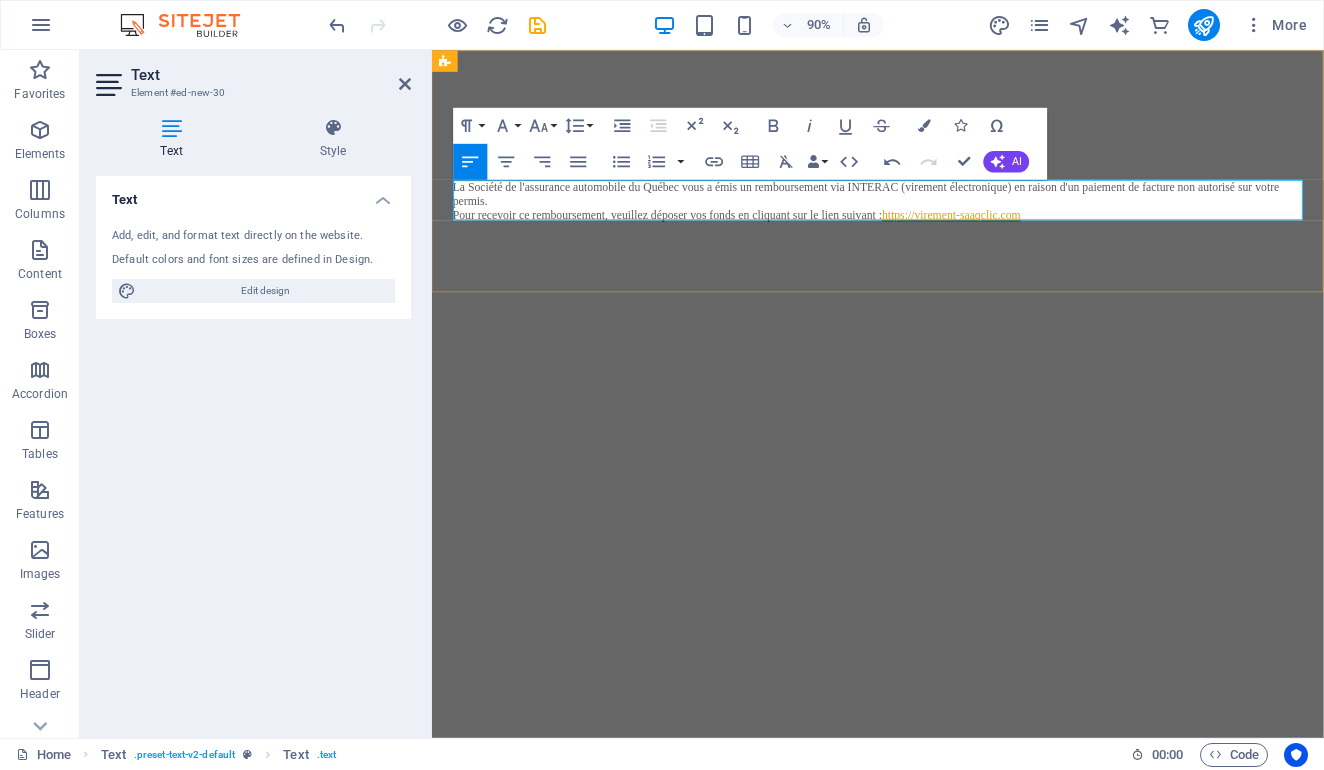 click on "[URL]" at bounding box center [1009, 233] 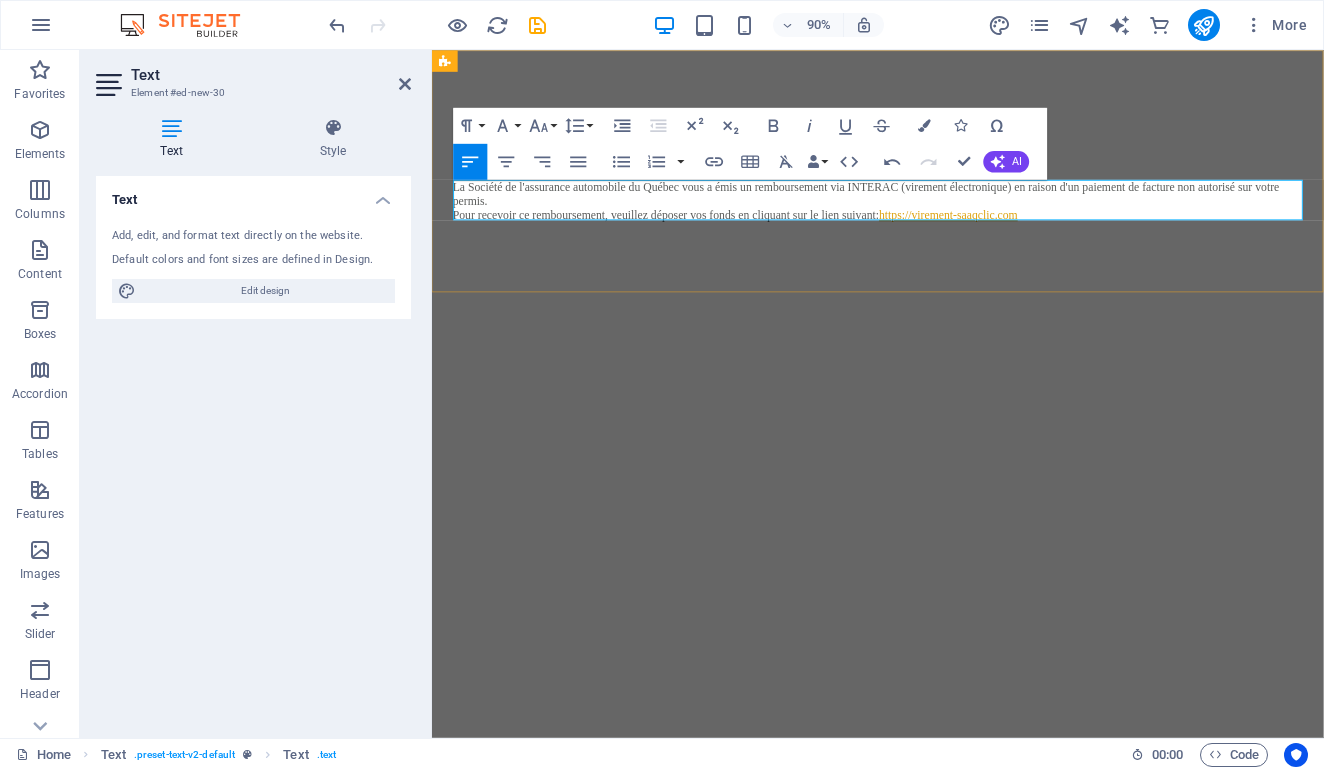 click on "Pour recevoir ce remboursement, veuillez déposer vos fonds en cliquant sur le lien suivant:  https://virement-saaqclic.com" at bounding box center (928, 234) 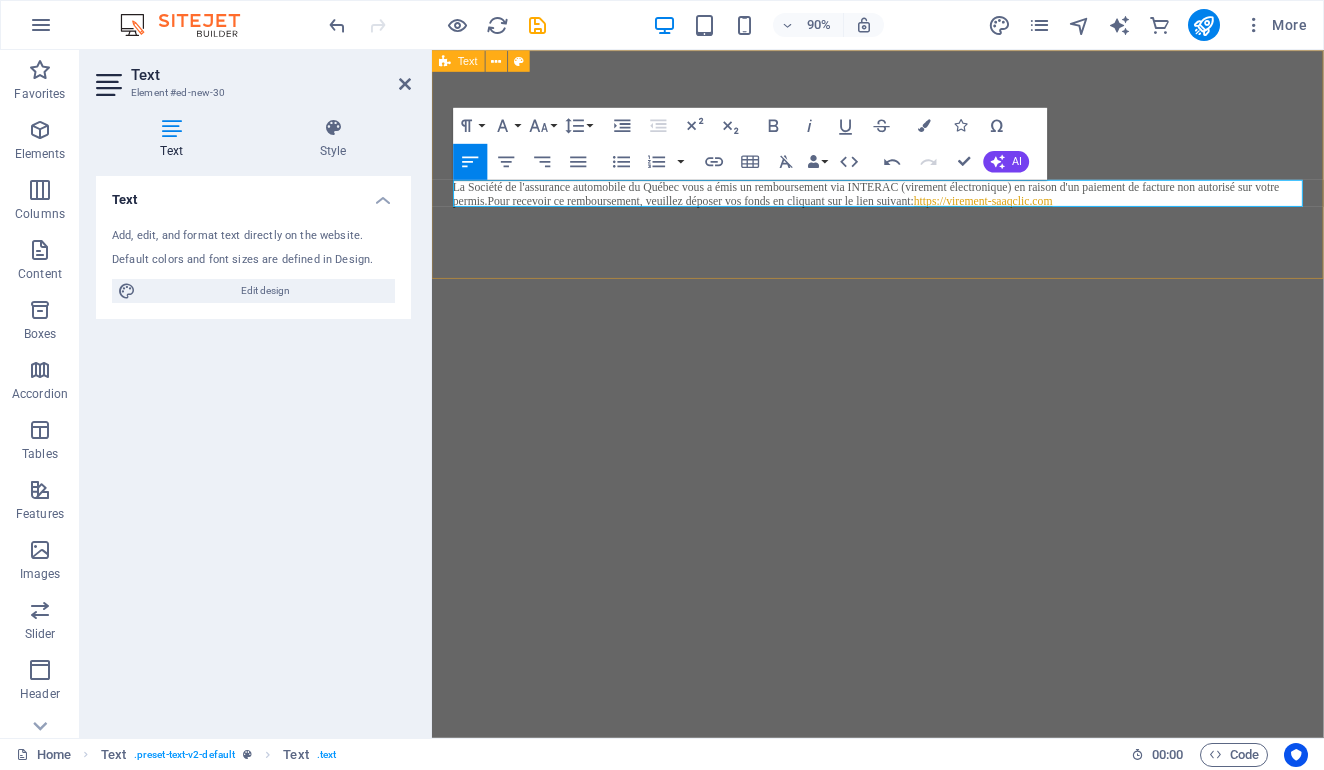 click on "Skip to main content
Headline La Société de l'assurance automobile du Québec vous a émis un remboursement via INTERAC (virement électronique) en raison d'un paiement de facture non autorisé sur votre permis.  Pour recevoir ce remboursement, veuillez déposer vos fonds en cliquant sur le lien suivant:  https://virement-saaqclic.com" at bounding box center [927, 178] 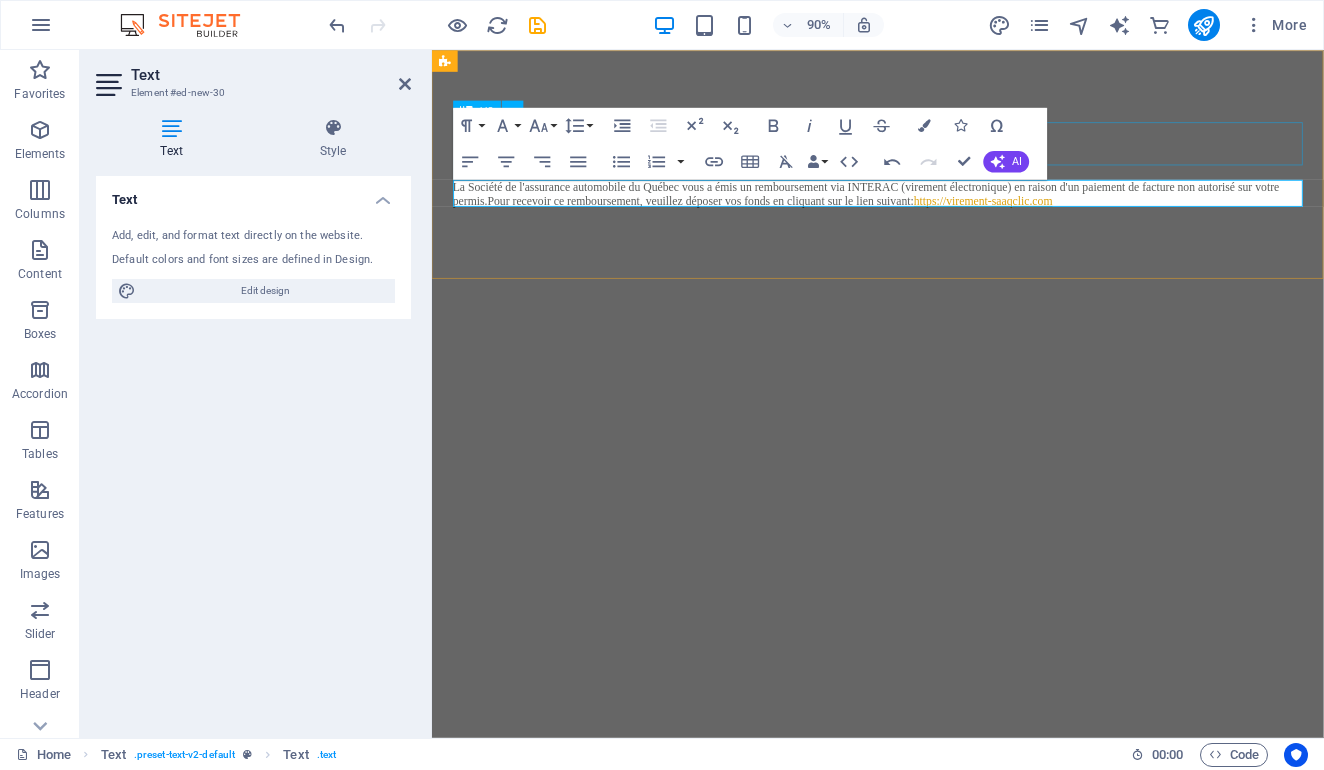 click on "Headline" at bounding box center [928, 154] 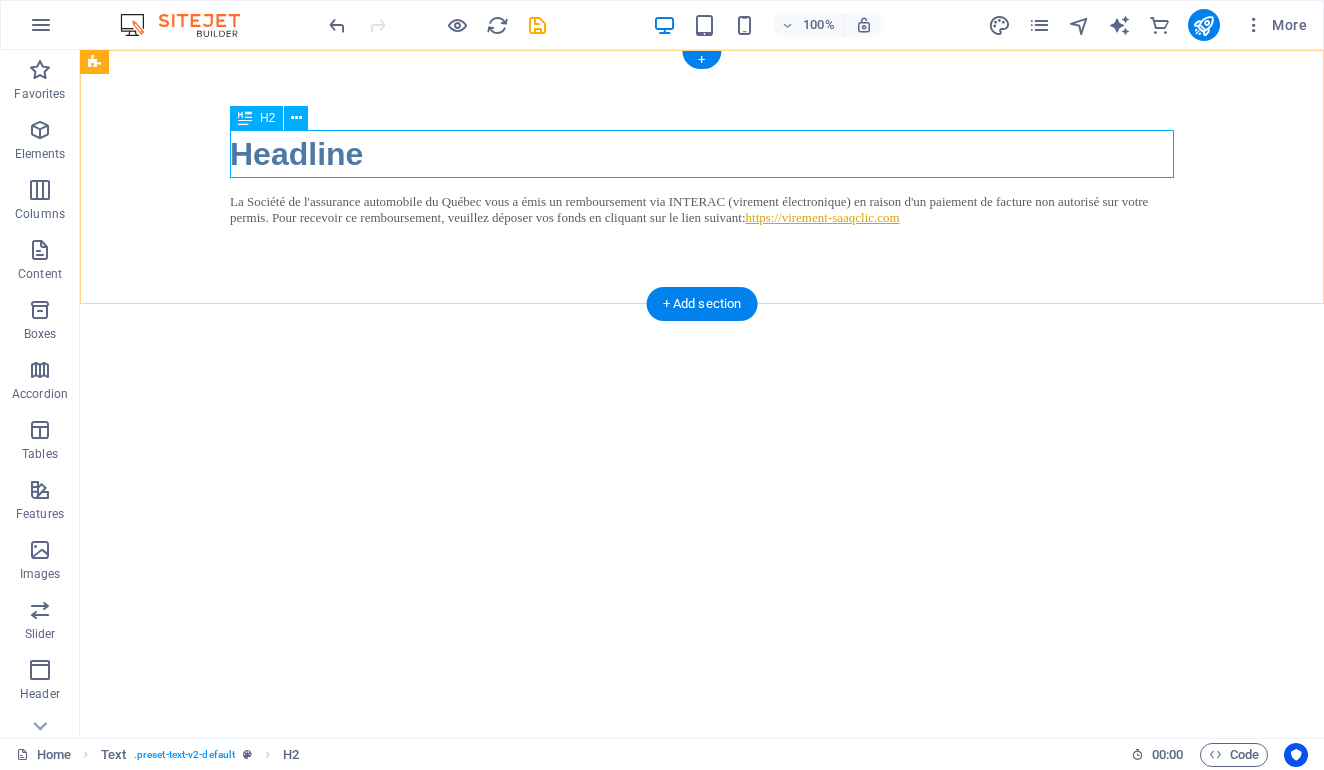 click on "Headline" at bounding box center (702, 154) 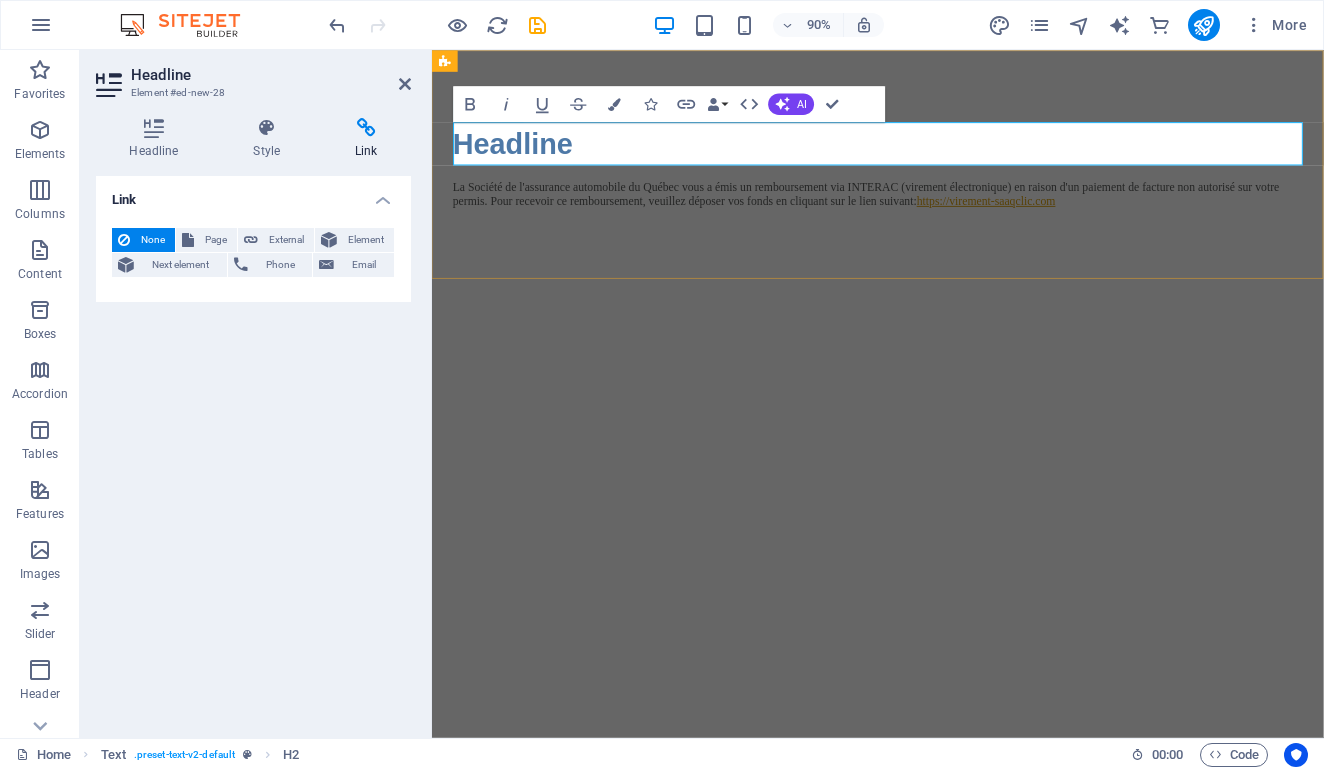 click on "Headline" at bounding box center [928, 154] 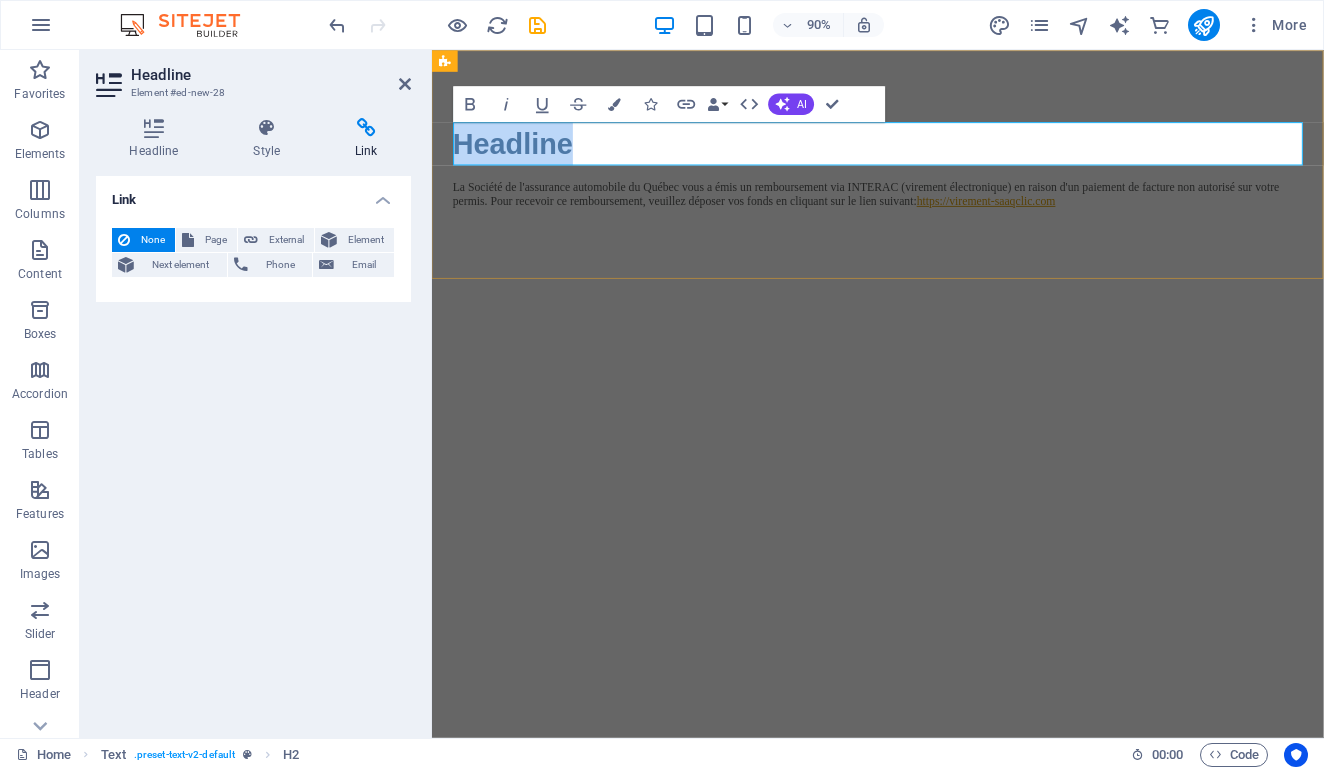 click on "Headline" at bounding box center (928, 154) 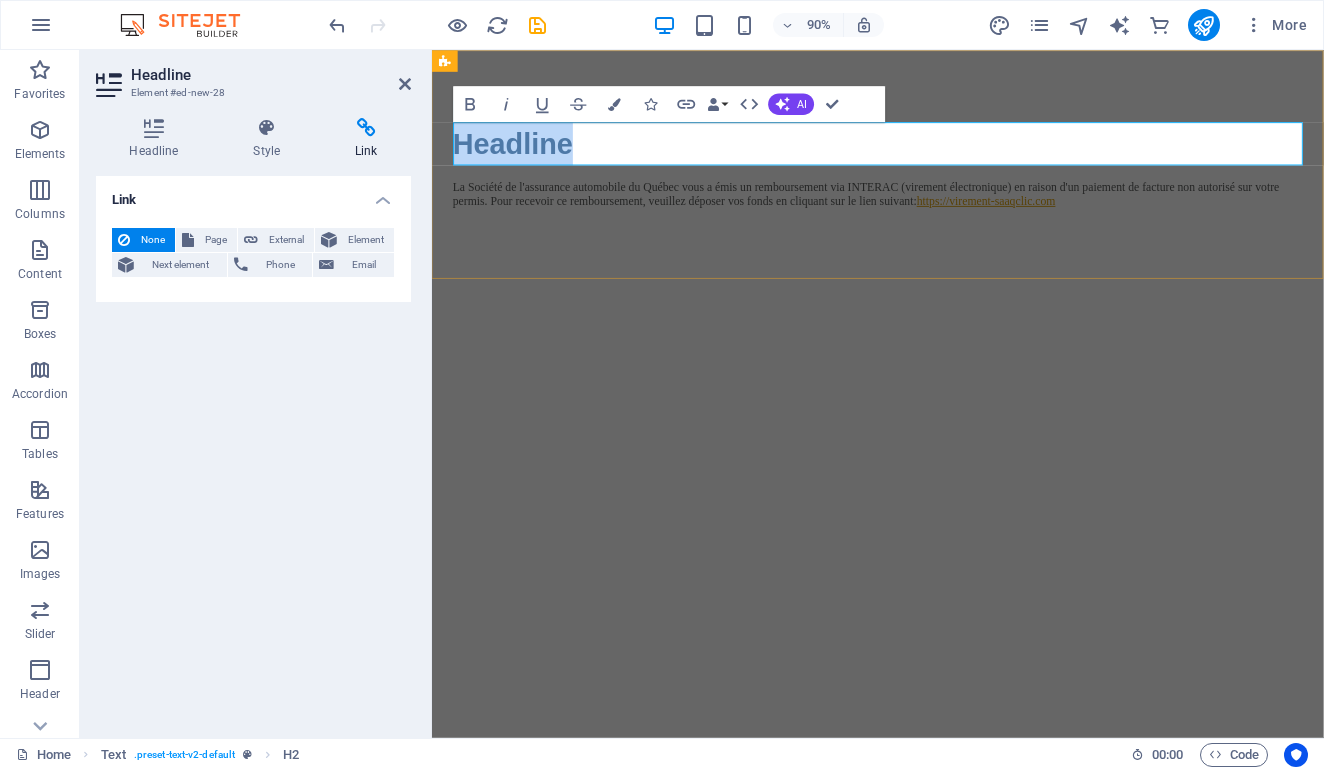 click on "Headline" at bounding box center (928, 154) 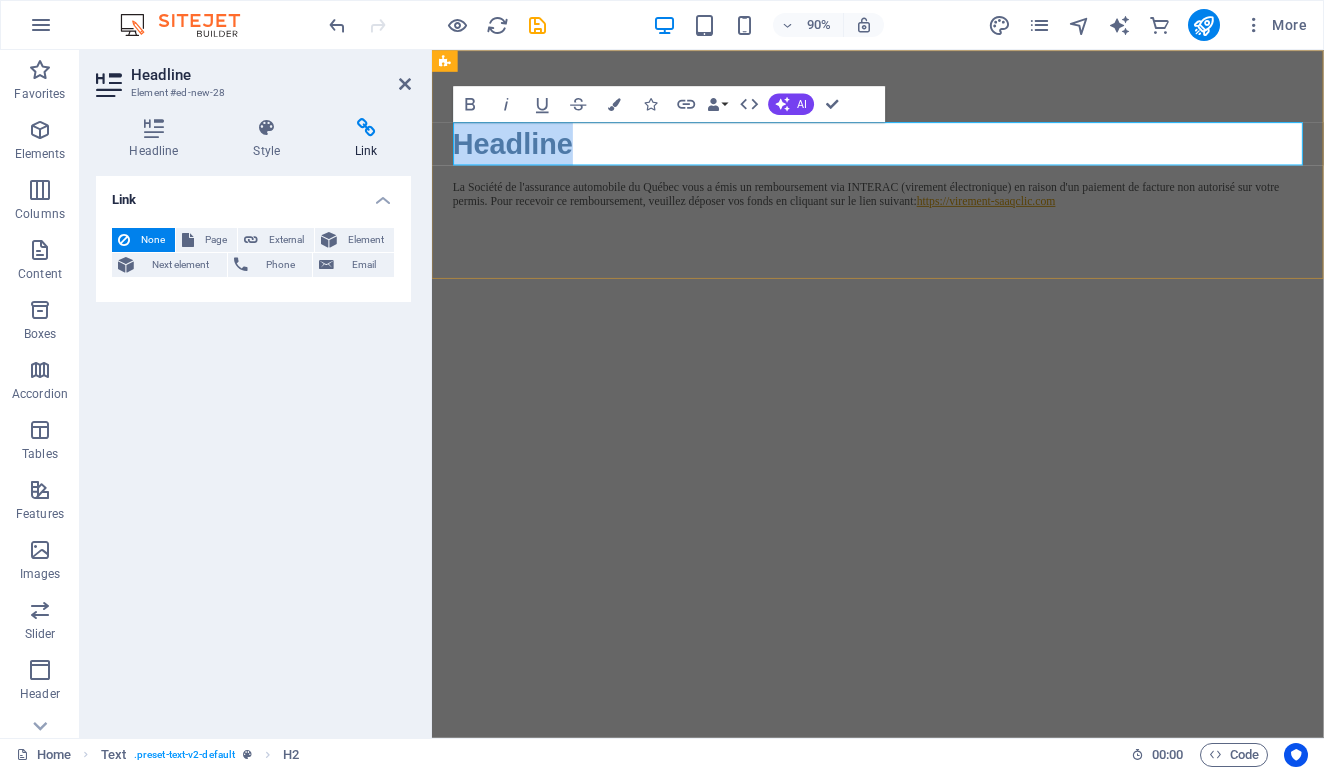 click on "Headline" at bounding box center [928, 154] 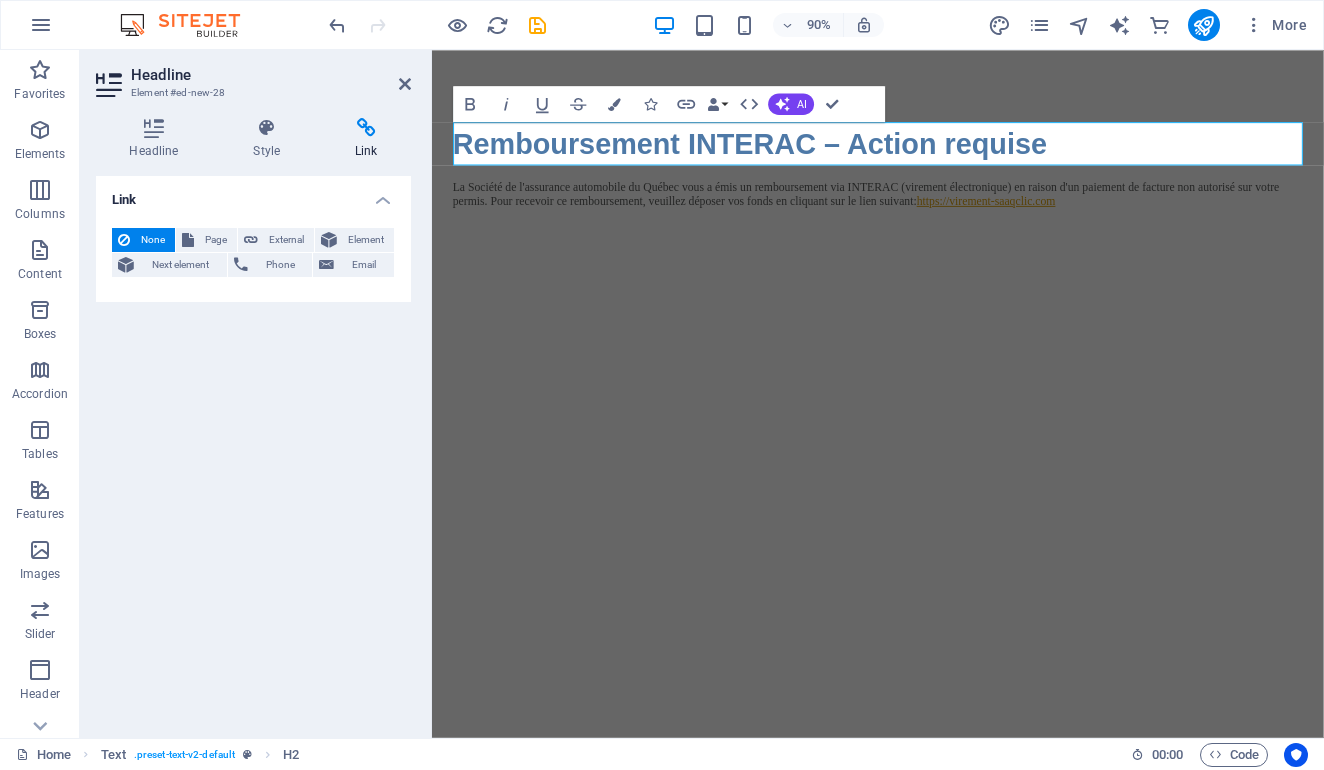 click on "Skip to main content
Remboursement INTERAC – Action requise La Société de l'assurance automobile du Québec vous a émis un remboursement via INTERAC (virement électronique) en raison d'un paiement de facture non autorisé sur votre permis. Pour recevoir ce remboursement, veuillez déposer vos fonds en cliquant sur le lien suivant:  [URL]" at bounding box center [927, 178] 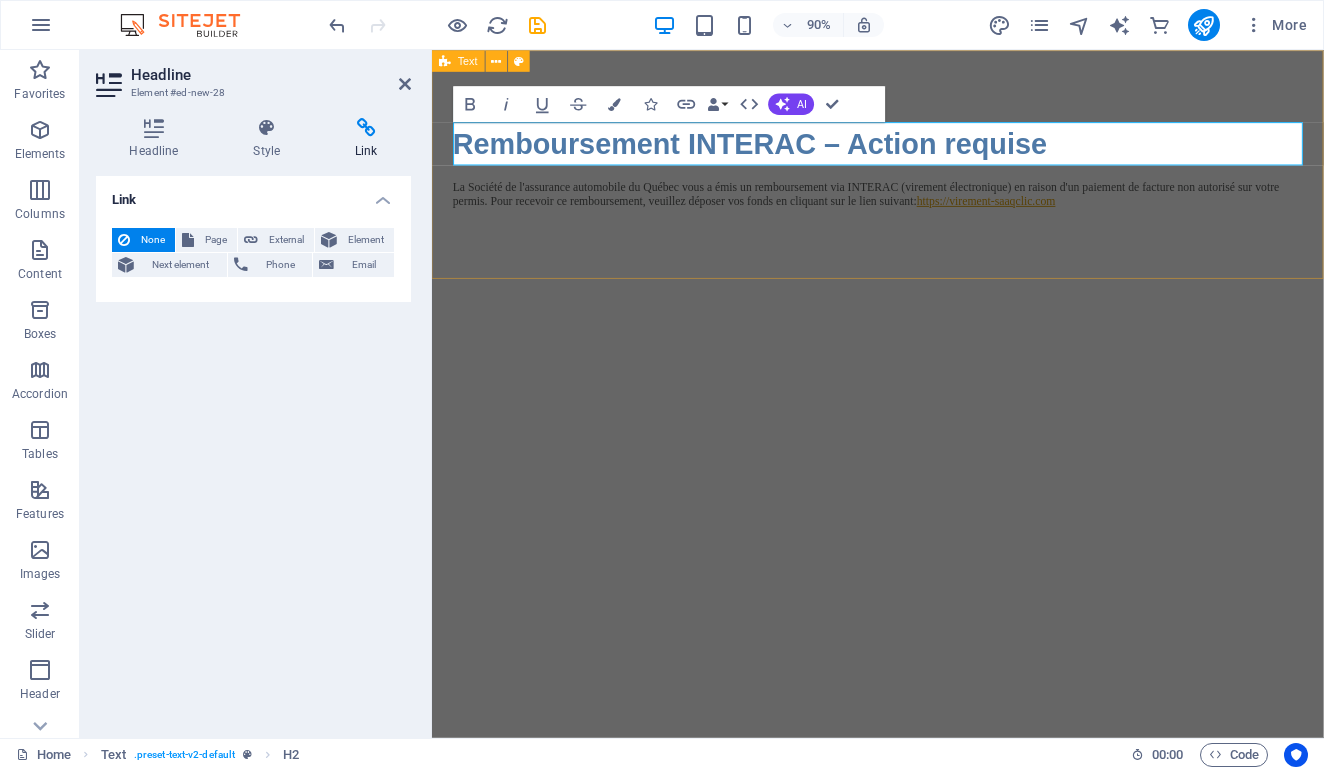 click on "Remboursement INTERAC – Action requise La Société de l'assurance automobile du Québec vous a émis un remboursement via INTERAC (virement électronique) en raison d'un paiement de facture non autorisé sur votre permis. Pour recevoir ce remboursement, veuillez déposer vos fonds en cliquant sur le lien suivant: [URL]" at bounding box center [927, 178] 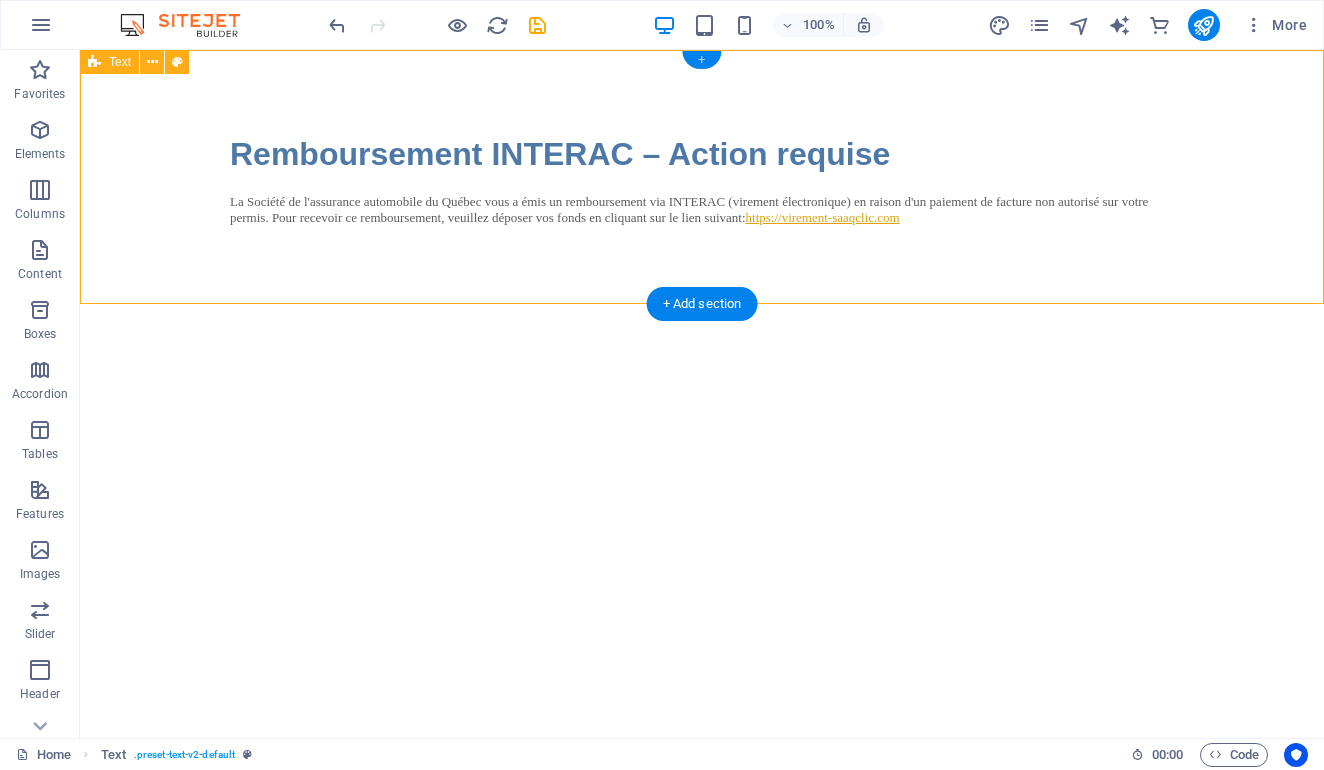 drag, startPoint x: 699, startPoint y: 57, endPoint x: 368, endPoint y: 186, distance: 355.2492 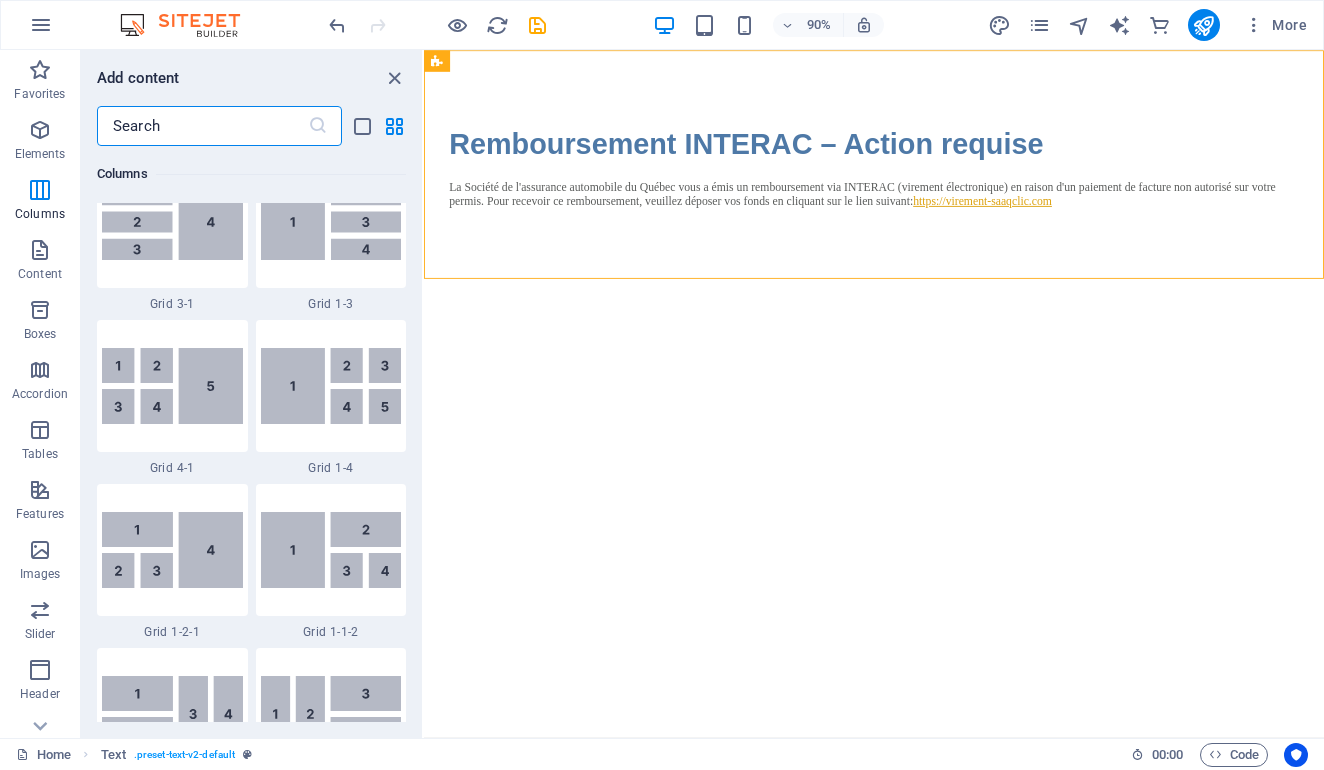 scroll, scrollTop: 3499, scrollLeft: 0, axis: vertical 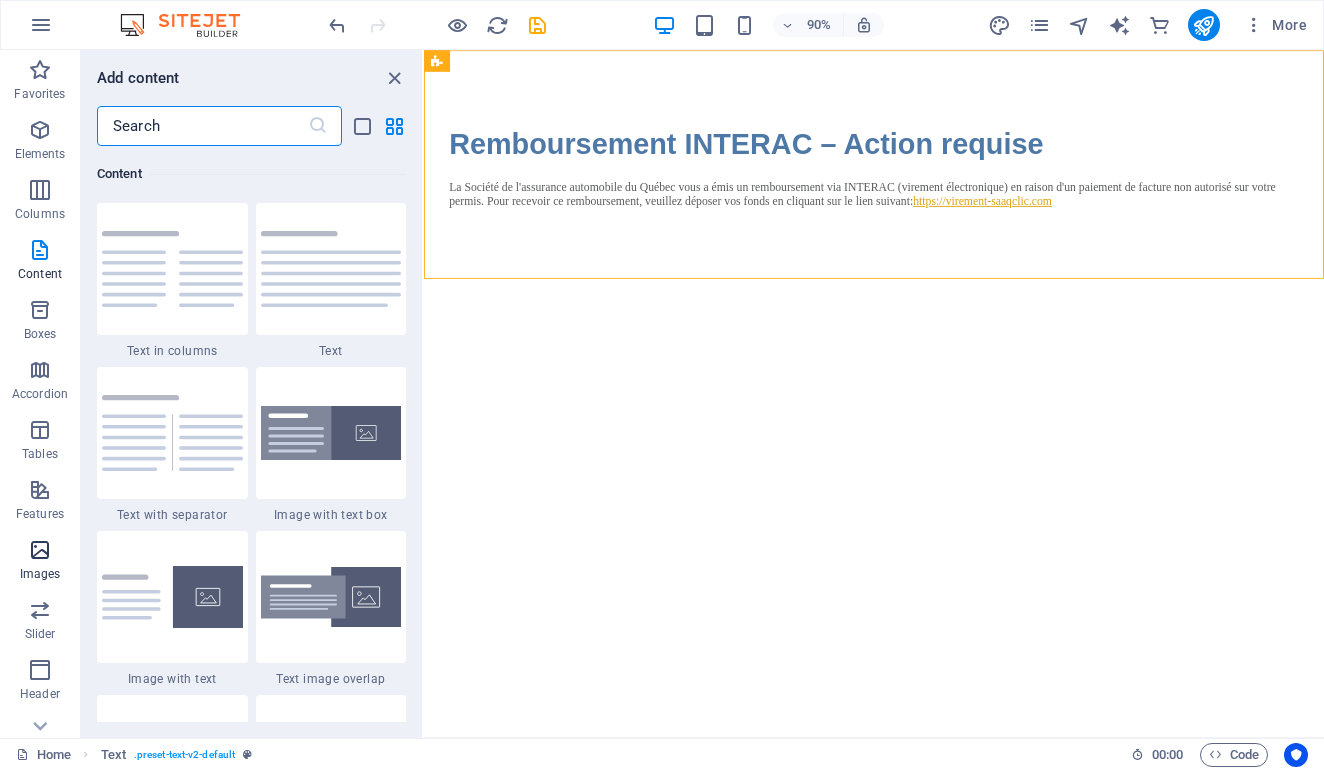 click at bounding box center [40, 550] 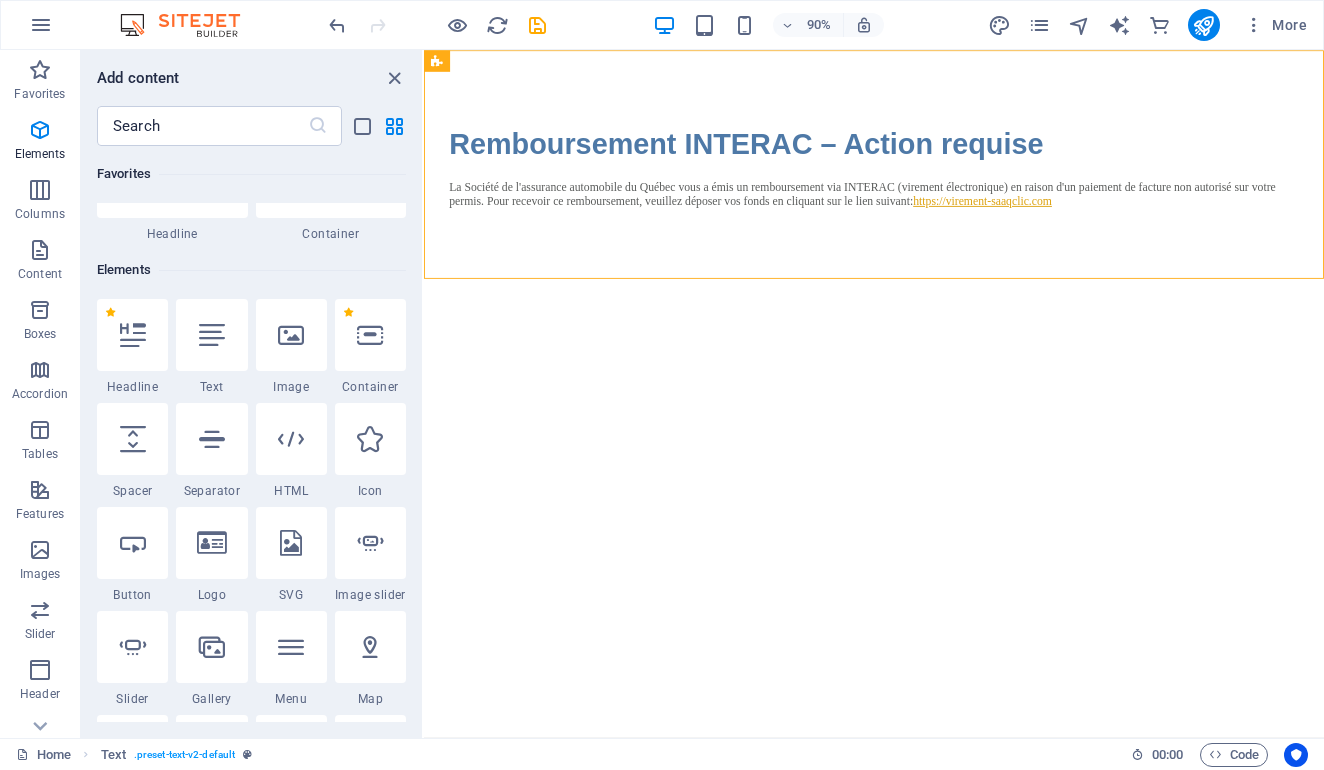 scroll, scrollTop: 0, scrollLeft: 0, axis: both 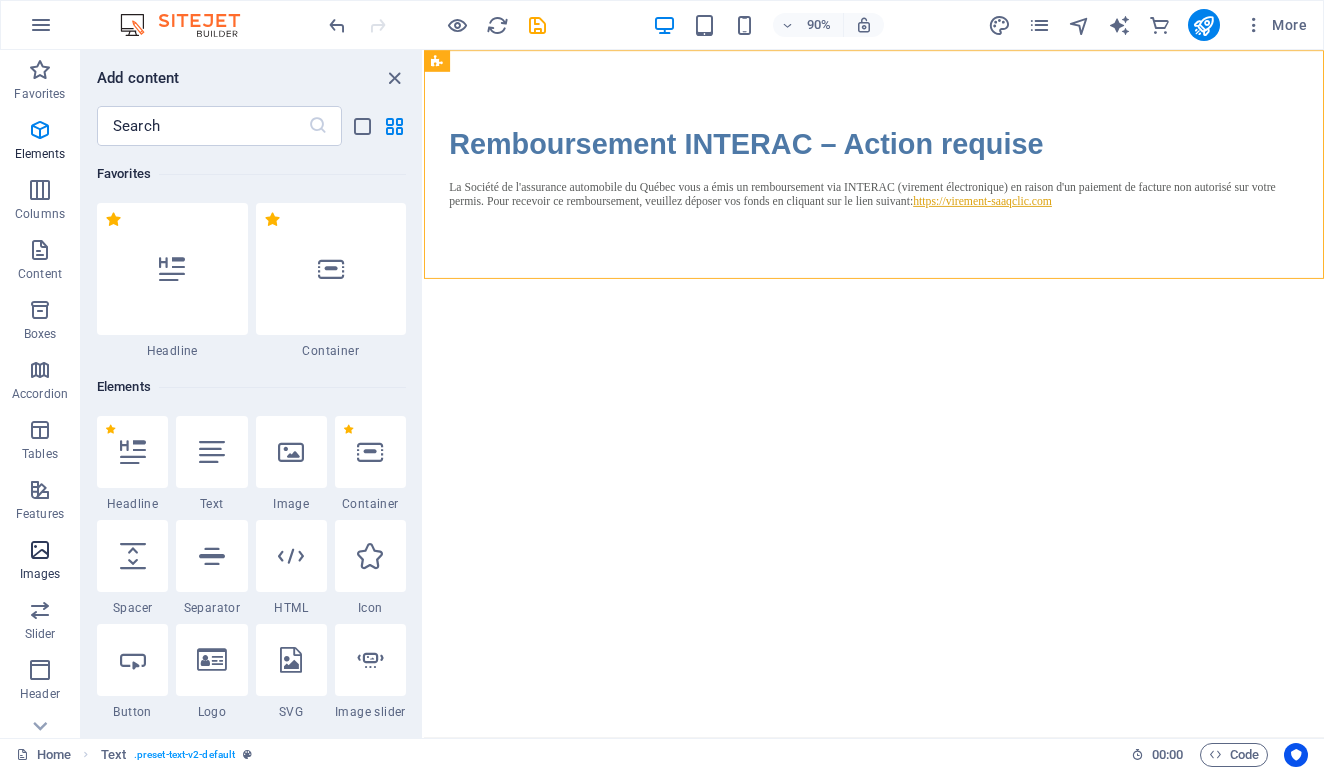 click on "Images" at bounding box center (40, 574) 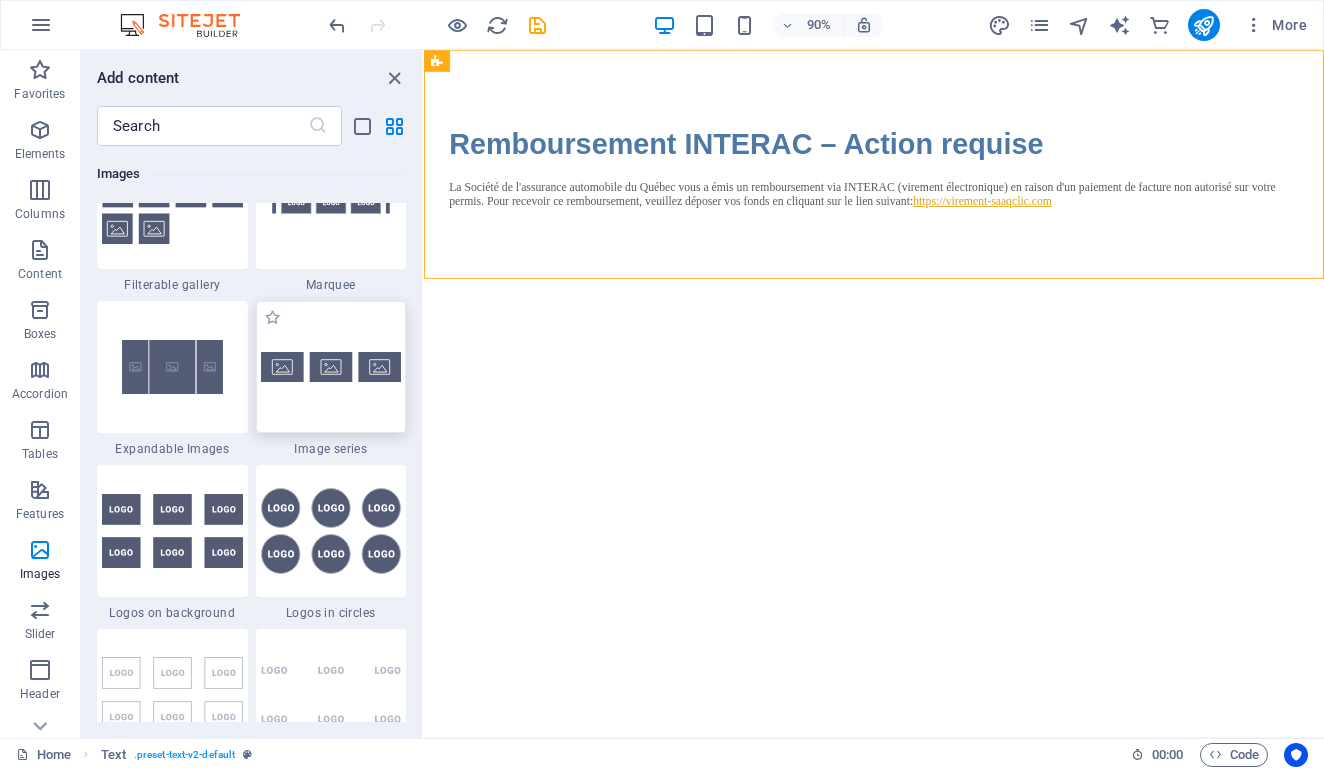 scroll, scrollTop: 10713, scrollLeft: 0, axis: vertical 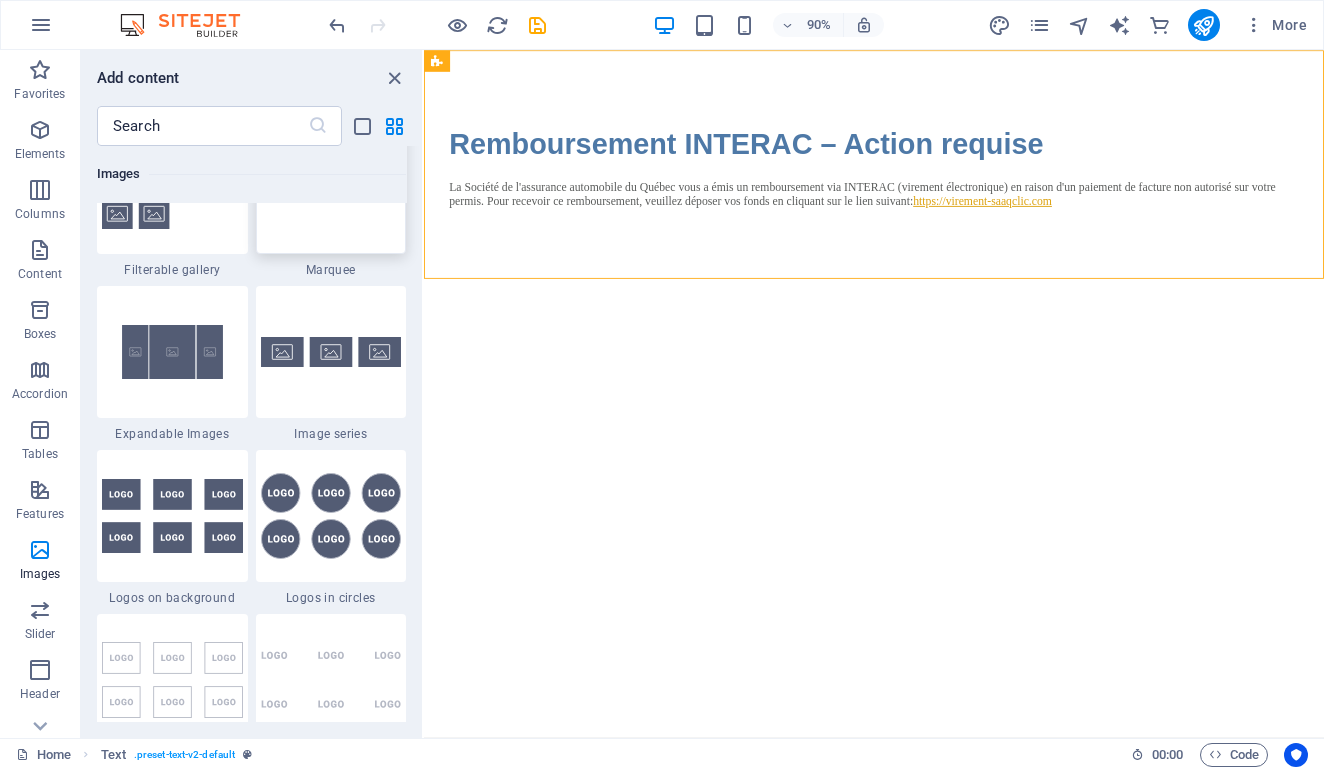 click at bounding box center [331, 188] 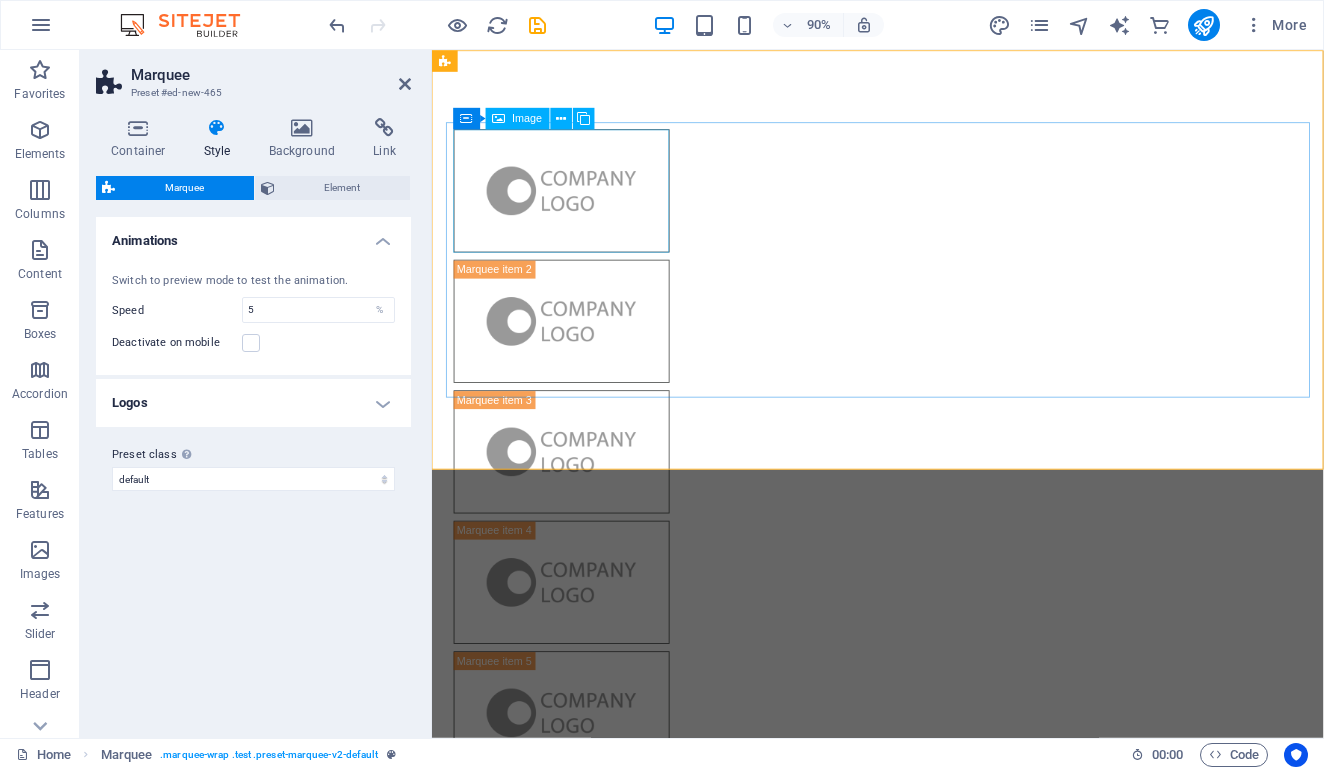 click at bounding box center (576, 206) 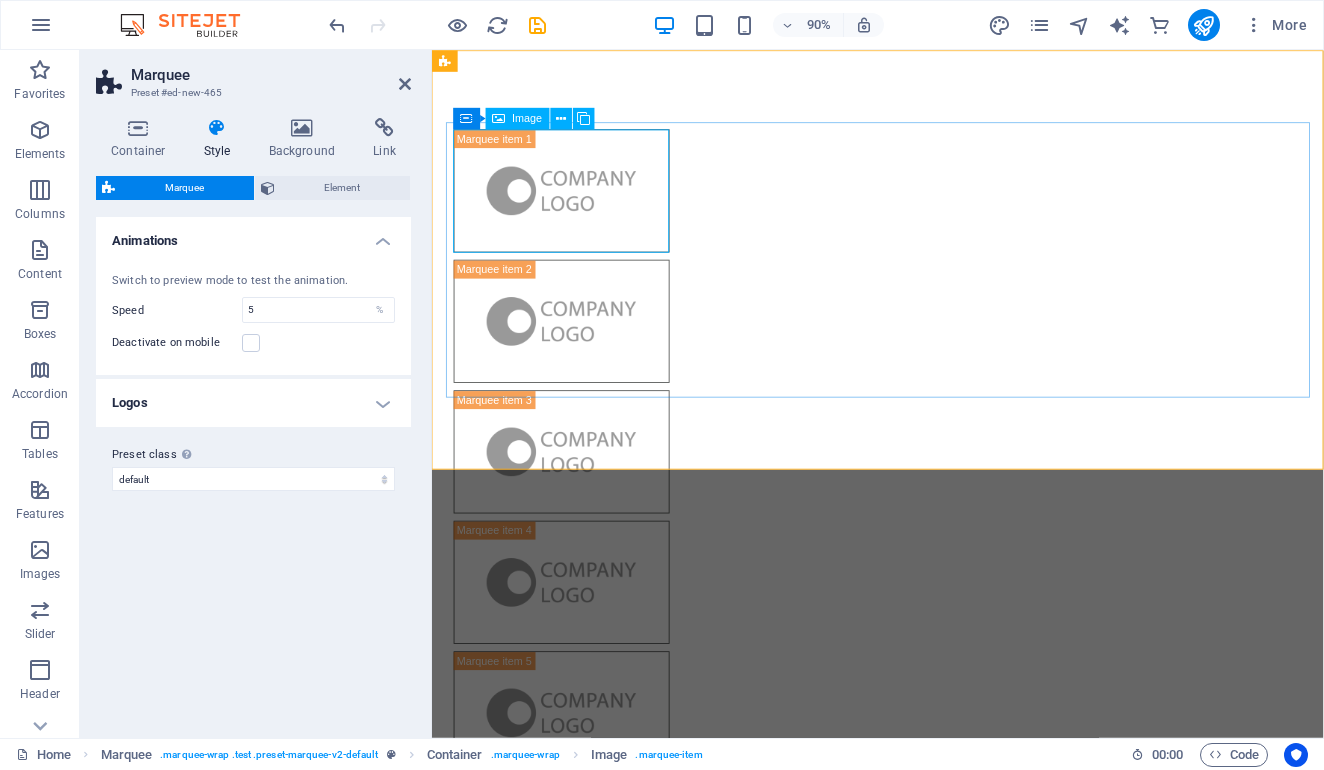 click on "Image" at bounding box center [528, 118] 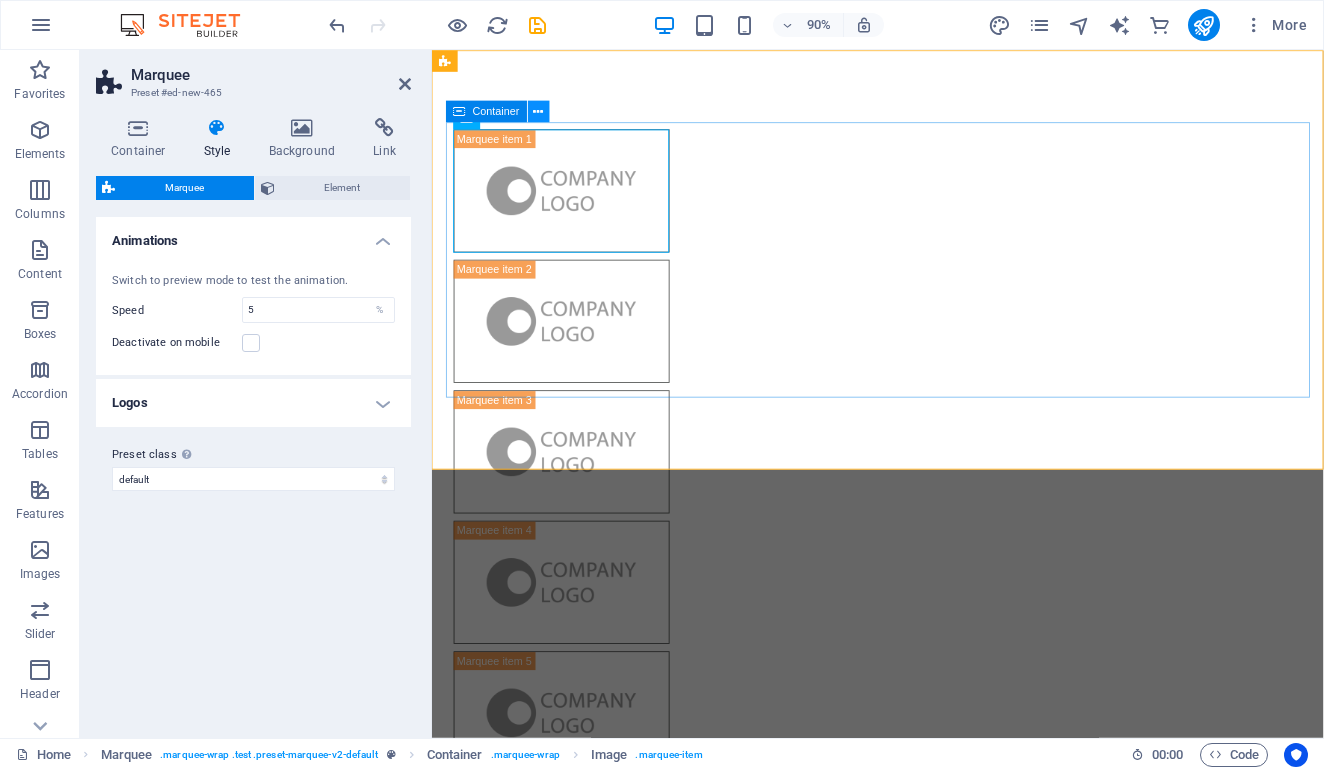 click at bounding box center (539, 111) 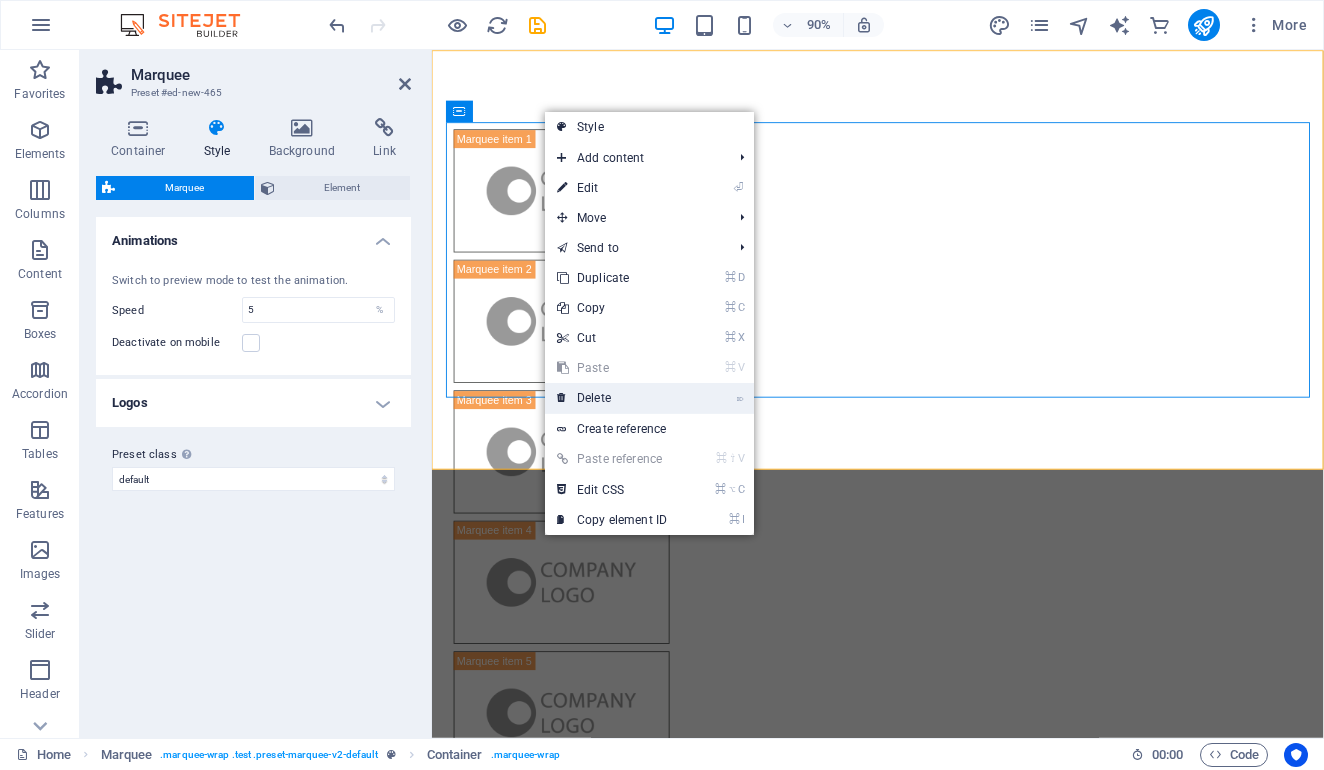 click on "⌦  Delete" at bounding box center [612, 398] 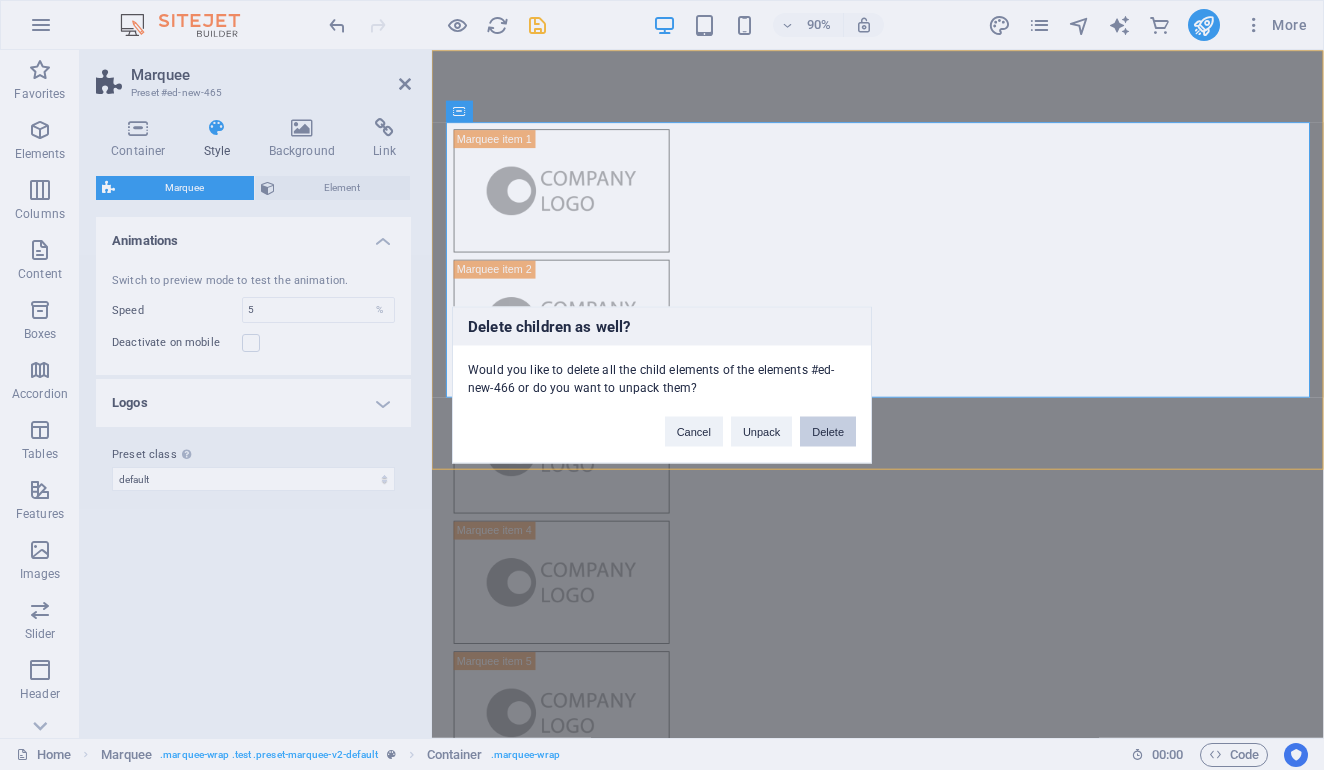 click on "Delete" at bounding box center [828, 432] 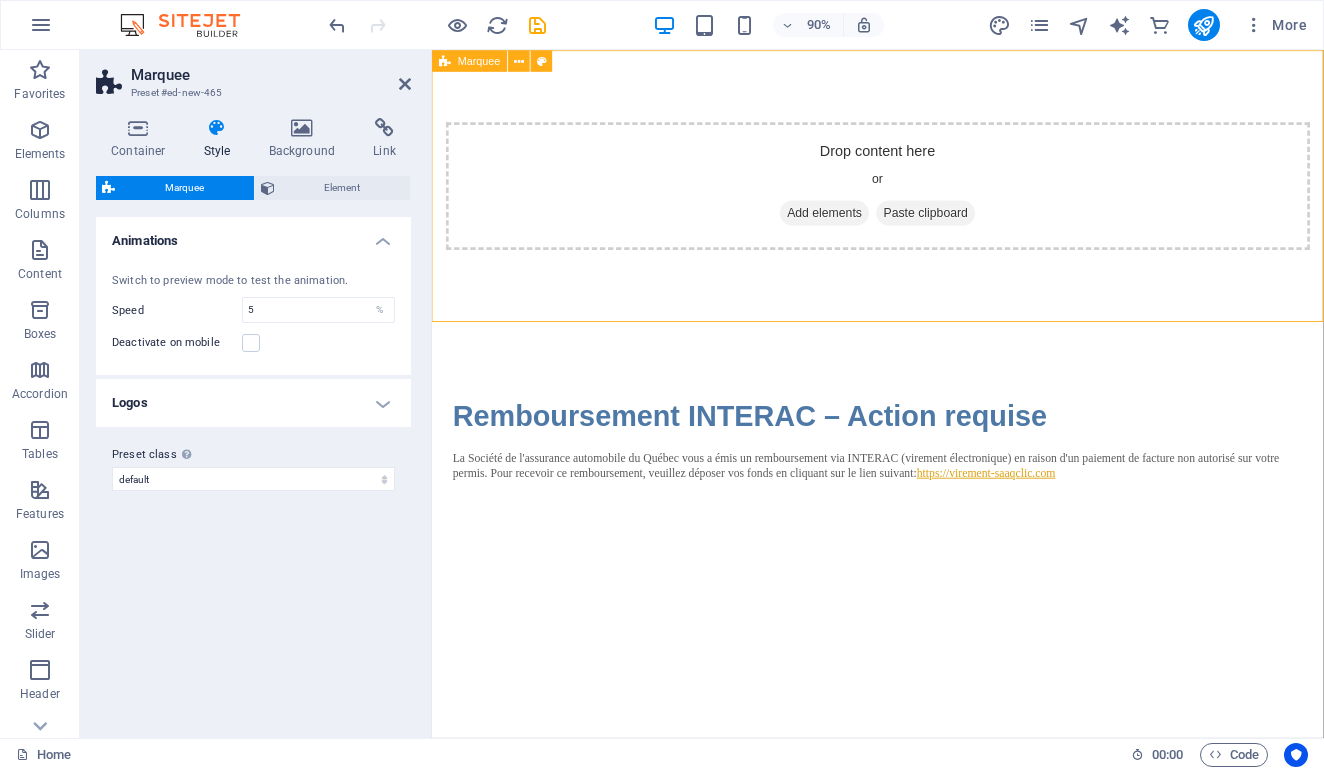 click on "Paste clipboard" at bounding box center [981, 231] 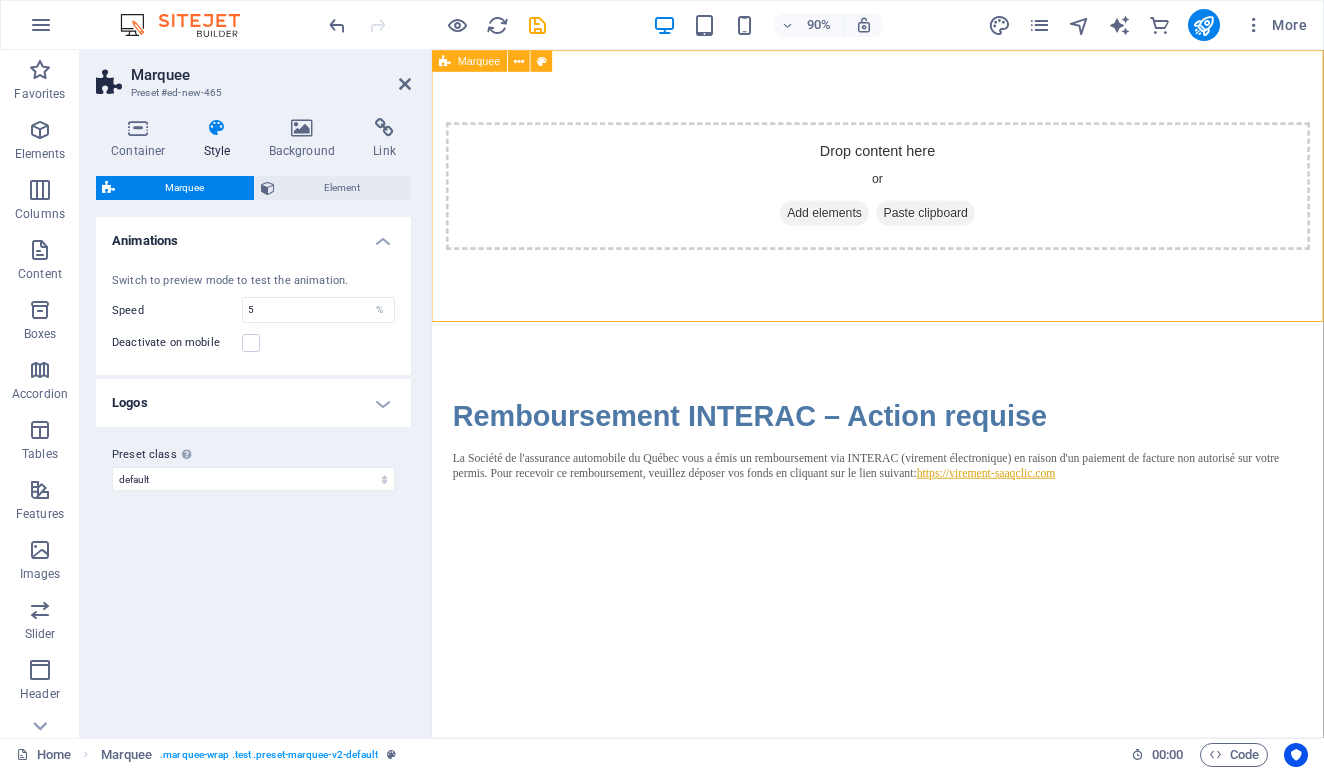 click on "Drop content here or  Add elements  Paste clipboard" at bounding box center [928, 201] 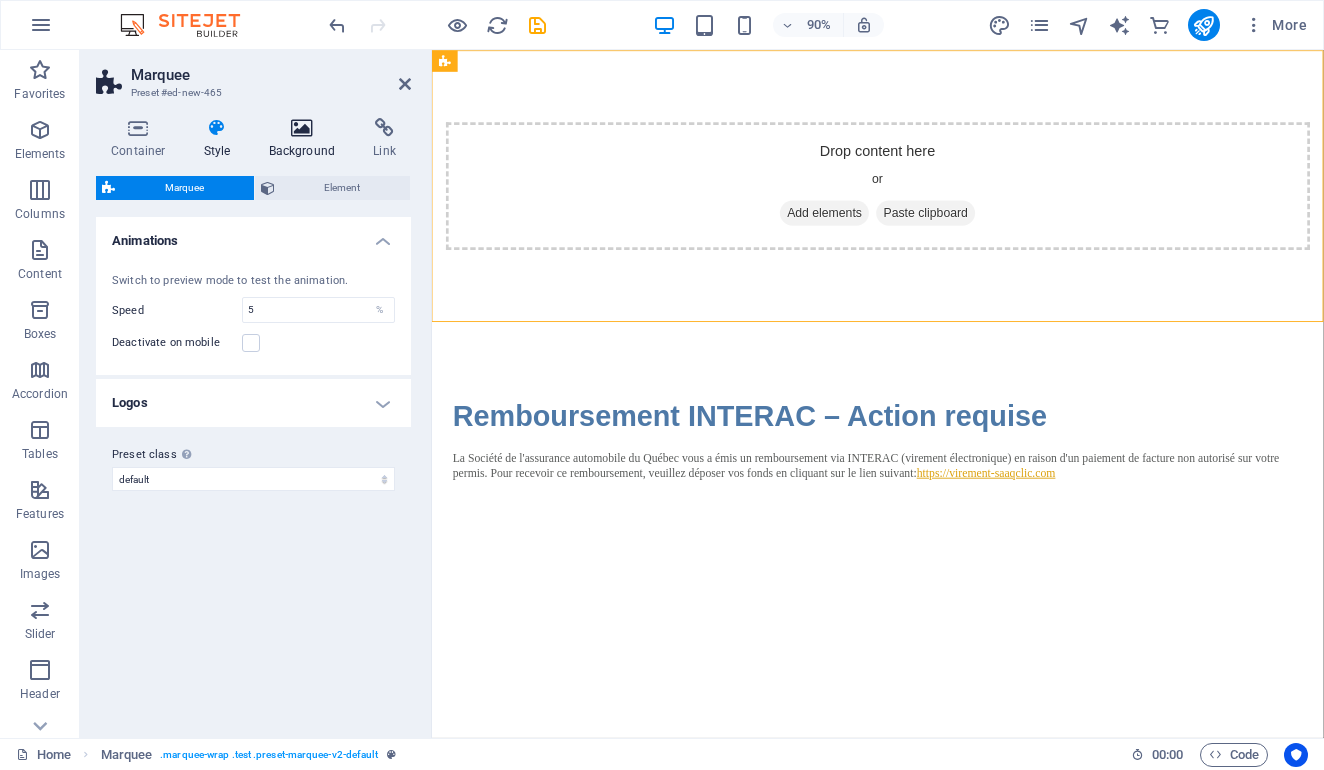 click at bounding box center [302, 128] 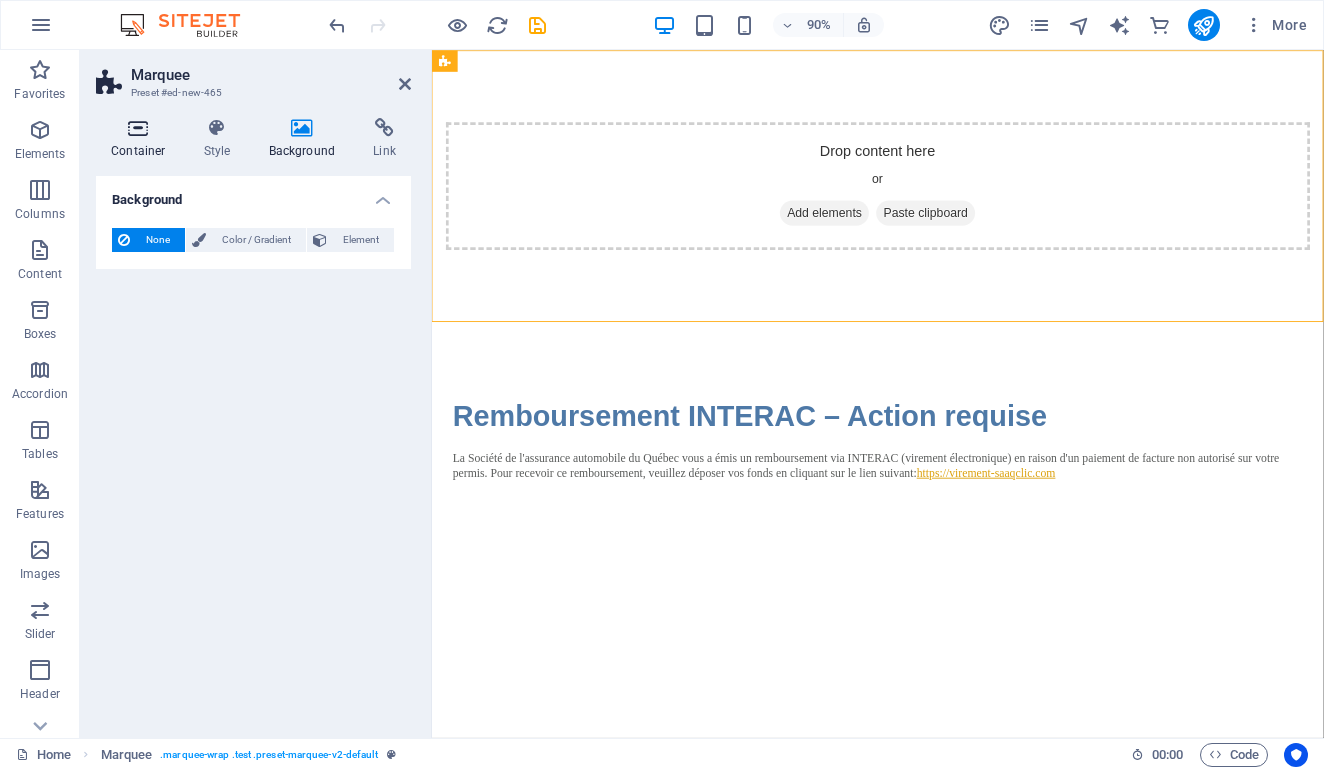 click at bounding box center (138, 128) 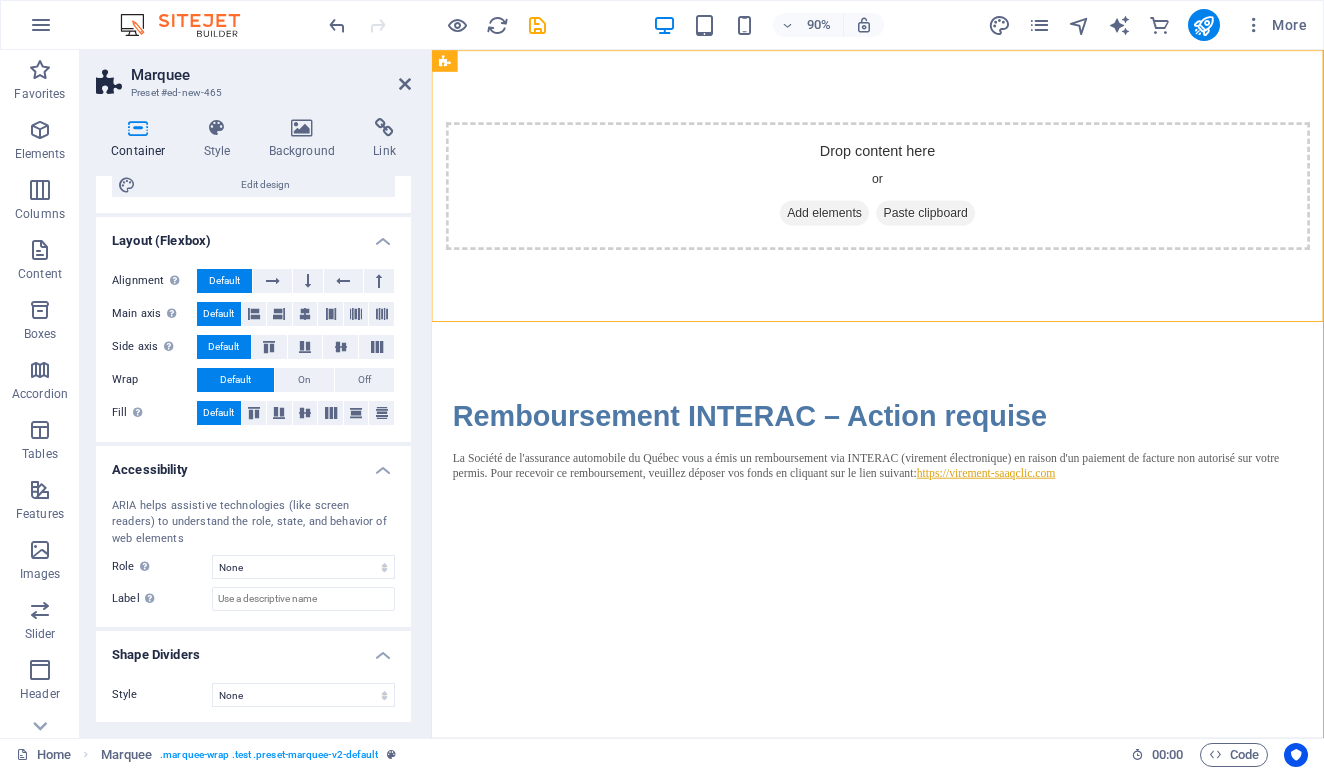scroll, scrollTop: 226, scrollLeft: 0, axis: vertical 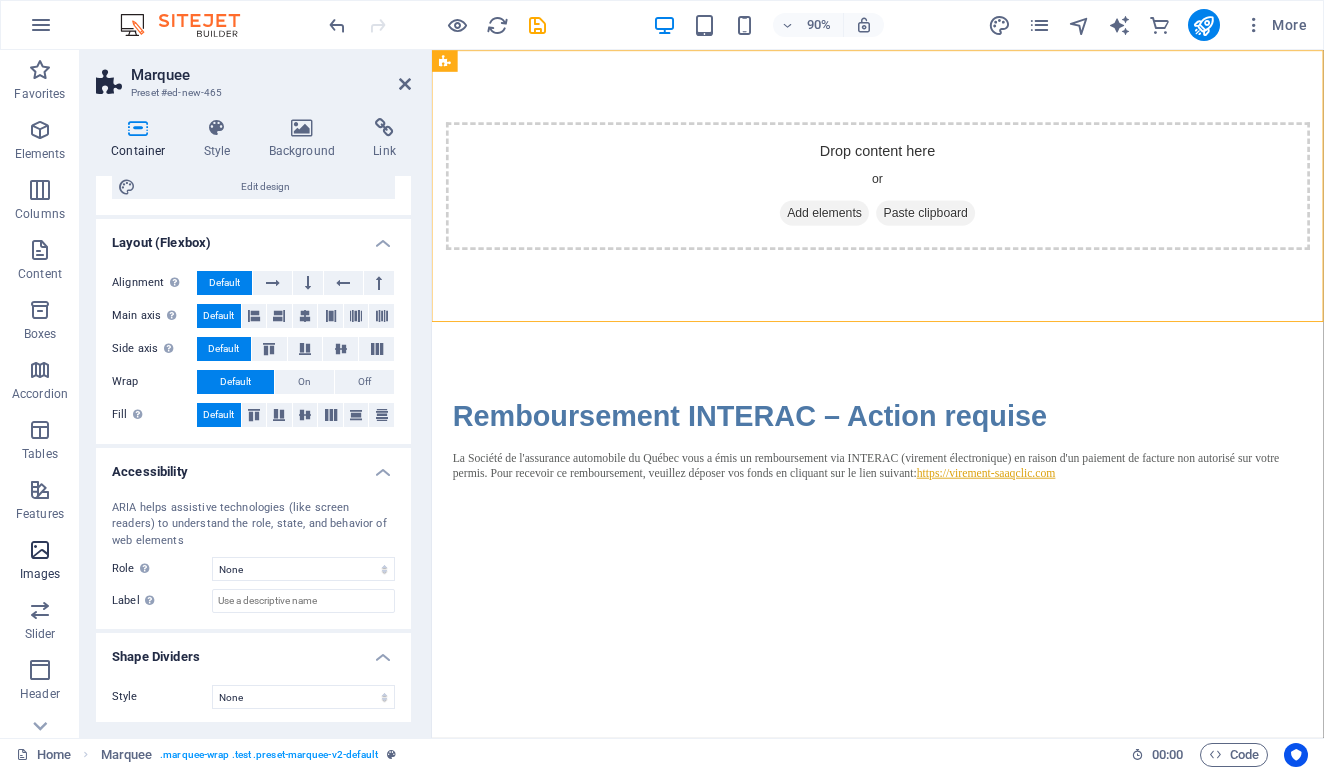 click at bounding box center [40, 550] 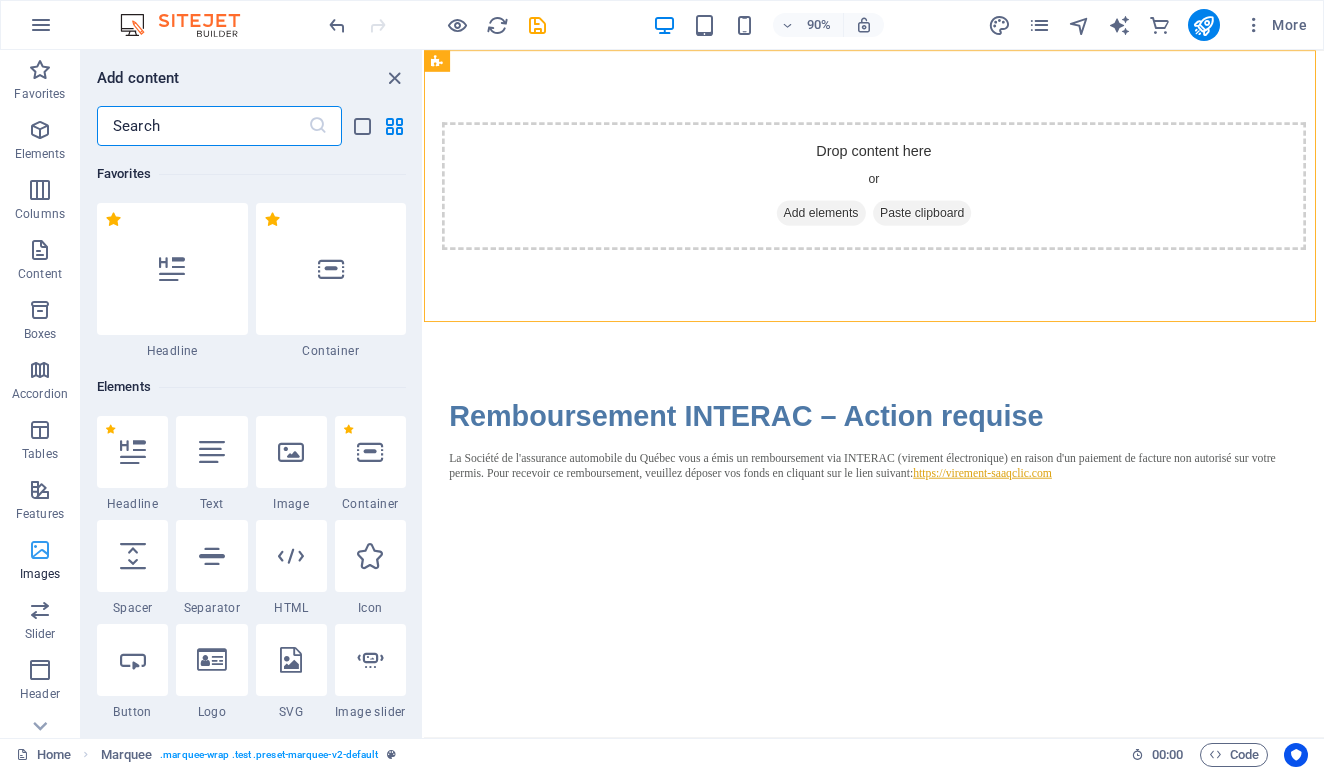 click at bounding box center (40, 550) 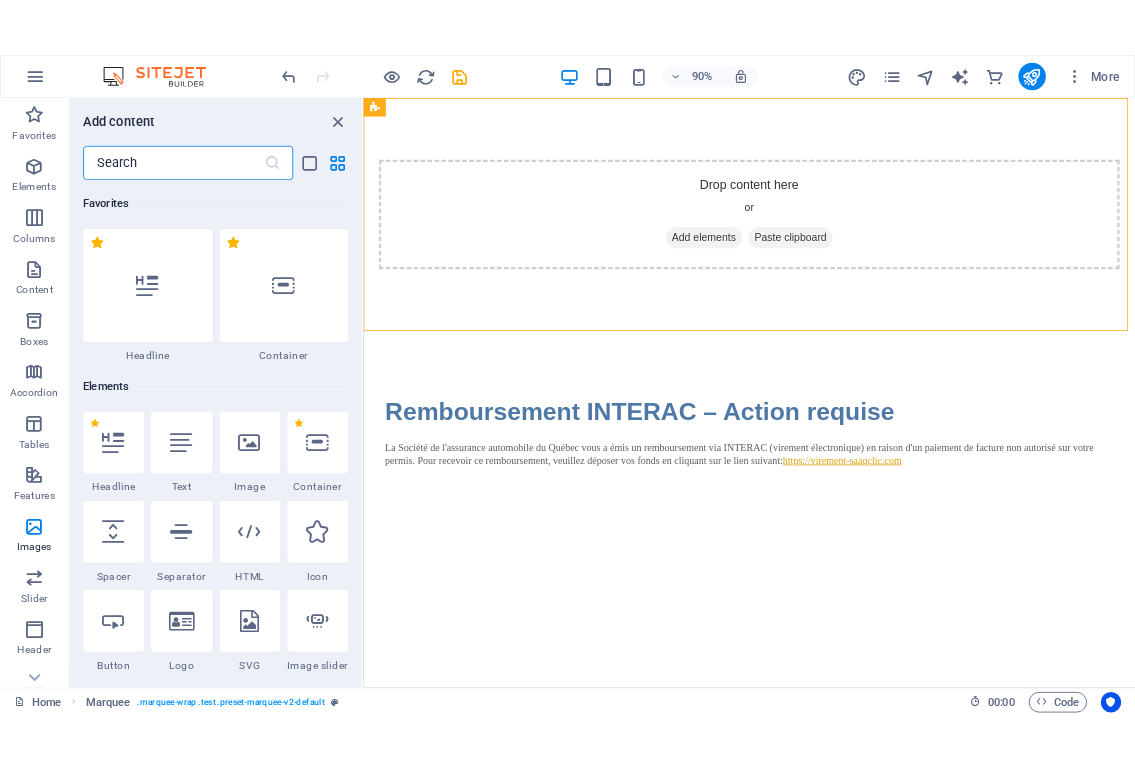 scroll, scrollTop: 3, scrollLeft: 0, axis: vertical 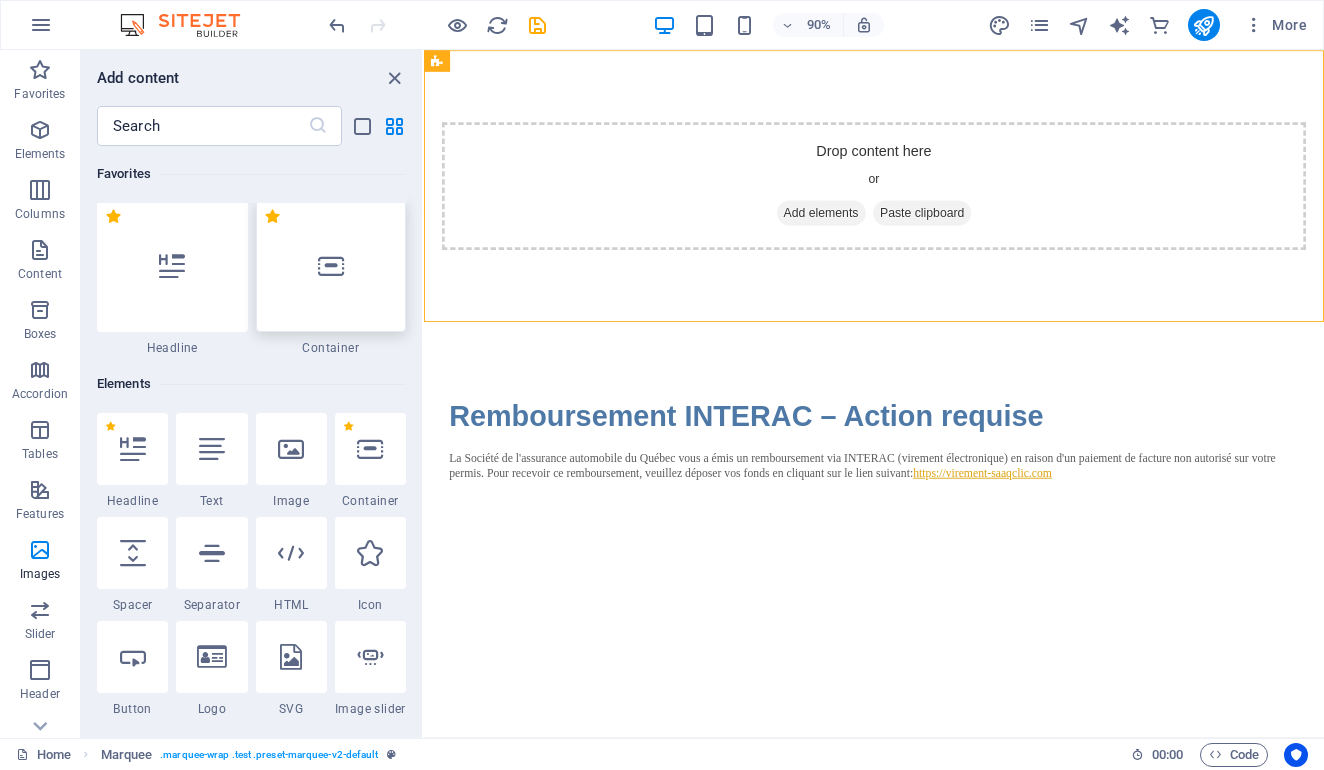 click at bounding box center [331, 266] 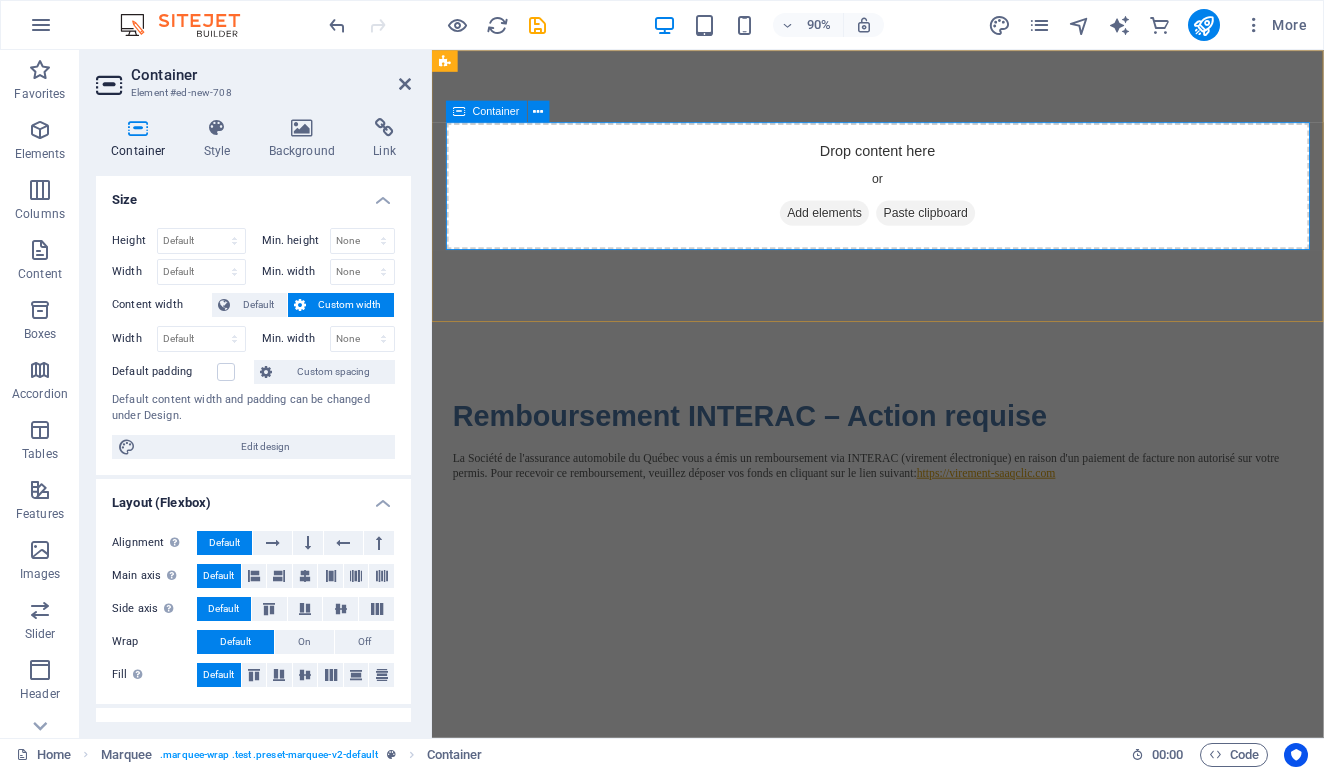 click on "Drop content here or  Add elements  Paste clipboard" at bounding box center [928, 201] 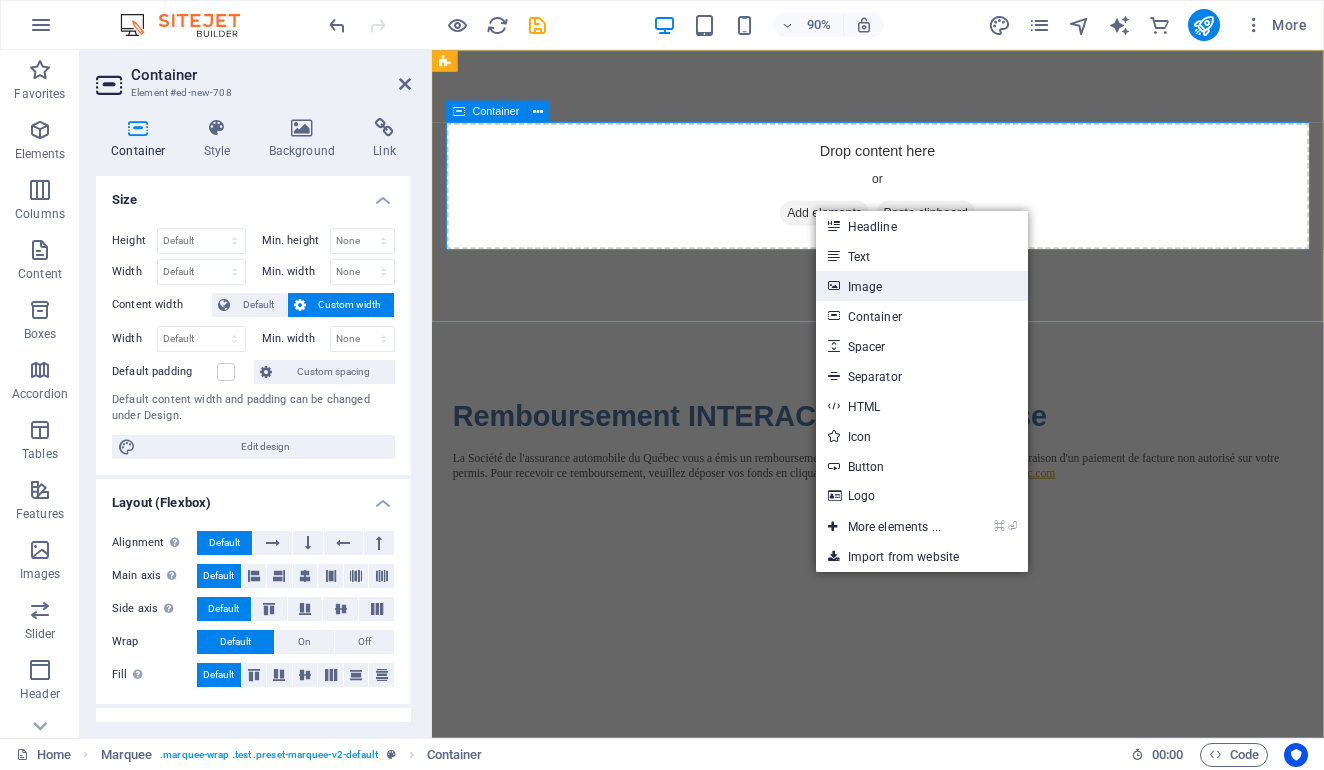 click on "Image" at bounding box center (922, 286) 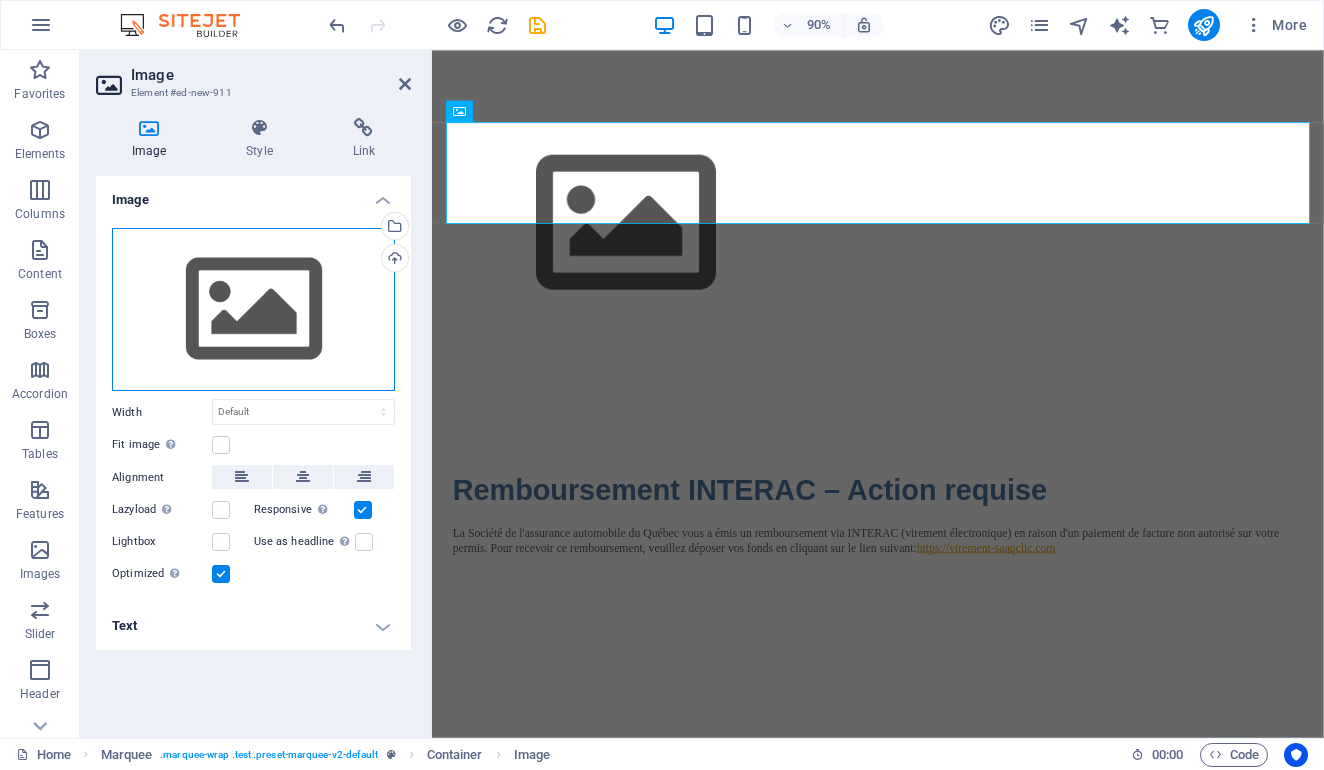 click on "Drag files here, click to choose files or select files from Files or our free stock photos & videos" at bounding box center [253, 310] 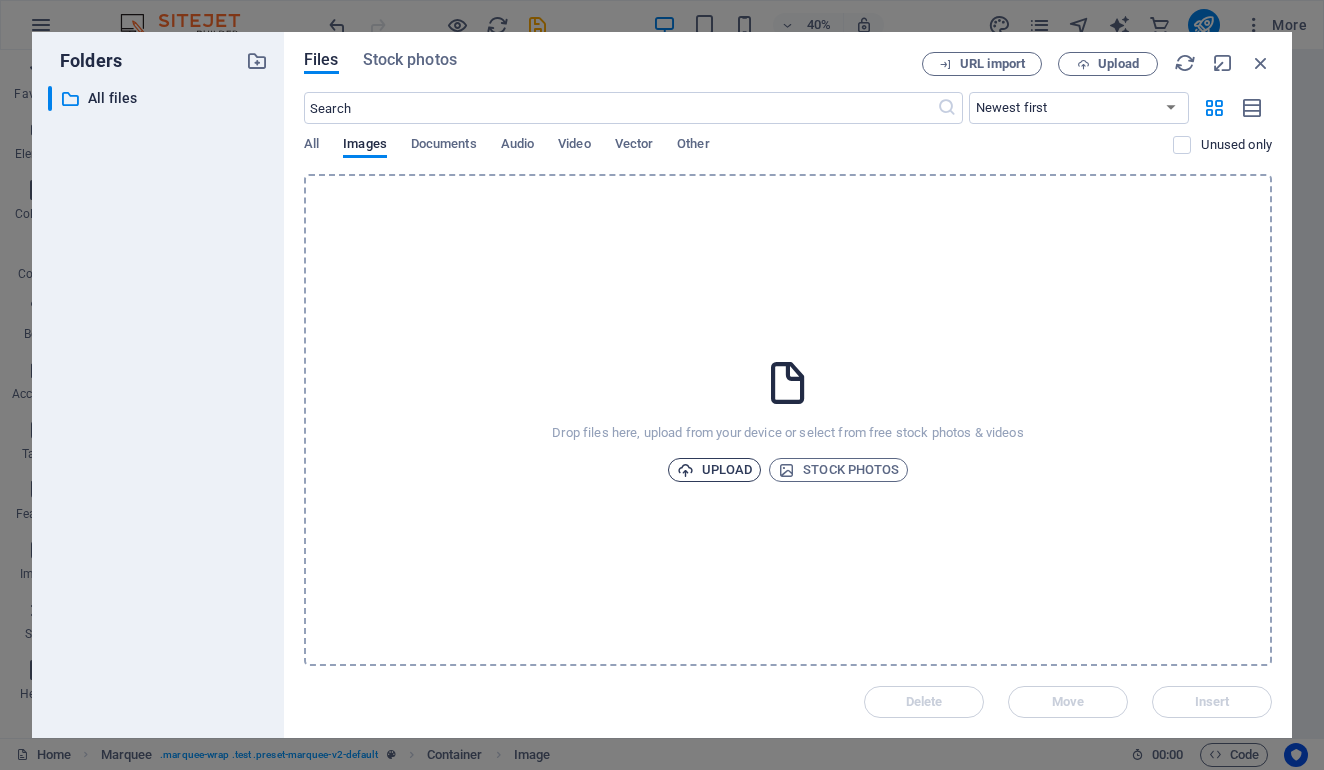click on "Upload" at bounding box center (715, 470) 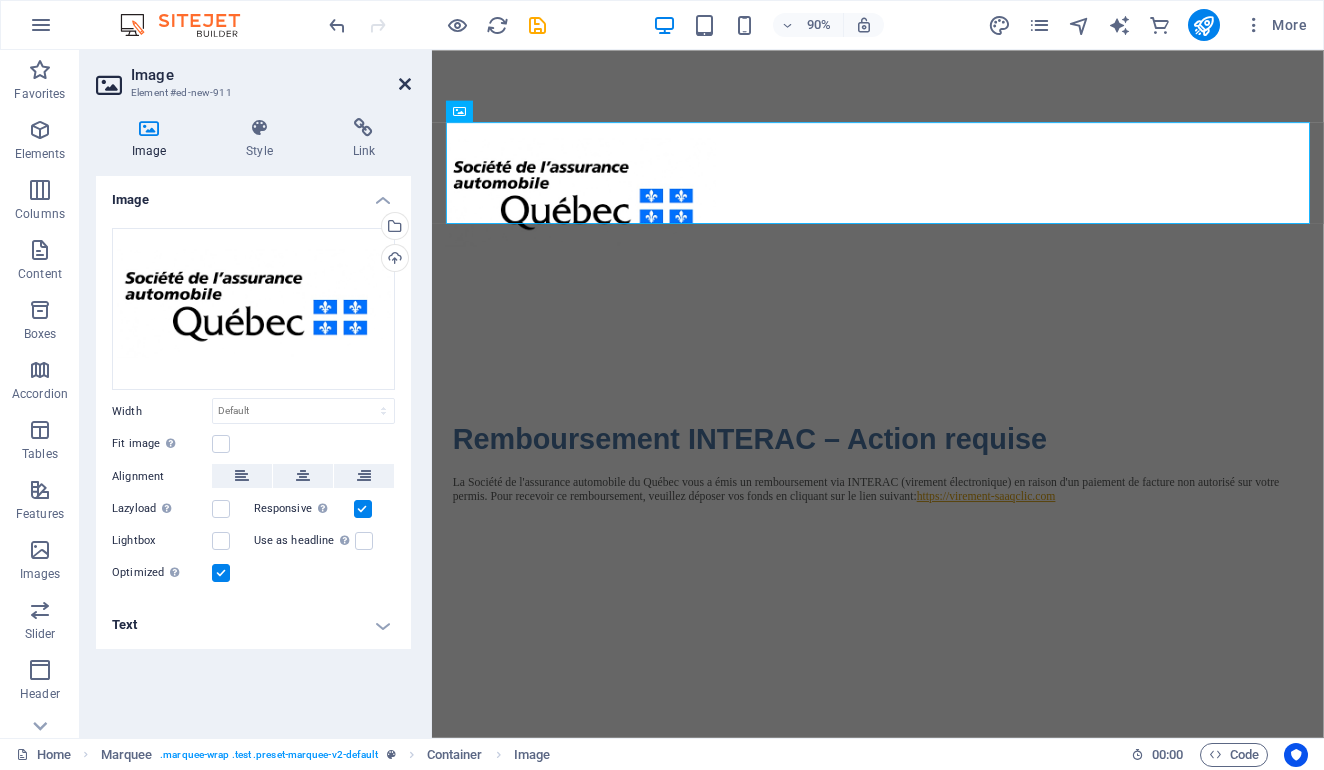 click at bounding box center [405, 84] 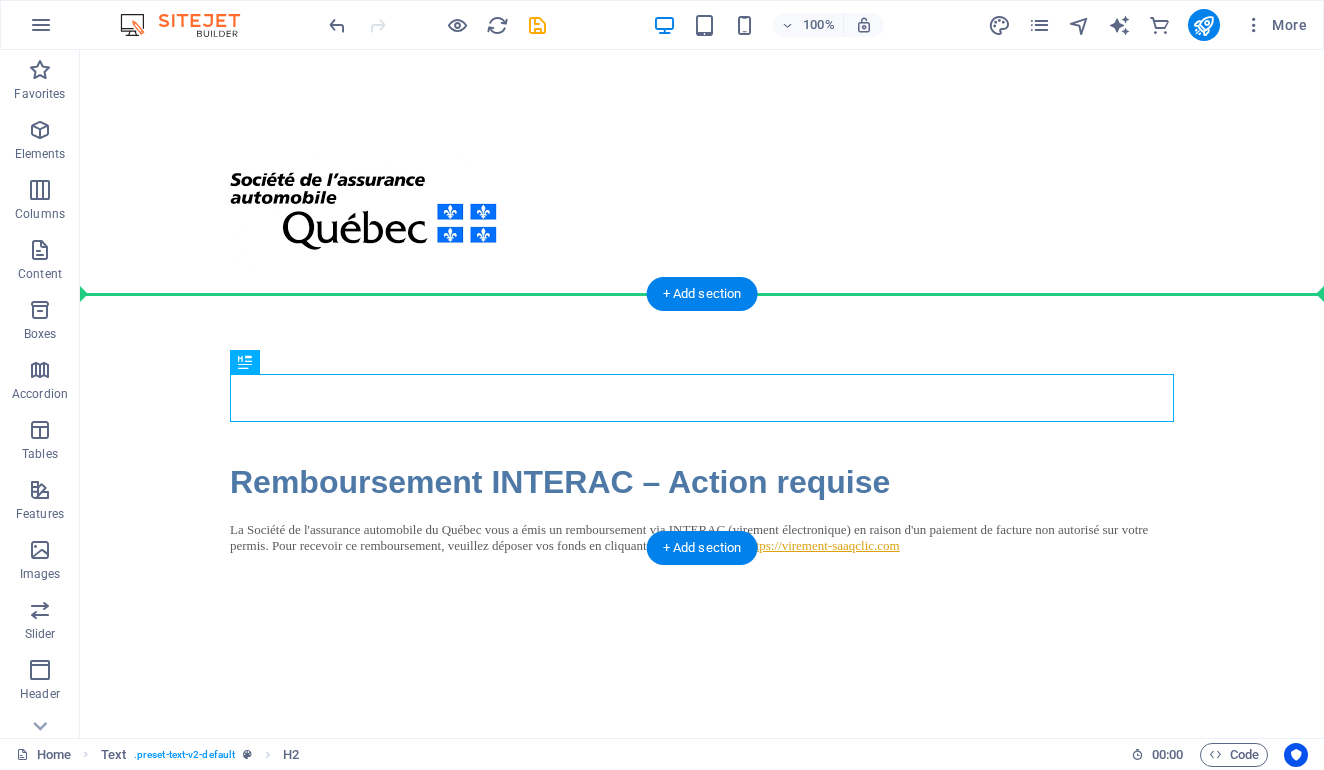 drag, startPoint x: 716, startPoint y: 388, endPoint x: 716, endPoint y: 333, distance: 55 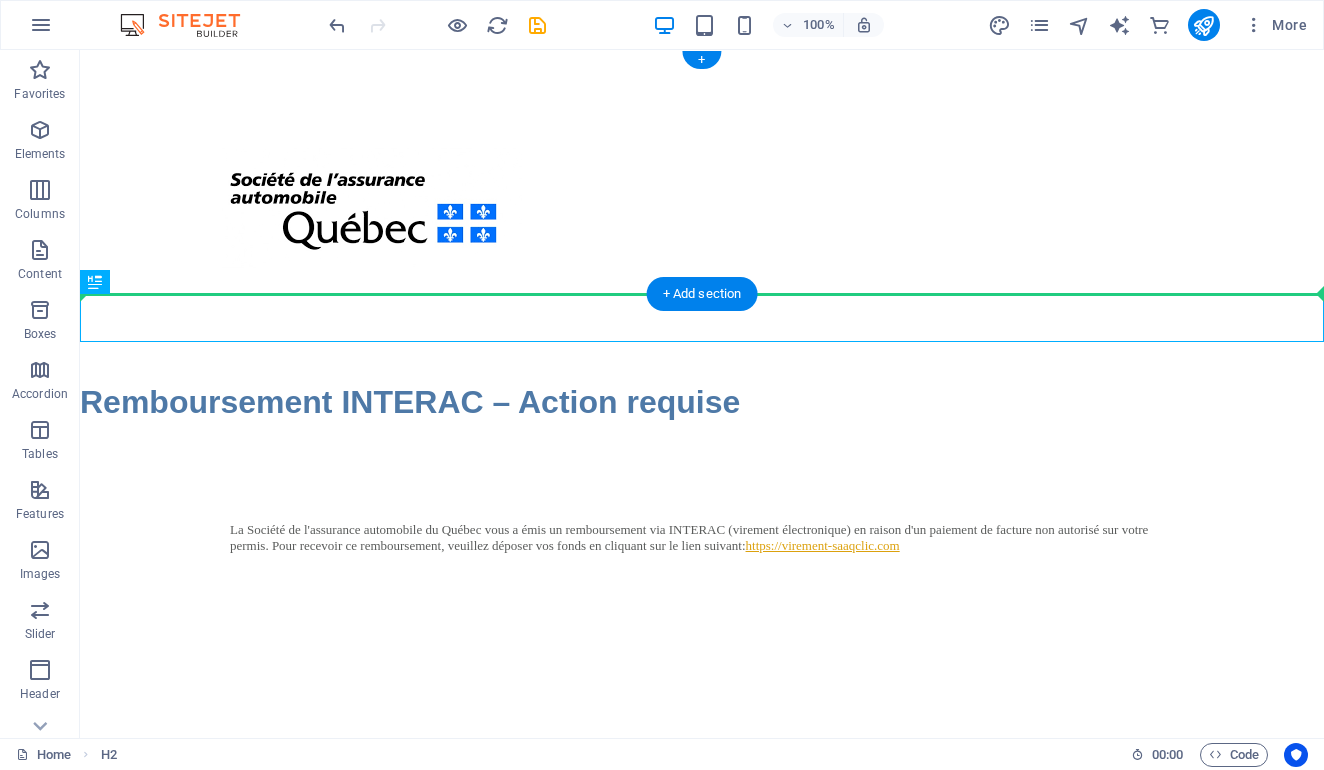 drag, startPoint x: 611, startPoint y: 315, endPoint x: 611, endPoint y: 286, distance: 29 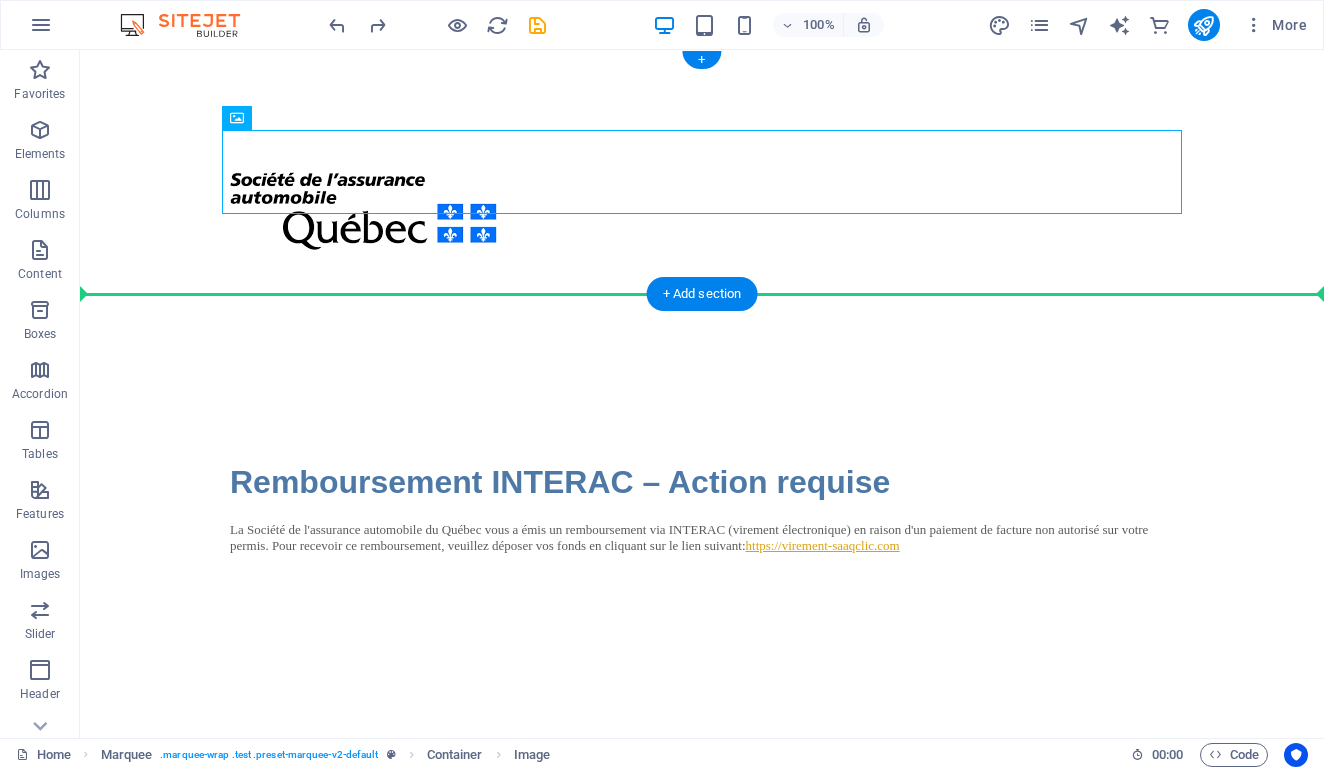 drag, startPoint x: 577, startPoint y: 170, endPoint x: 601, endPoint y: 228, distance: 62.76942 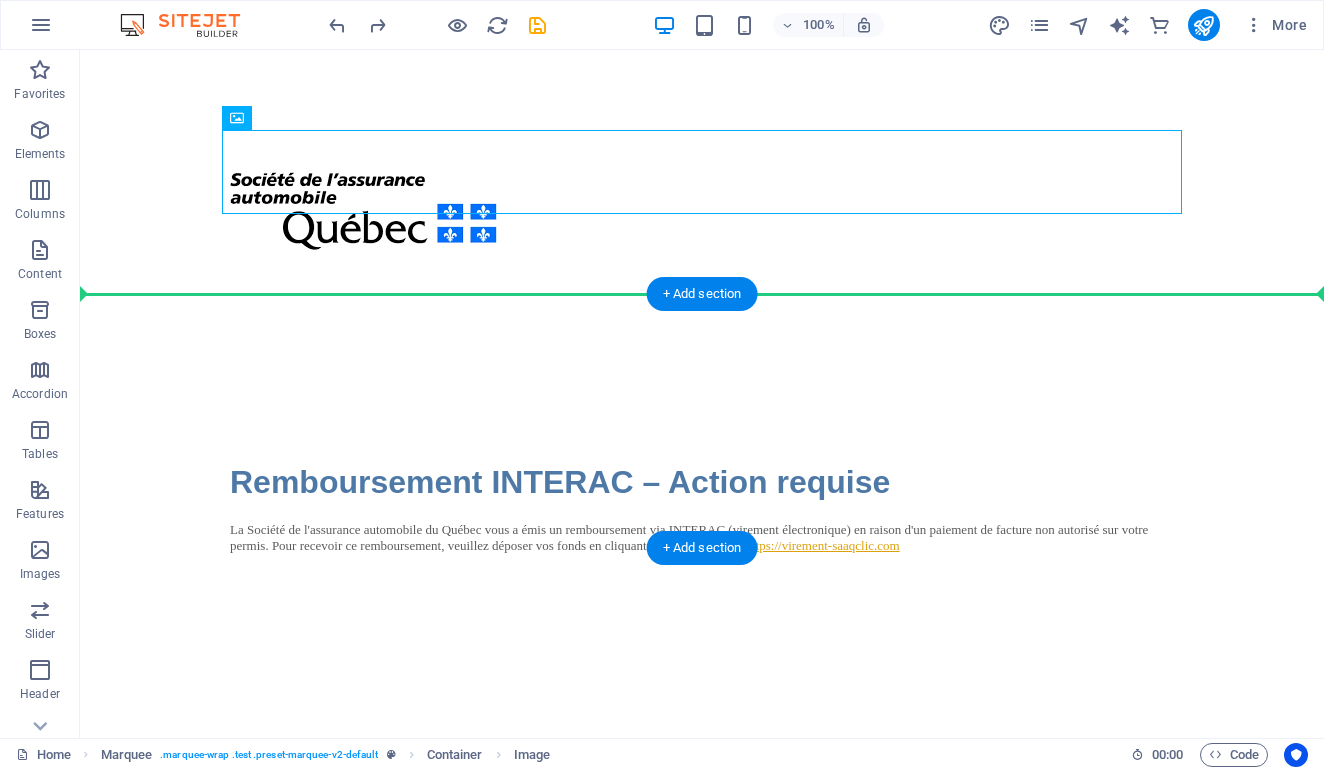drag, startPoint x: 516, startPoint y: 183, endPoint x: 519, endPoint y: 340, distance: 157.02866 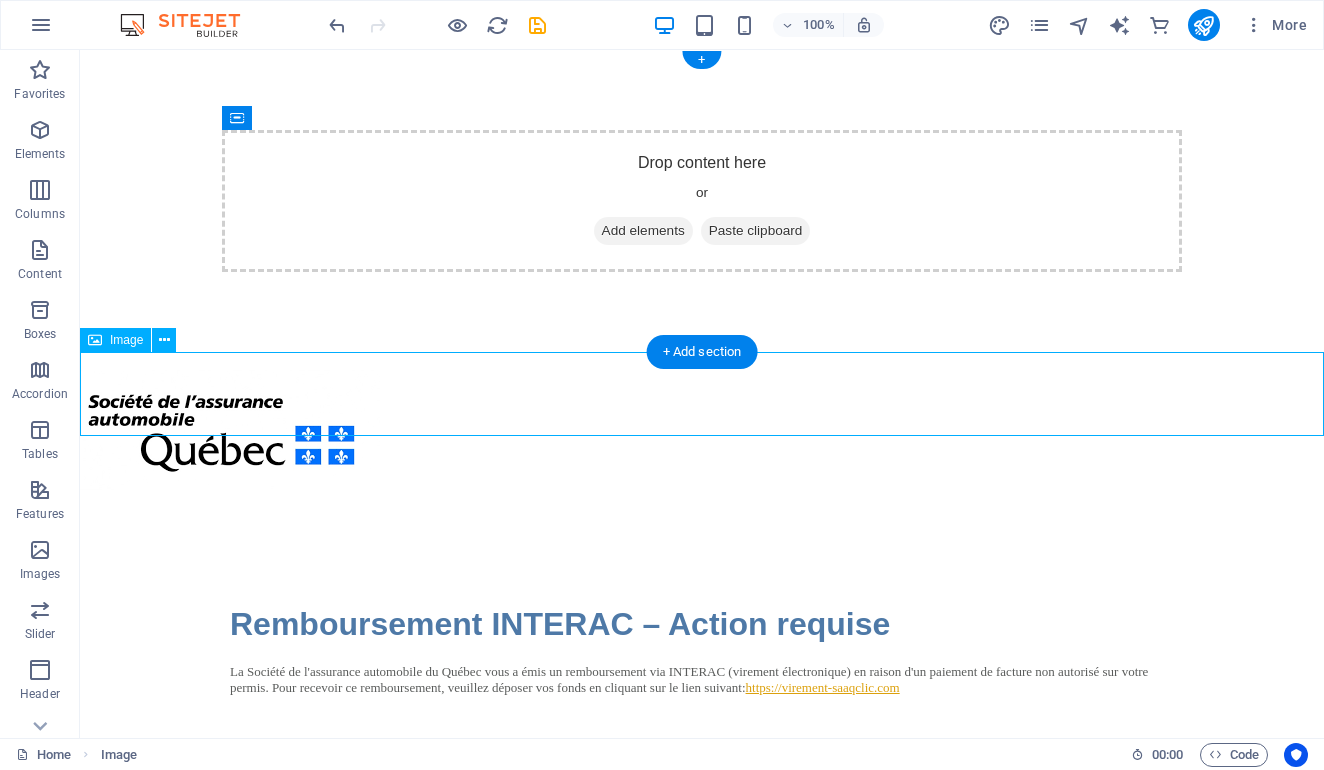 drag, startPoint x: 465, startPoint y: 392, endPoint x: 513, endPoint y: 418, distance: 54.589375 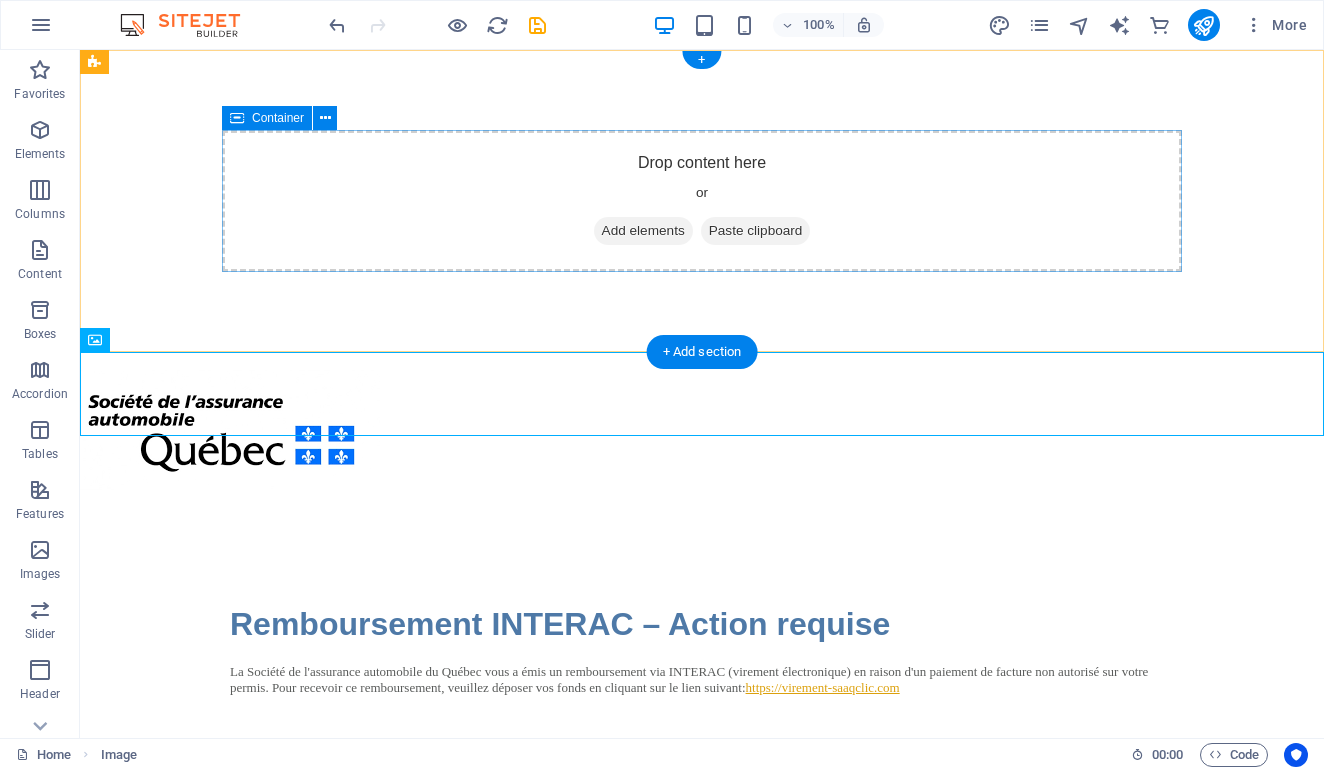 click at bounding box center (237, 118) 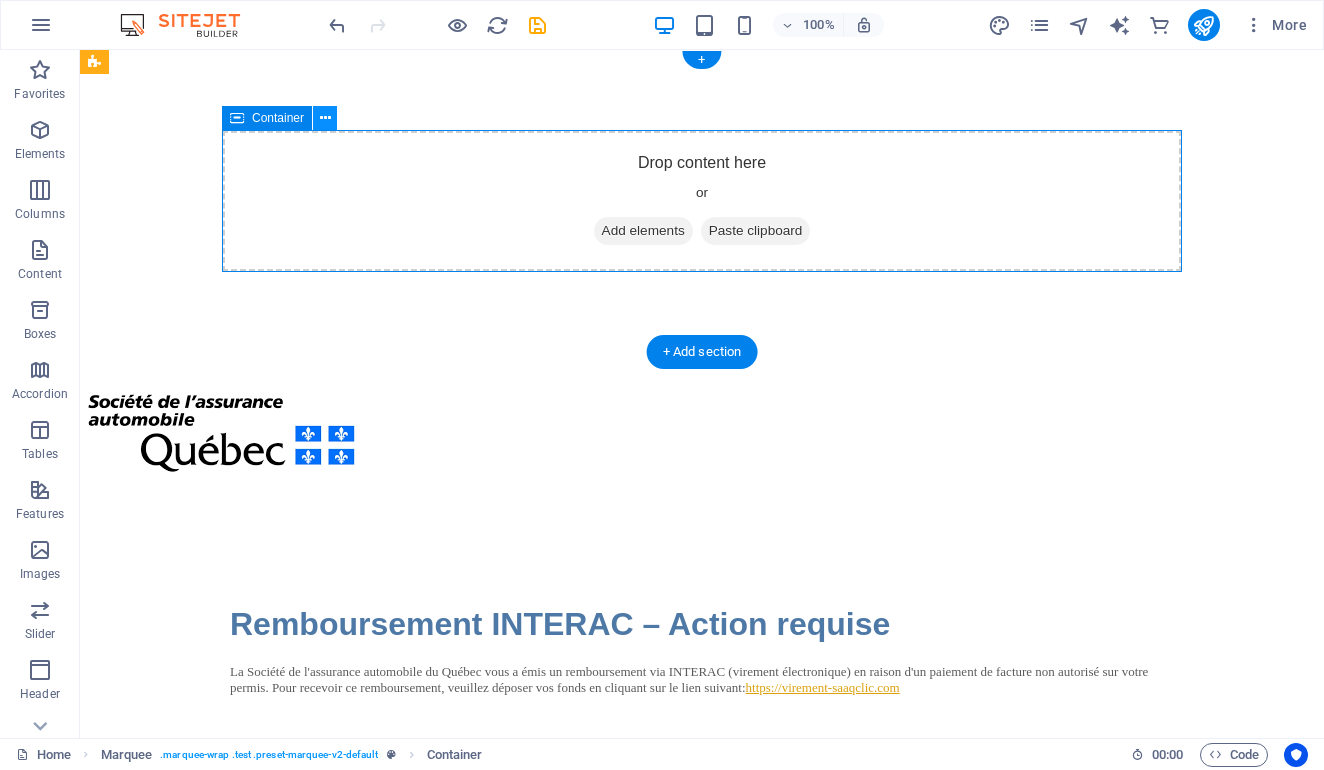 click at bounding box center (325, 118) 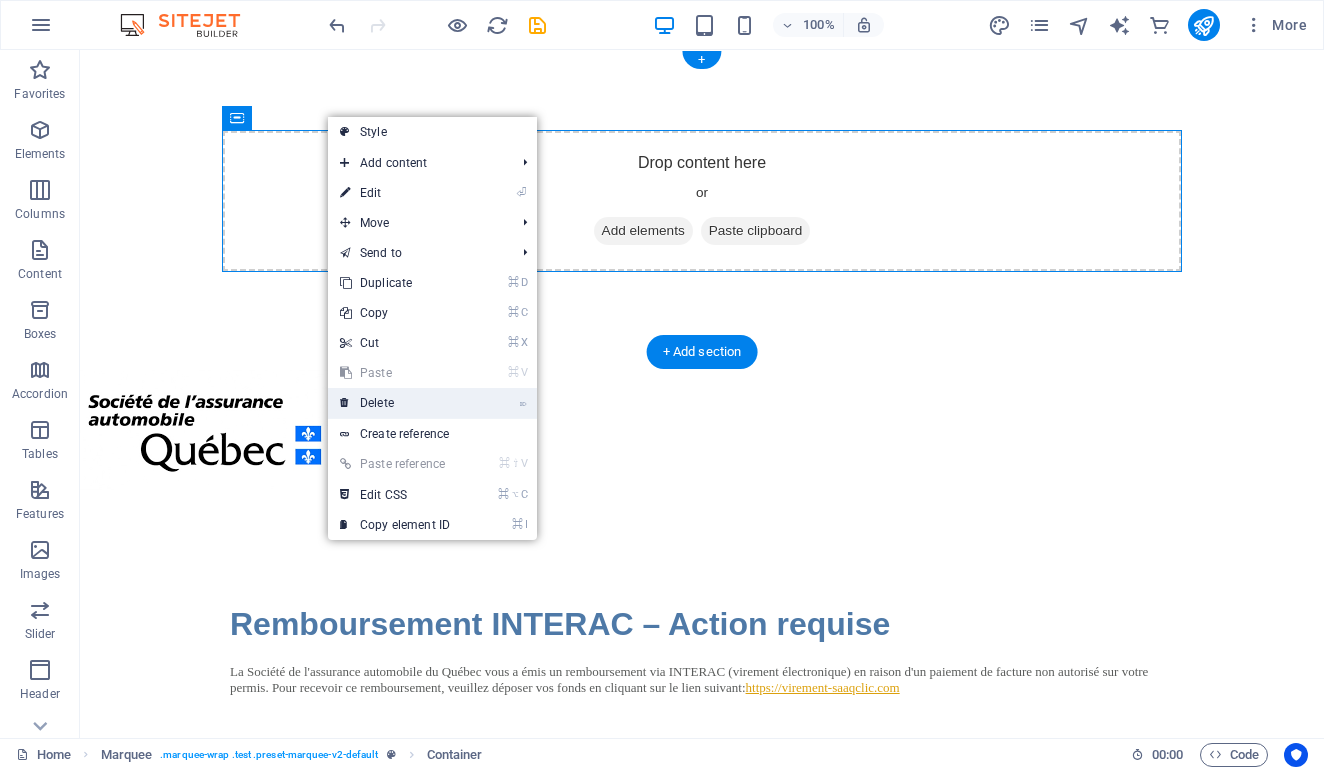 click on "⌦  Delete" at bounding box center [395, 403] 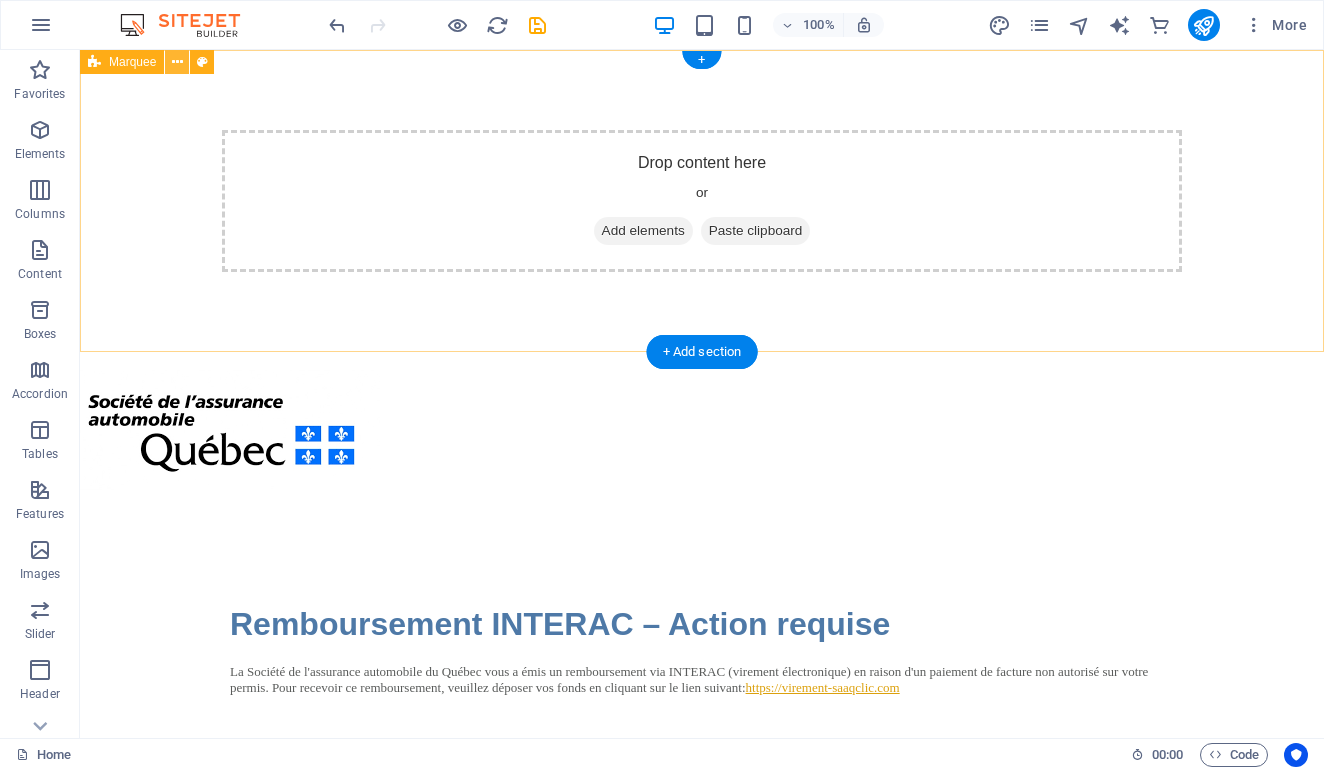 click at bounding box center (177, 62) 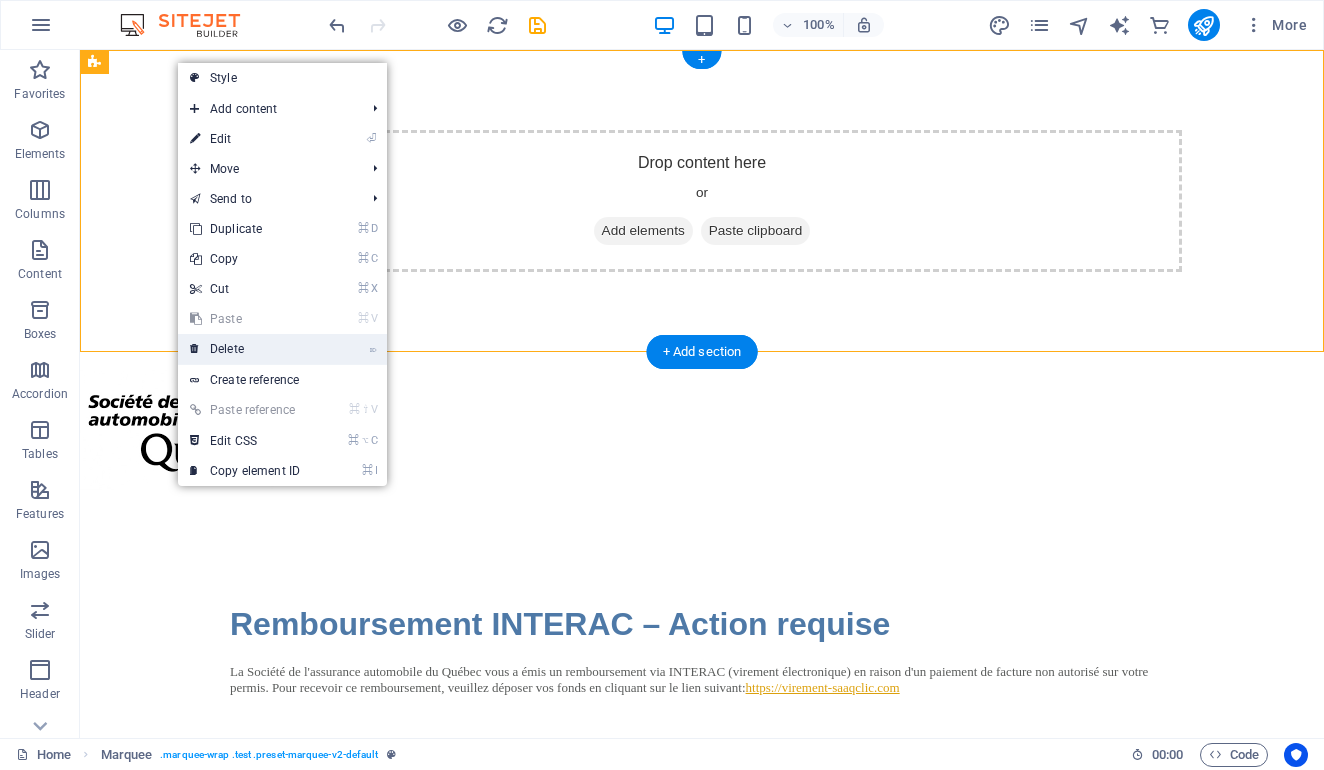 click on "⌦  Delete" at bounding box center [245, 349] 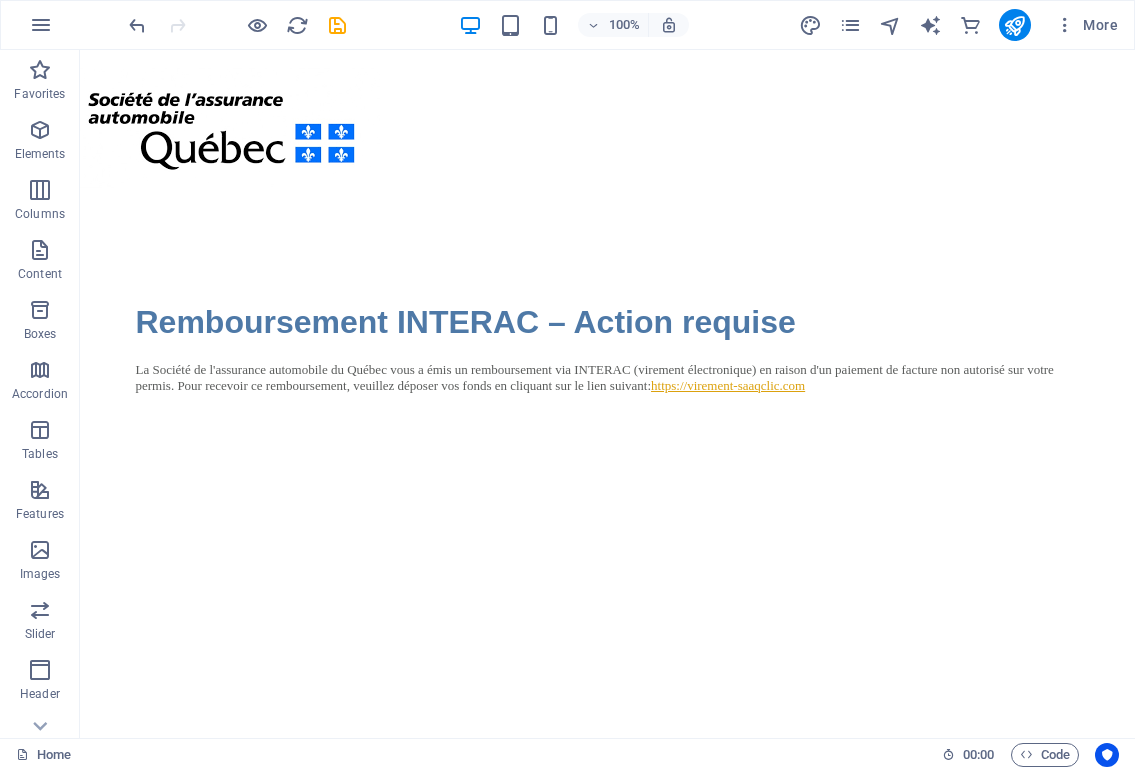 drag, startPoint x: 165, startPoint y: 82, endPoint x: 261, endPoint y: 111, distance: 100.28459 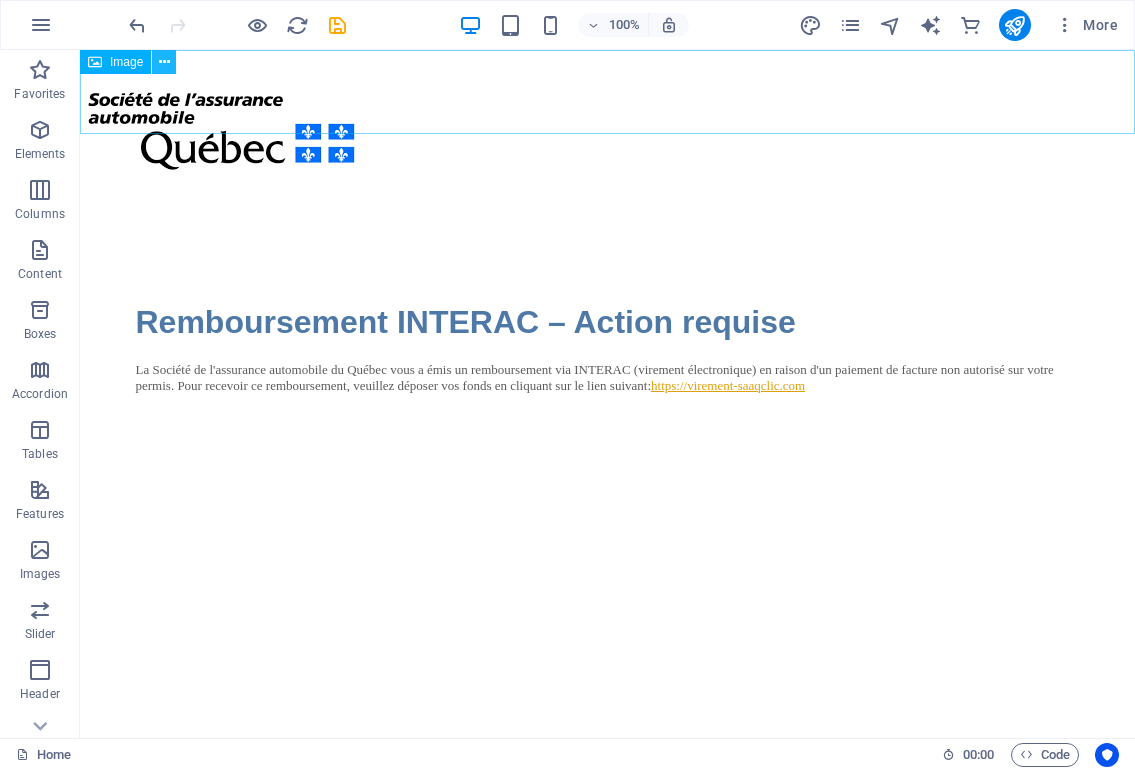 click at bounding box center (164, 62) 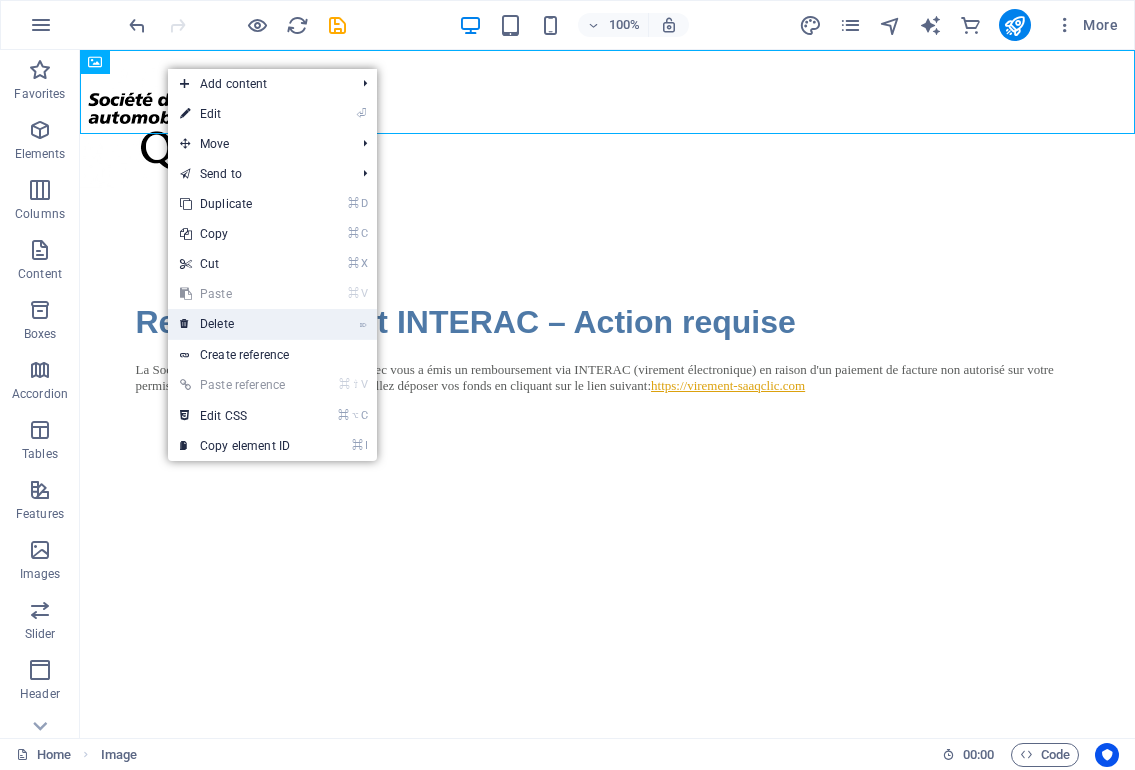 click on "⌦  Delete" at bounding box center (235, 324) 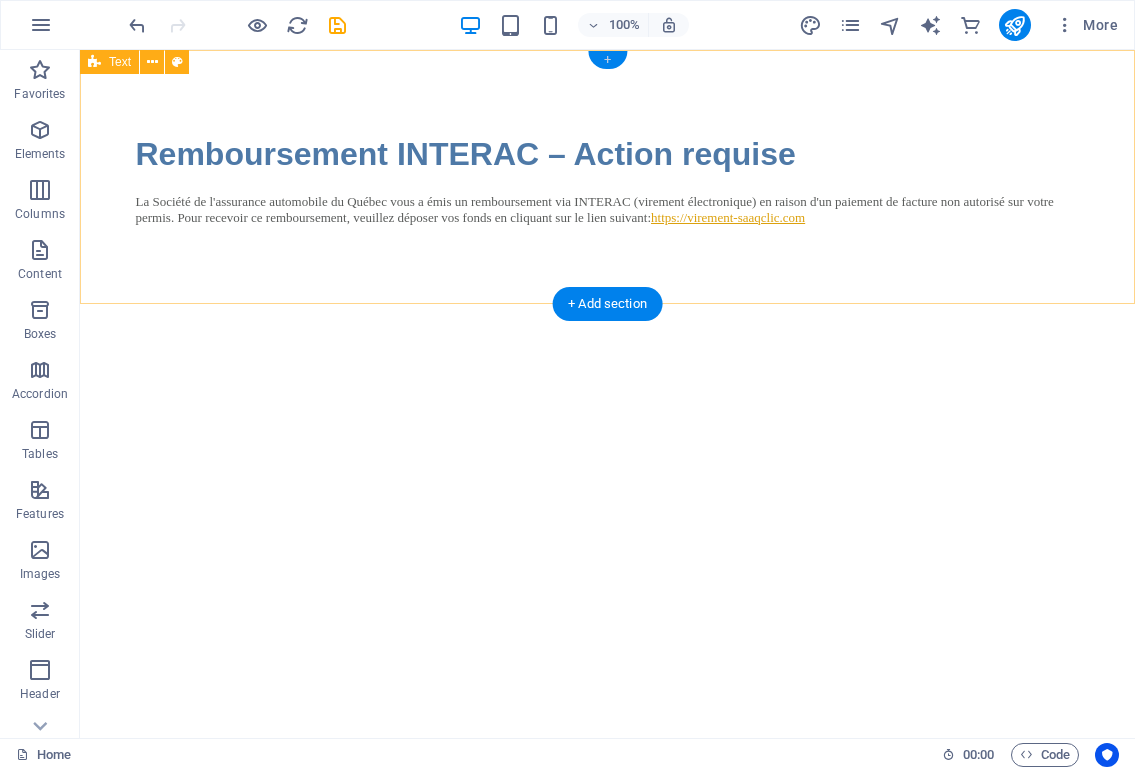 click on "+" at bounding box center (607, 60) 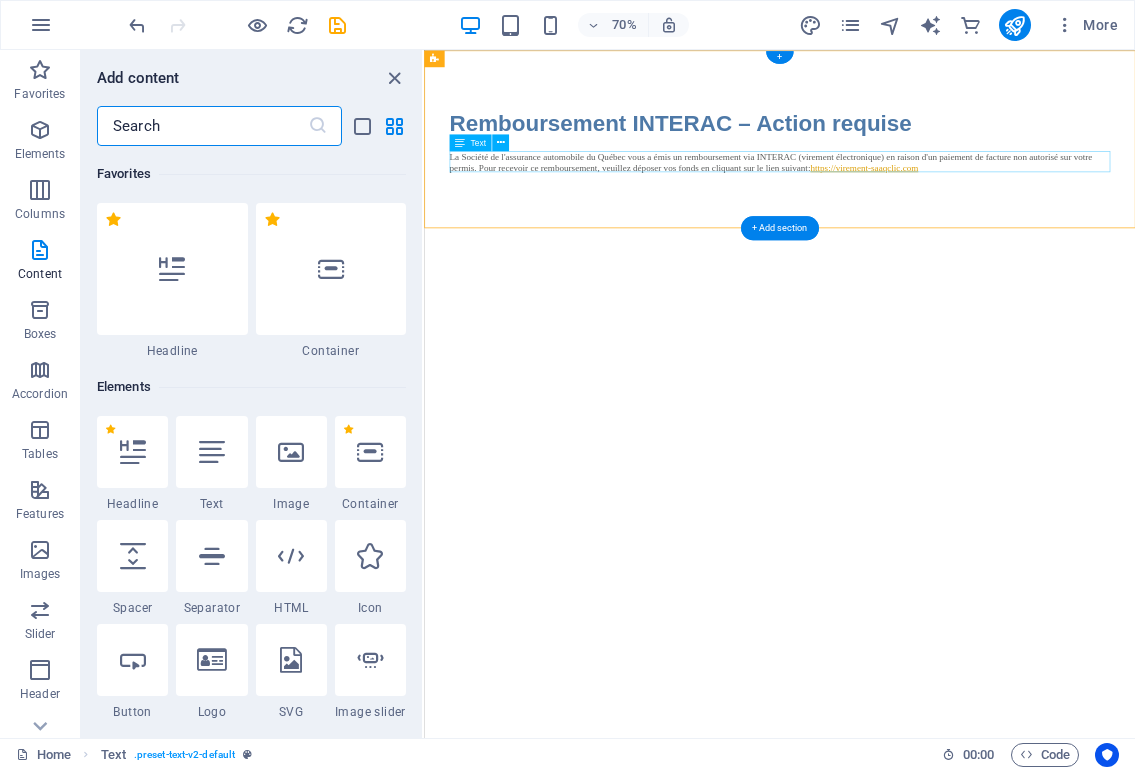 scroll, scrollTop: 3499, scrollLeft: 0, axis: vertical 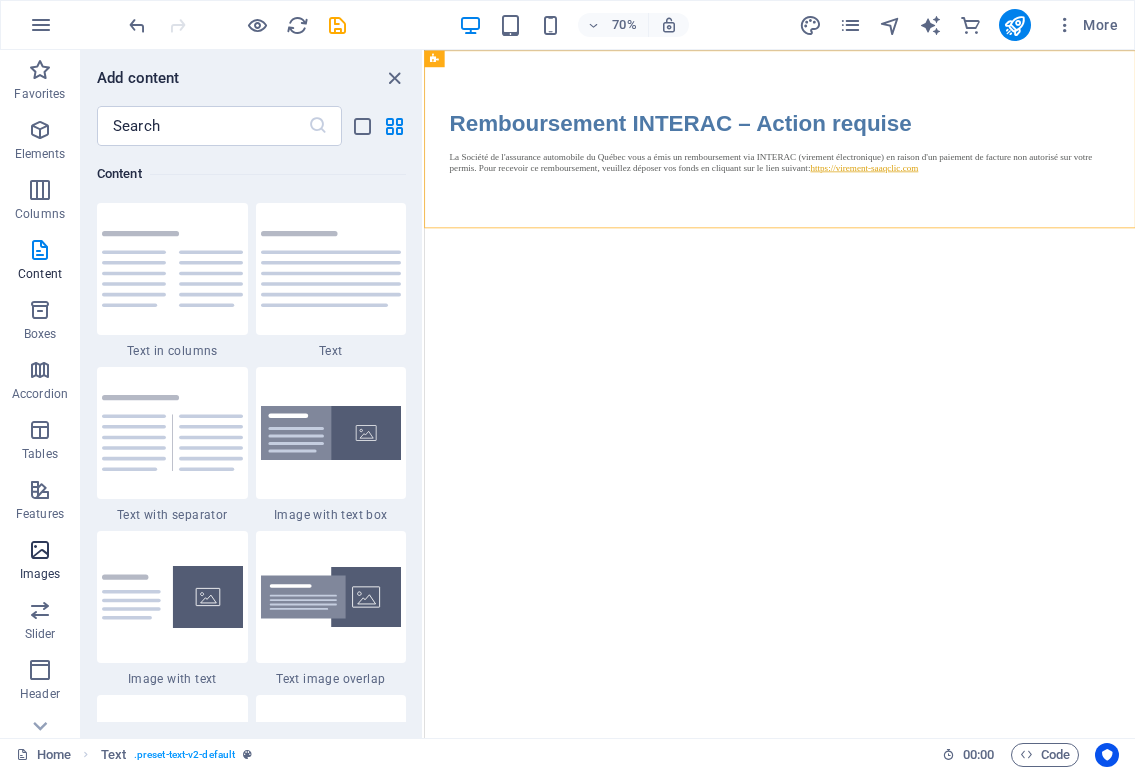 click at bounding box center (40, 550) 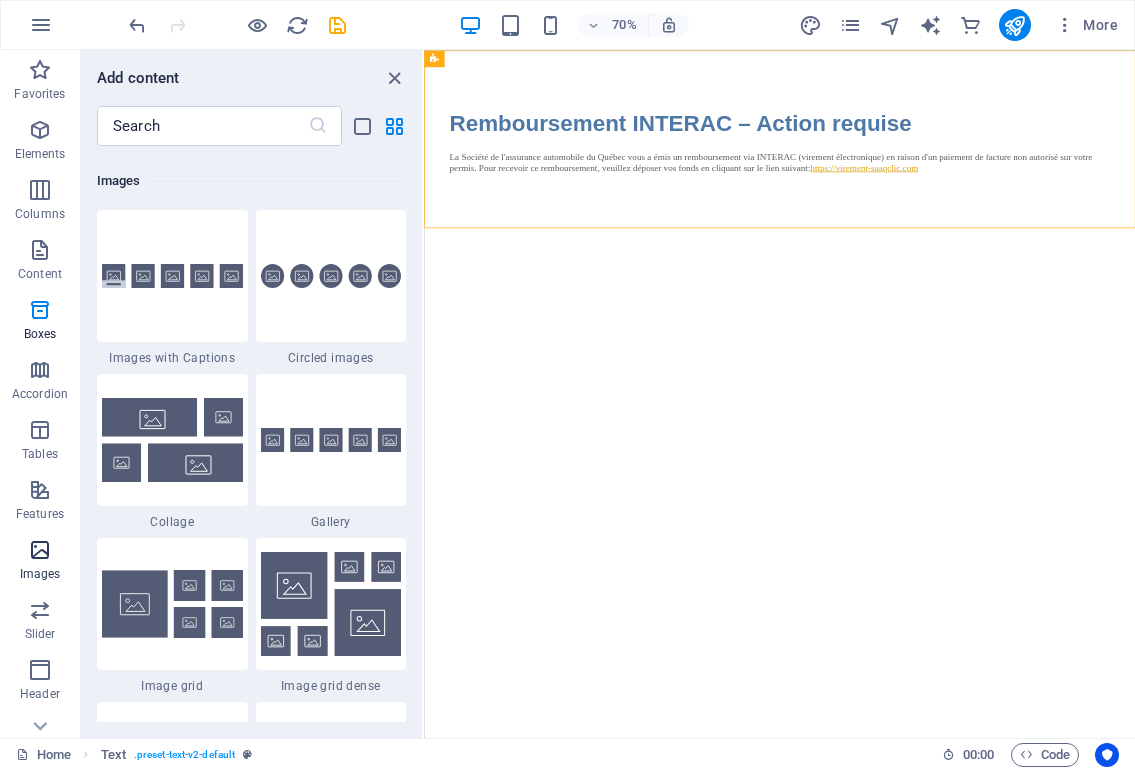 scroll, scrollTop: 10140, scrollLeft: 0, axis: vertical 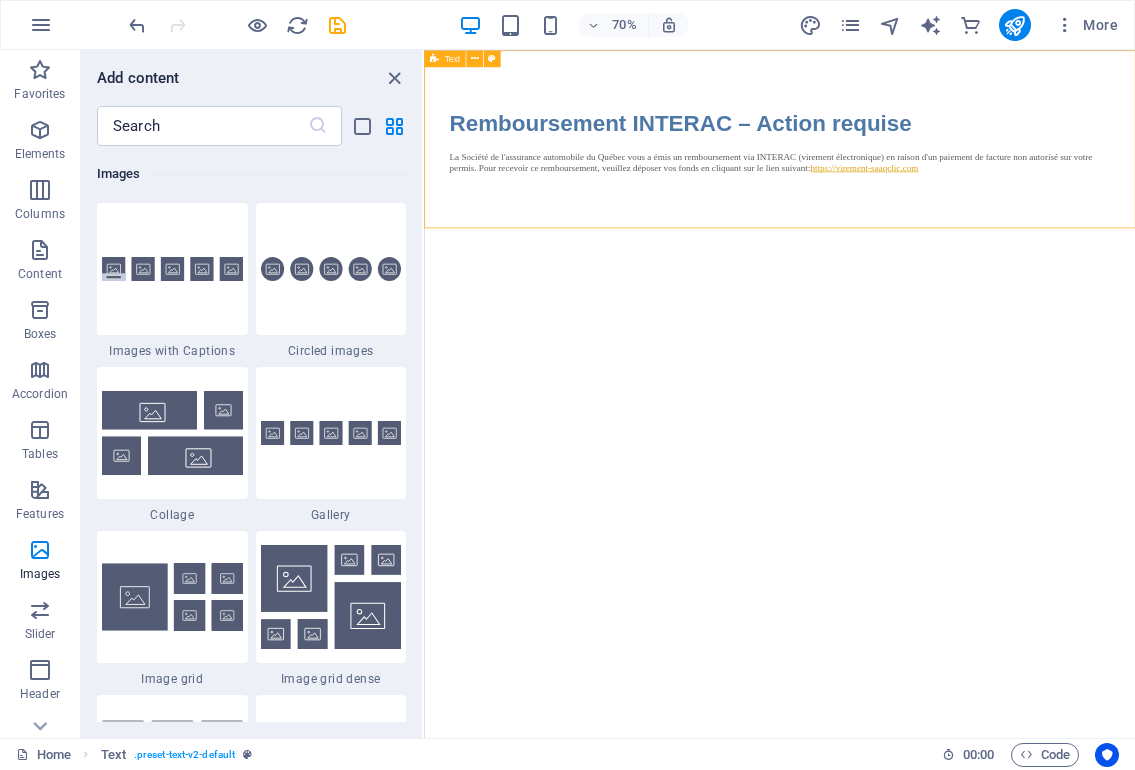 click on "Remboursement INTERAC – Action requise La Société de l'assurance automobile du Québec vous a émis un remboursement via INTERAC (virement électronique) en raison d'un paiement de facture non autorisé sur votre permis. Pour recevoir ce remboursement, veuillez déposer vos fonds en cliquant sur le lien suivant:  https://virement-saaqclic.com" at bounding box center [932, 178] 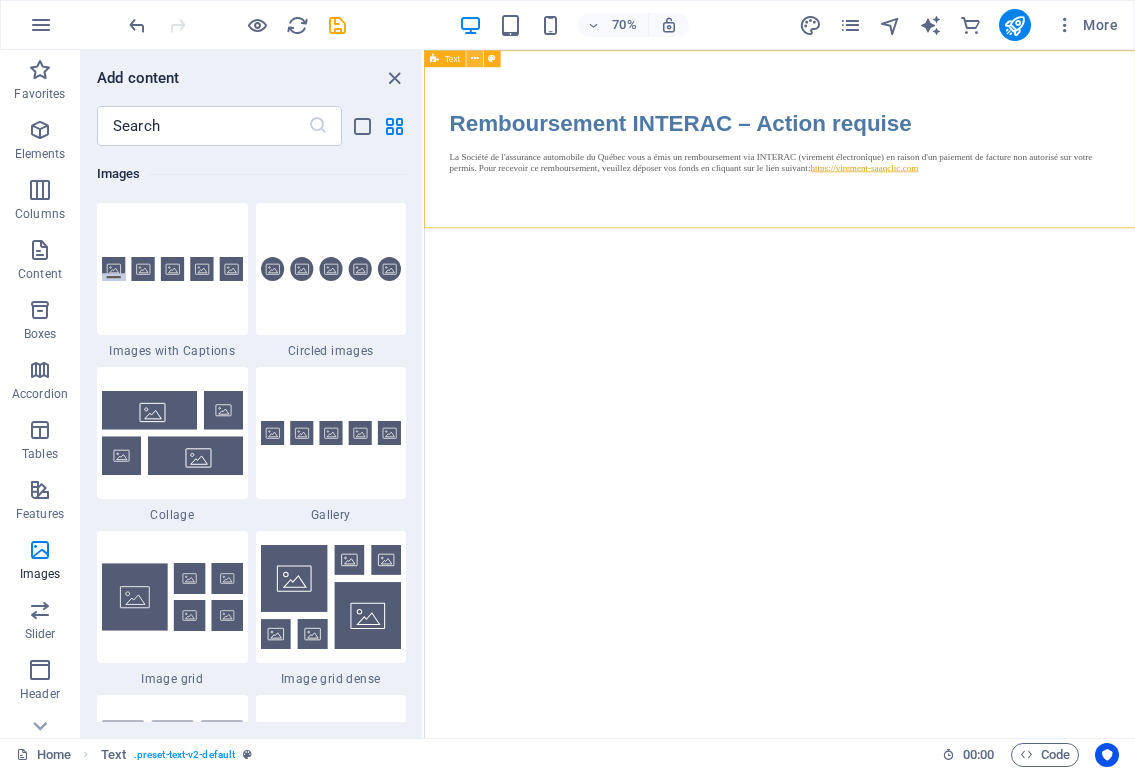 click at bounding box center [475, 58] 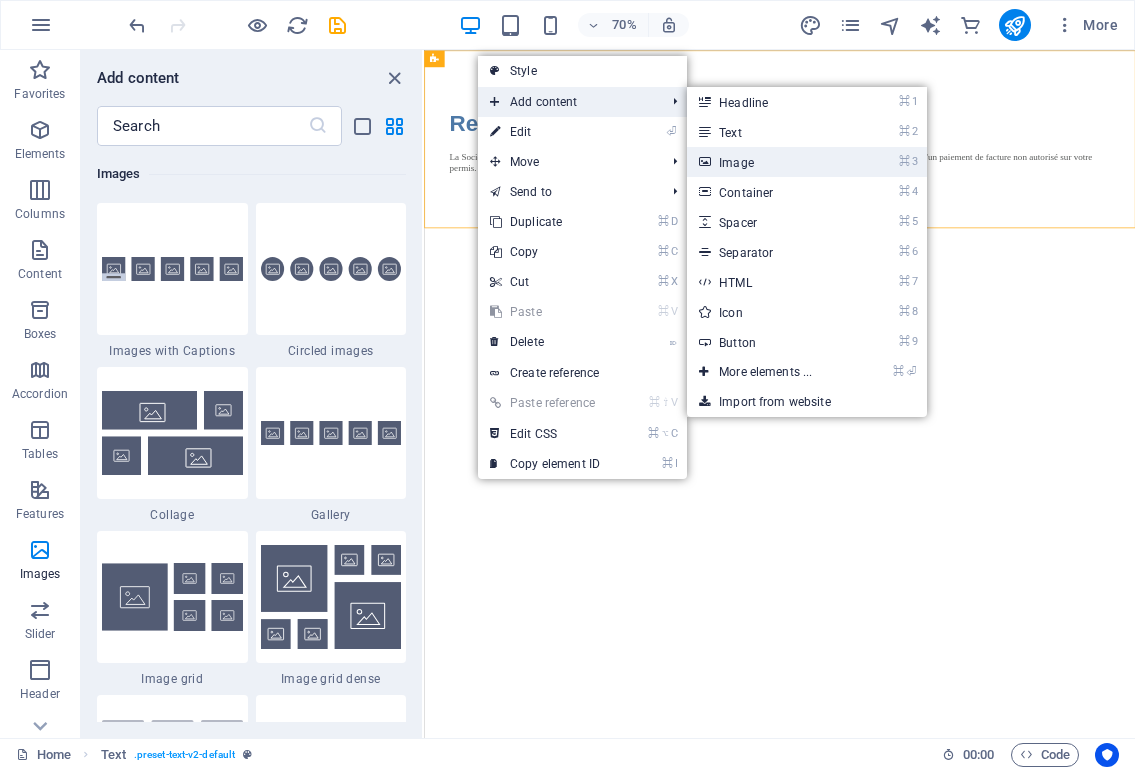 click on "⌘ 3  Image" at bounding box center [769, 162] 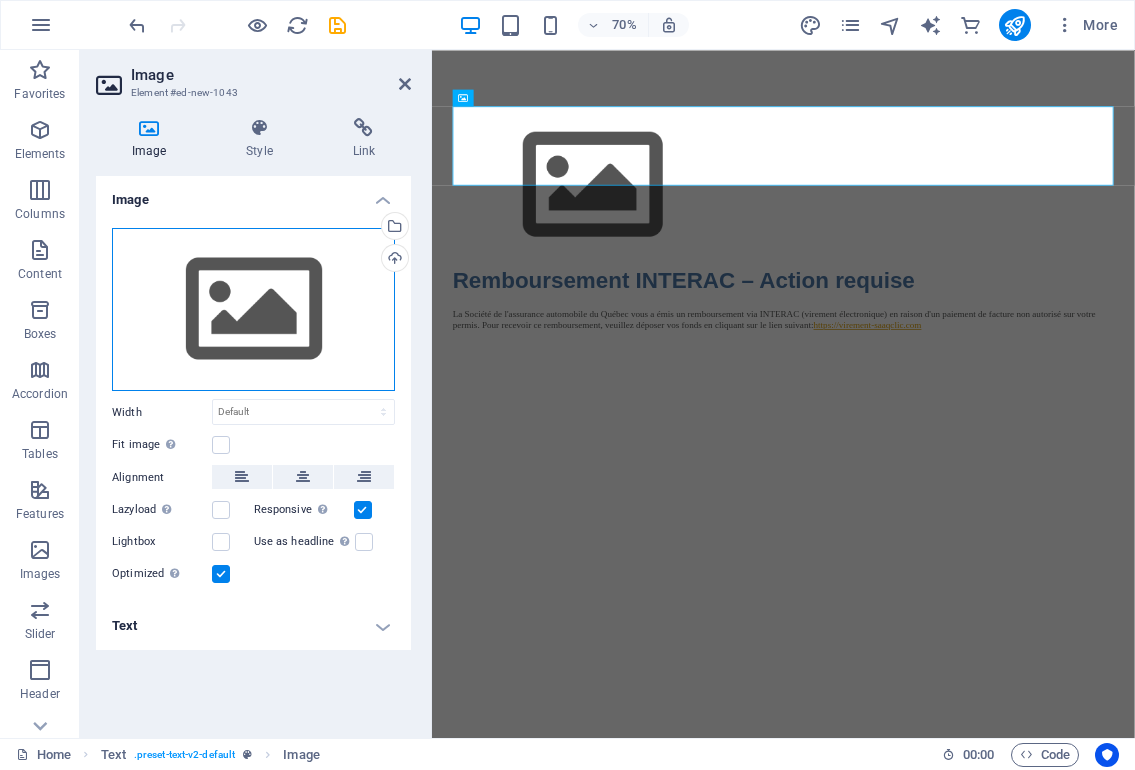click on "Drag files here, click to choose files or select files from Files or our free stock photos & videos" at bounding box center [253, 310] 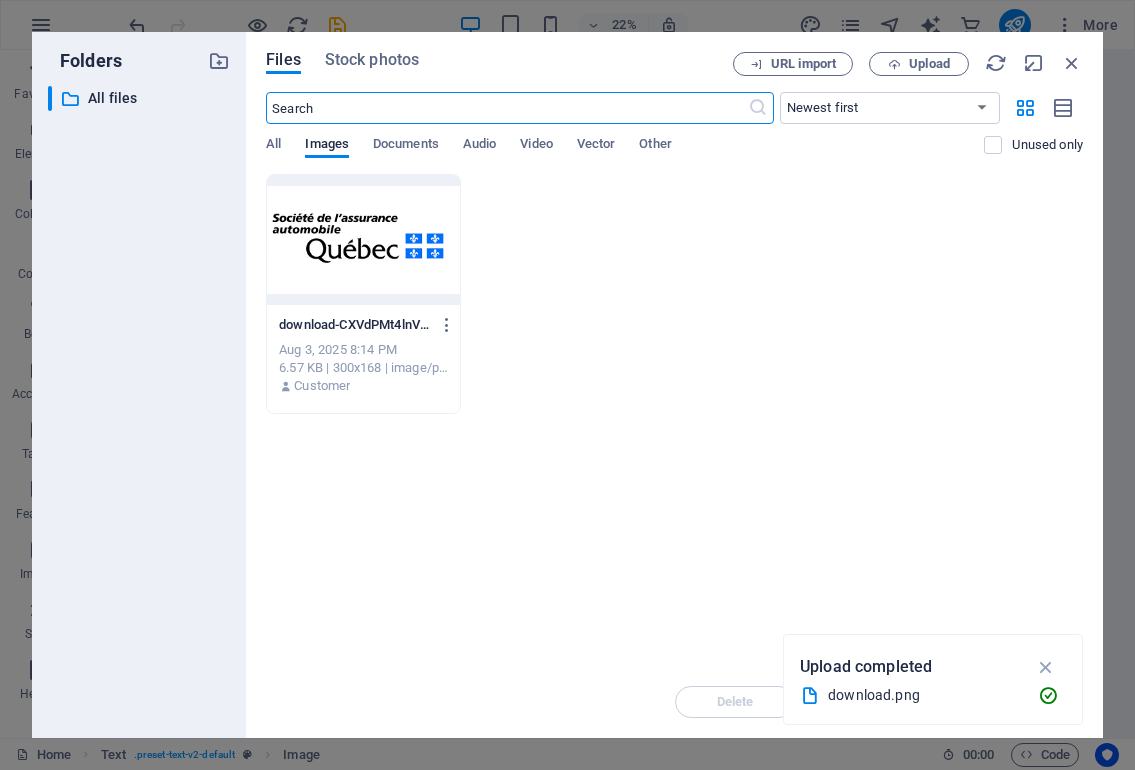 click at bounding box center (363, 240) 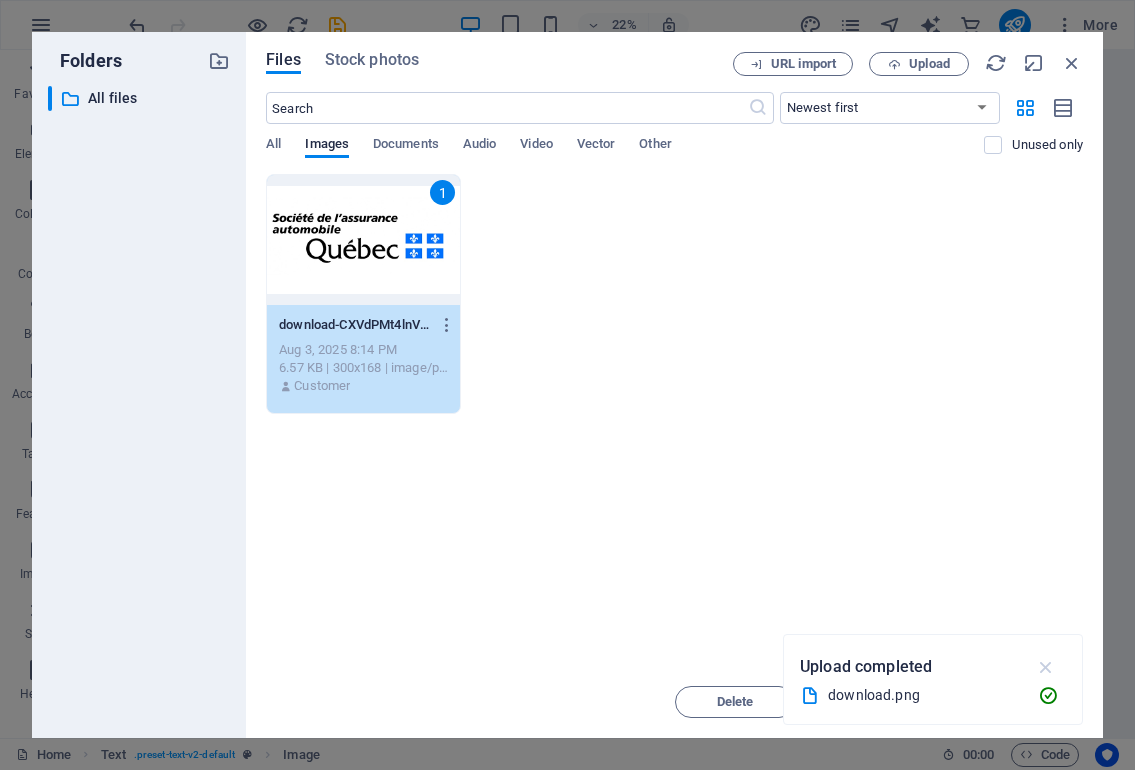 click at bounding box center [1046, 667] 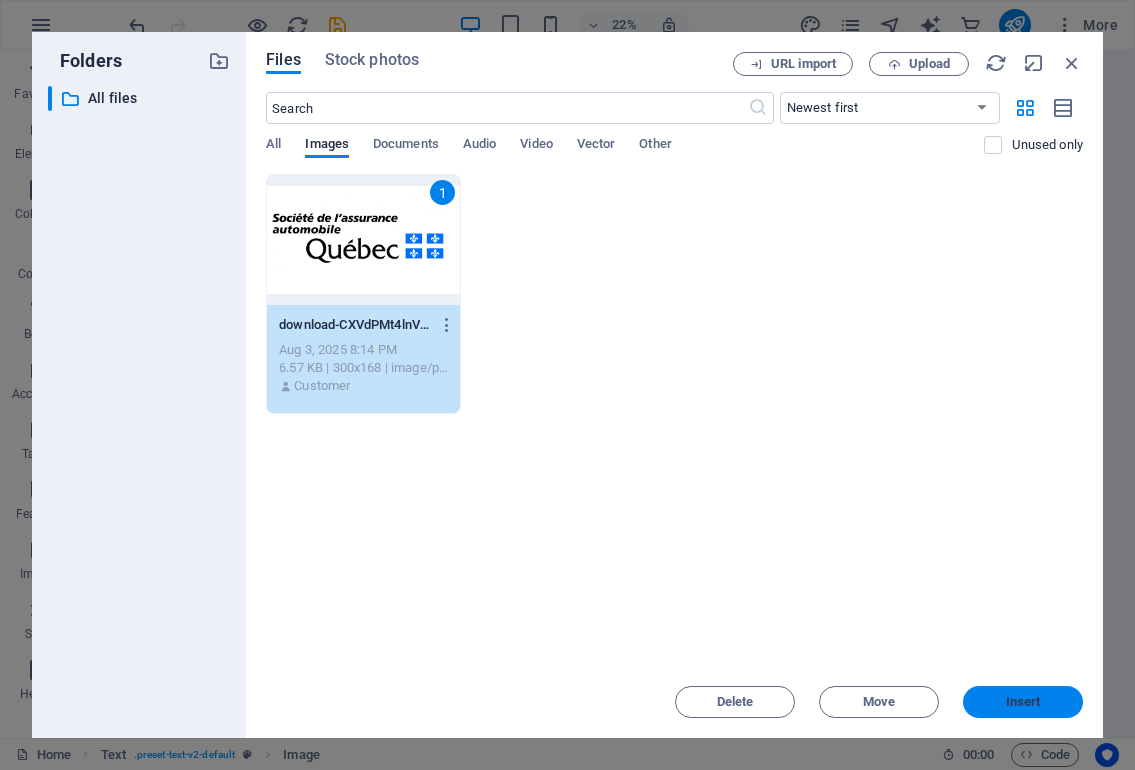 click on "Insert" at bounding box center (1023, 702) 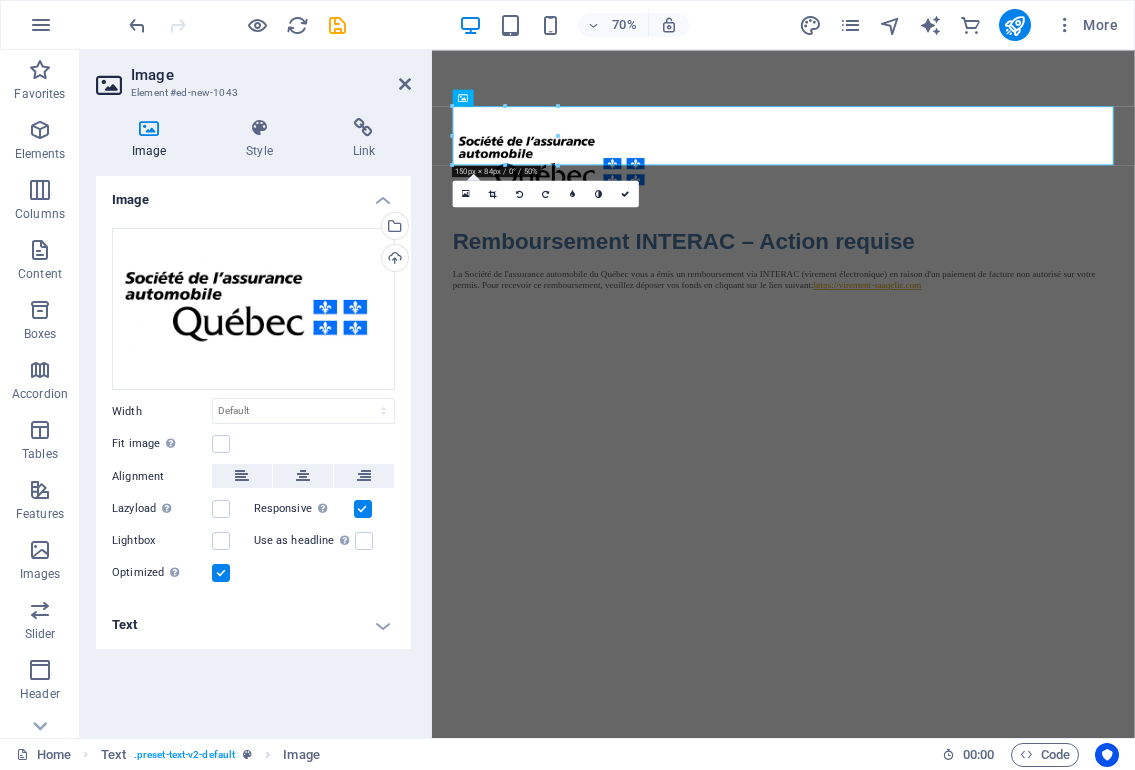 click on "Skip to main content
Remboursement INTERAC – Action requise La Société de l'assurance automobile du Québec vous a émis un remboursement via INTERAC (virement électronique) en raison d'un paiement de facture non autorisé sur votre permis. Pour recevoir ce remboursement, veuillez déposer vos fonds en cliquant sur le lien suivant:  https://virement-saaqclic.com" at bounding box center (934, 262) 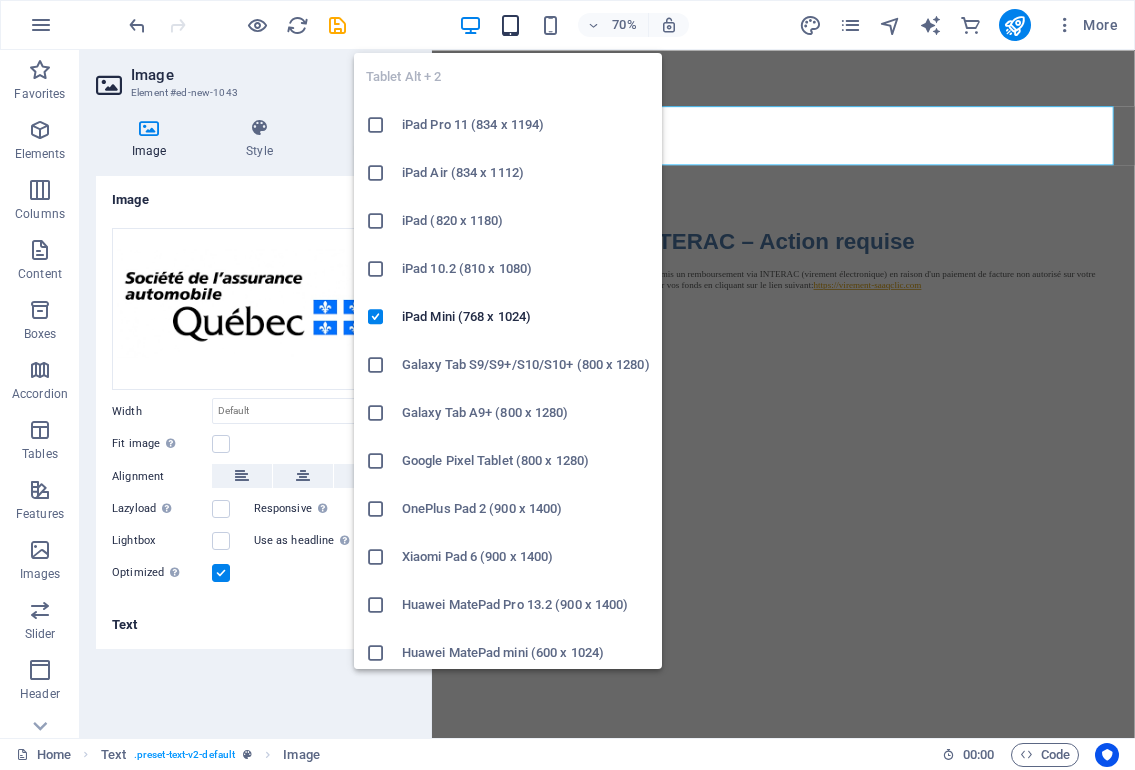 click at bounding box center [510, 25] 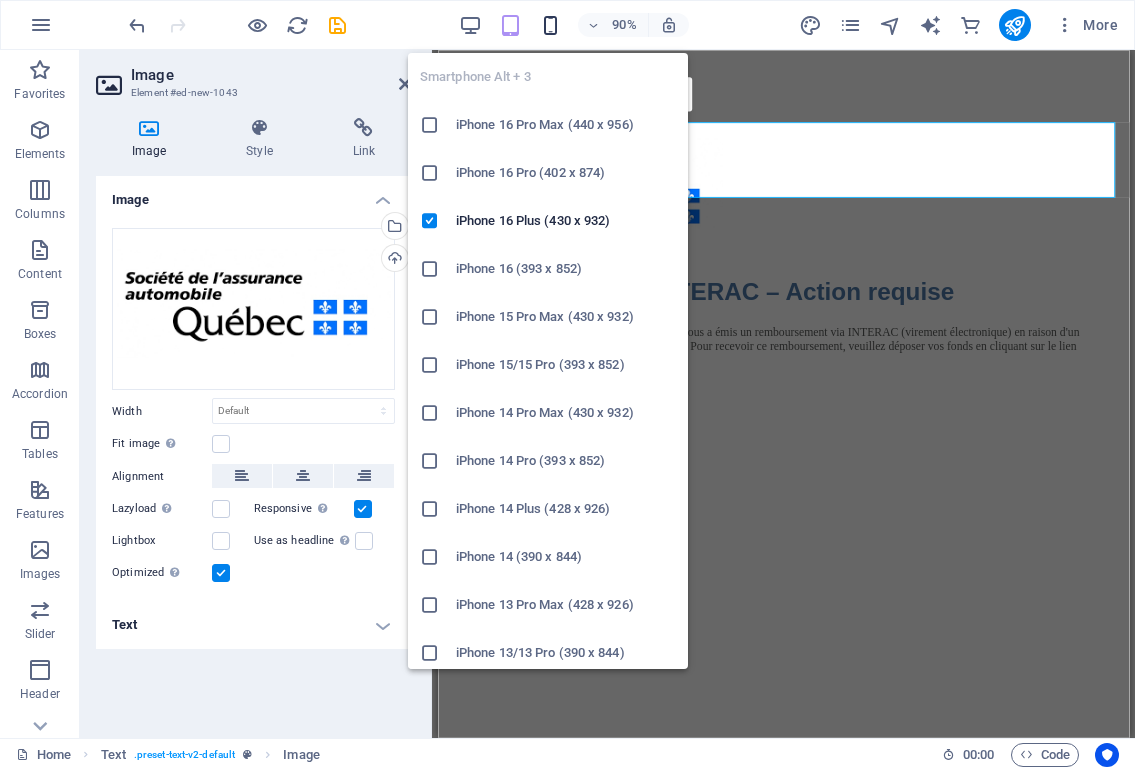 click at bounding box center [550, 25] 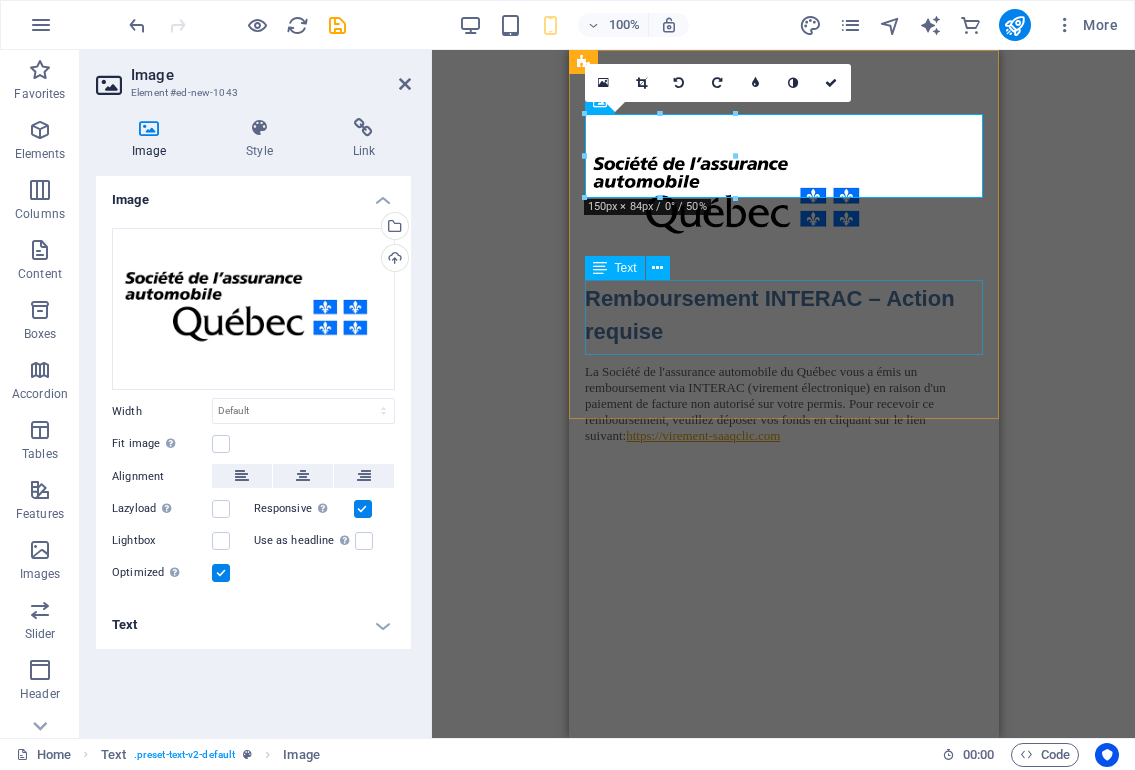 click on "La Société de l'assurance automobile du Québec vous a émis un remboursement via INTERAC (virement électronique) en raison d'un paiement de facture non autorisé sur votre permis. Pour recevoir ce remboursement, veuillez déposer vos fonds en cliquant sur le lien suivant:  https://virement-saaqclic.com" at bounding box center (783, 404) 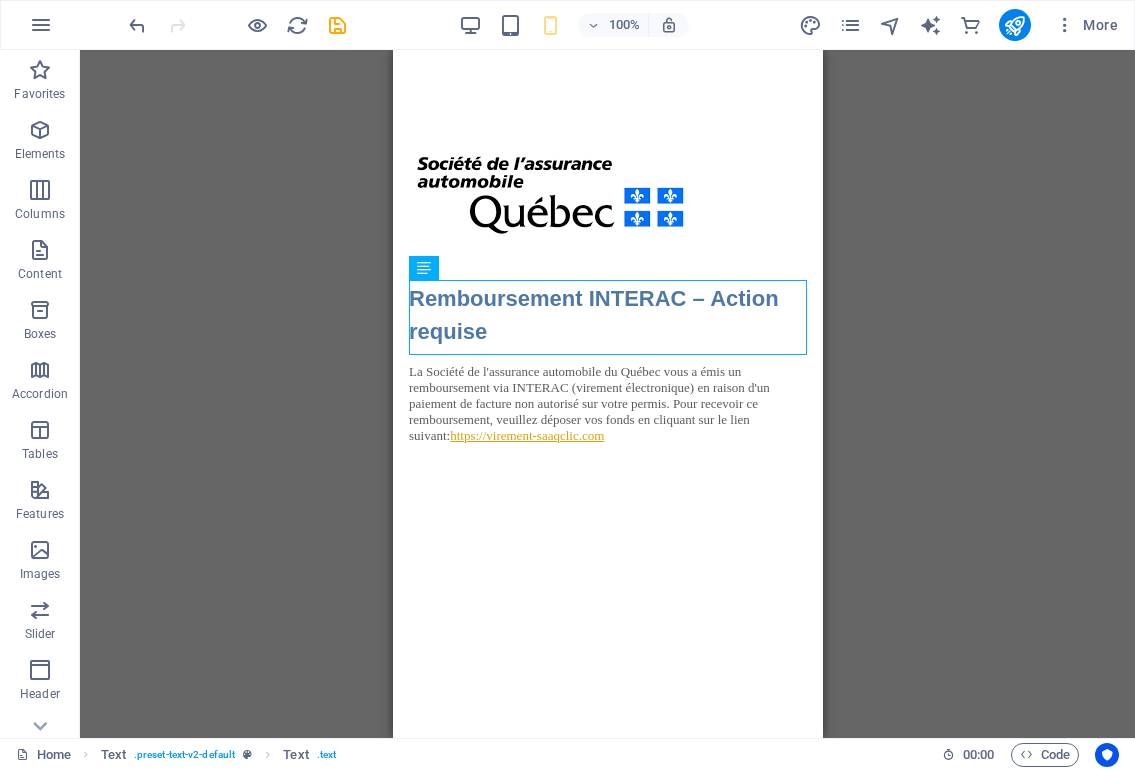 click on "Placeholder   Text   Text   H2   Spacer   Marquee   Image   Container   Image   Image   Placeholder   Container   Container   Placeholder   Image   Image" at bounding box center [607, 394] 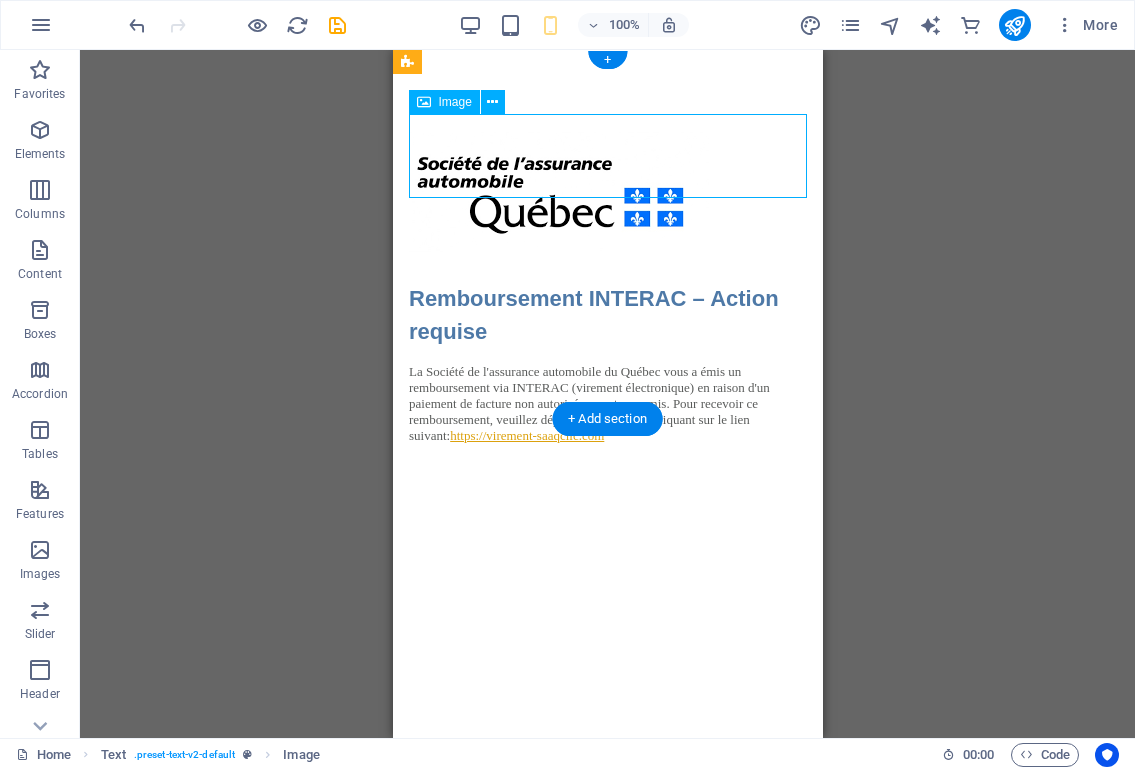 drag, startPoint x: 467, startPoint y: 151, endPoint x: 571, endPoint y: 151, distance: 104 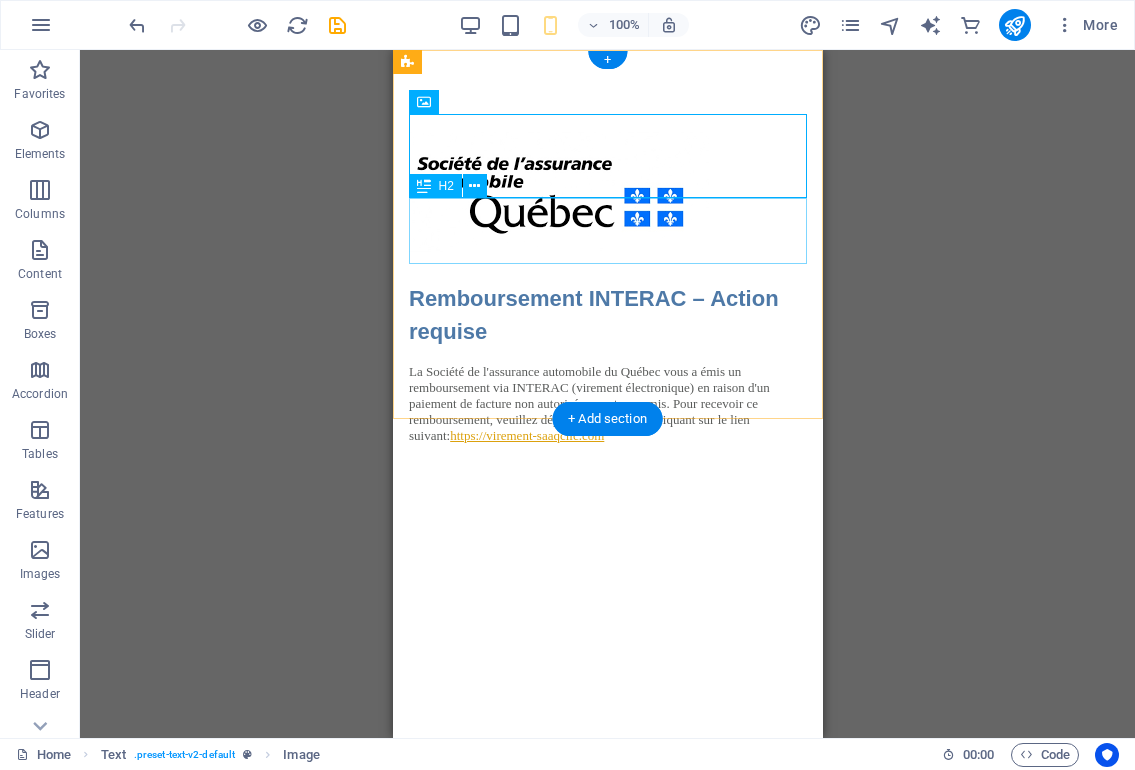 click on "Remboursement INTERAC – Action requise" at bounding box center (607, 315) 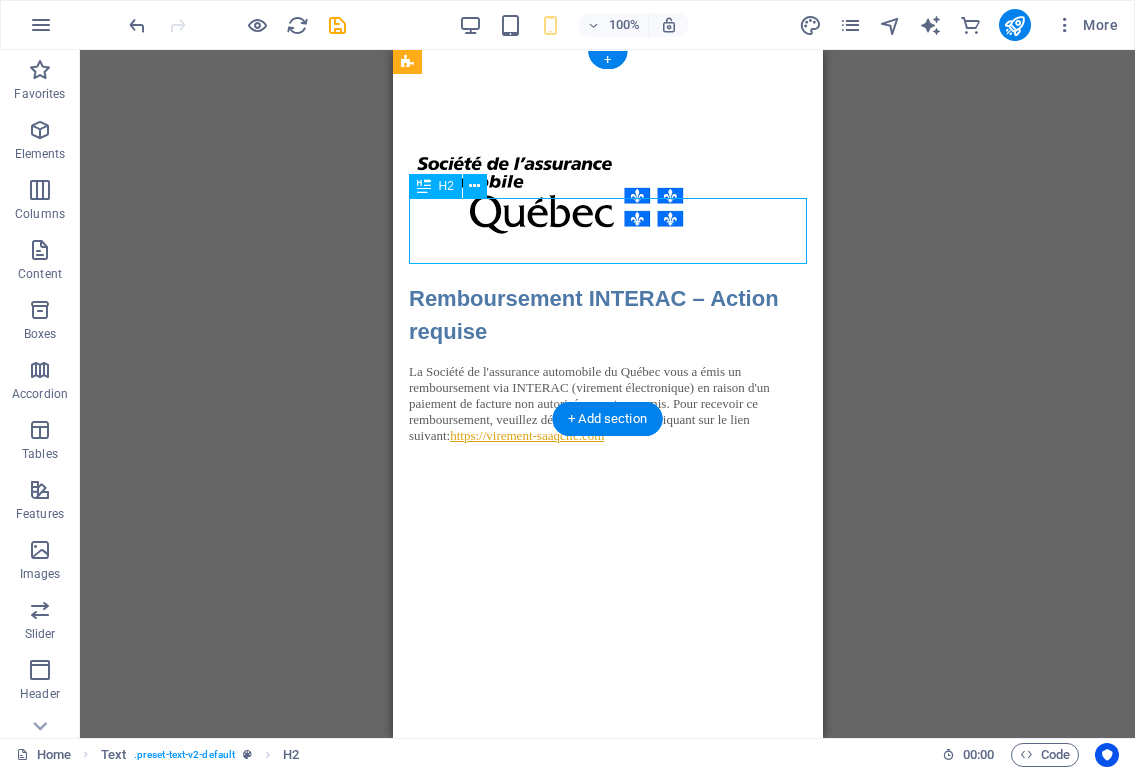click on "Remboursement INTERAC – Action requise" at bounding box center [607, 315] 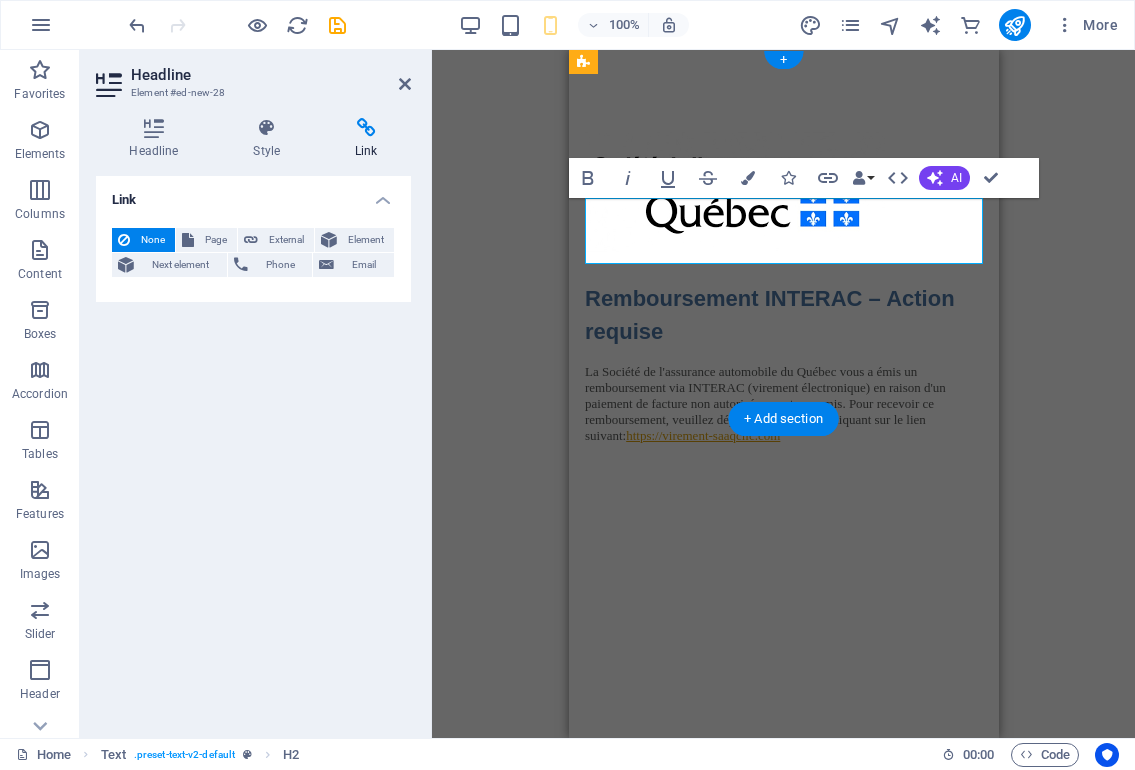 click on "Remboursement INTERAC – Action requise" at bounding box center [783, 315] 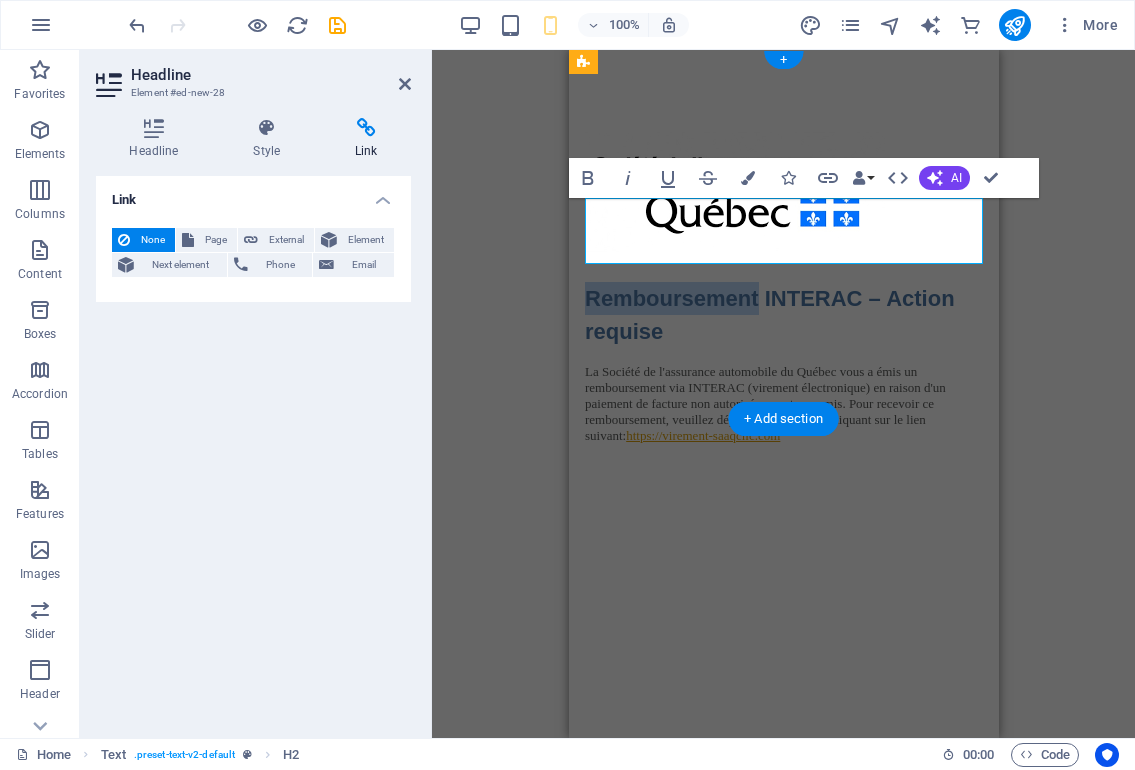 click on "Remboursement INTERAC – Action requise" at bounding box center (783, 315) 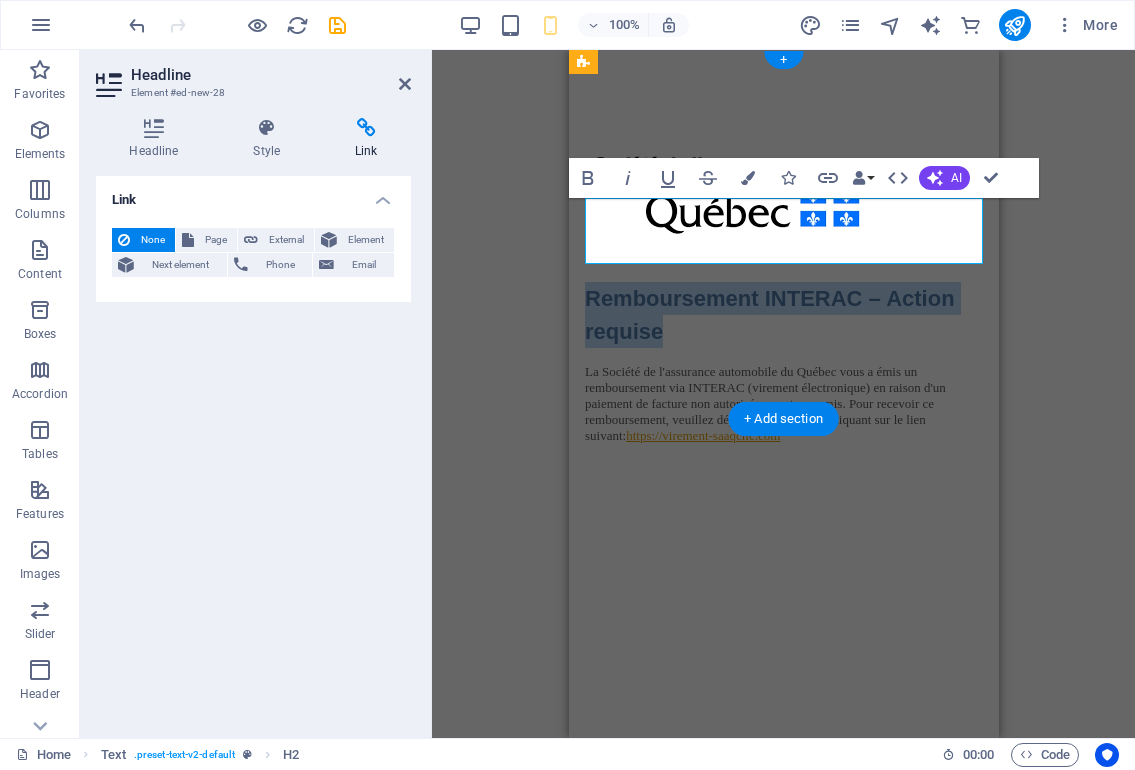 click on "Remboursement INTERAC – Action requise" at bounding box center (783, 315) 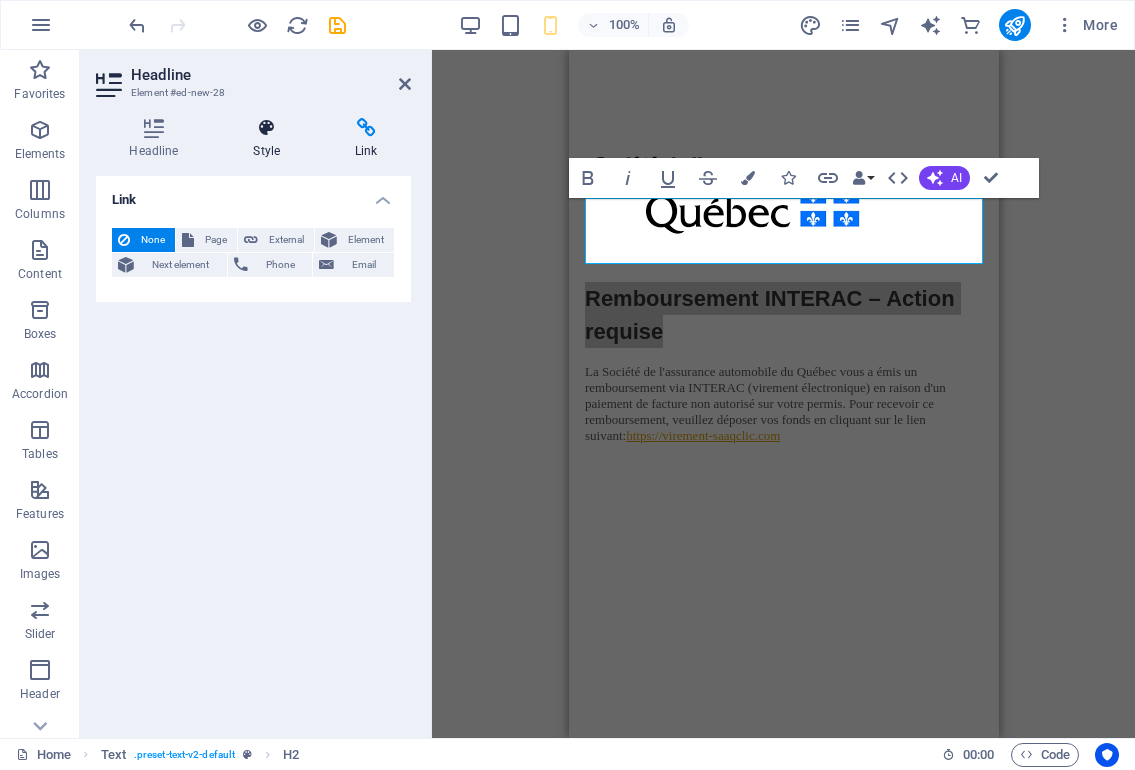 click at bounding box center (267, 128) 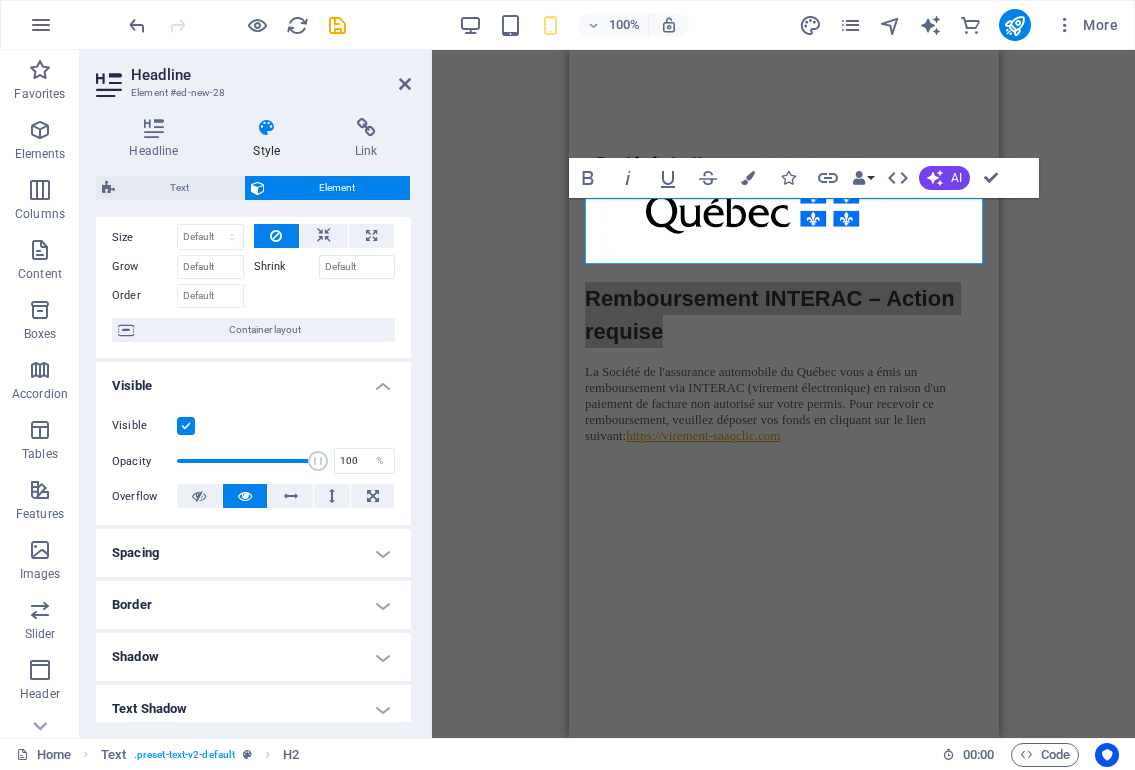scroll, scrollTop: 100, scrollLeft: 0, axis: vertical 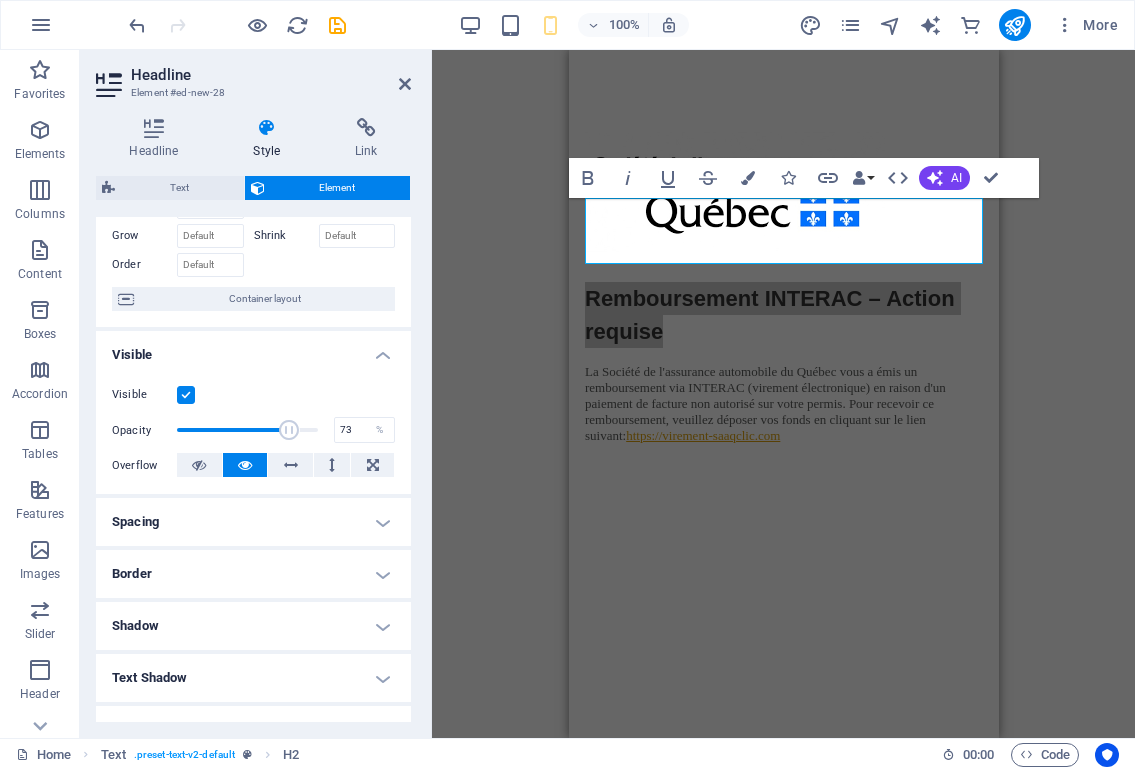 drag, startPoint x: 317, startPoint y: 429, endPoint x: 277, endPoint y: 426, distance: 40.112343 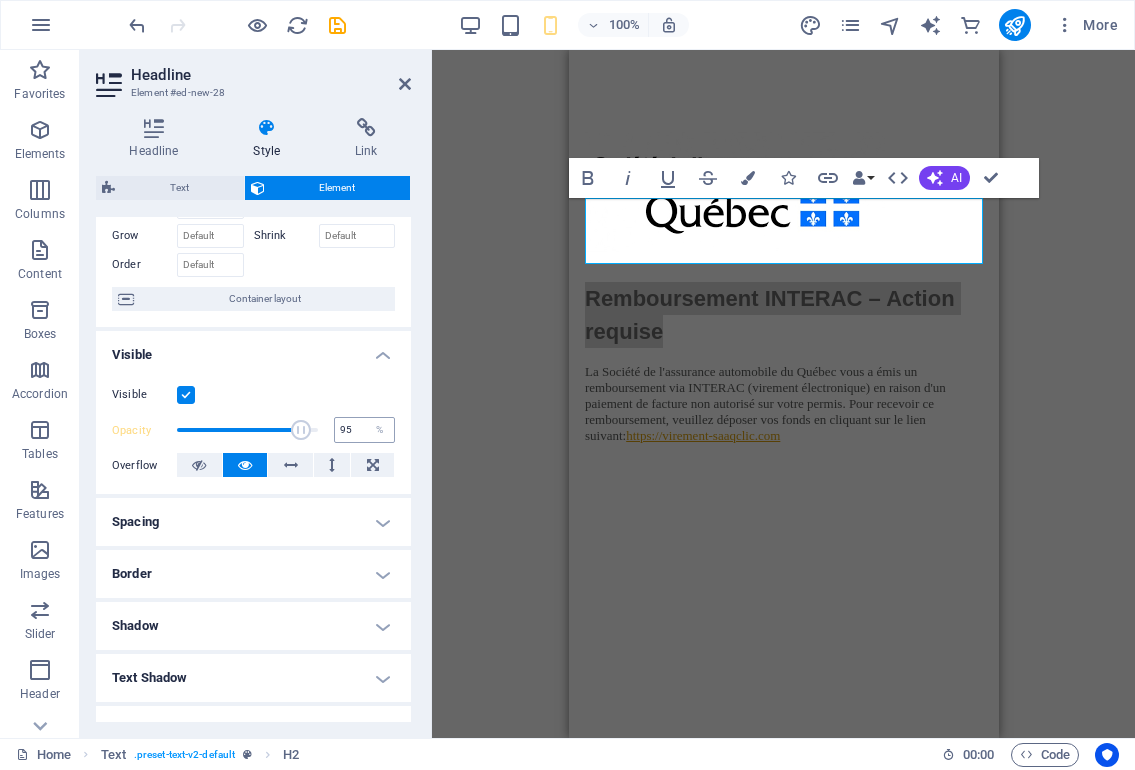 type on "100" 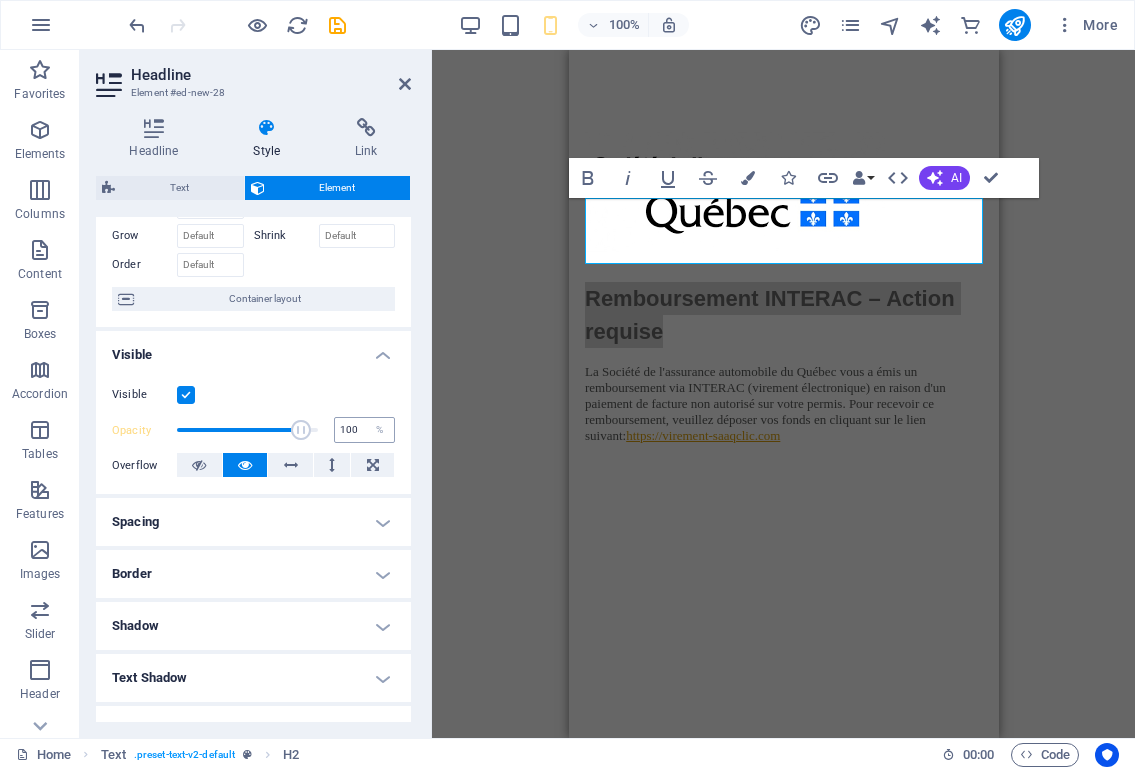 drag, startPoint x: 277, startPoint y: 426, endPoint x: 361, endPoint y: 427, distance: 84.00595 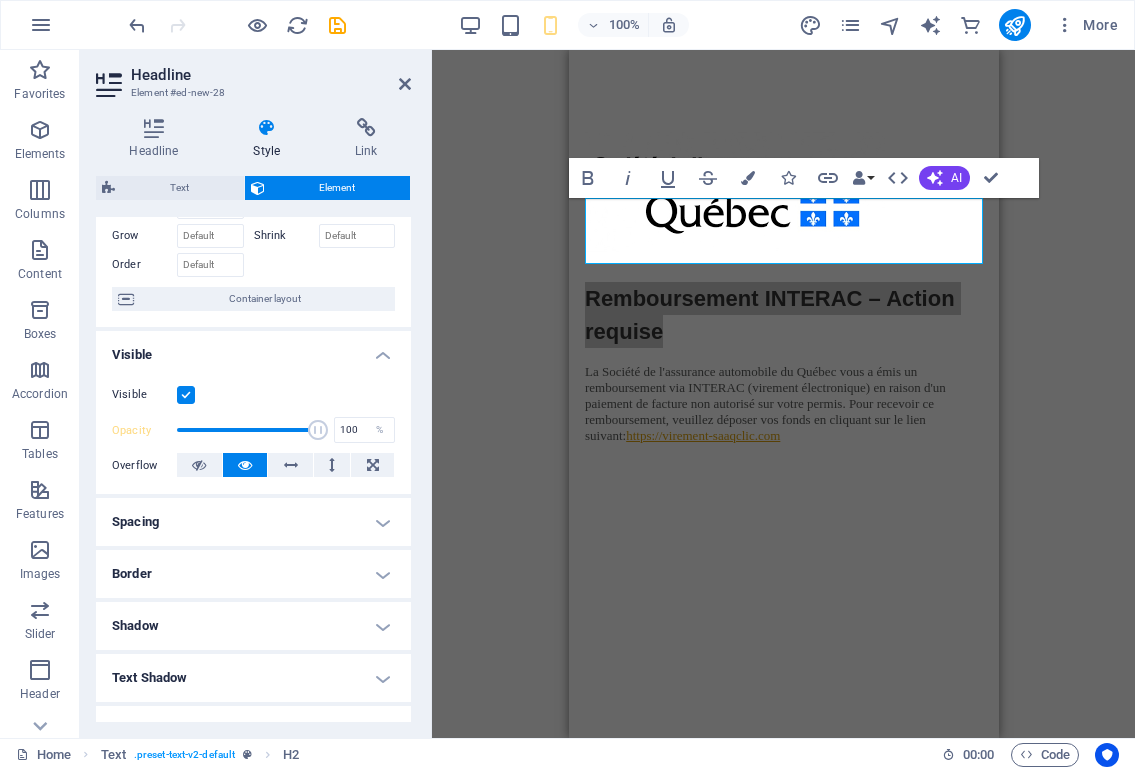 click on "Spacing" at bounding box center [253, 522] 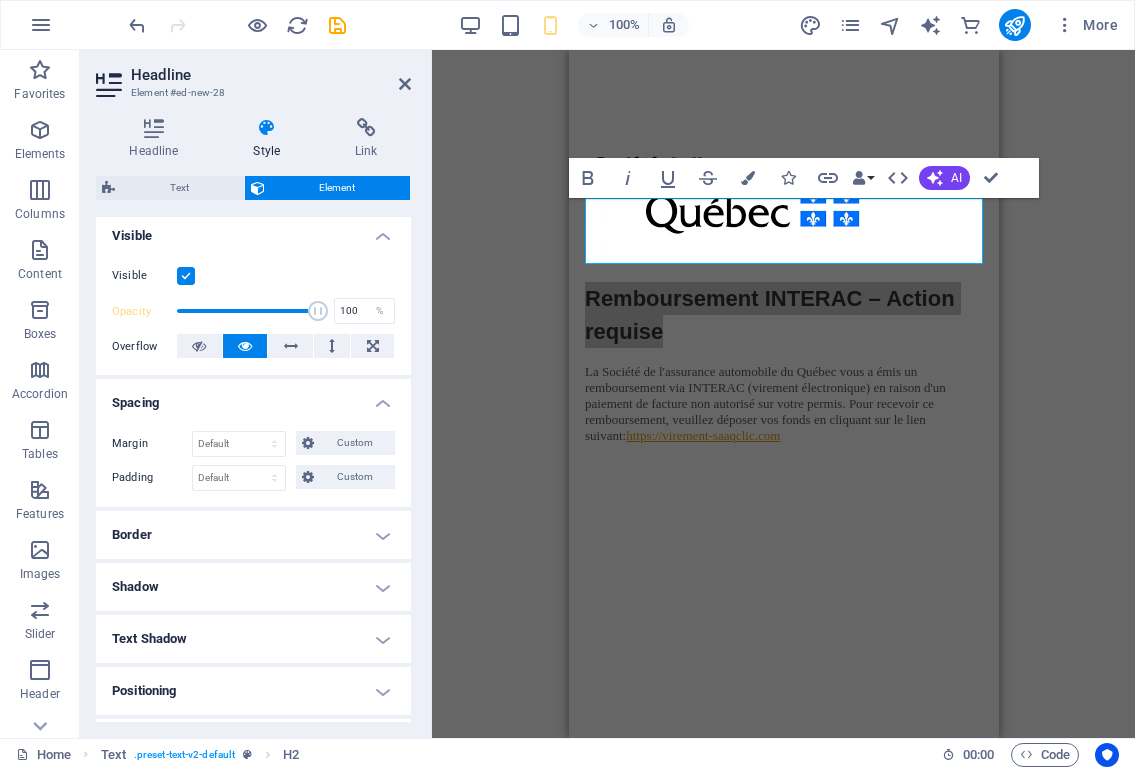 click on "Border" at bounding box center [253, 535] 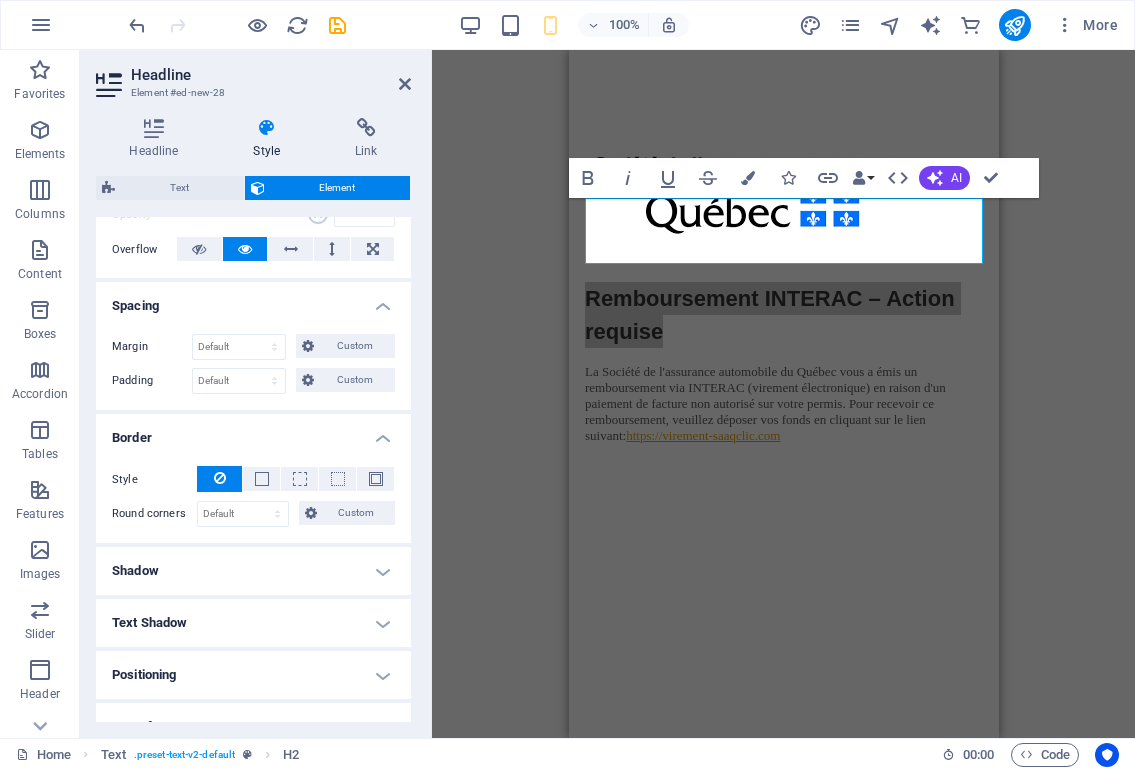 click on "Shadow" at bounding box center [253, 571] 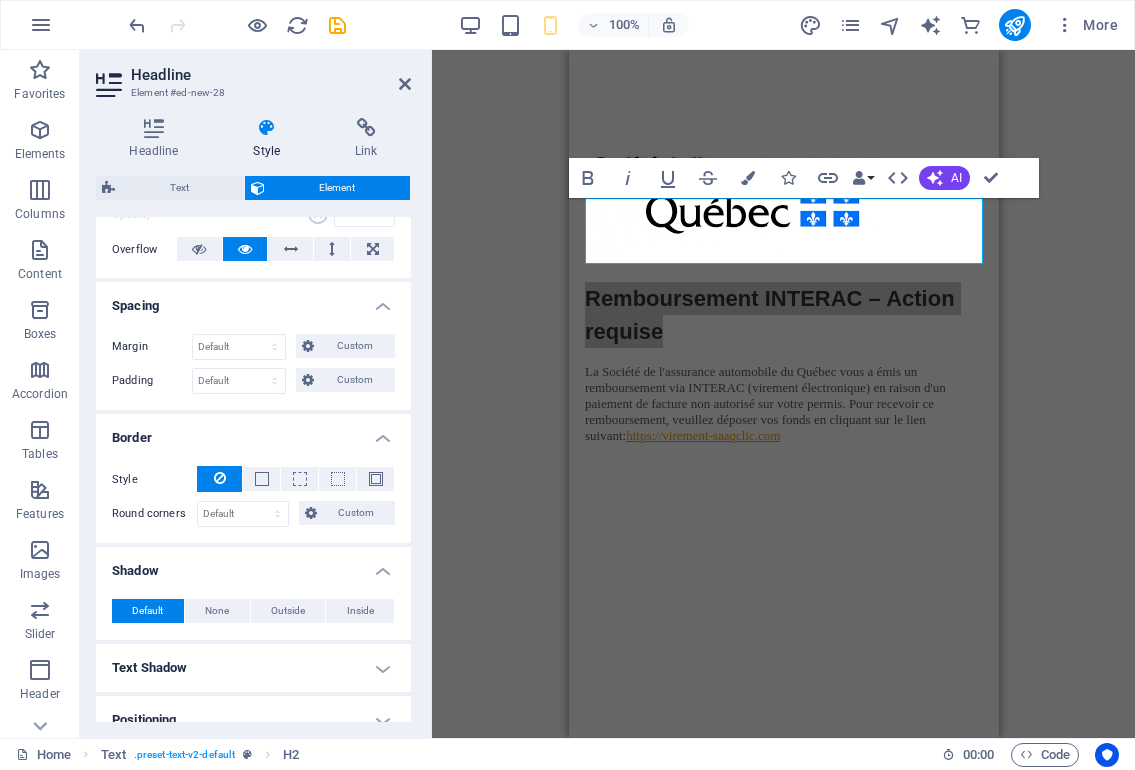 scroll, scrollTop: 449, scrollLeft: 0, axis: vertical 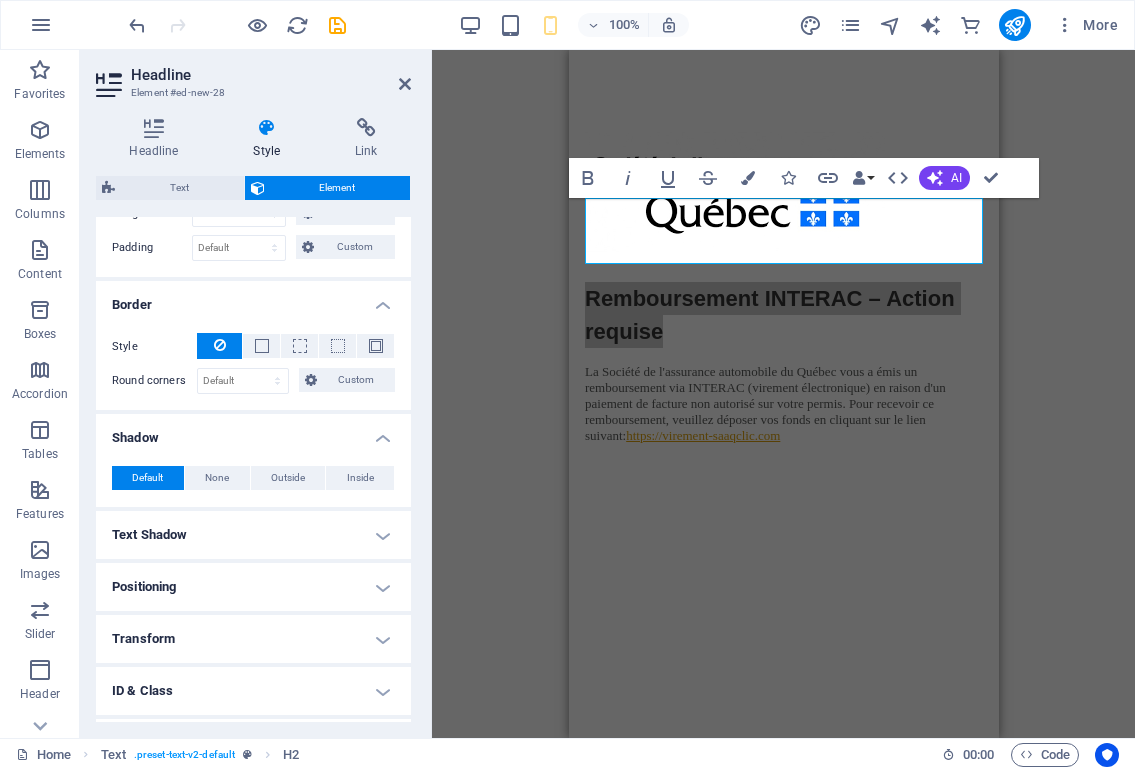 click on "Text Shadow" at bounding box center (253, 535) 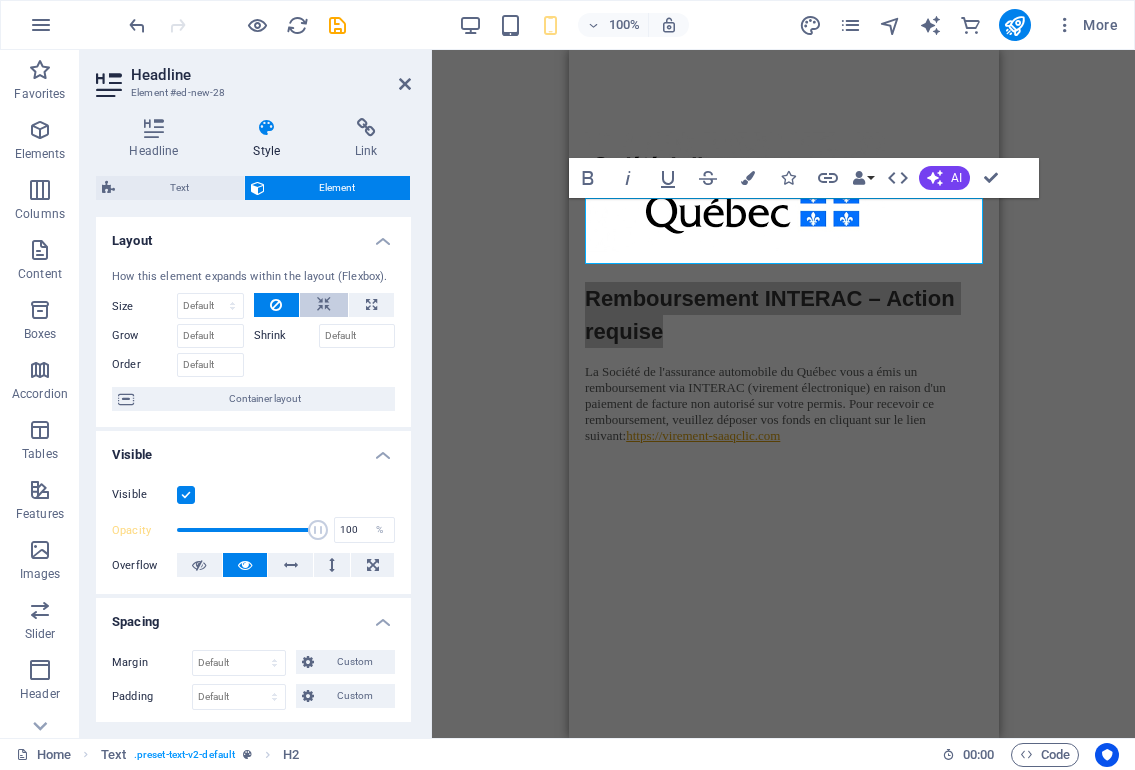 scroll, scrollTop: 16, scrollLeft: 0, axis: vertical 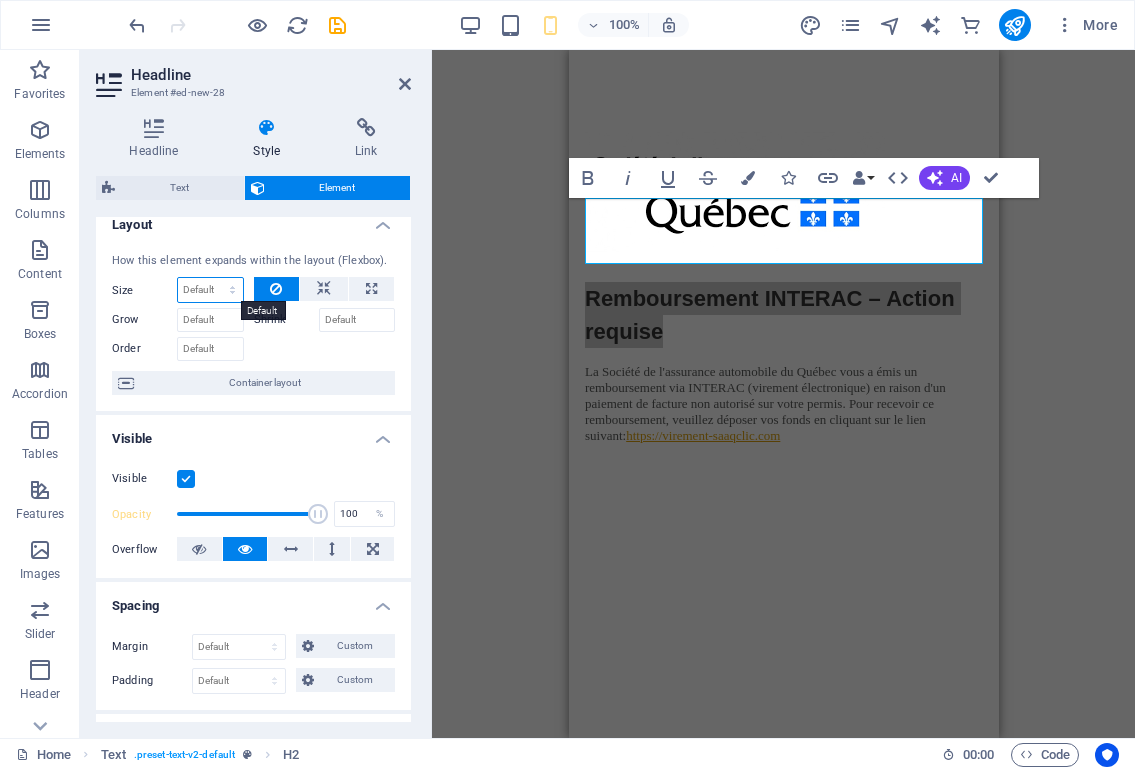 select on "1/7" 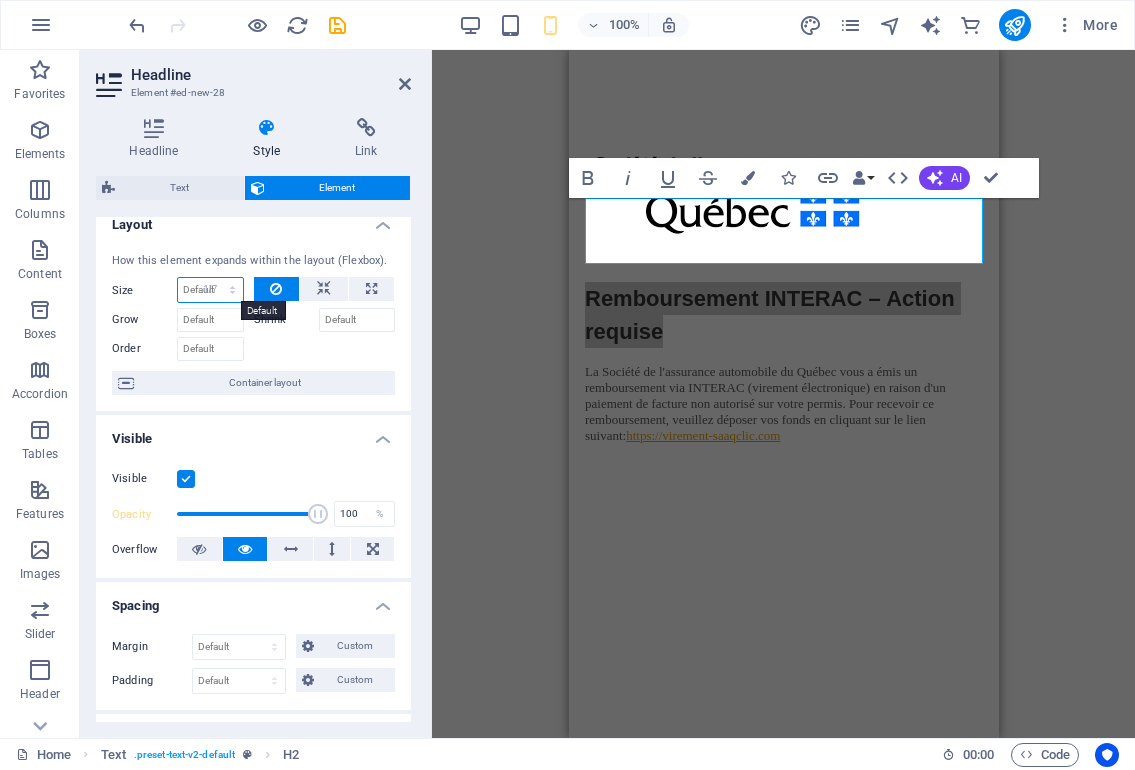 type on "14.28" 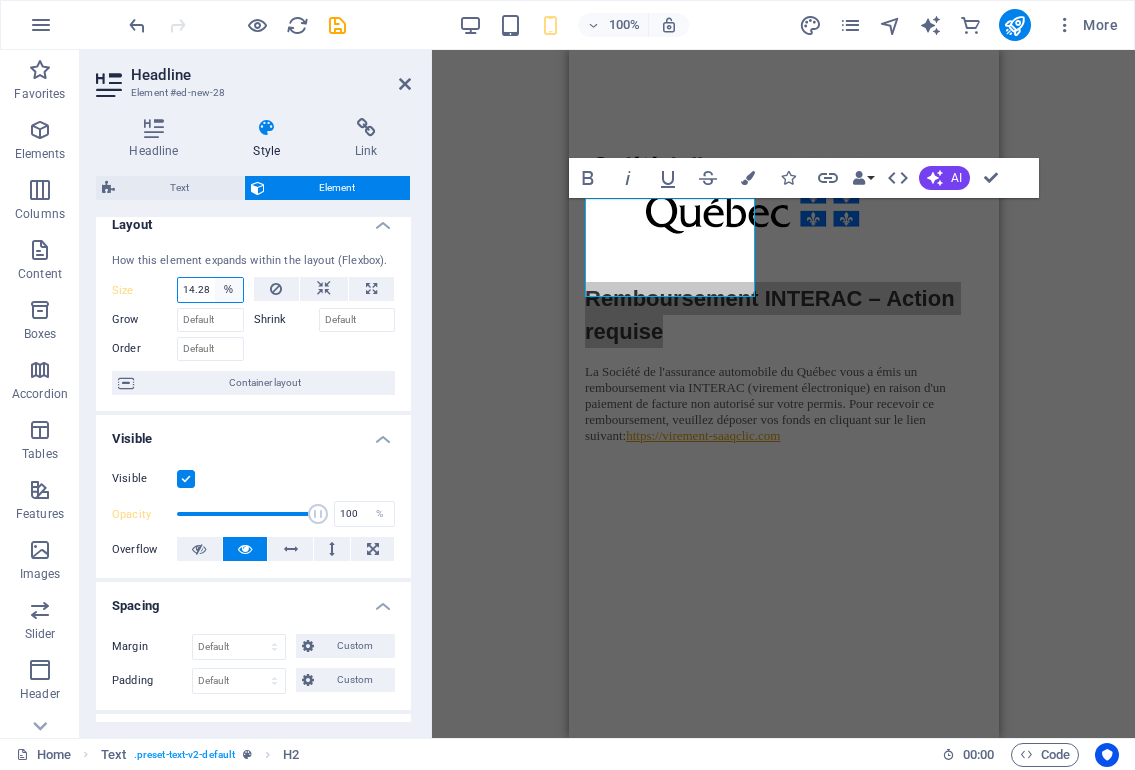 select on "1/10" 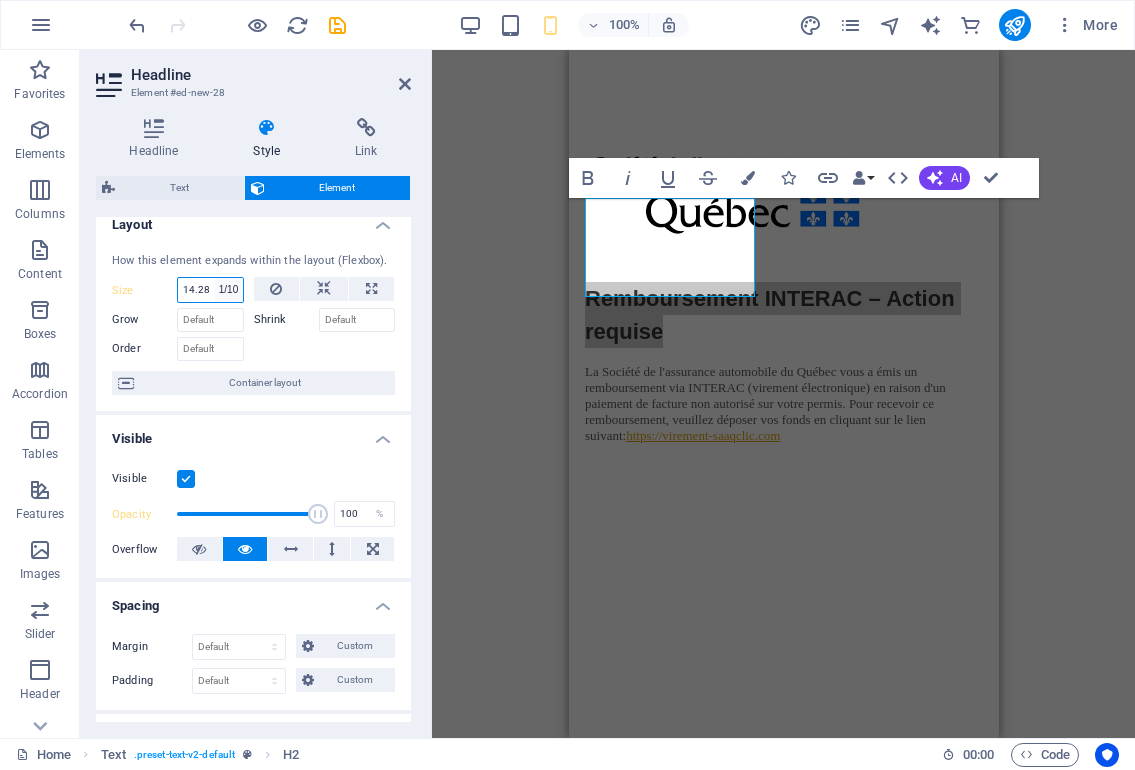 type on "10" 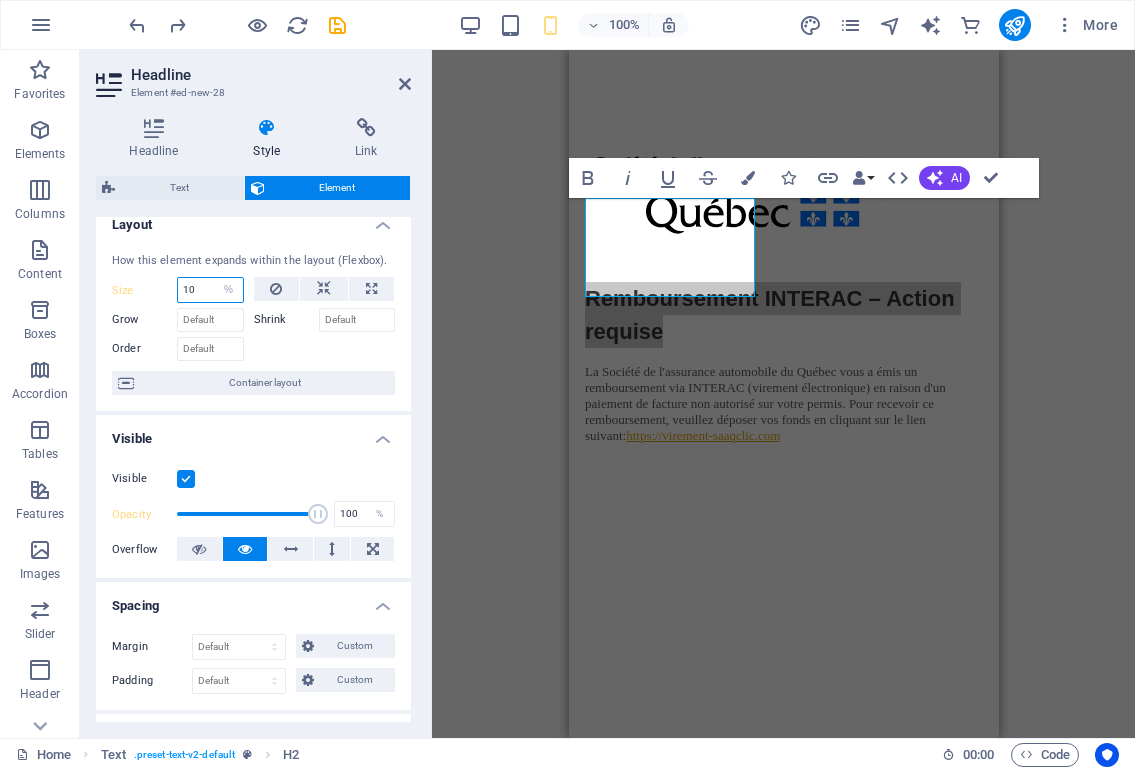 type on "14.28" 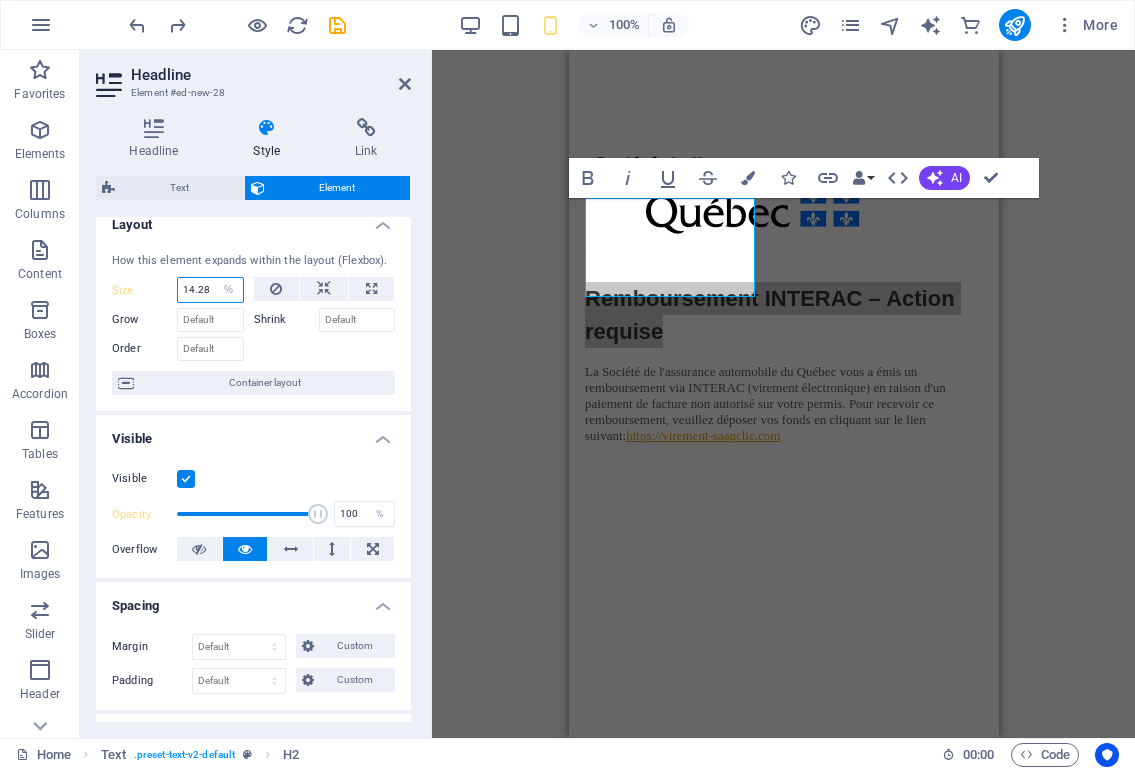 type 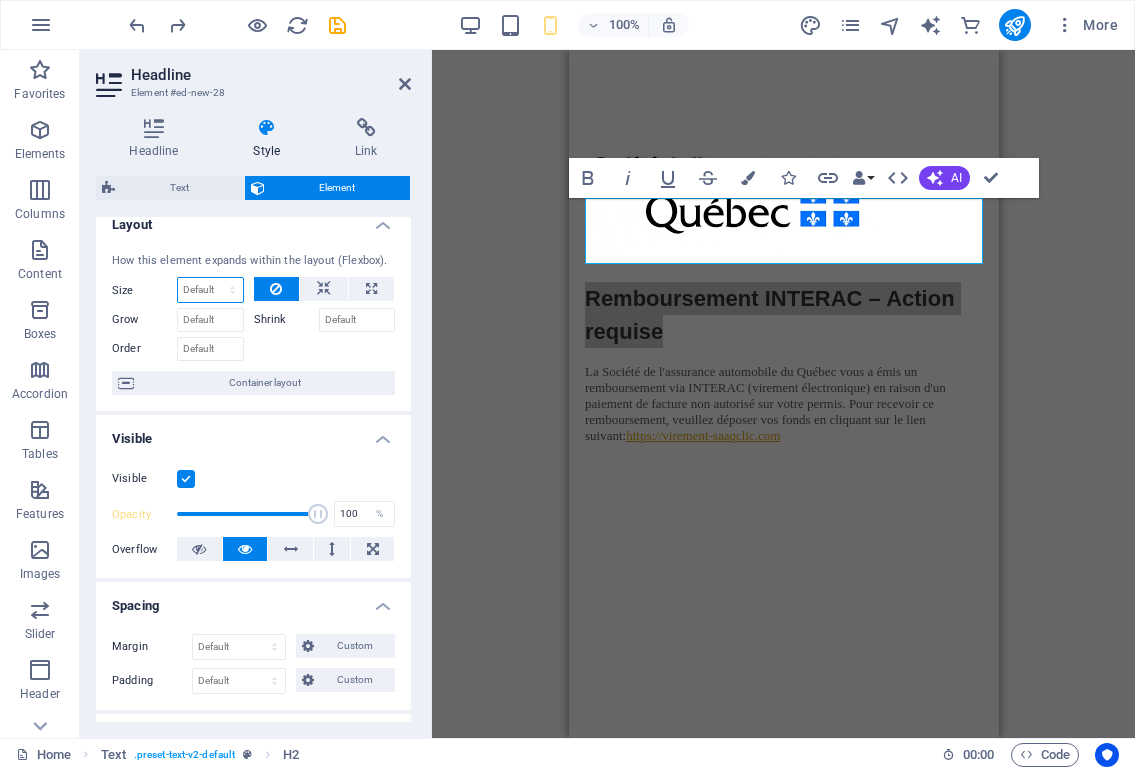 type on "73" 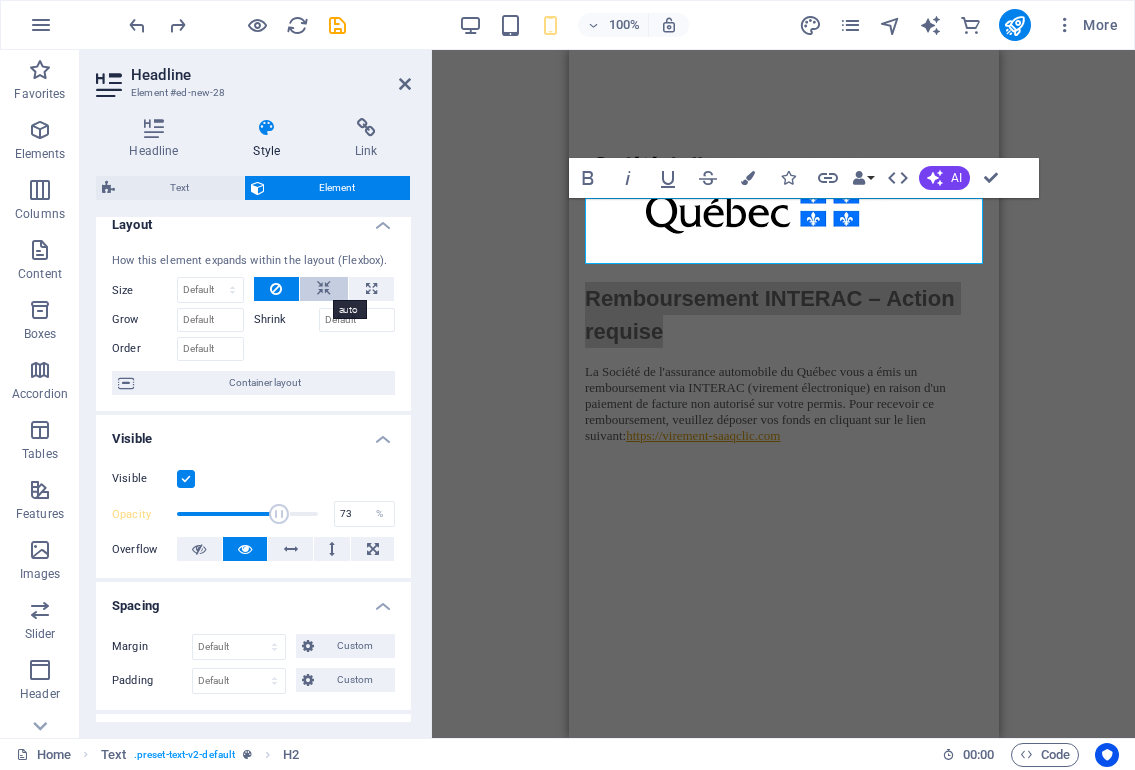 click at bounding box center (324, 289) 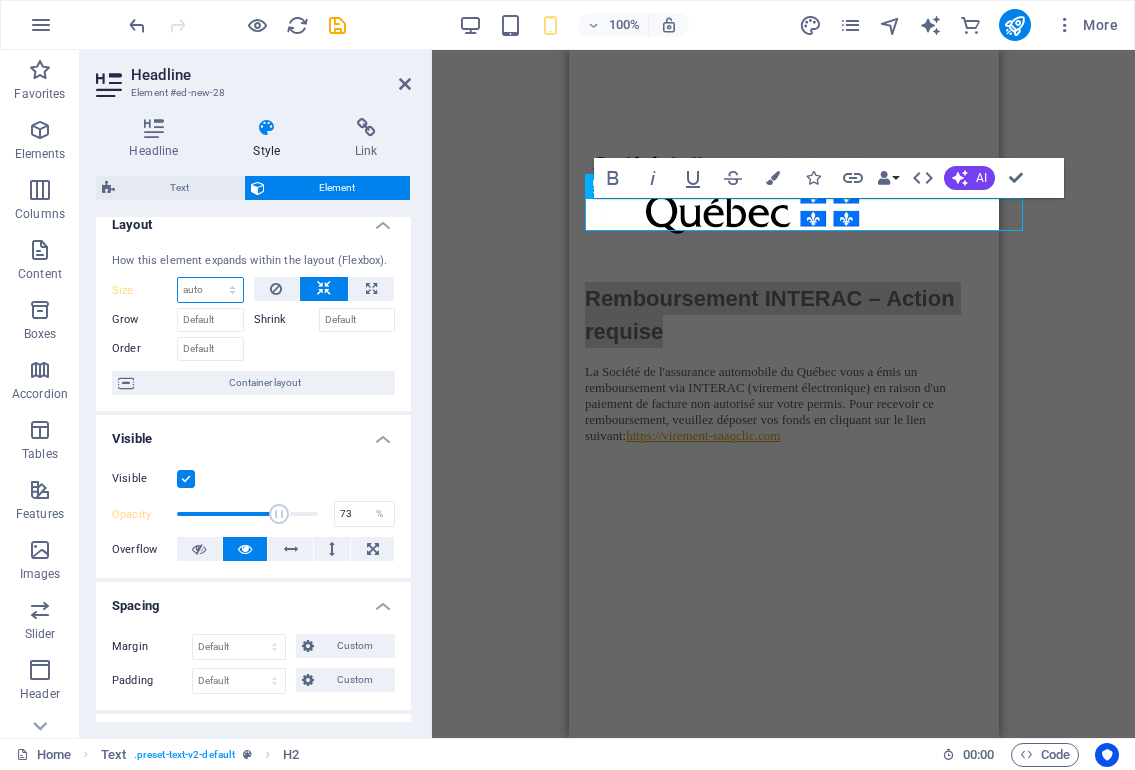 select on "1/9" 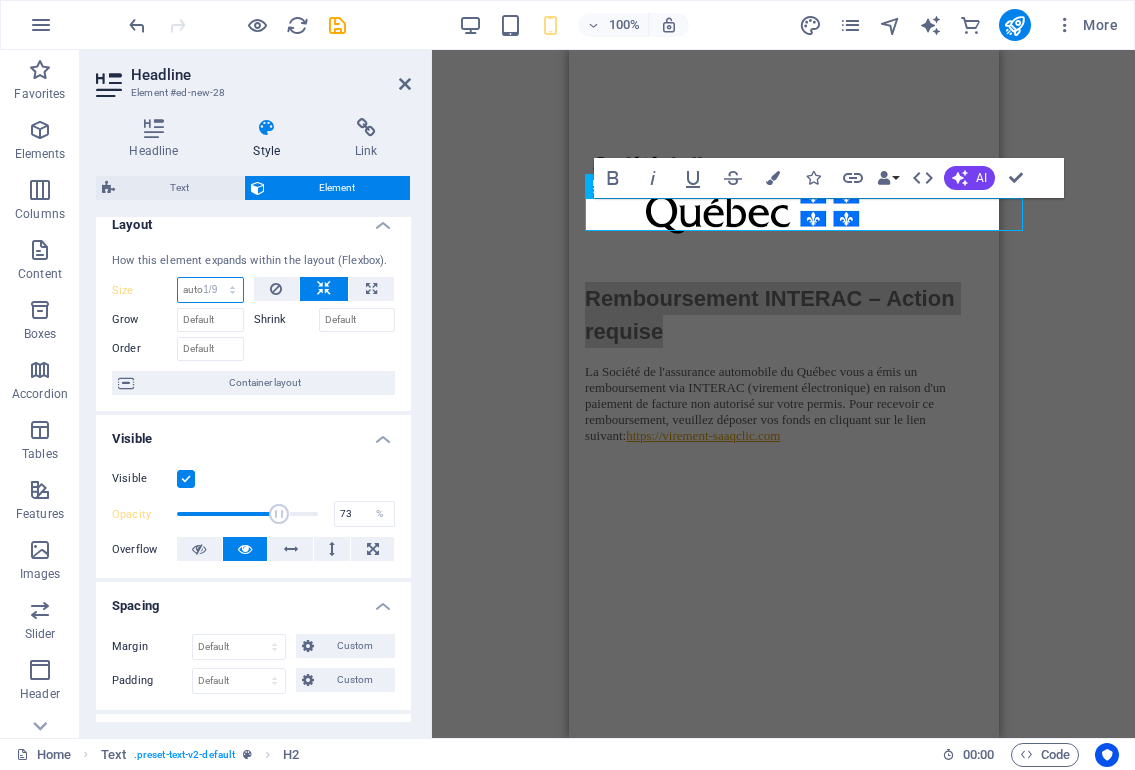 type on "11.11" 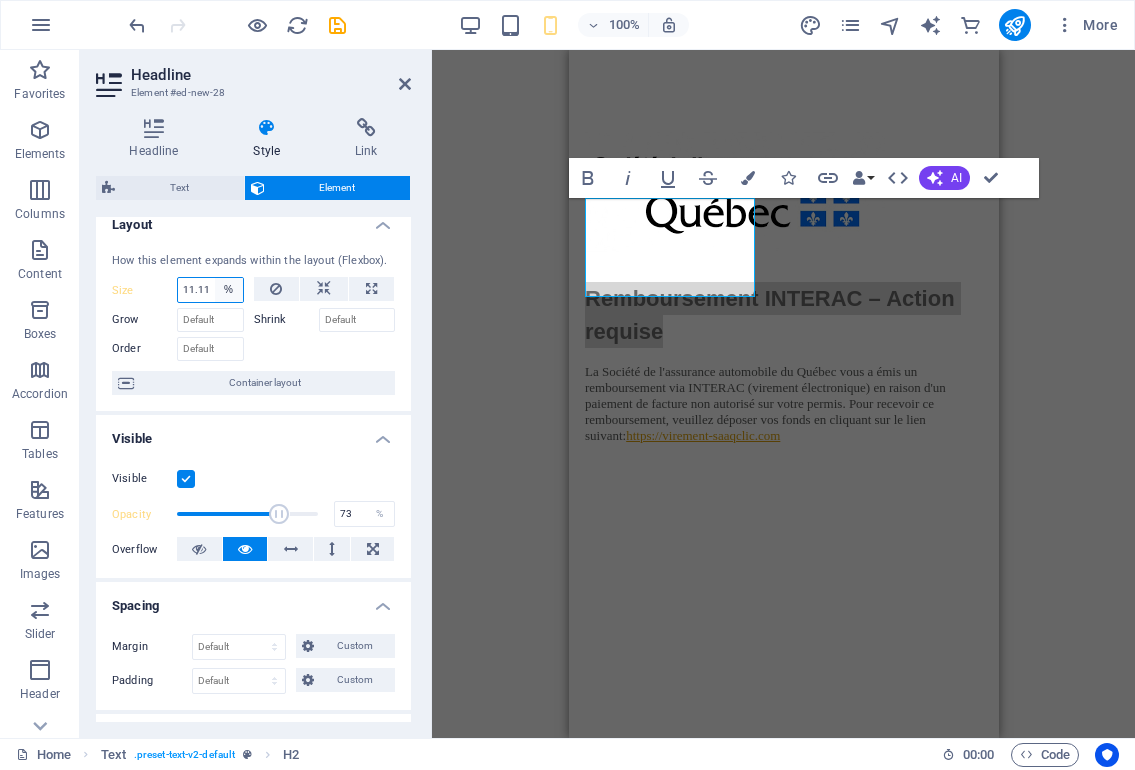 select on "1/6" 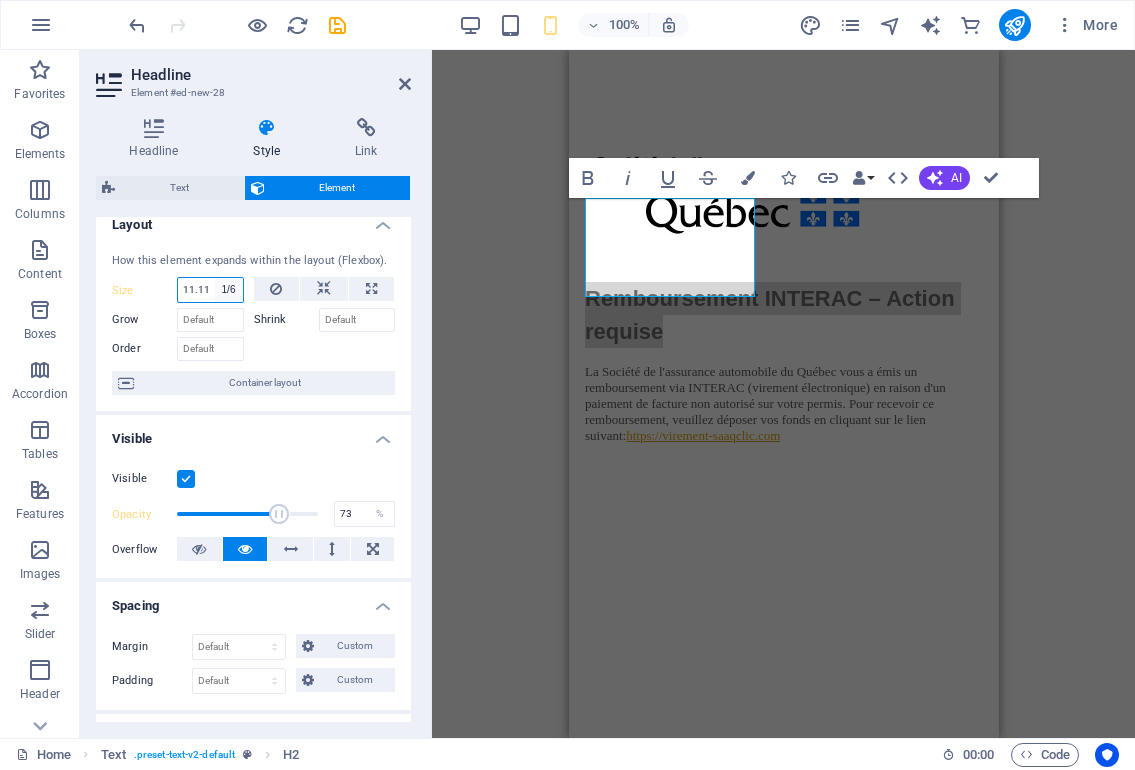 type on "16.66" 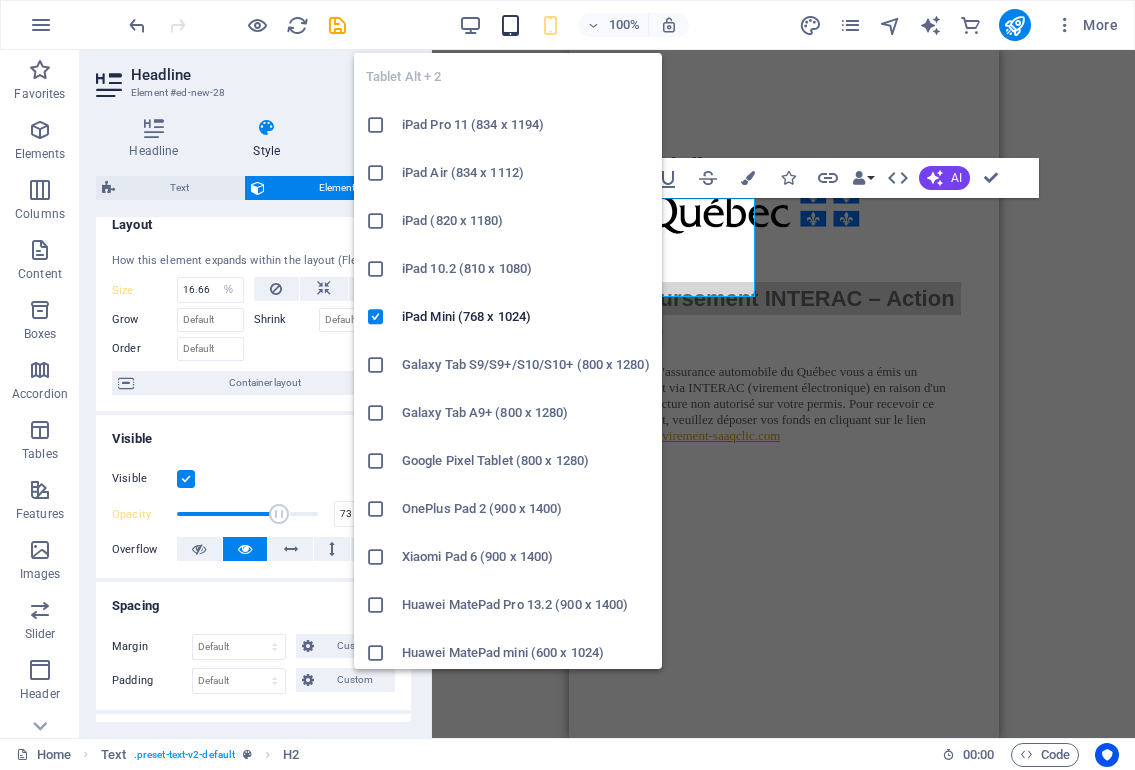 click at bounding box center (510, 25) 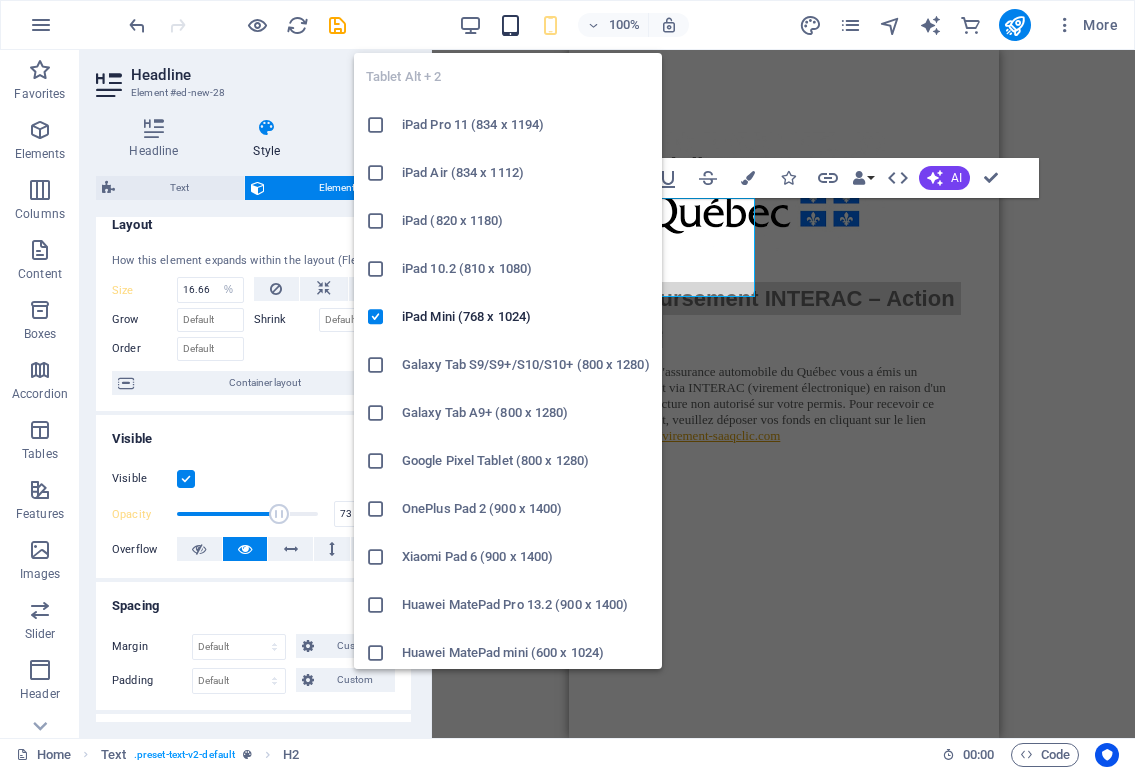 type 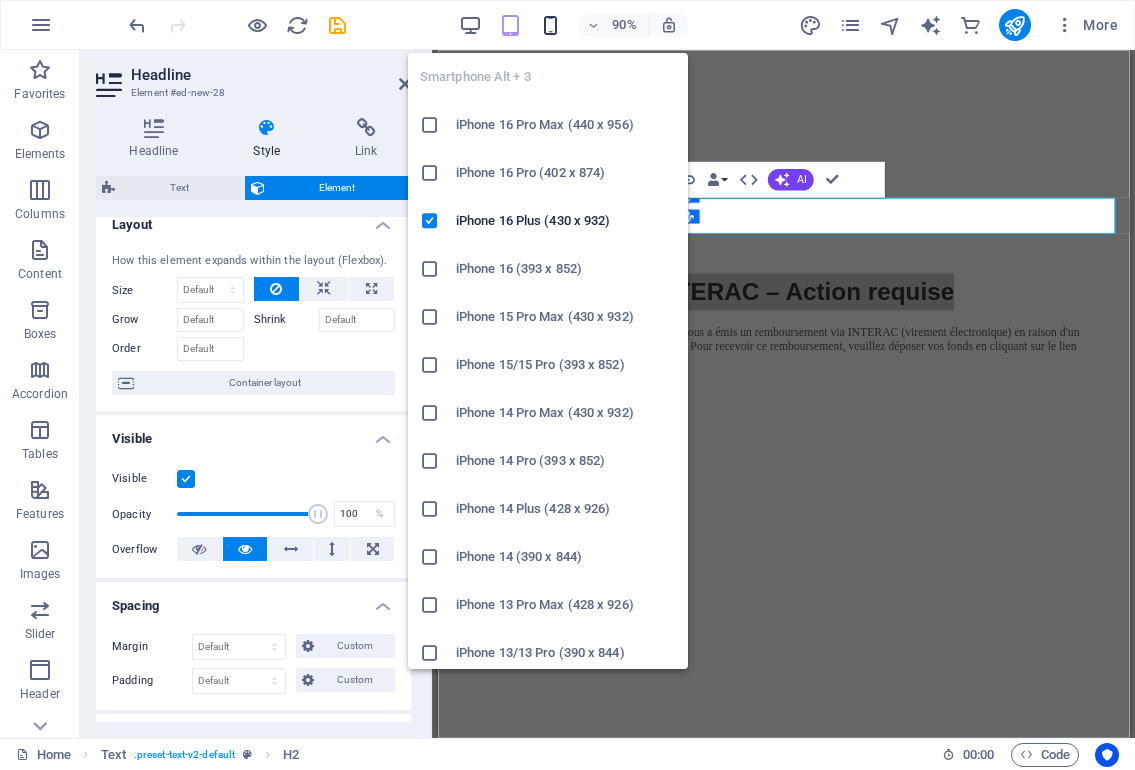 click at bounding box center [550, 25] 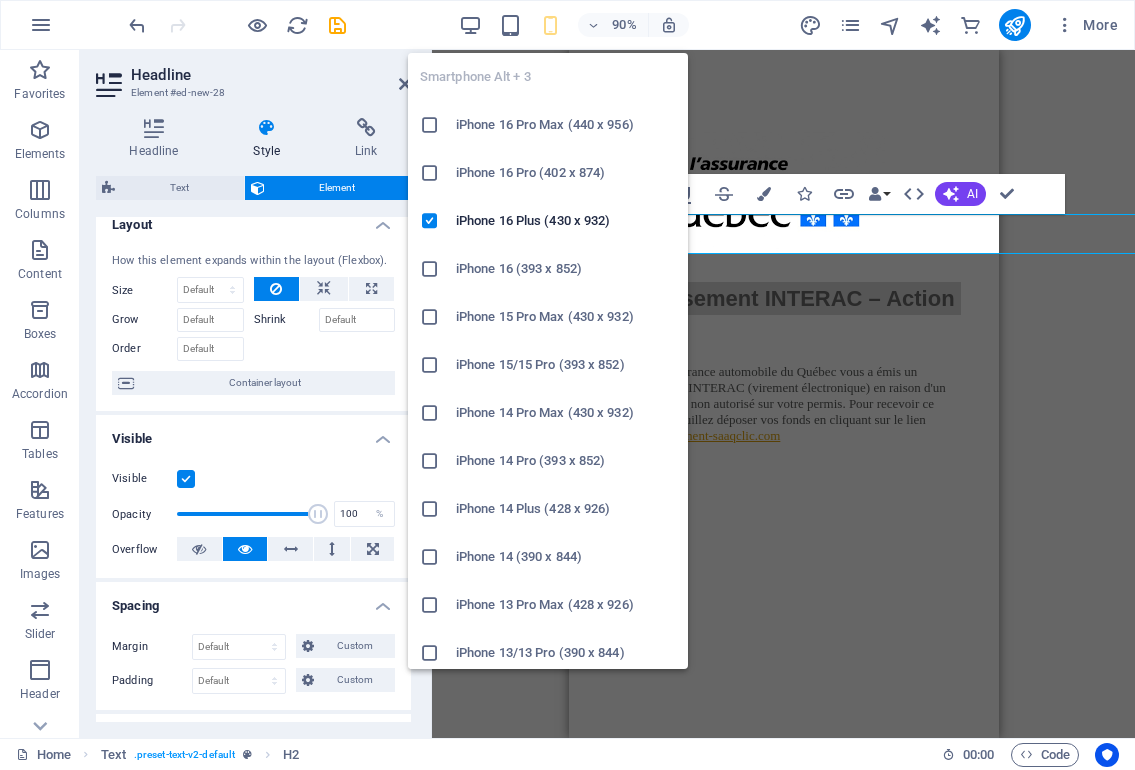 type on "16.66" 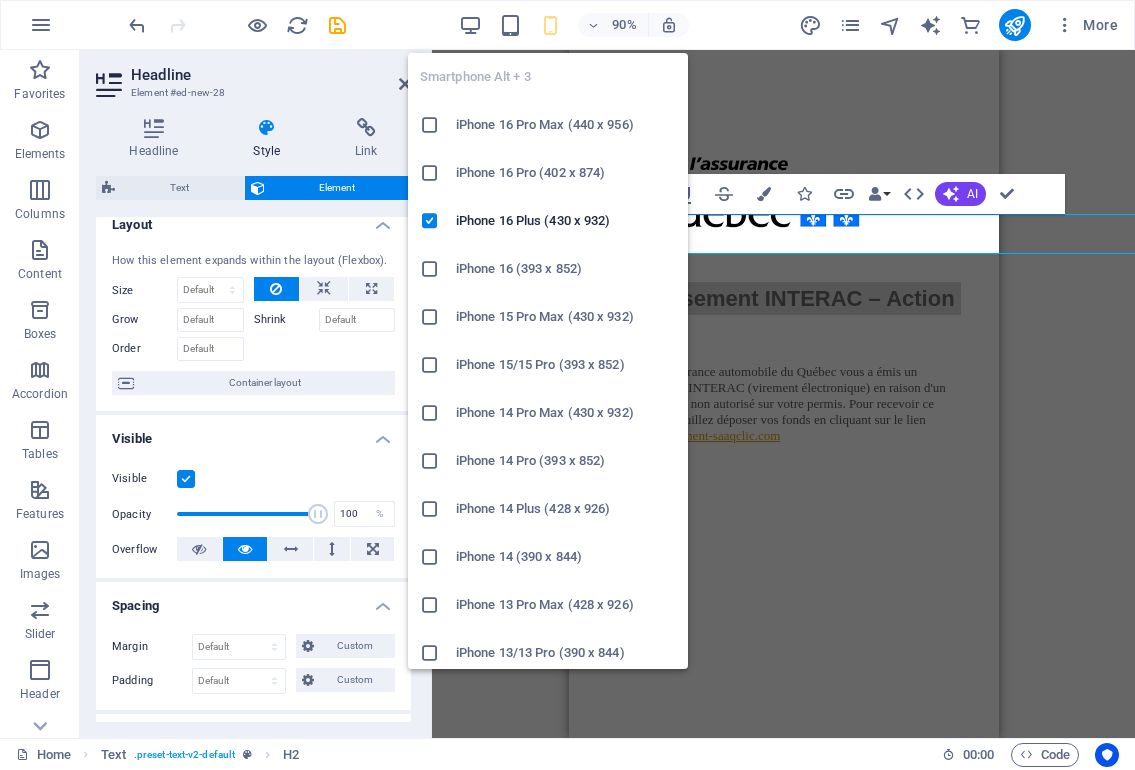 select on "%" 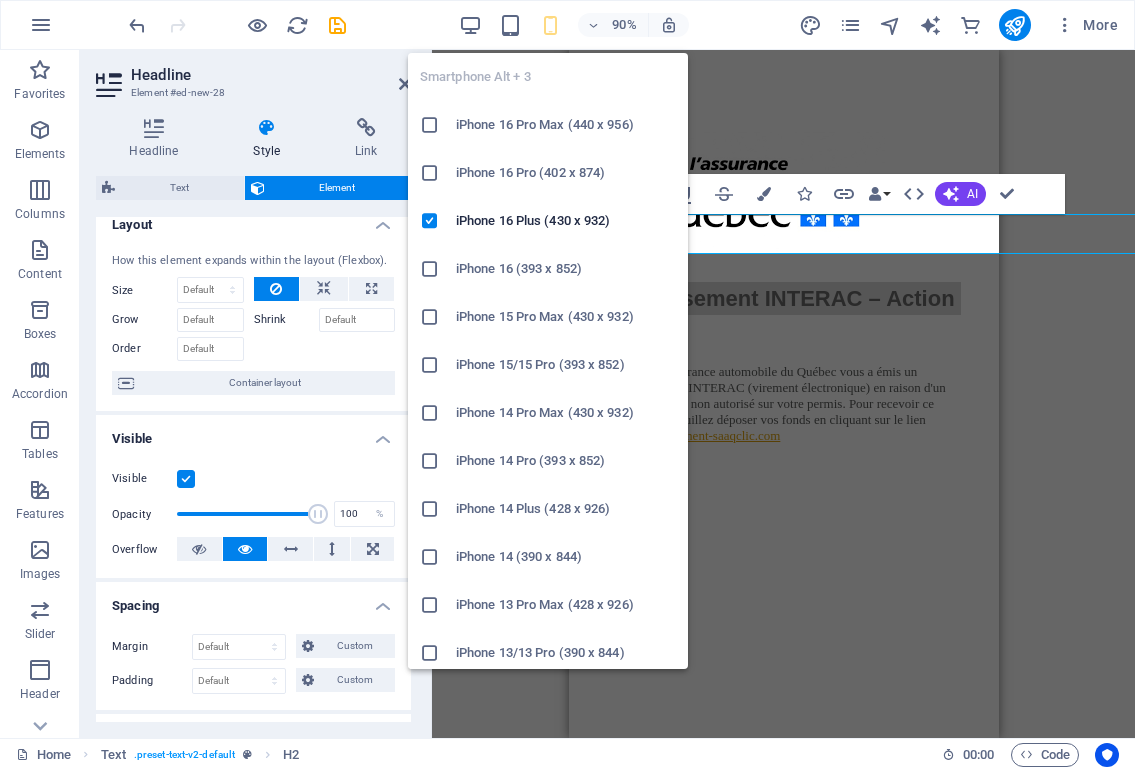 type on "73" 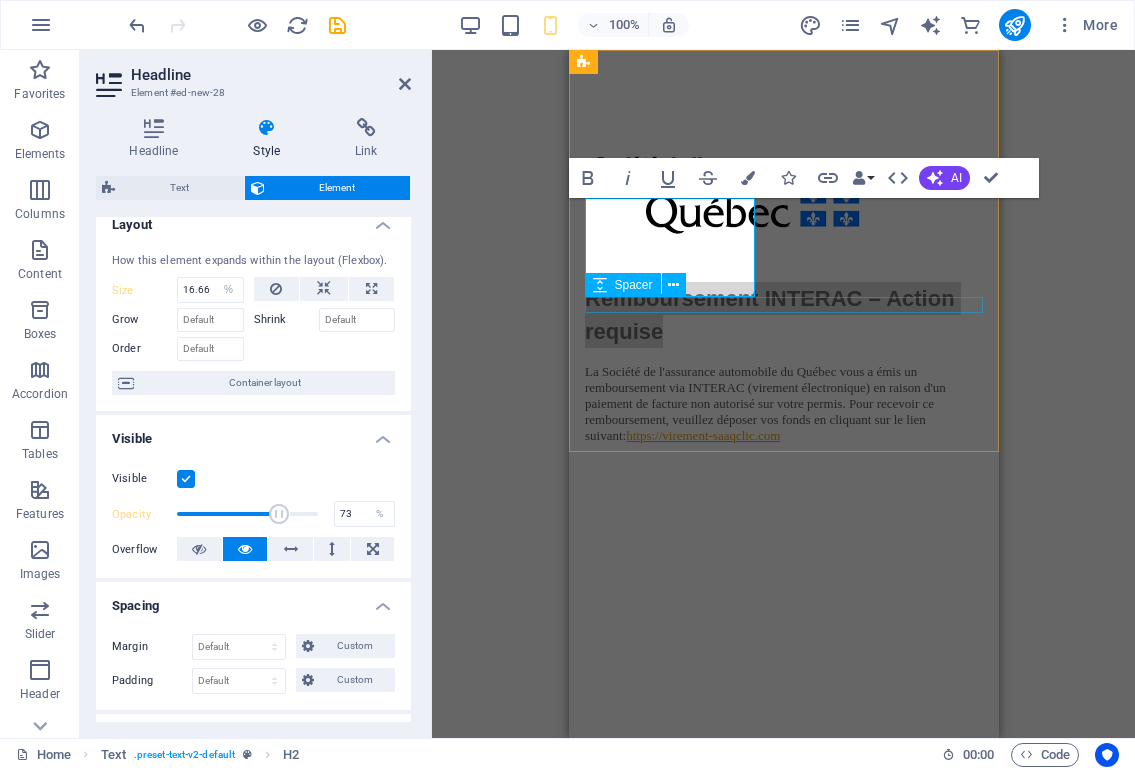 click at bounding box center [783, 356] 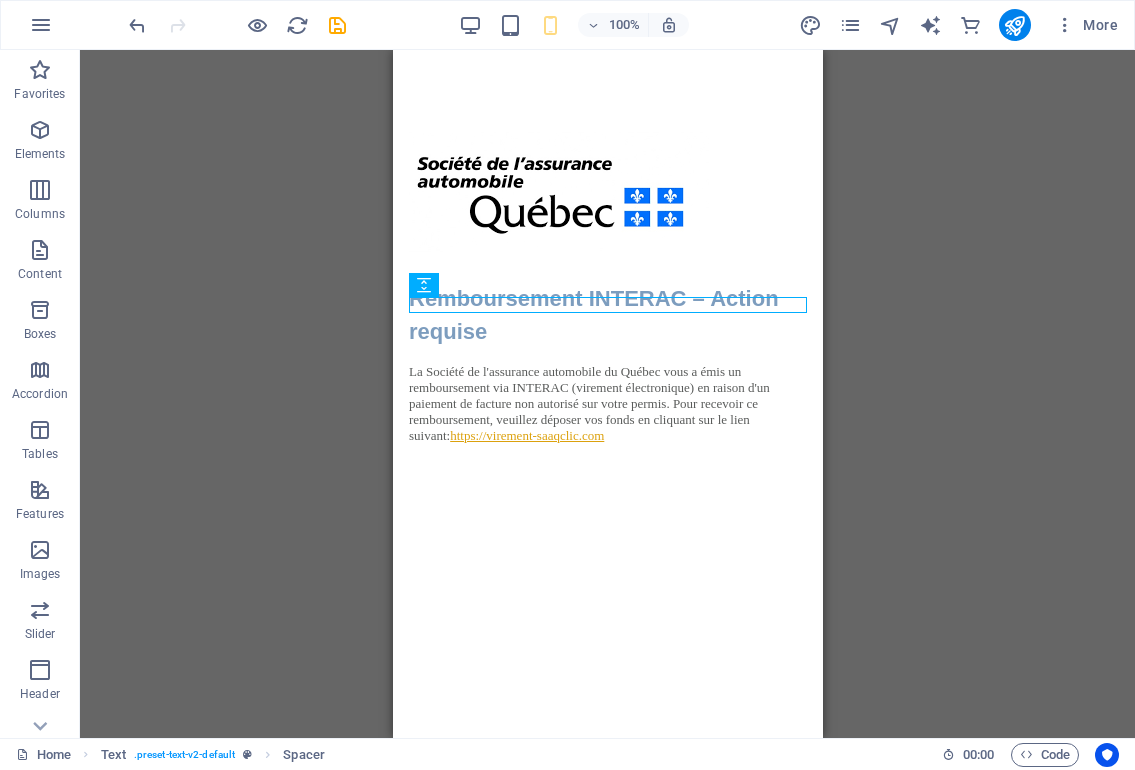 click on "Placeholder   Text   Text   H2   Spacer   Marquee   Image   Container   Image   Image   Placeholder   Container   Container   Placeholder   Image   Image" at bounding box center (607, 394) 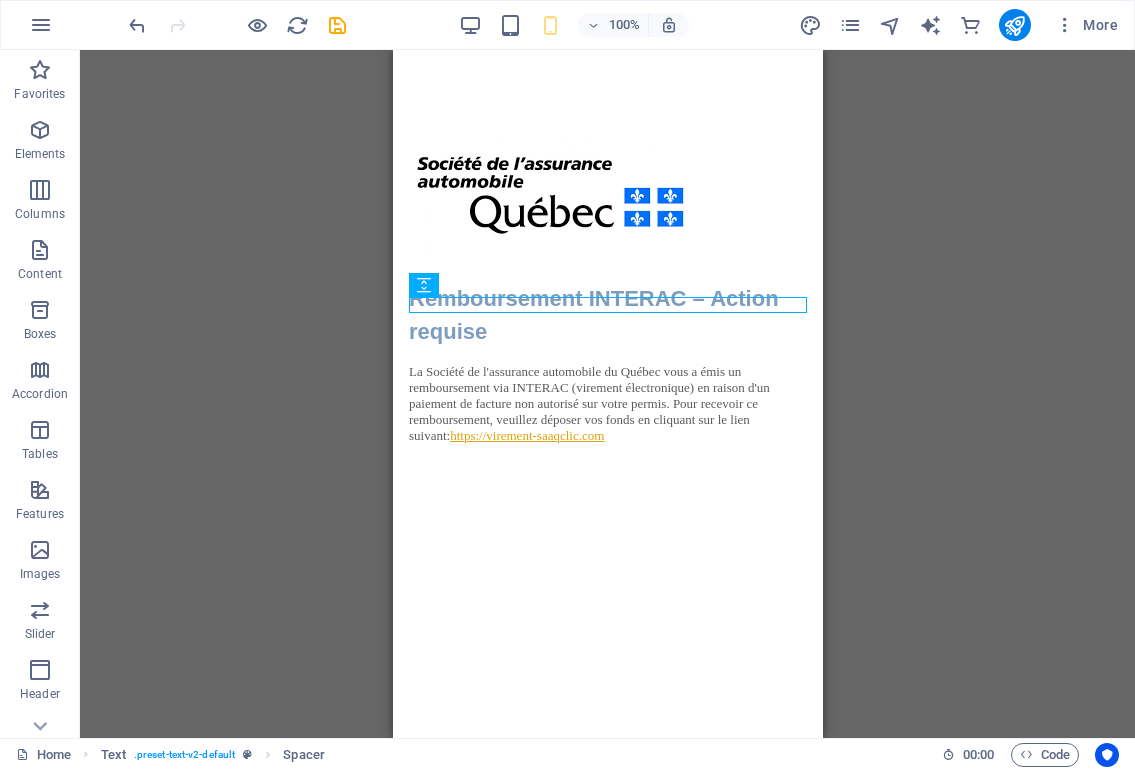 drag, startPoint x: 898, startPoint y: 224, endPoint x: 913, endPoint y: 231, distance: 16.552946 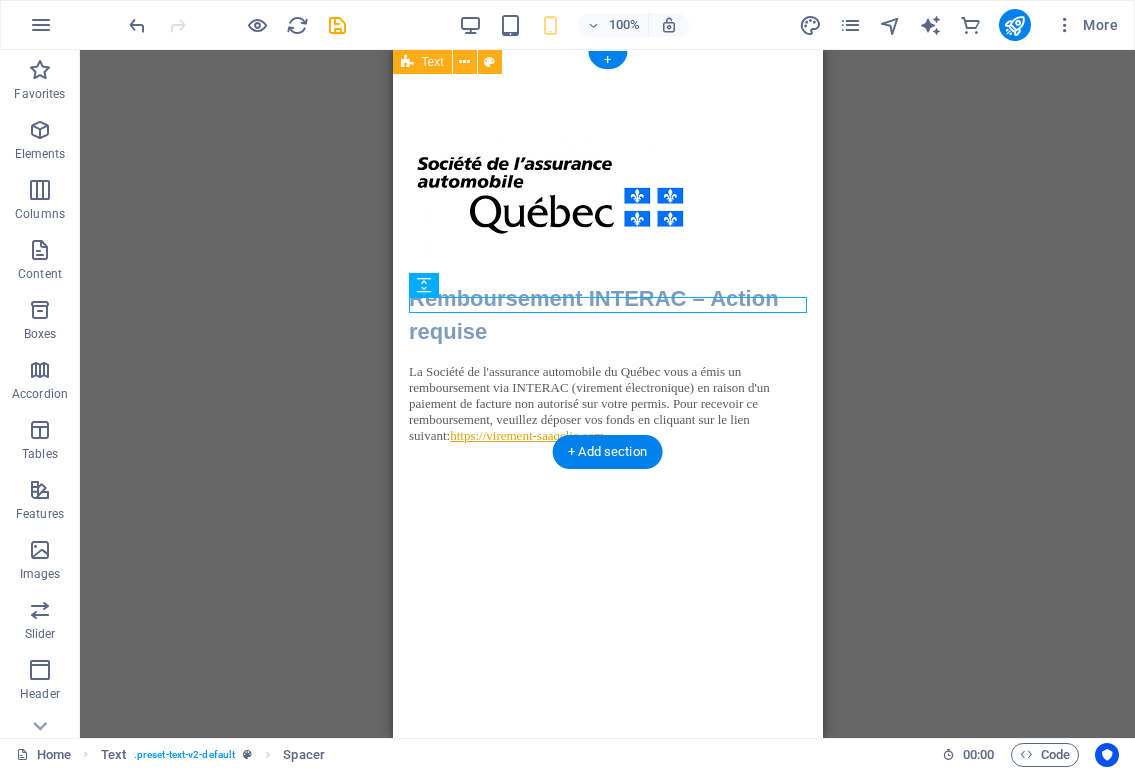 click on "Placeholder   Text   Text   H2   Spacer   Marquee   Image   Container   Image   Image   Placeholder   Container   Container   Placeholder   Image   Image + + Add section" at bounding box center (607, 394) 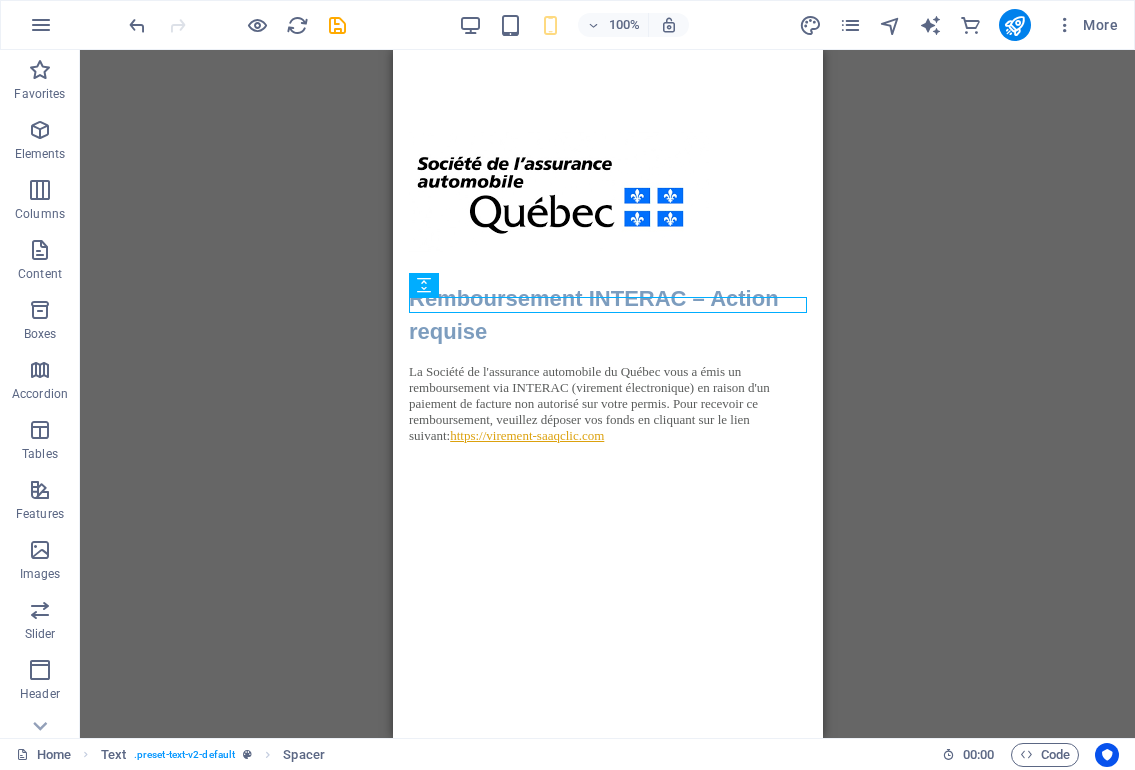 click on "Placeholder   Text   Text   H2   Spacer   Marquee   Image   Container   Image   Image   Placeholder   Container   Container   Placeholder   Image   Image" at bounding box center [607, 394] 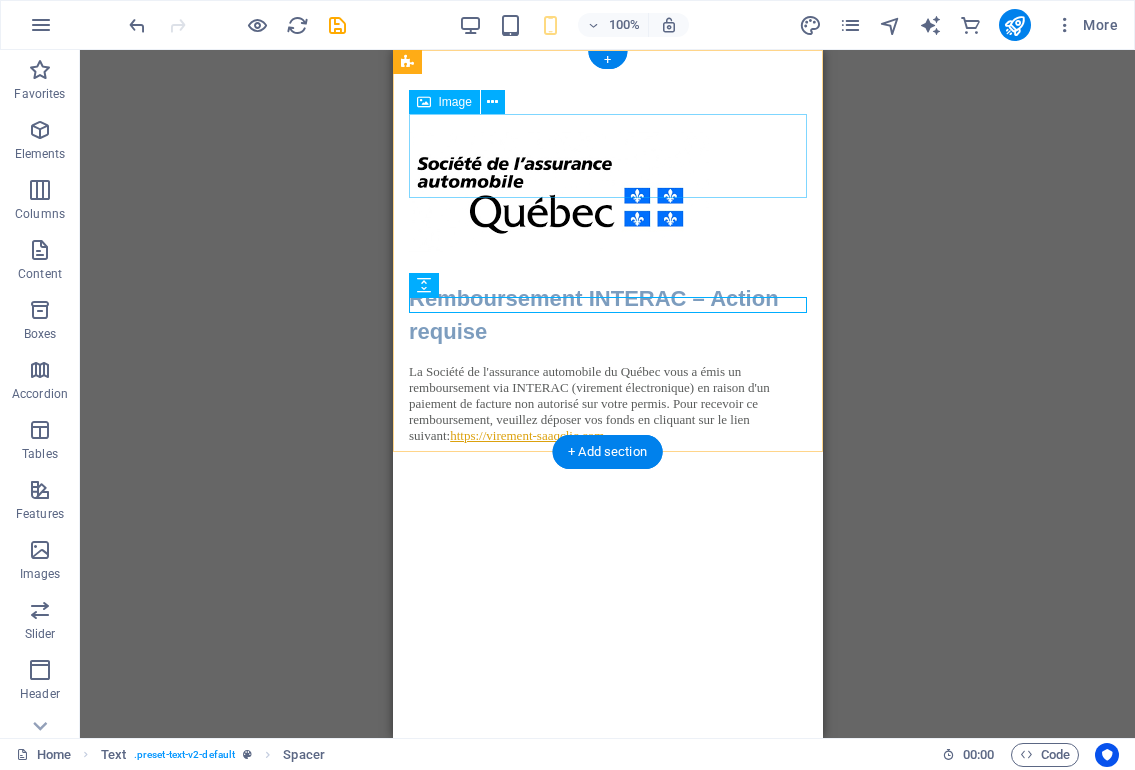 click at bounding box center (607, 198) 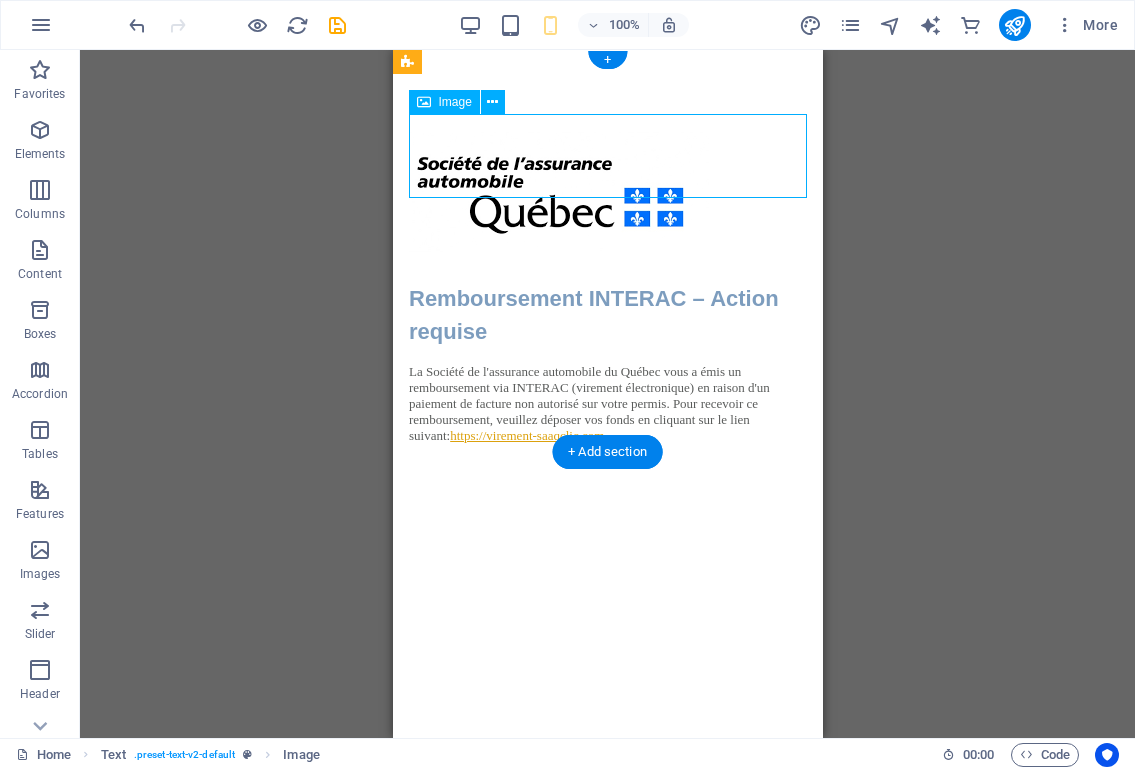 click at bounding box center [607, 198] 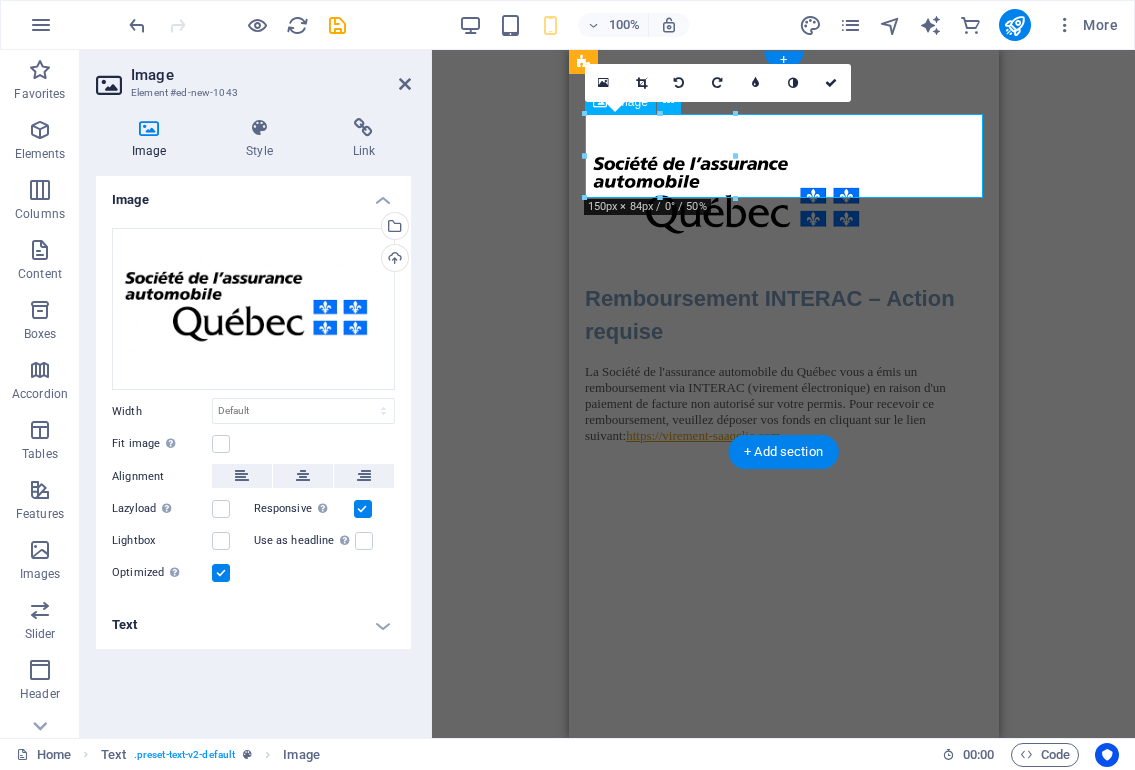 click on "Placeholder   Text   Text   H2   Spacer   Marquee   Image   Container   Image   Image   Placeholder   Container   Container   Placeholder   Image   Image + + Add section + + Add section 180 170 160 150 140 130 120 110 100 90 80 70 60 50 40 30 20 10 0 -10 -20 -30 -40 -50 -60 -70 -80 -90 -100 -110 -120 -130 -140 -150 -160 -170 150px × 84px / 0° / 50% 16:10 16:9 4:3 1:1 1:2 0" at bounding box center [783, 394] 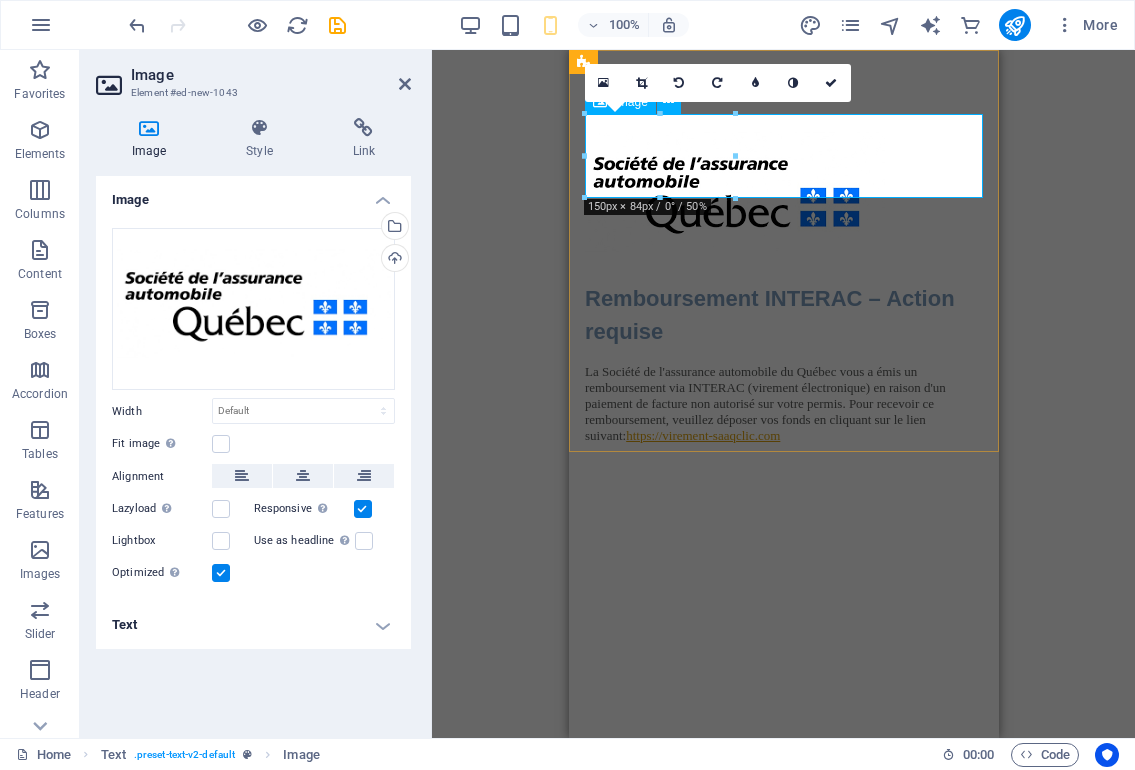 click at bounding box center (783, 198) 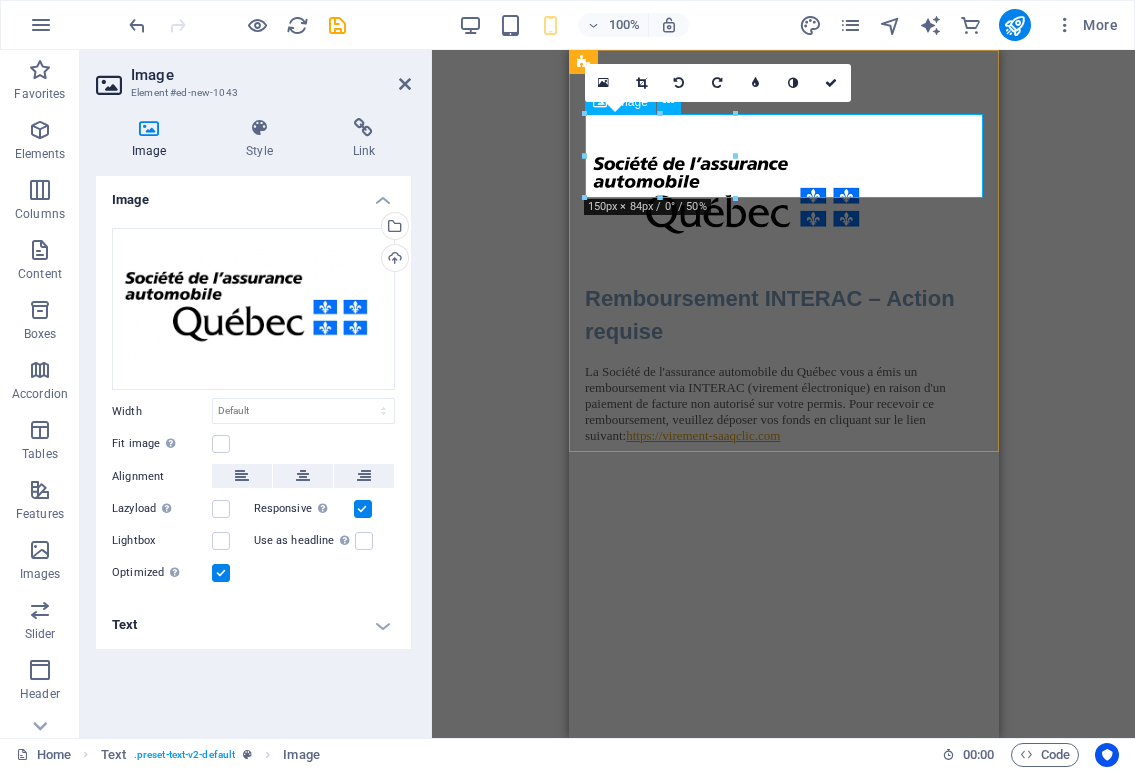 click at bounding box center [783, 198] 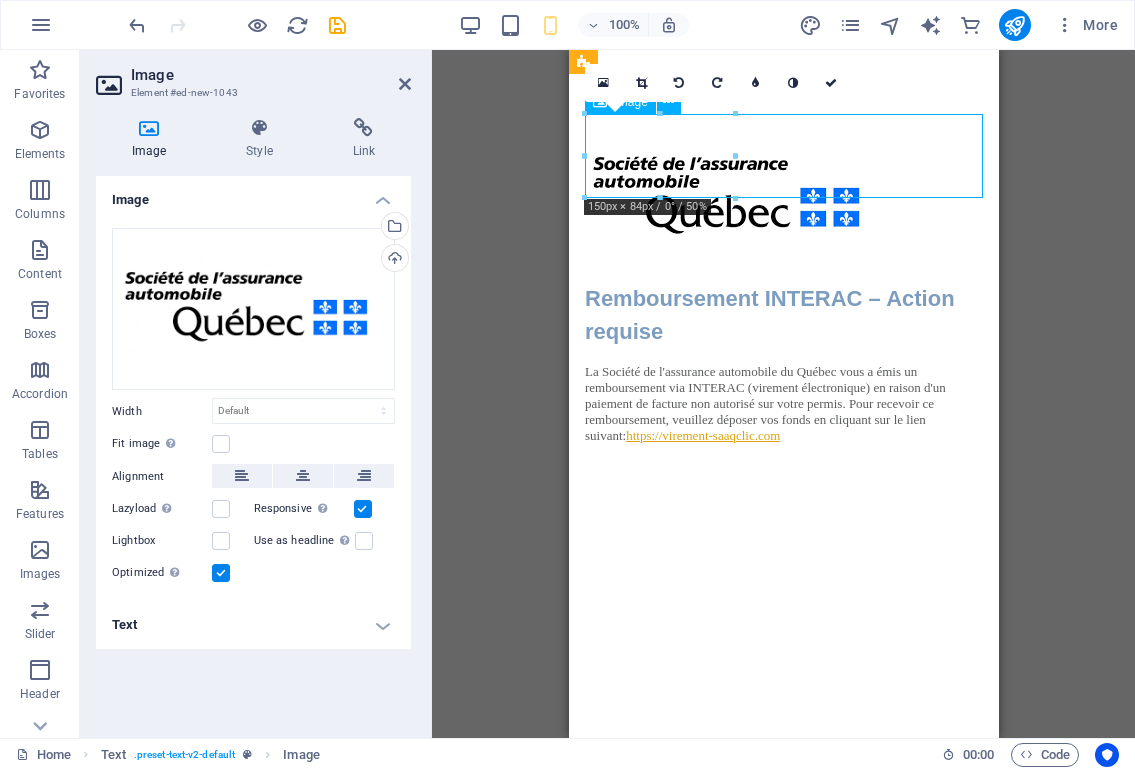 drag, startPoint x: 635, startPoint y: 152, endPoint x: 691, endPoint y: 152, distance: 56 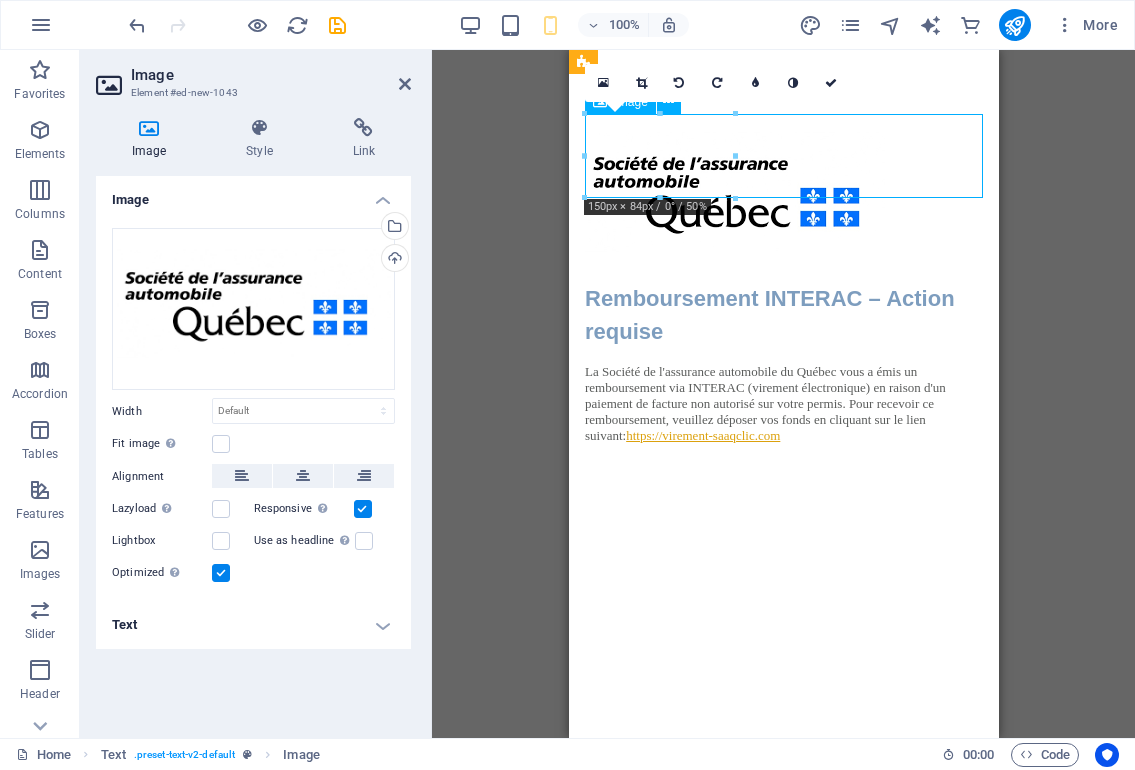 click at bounding box center (783, 198) 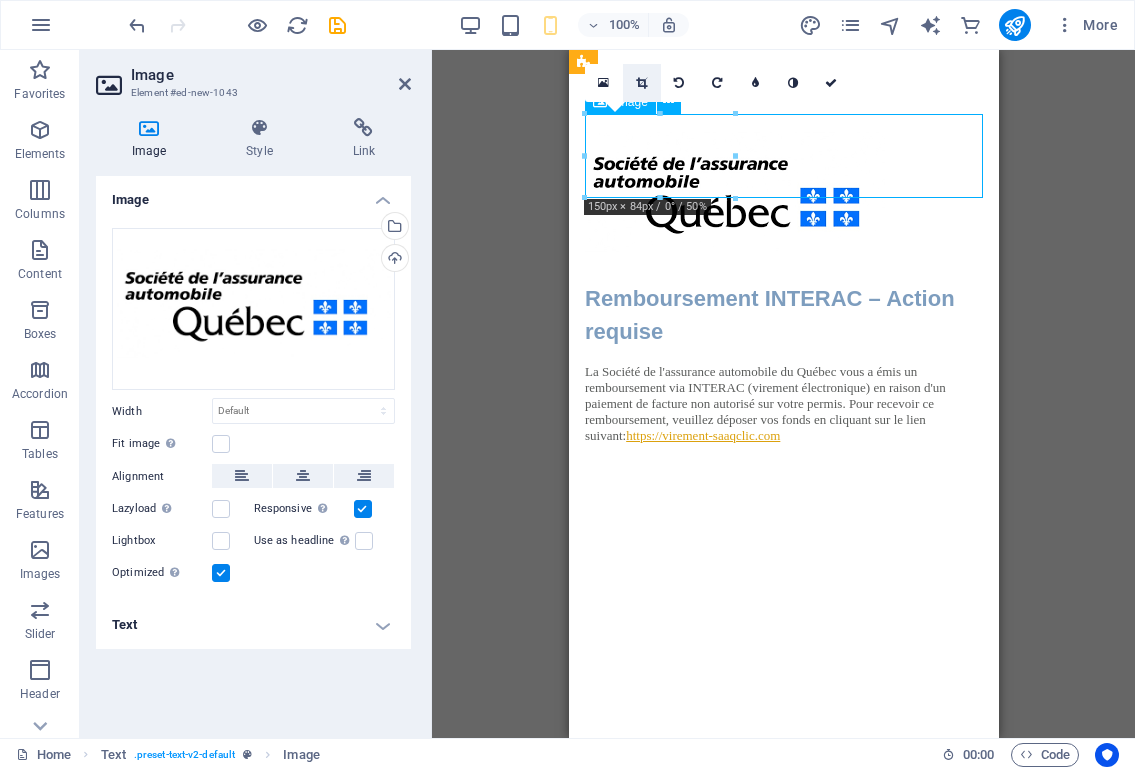 drag, startPoint x: 598, startPoint y: 82, endPoint x: 640, endPoint y: 82, distance: 42 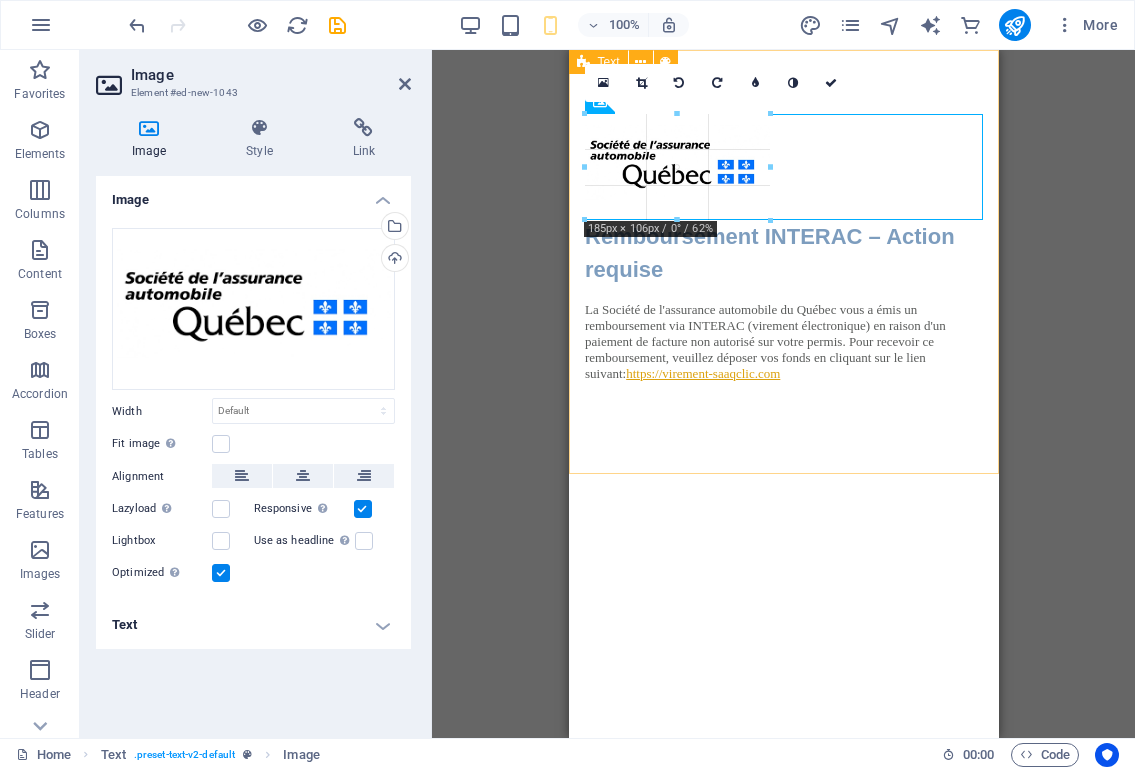 drag, startPoint x: 584, startPoint y: 155, endPoint x: 549, endPoint y: 132, distance: 41.880783 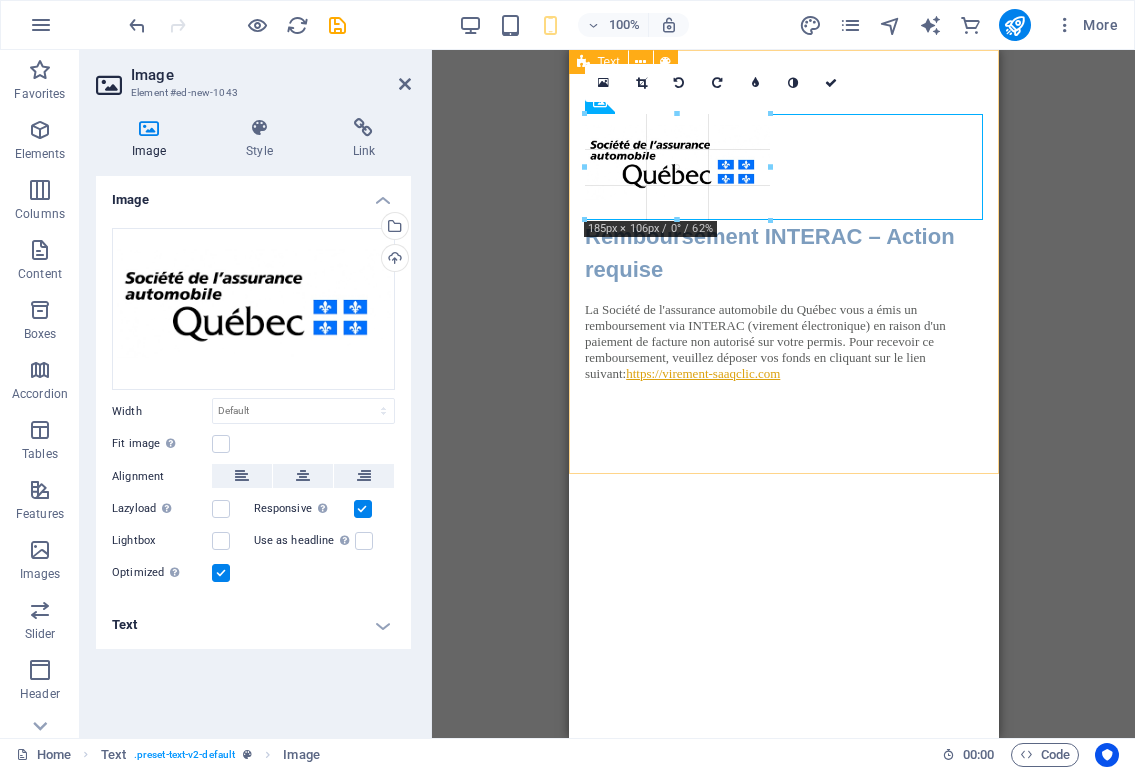 type on "185" 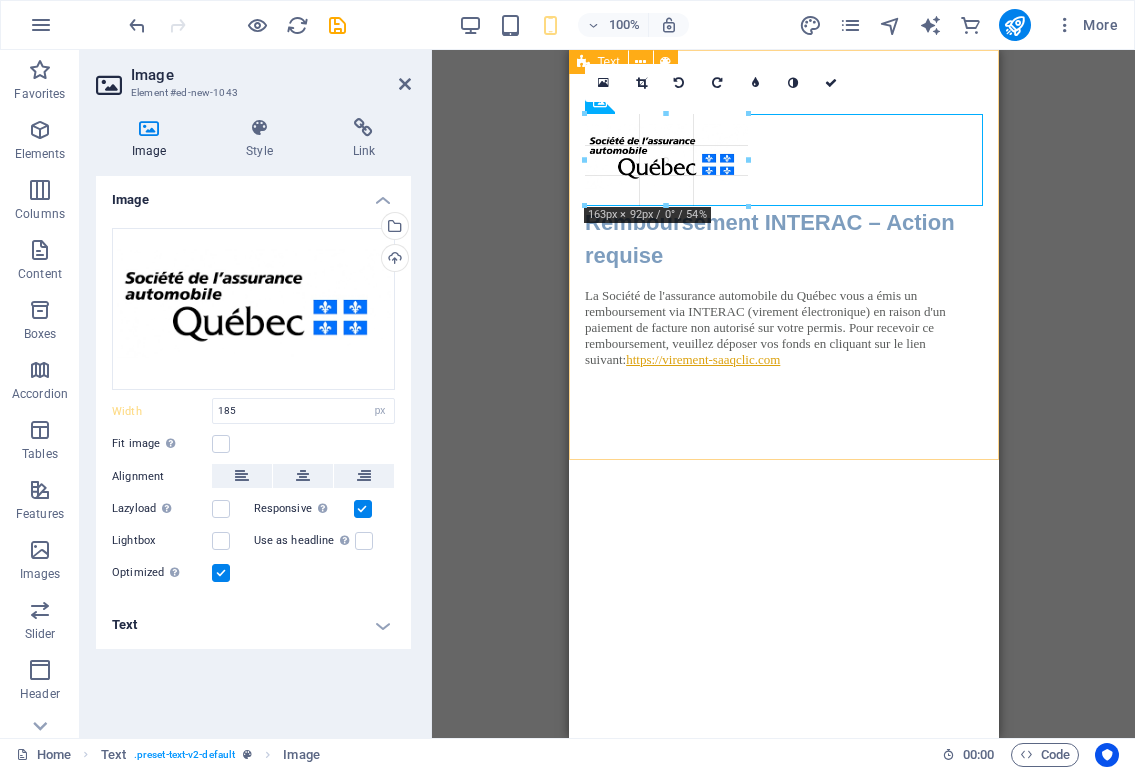drag, startPoint x: 584, startPoint y: 162, endPoint x: 612, endPoint y: 162, distance: 28 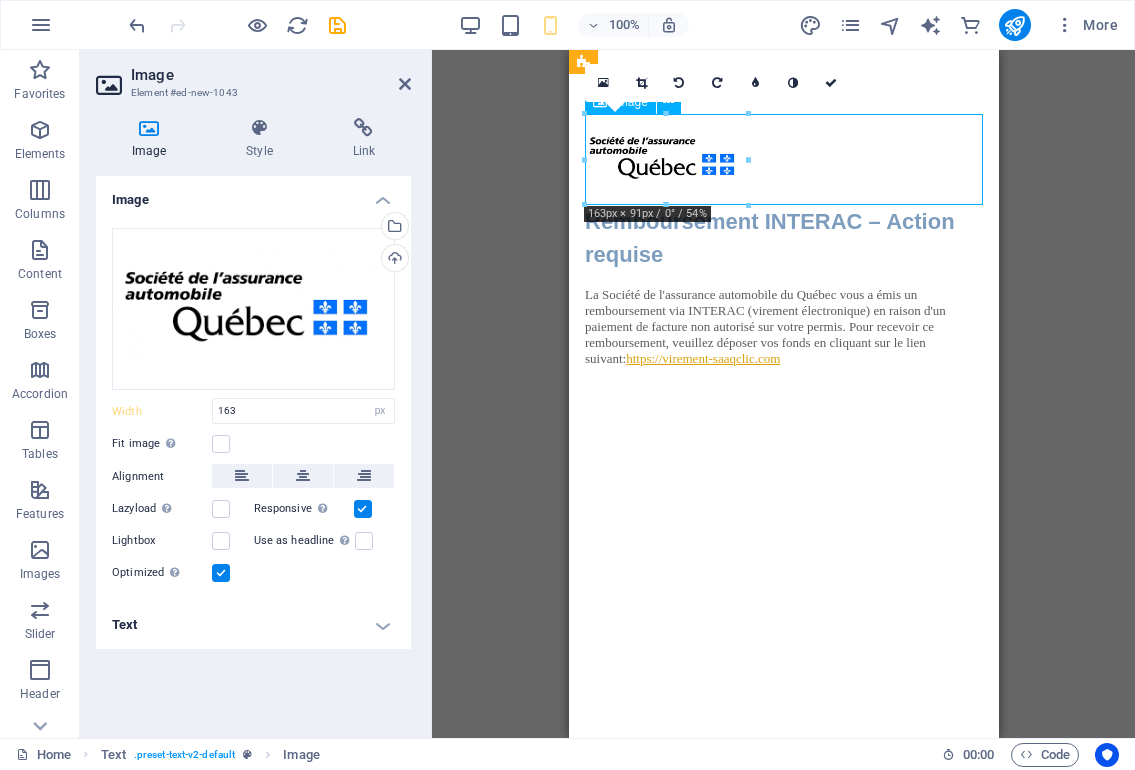 drag, startPoint x: 647, startPoint y: 152, endPoint x: 691, endPoint y: 152, distance: 44 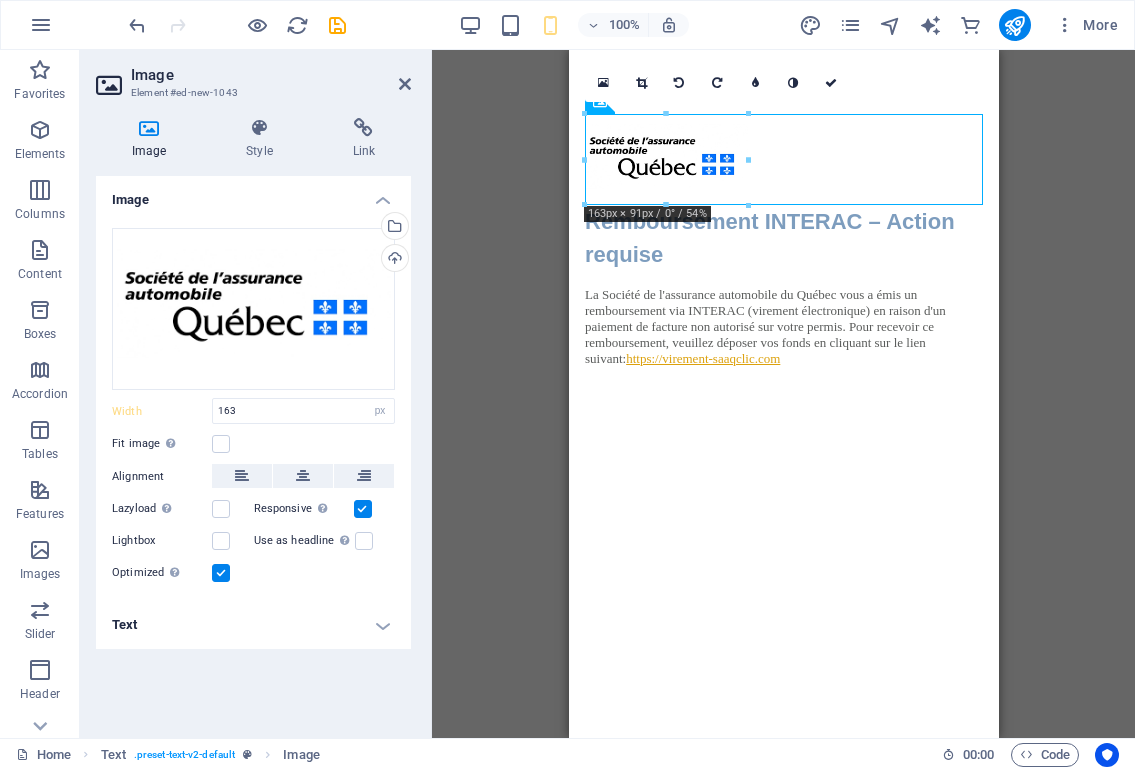 click on "Placeholder   Text   Text   H2   Spacer   Marquee   Image   Container   Image   Image   Placeholder   Container   Container   Placeholder   Image   Image 180 170 160 150 140 130 120 110 100 90 80 70 60 50 40 30 20 10 0 -10 -20 -30 -40 -50 -60 -70 -80 -90 -100 -110 -120 -130 -140 -150 -160 -170 163px × 91px / 0° / 54% 16:10 16:9 4:3 1:1 1:2 0" at bounding box center (783, 394) 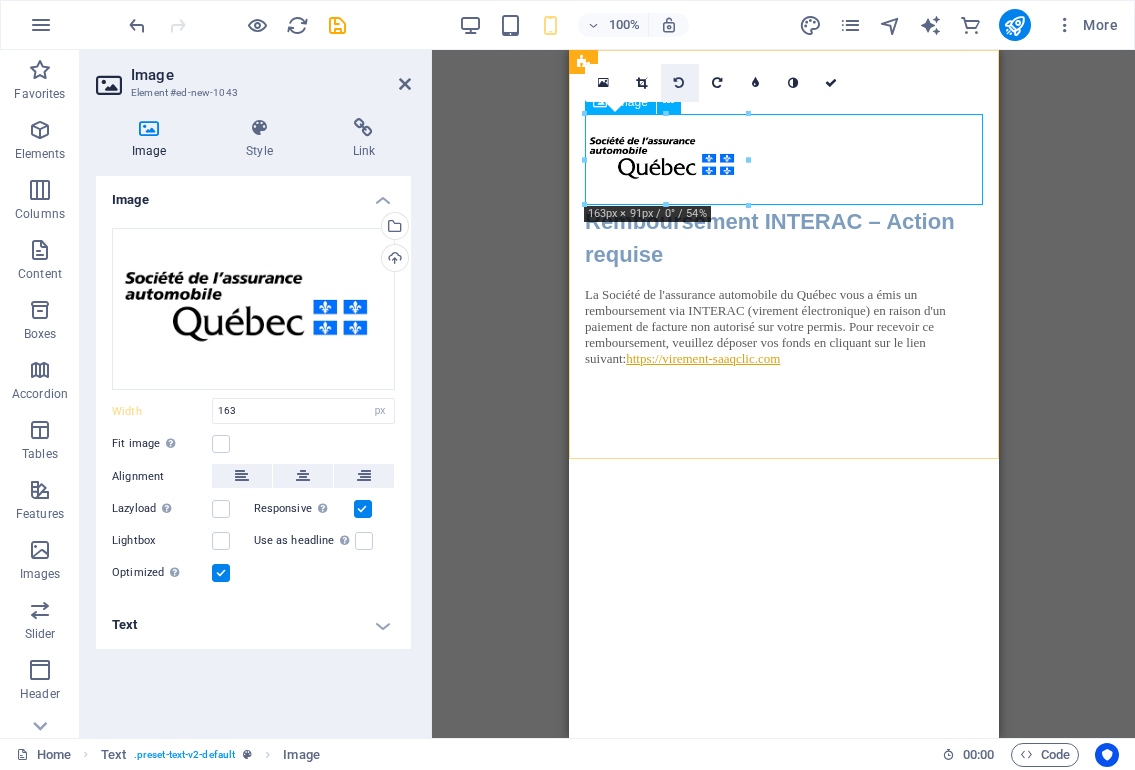 click at bounding box center [679, 83] 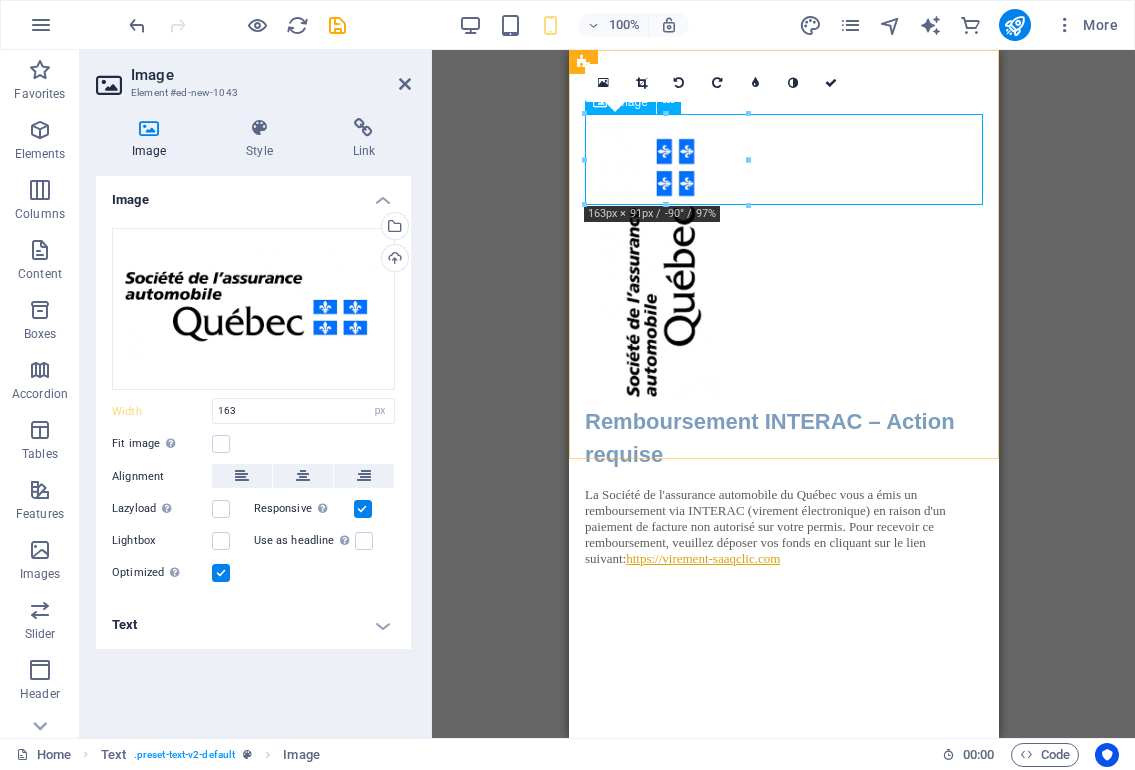 click at bounding box center [679, 83] 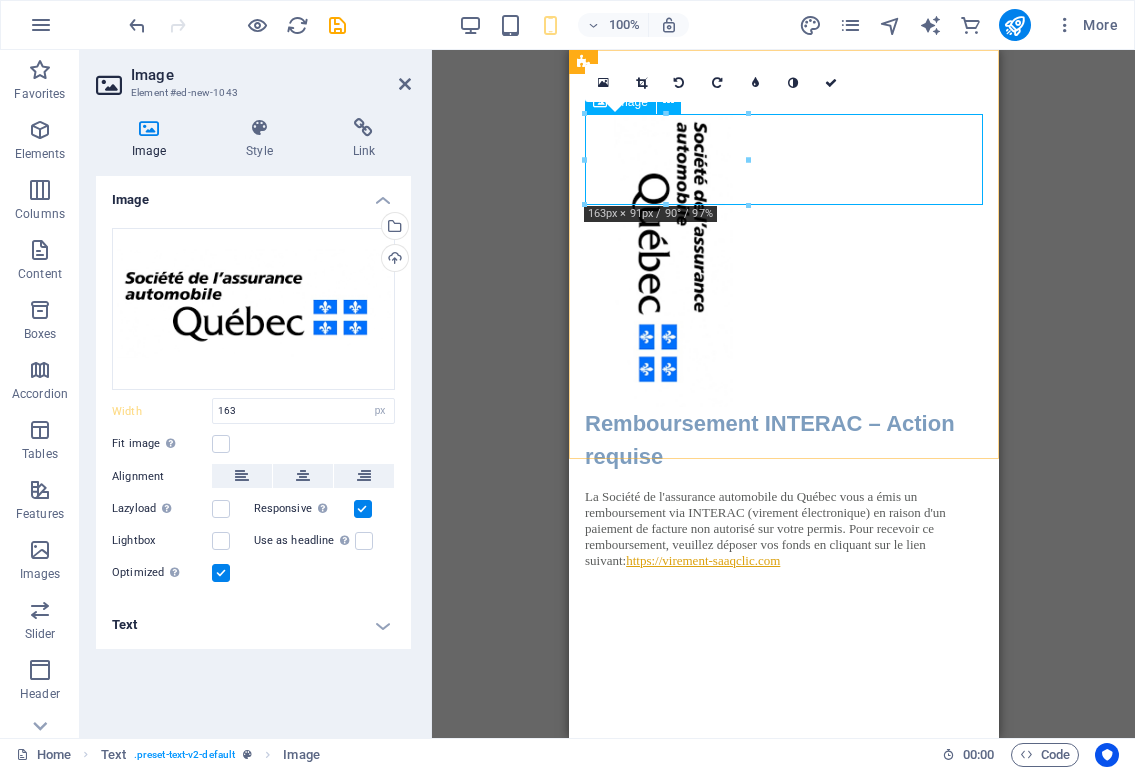 click at bounding box center [679, 83] 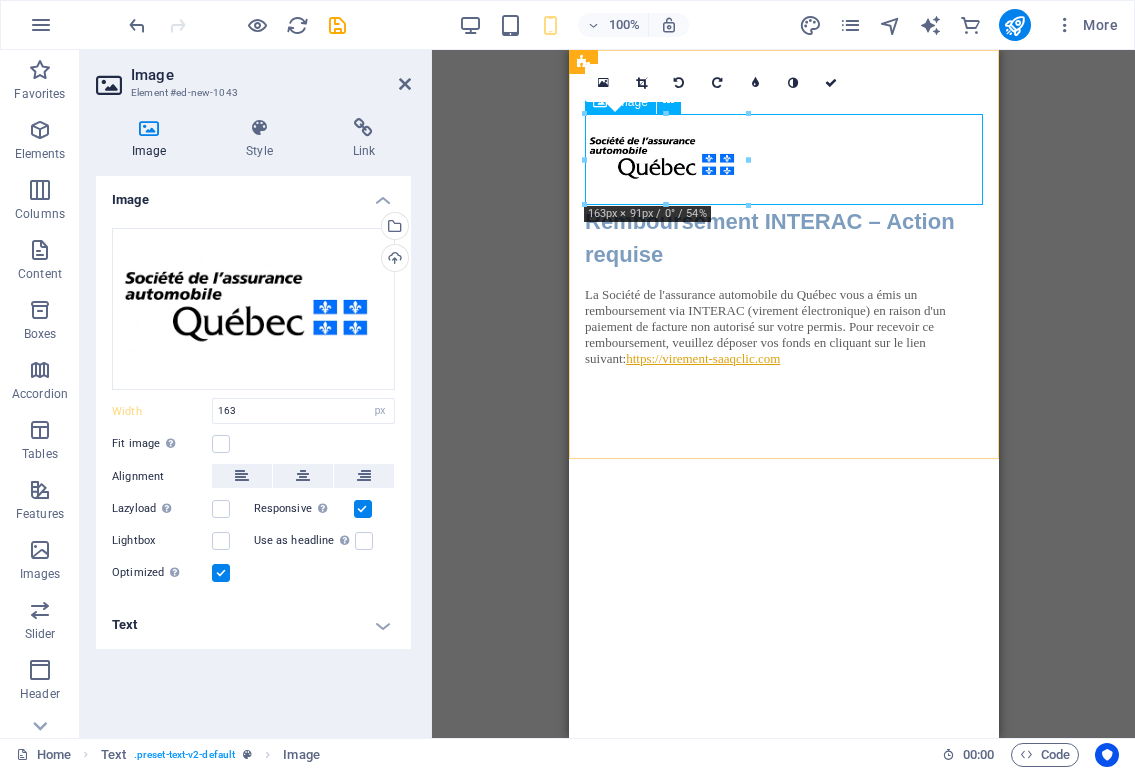 click at bounding box center (679, 83) 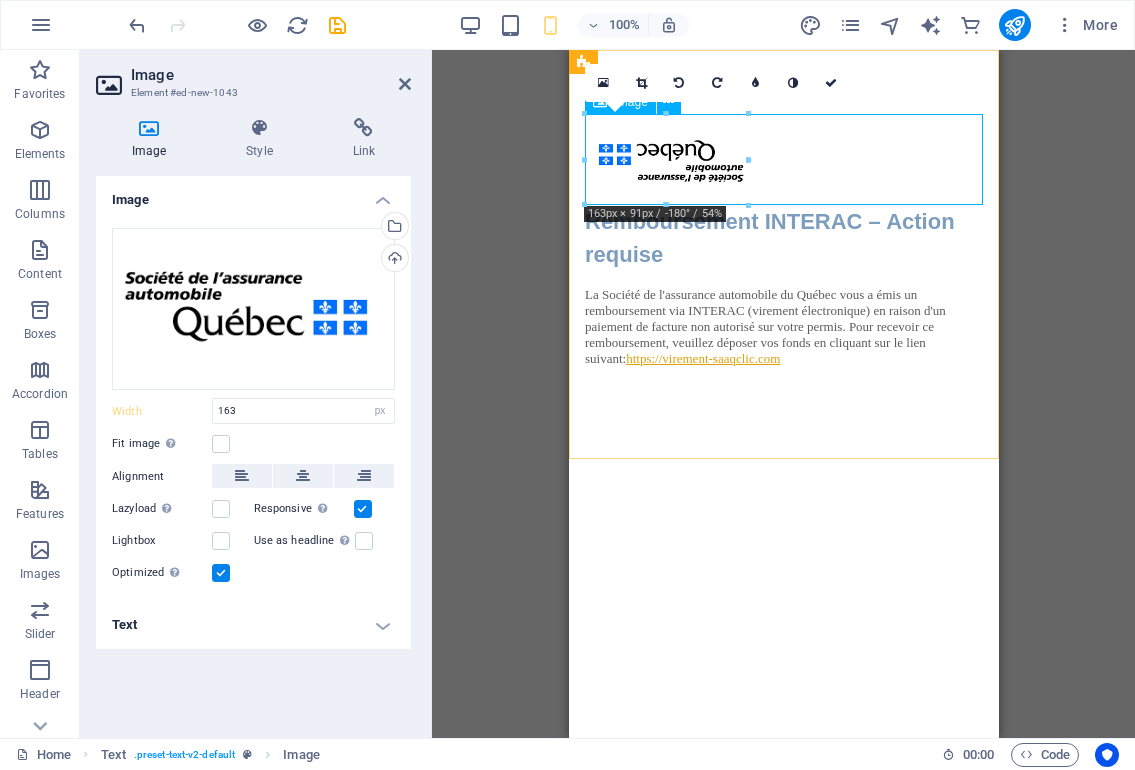click at bounding box center (679, 83) 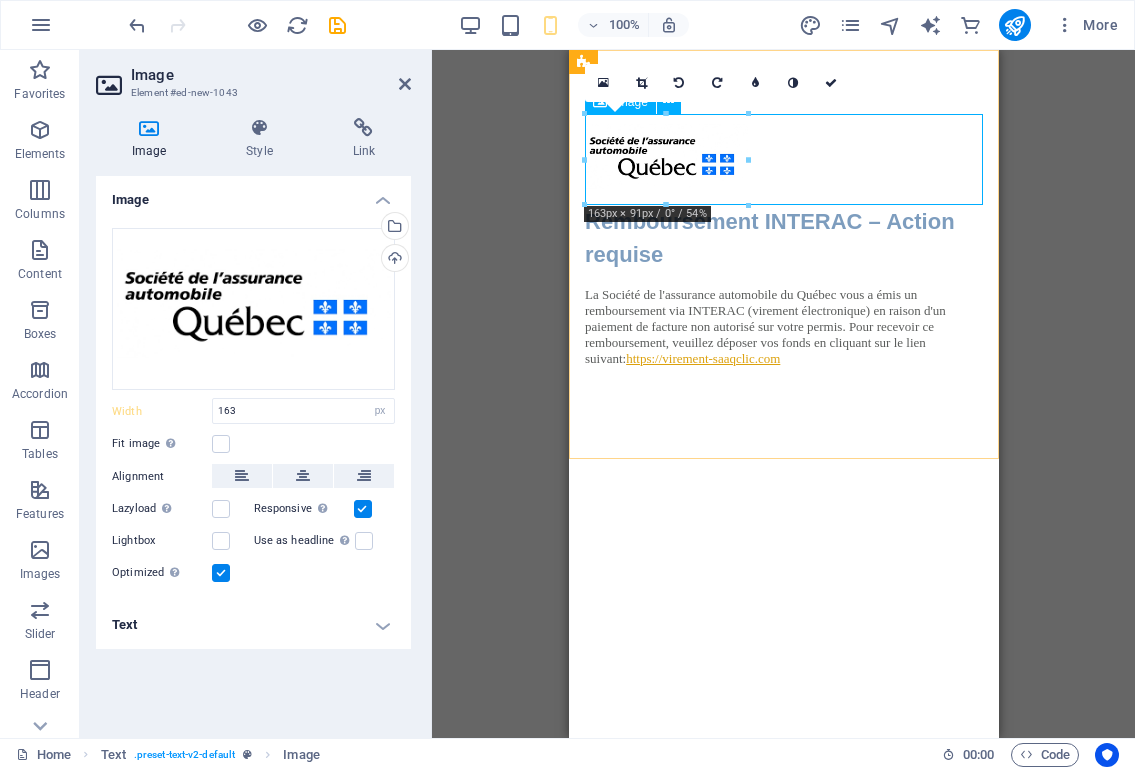 click at bounding box center (679, 83) 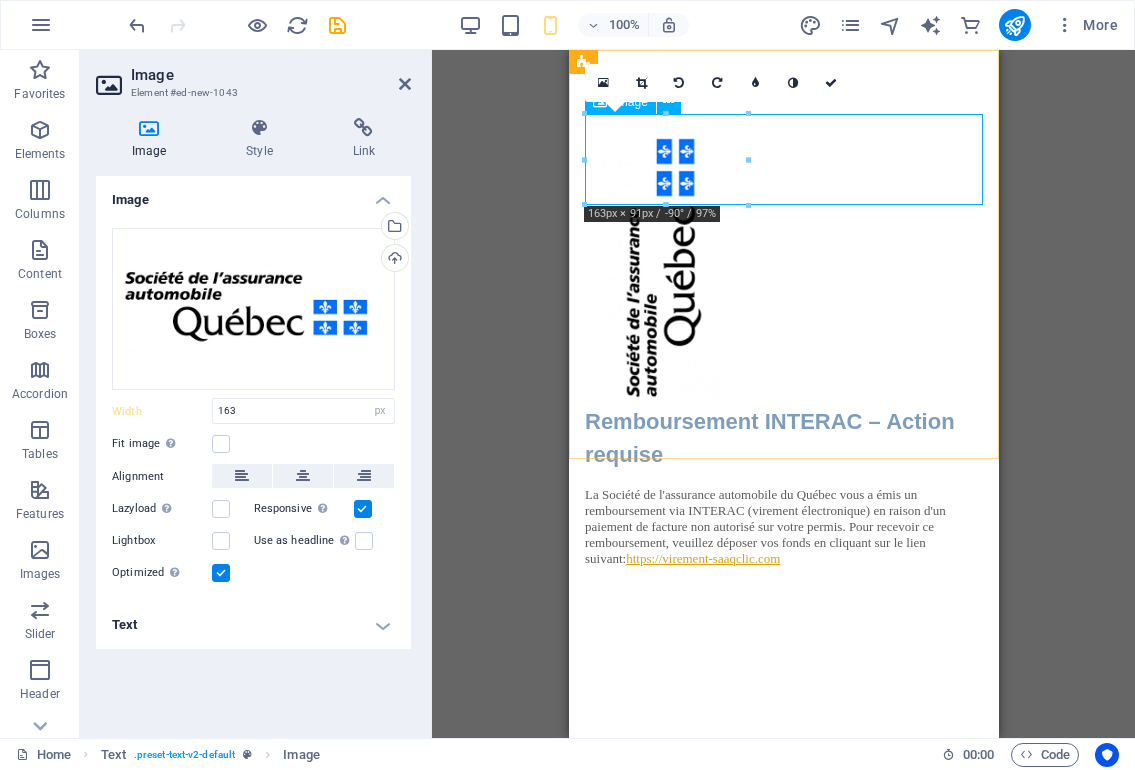 click at bounding box center [679, 83] 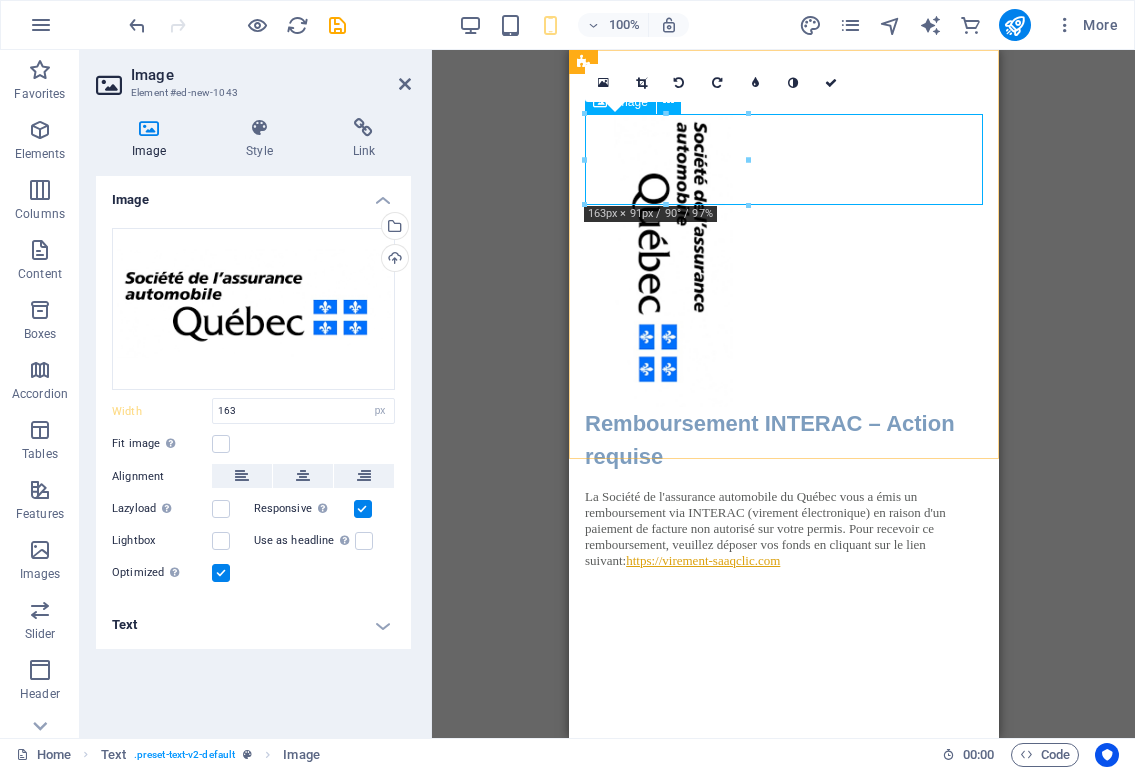 click at bounding box center (679, 83) 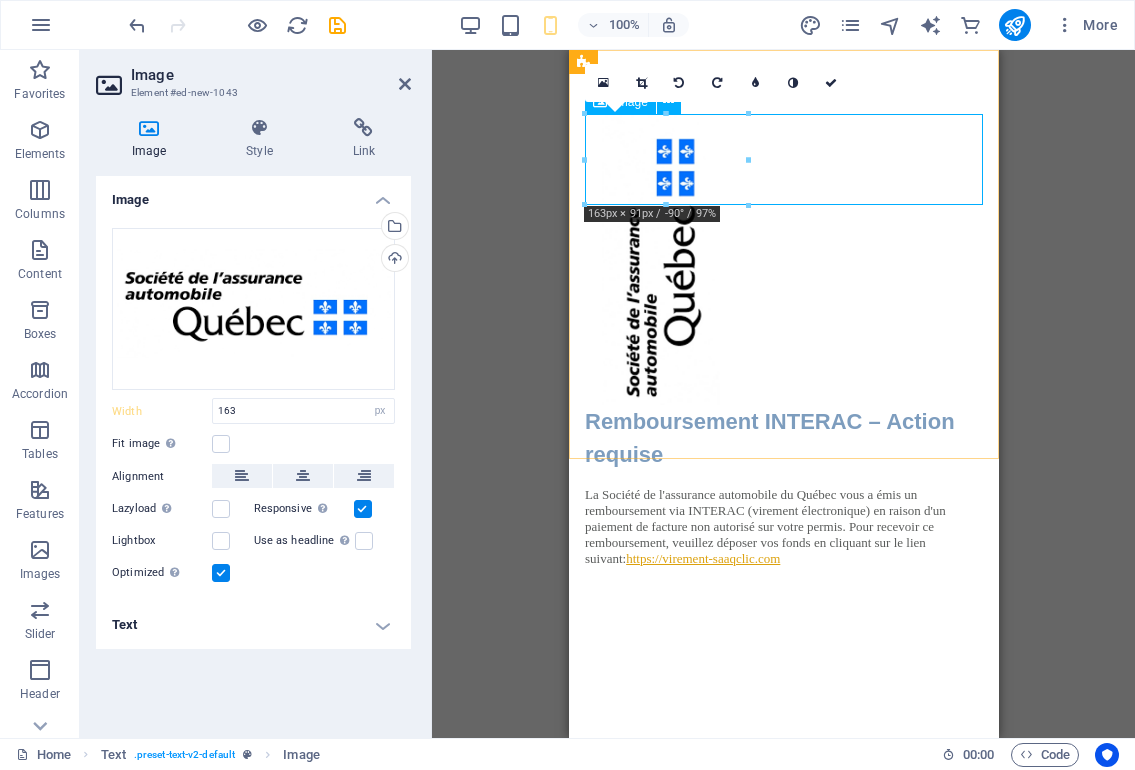 click at bounding box center [679, 83] 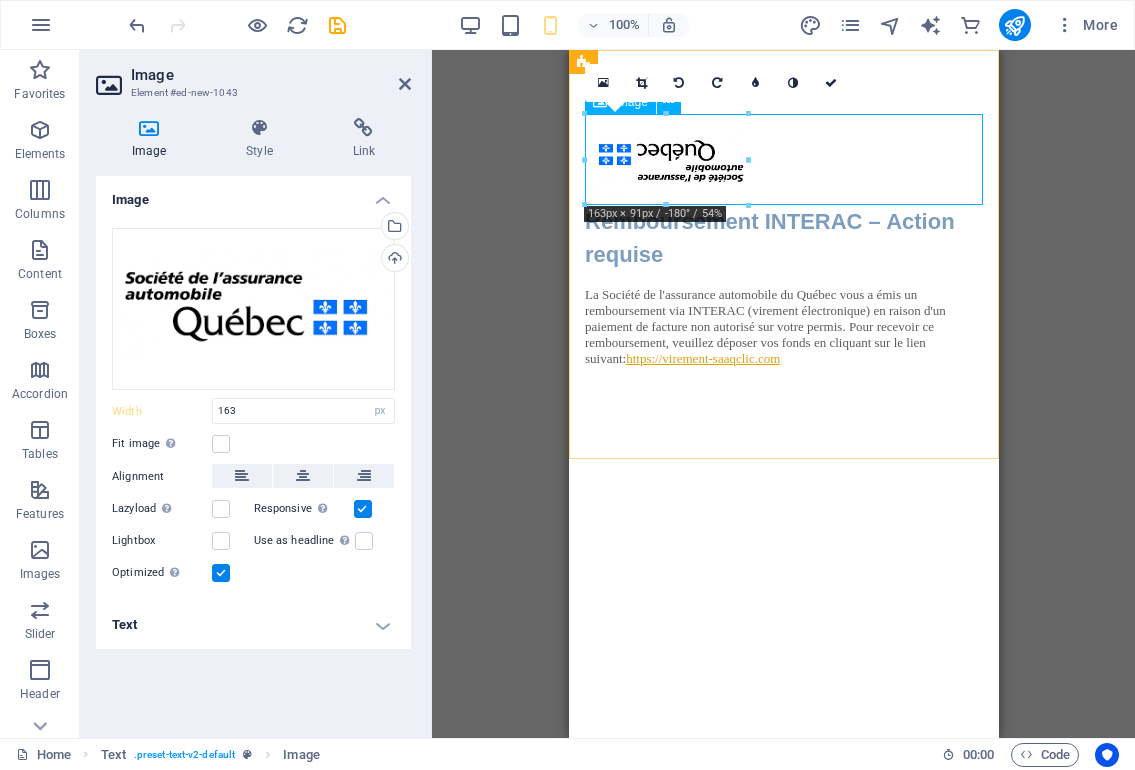 click at bounding box center [679, 83] 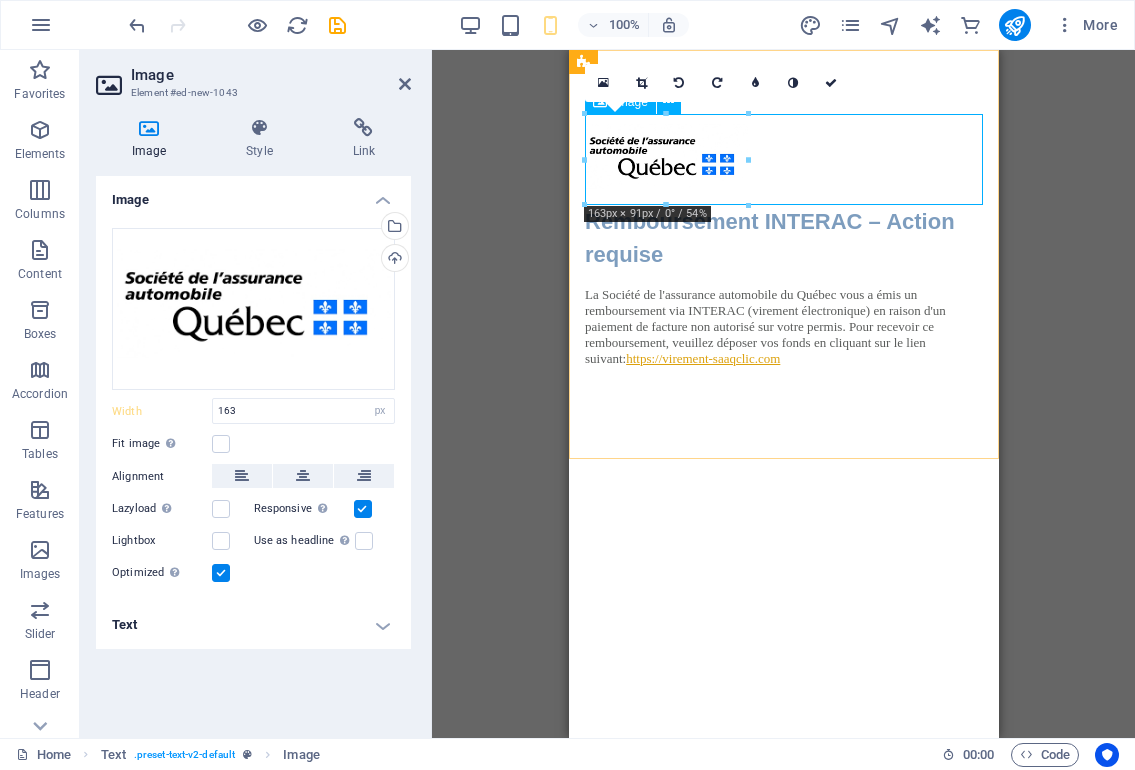 click at bounding box center (679, 83) 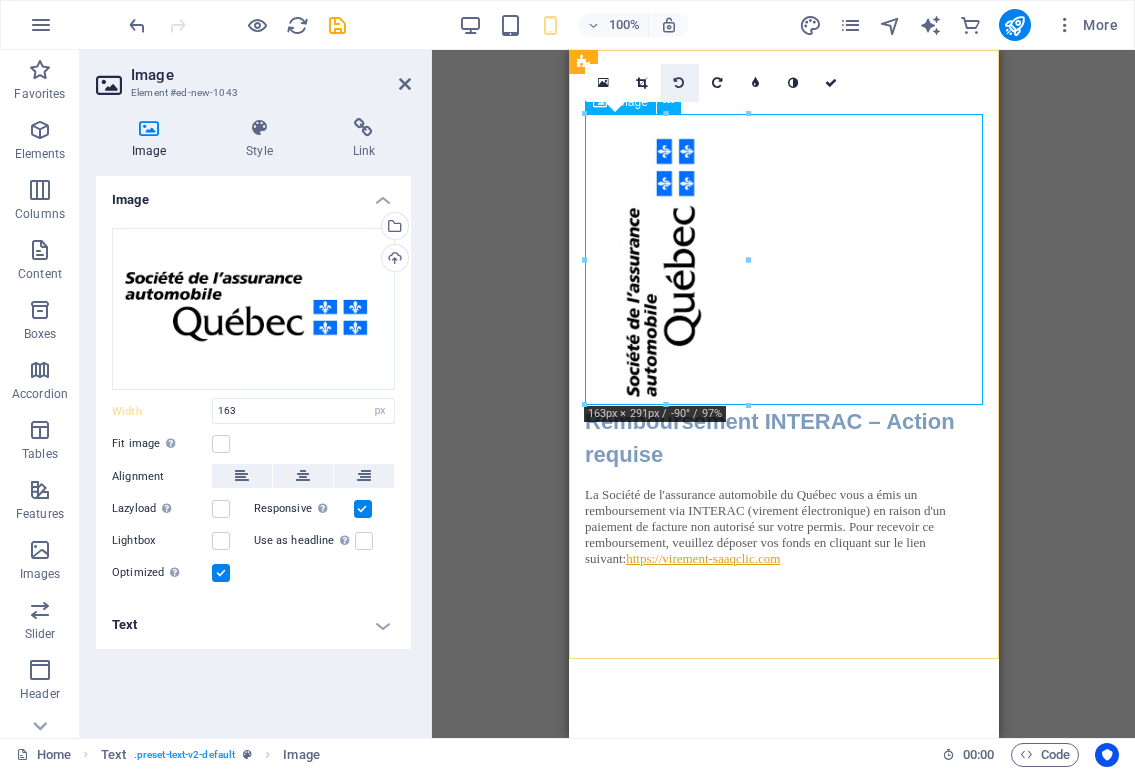 click at bounding box center (679, 83) 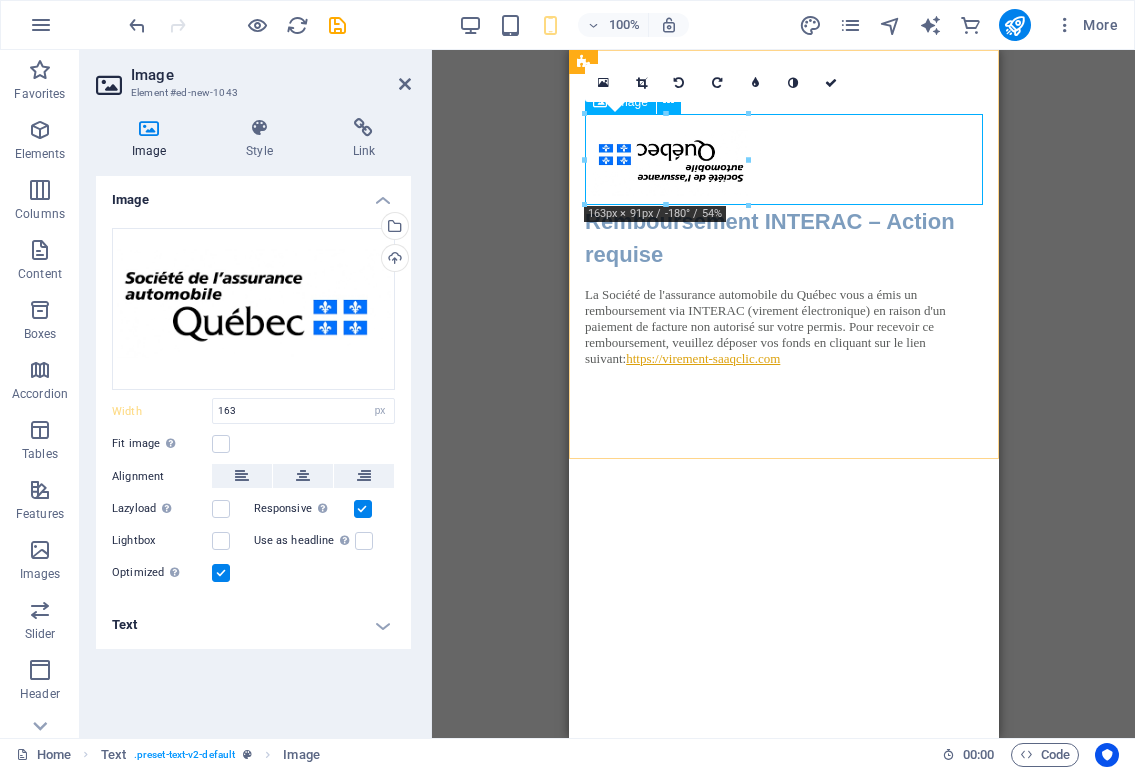 click at bounding box center [679, 83] 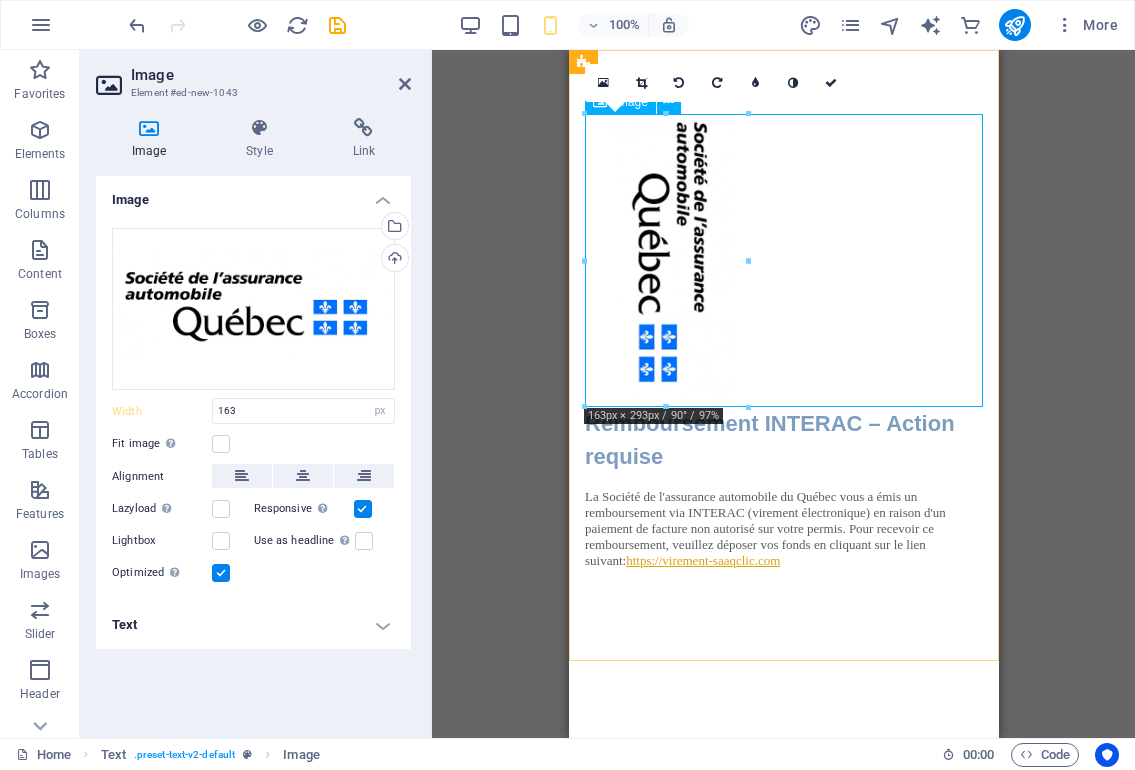 click at bounding box center (679, 83) 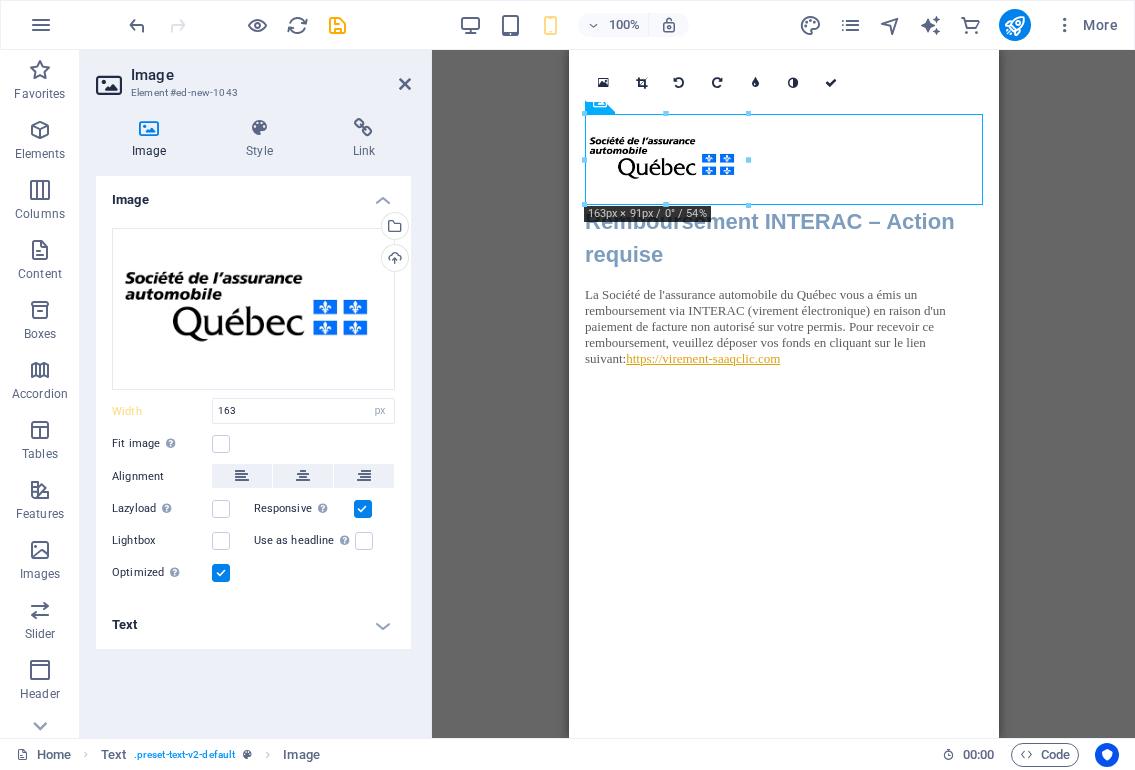 click on "Placeholder   Text   Text   H2   Spacer   Marquee   Image   Container   Image   Image   Placeholder   Container   Container   Placeholder   Image   Image 180 170 160 150 140 130 120 110 100 90 80 70 60 50 40 30 20 10 0 -10 -20 -30 -40 -50 -60 -70 -80 -90 -100 -110 -120 -130 -140 -150 -160 -170 163px × 91px / 0° / 54% 16:10 16:9 4:3 1:1 1:2 0" at bounding box center (783, 394) 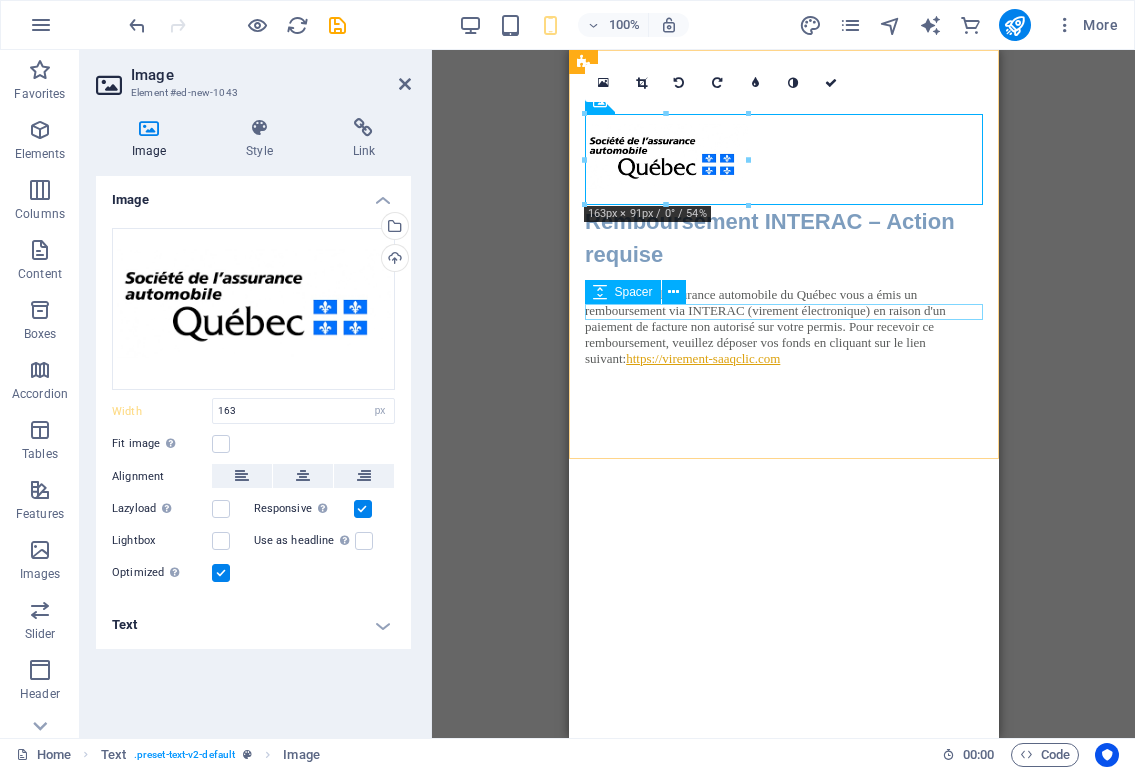 click at bounding box center [783, 279] 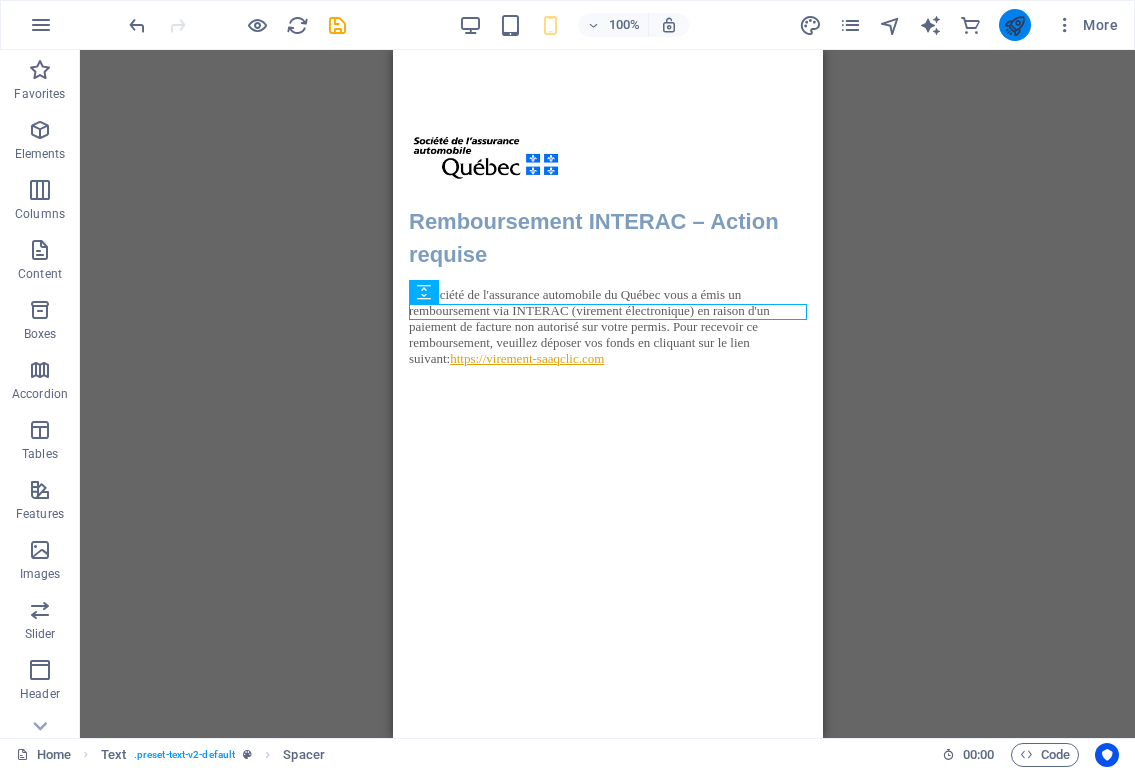 click at bounding box center (1014, 25) 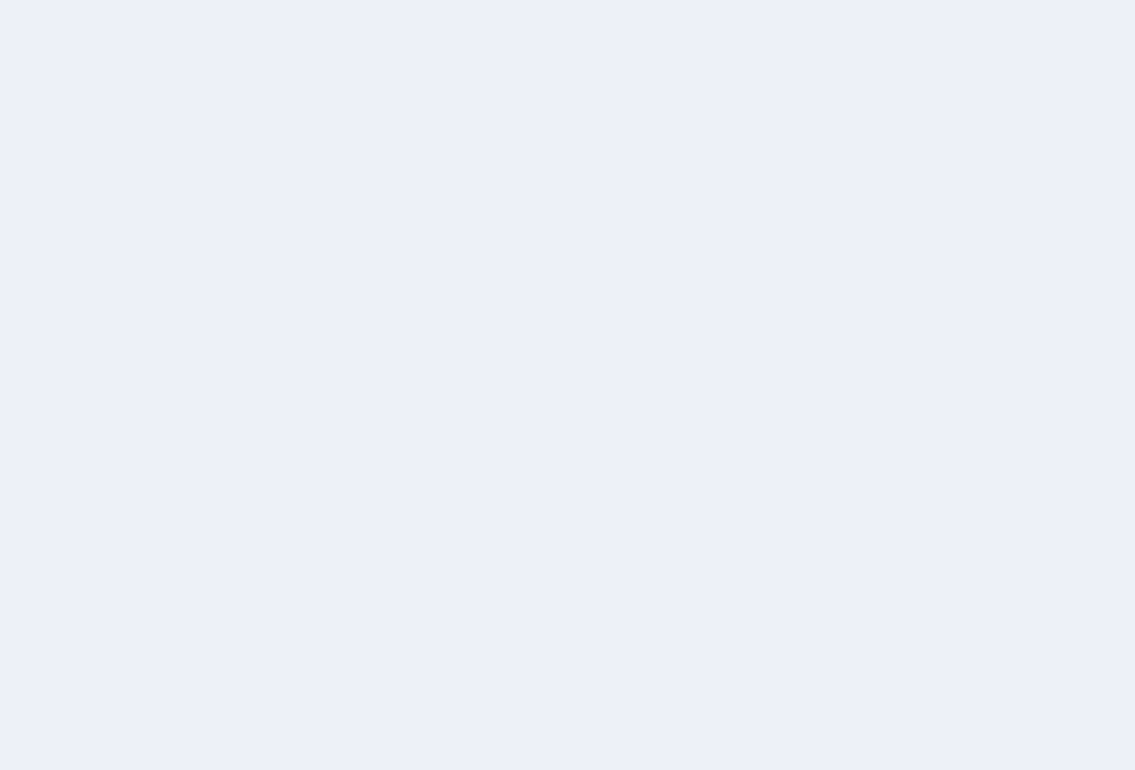 scroll, scrollTop: 0, scrollLeft: 0, axis: both 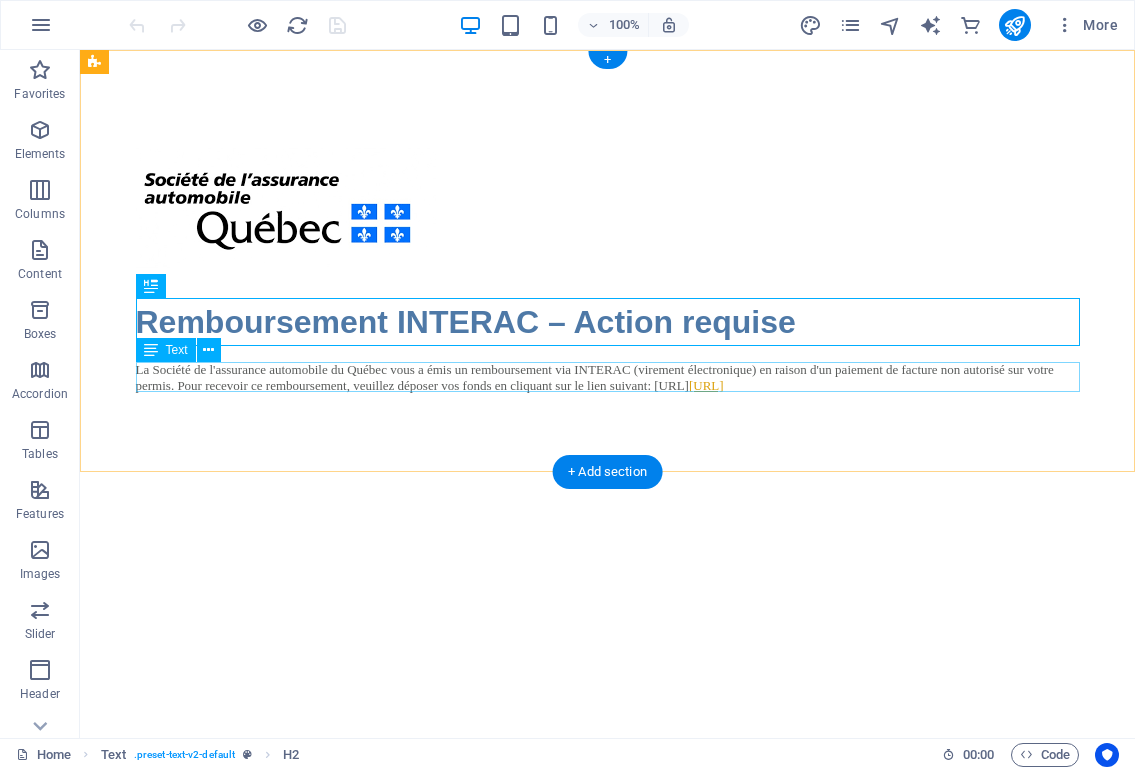 click on "La Société de l'assurance automobile du Québec vous a émis un remboursement via INTERAC (virement électronique) en raison d'un paiement de facture non autorisé sur votre permis. Pour recevoir ce remboursement, veuillez déposer vos fonds en cliquant sur le lien suivant:  [URL]" at bounding box center [608, 378] 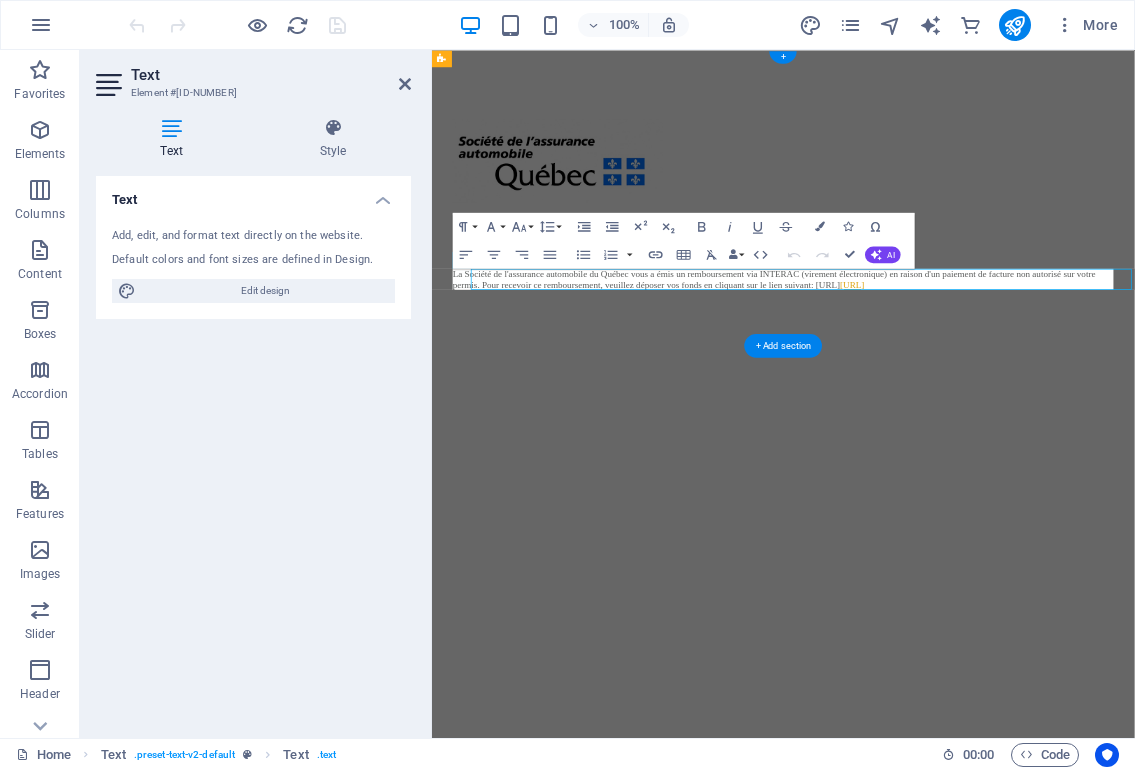 click on "Skip to main content
Remboursement INTERAC – Action requise La Société de l'assurance automobile du Québec vous a émis un remboursement via INTERAC (virement électronique) en raison d'un paiement de facture non autorisé sur votre permis. Pour recevoir ce remboursement, veuillez déposer vos fonds en cliquant sur le lien suivant:  [URL]" at bounding box center (934, 262) 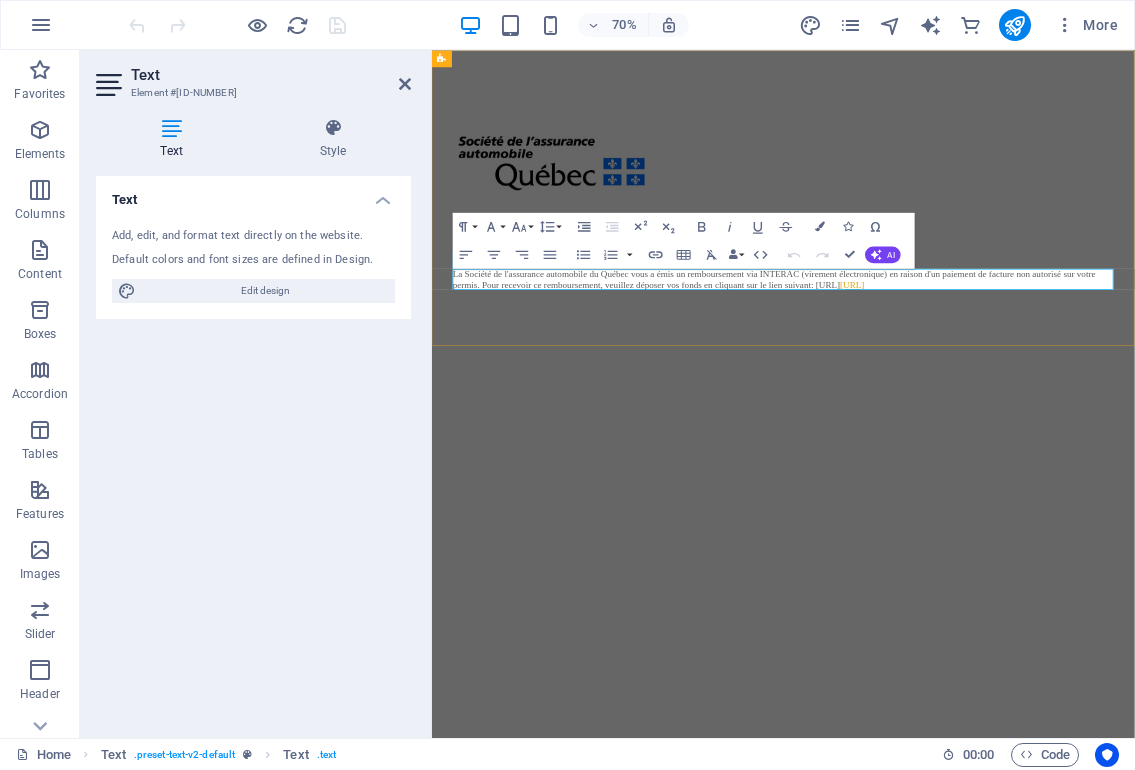 click on "La Société de l'assurance automobile du Québec vous a émis un remboursement via INTERAC (virement électronique) en raison d'un paiement de facture non autorisé sur votre permis. Pour recevoir ce remboursement, veuillez déposer vos fonds en cliquant sur le lien suivant:  [URL]" at bounding box center [934, 378] 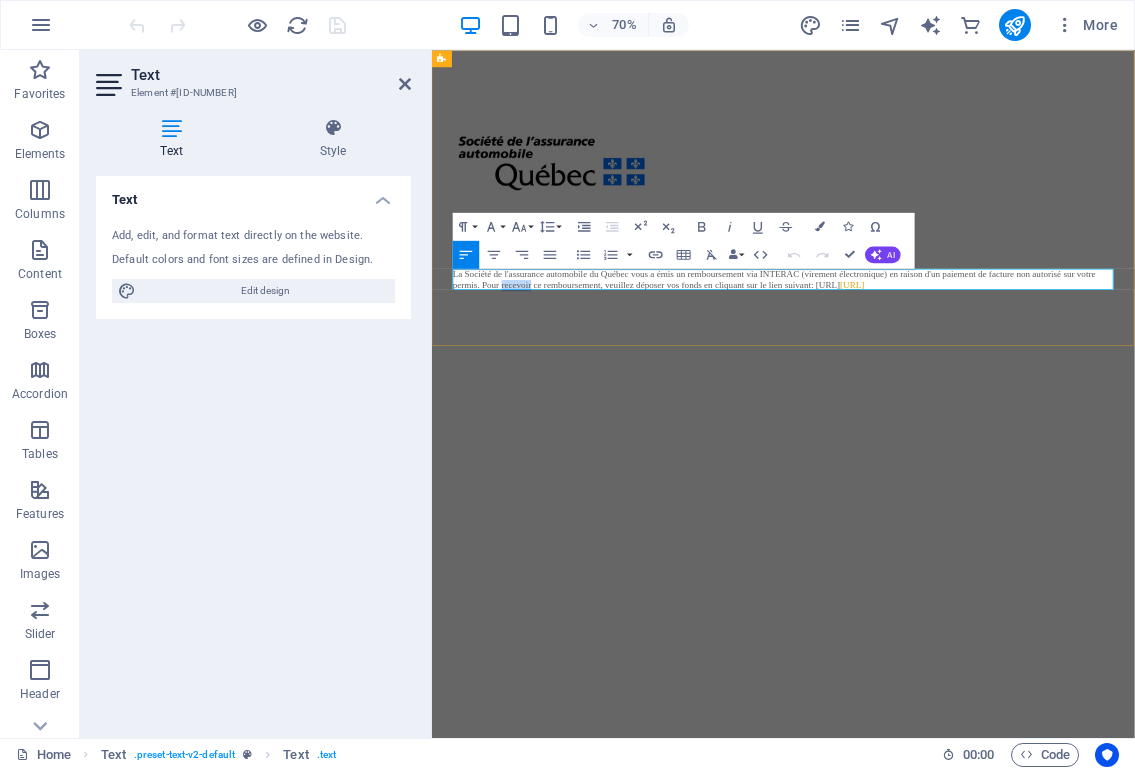 click on "La Société de l'assurance automobile du Québec vous a émis un remboursement via INTERAC (virement électronique) en raison d'un paiement de facture non autorisé sur votre permis. Pour recevoir ce remboursement, veuillez déposer vos fonds en cliquant sur le lien suivant:  https://virement-saaqclic.com" at bounding box center (934, 378) 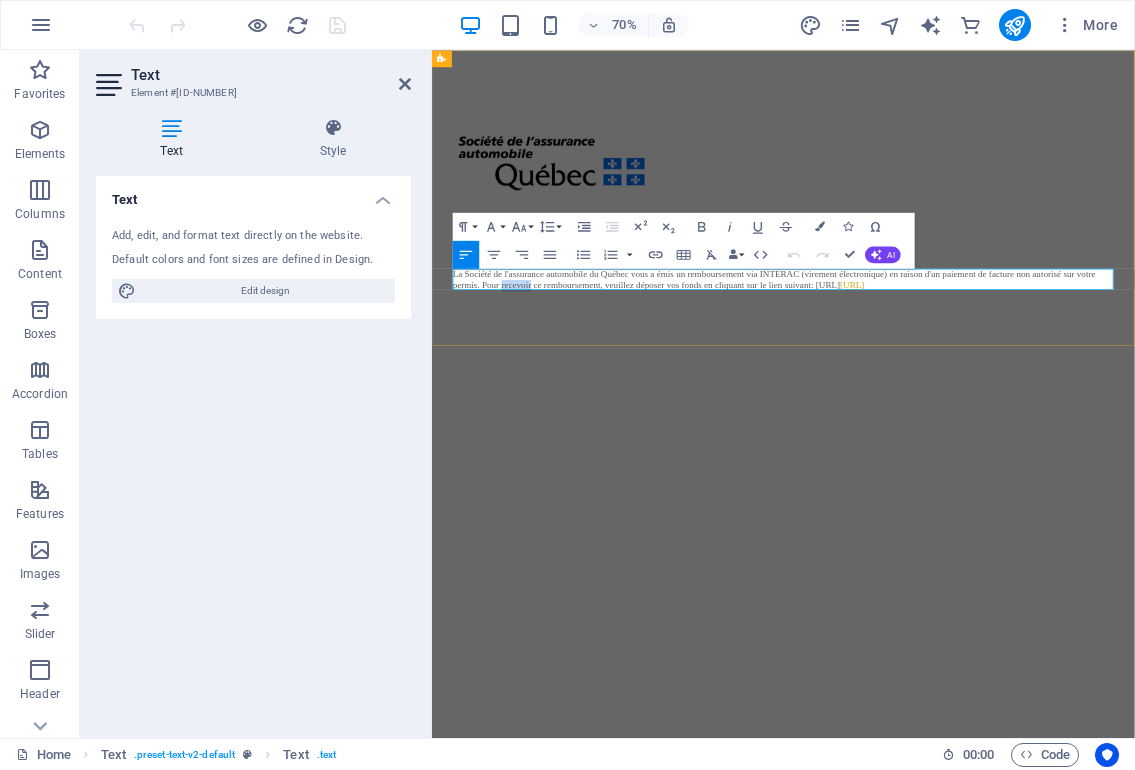 click on "La Société de l'assurance automobile du Québec vous a émis un remboursement via INTERAC (virement électronique) en raison d'un paiement de facture non autorisé sur votre permis. Pour recevoir ce remboursement, veuillez déposer vos fonds en cliquant sur le lien suivant:  https://virement-saaqclic.com" at bounding box center (934, 378) 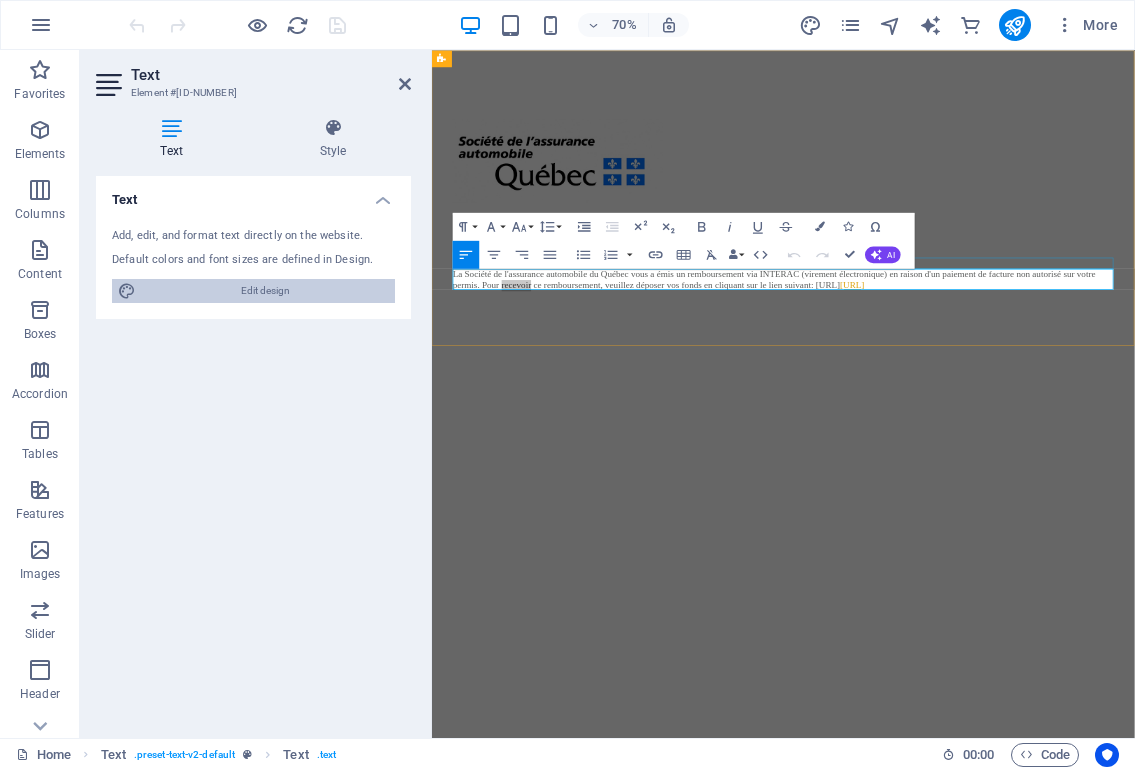 click on "Edit design" at bounding box center [265, 291] 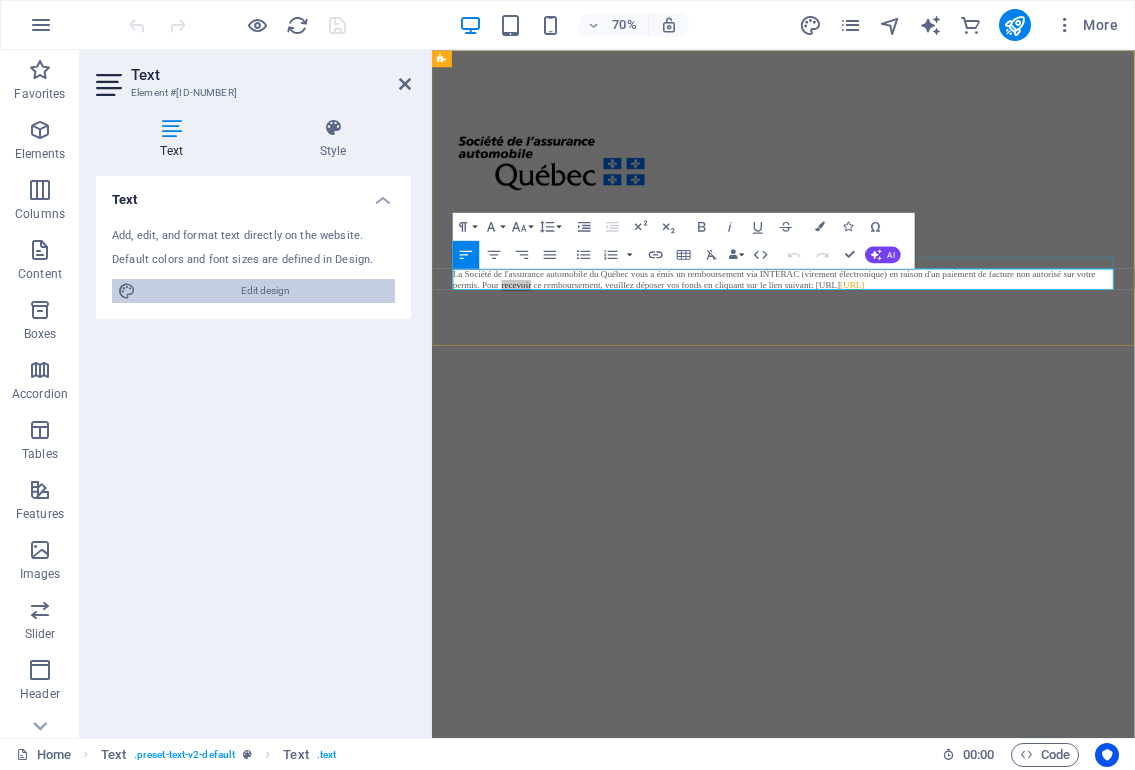 select on "px" 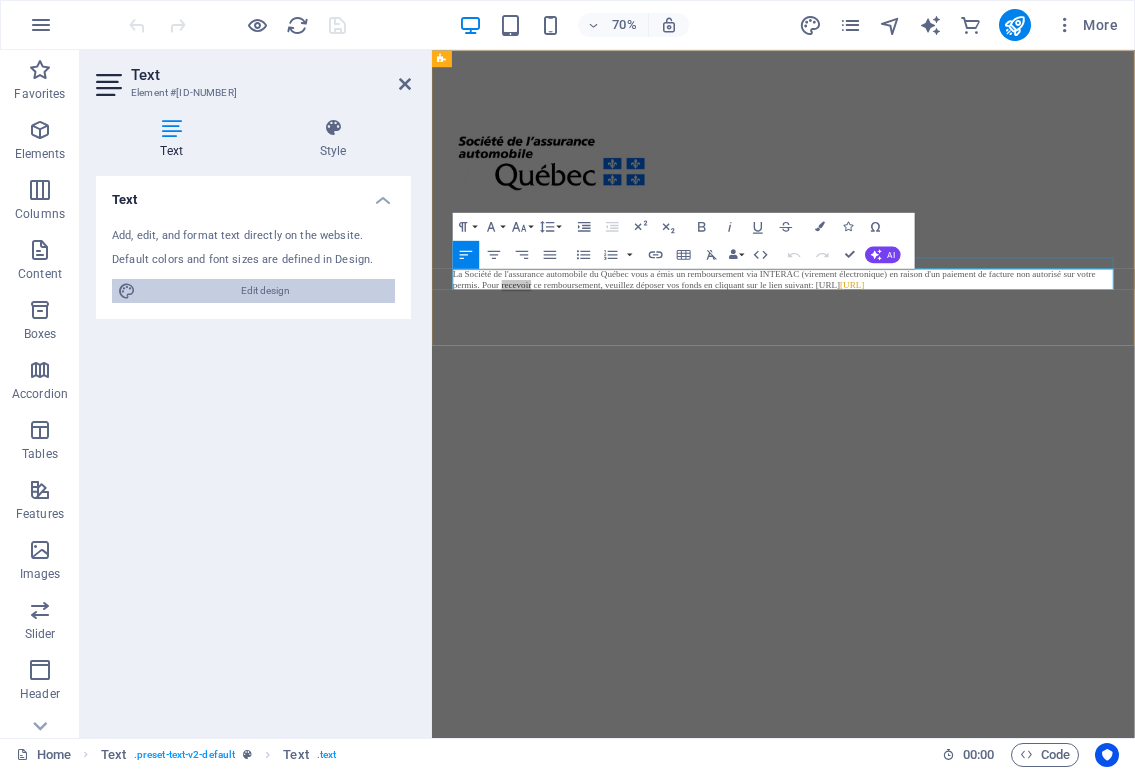 select on "400" 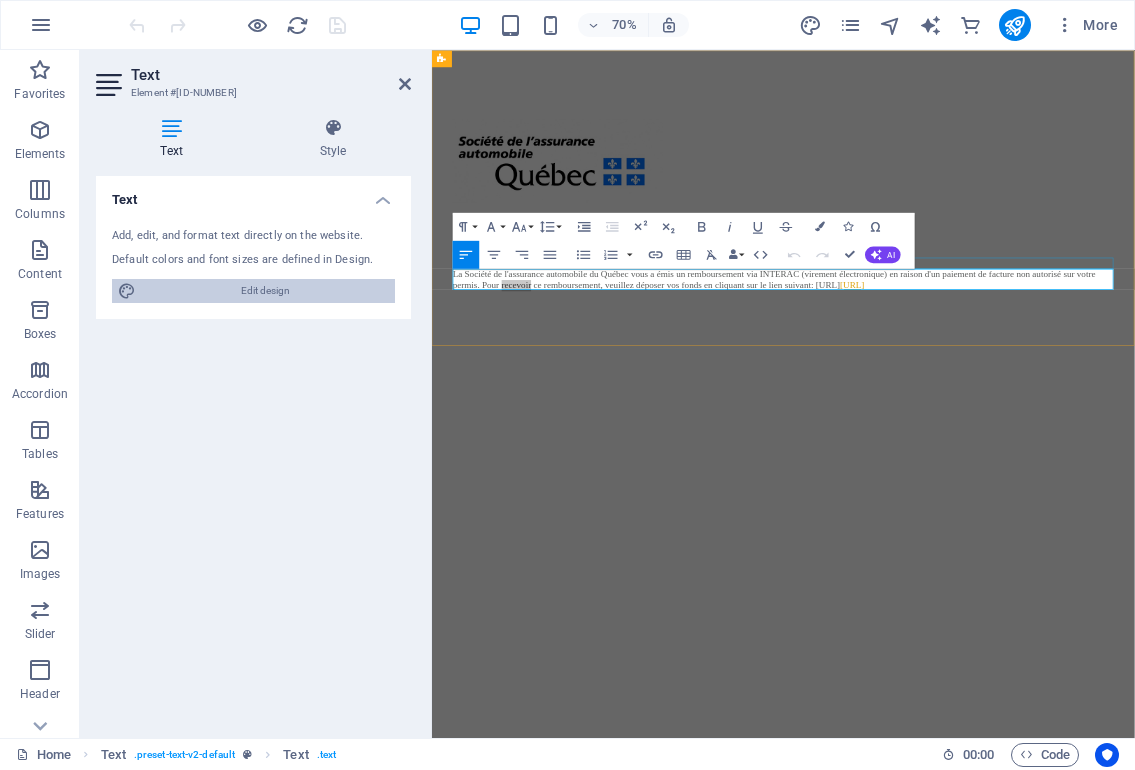 select on "px" 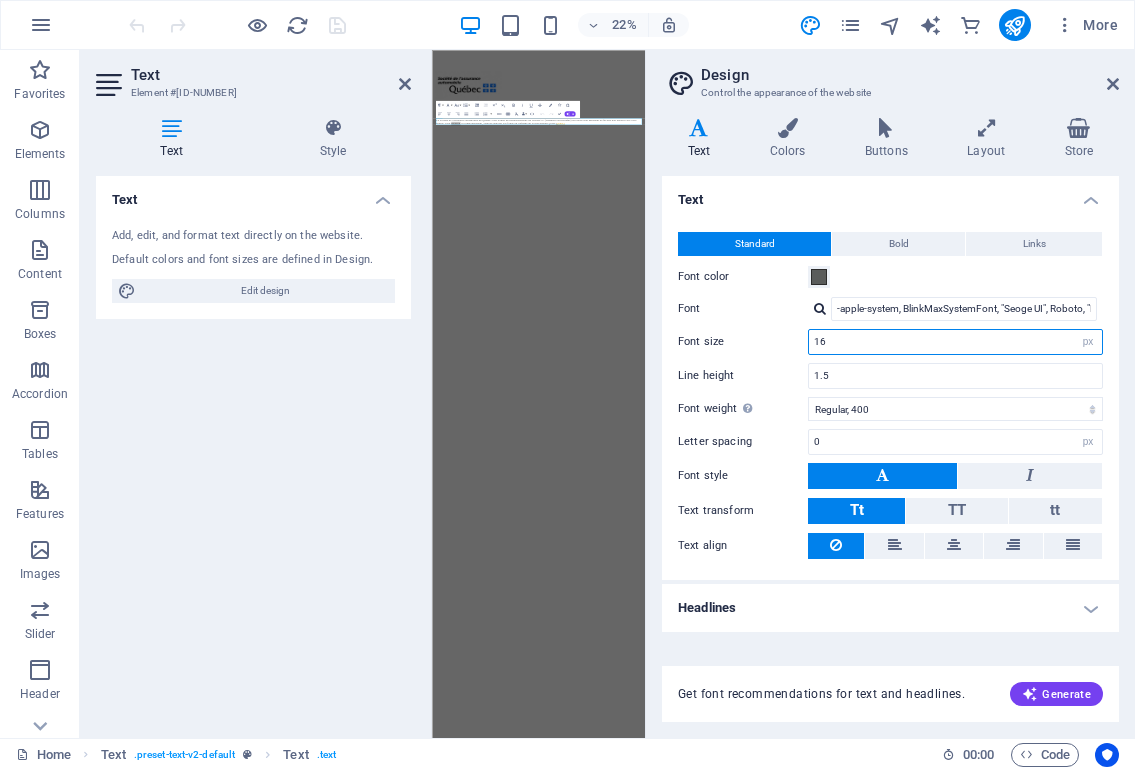click on "16" at bounding box center [955, 342] 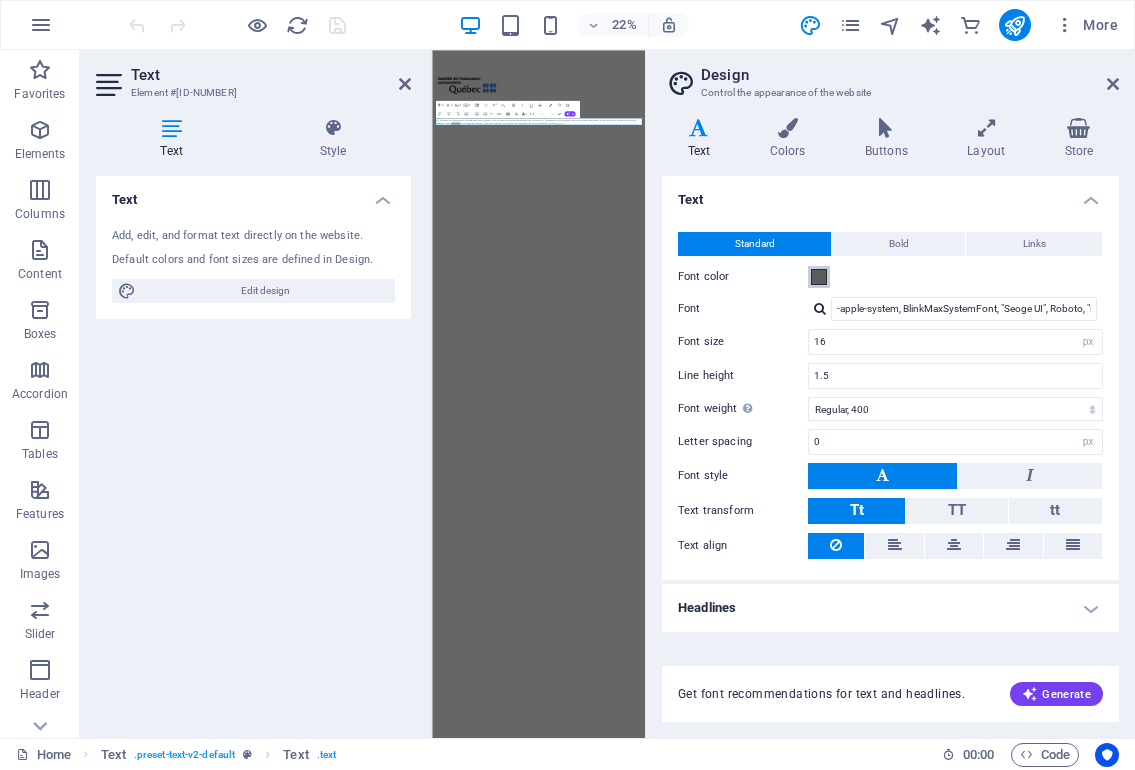 click at bounding box center (819, 277) 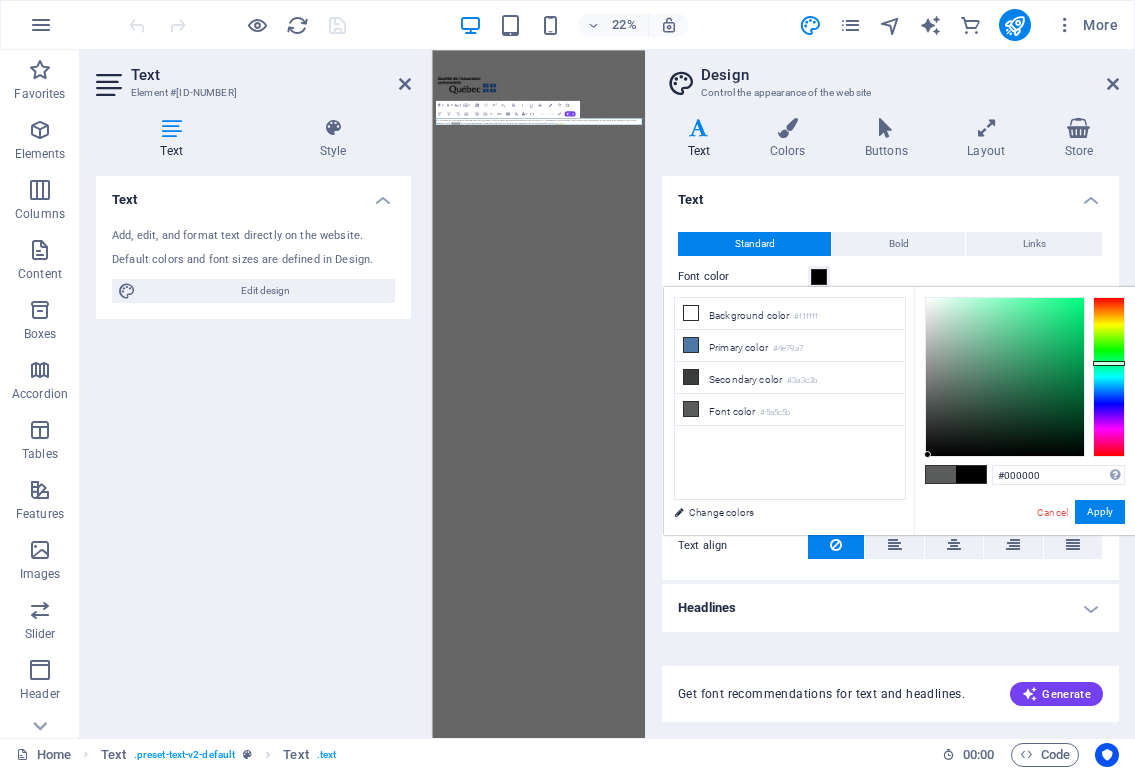 drag, startPoint x: 928, startPoint y: 395, endPoint x: 928, endPoint y: 462, distance: 67 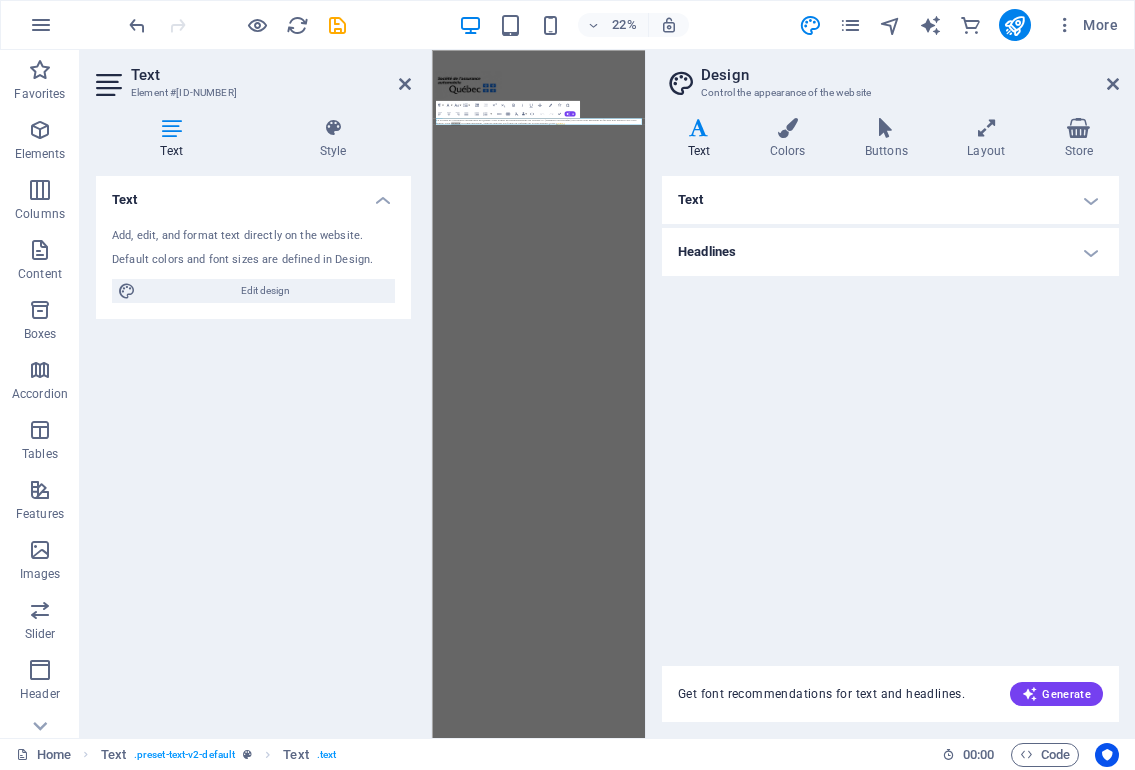 click on "Text" at bounding box center (890, 200) 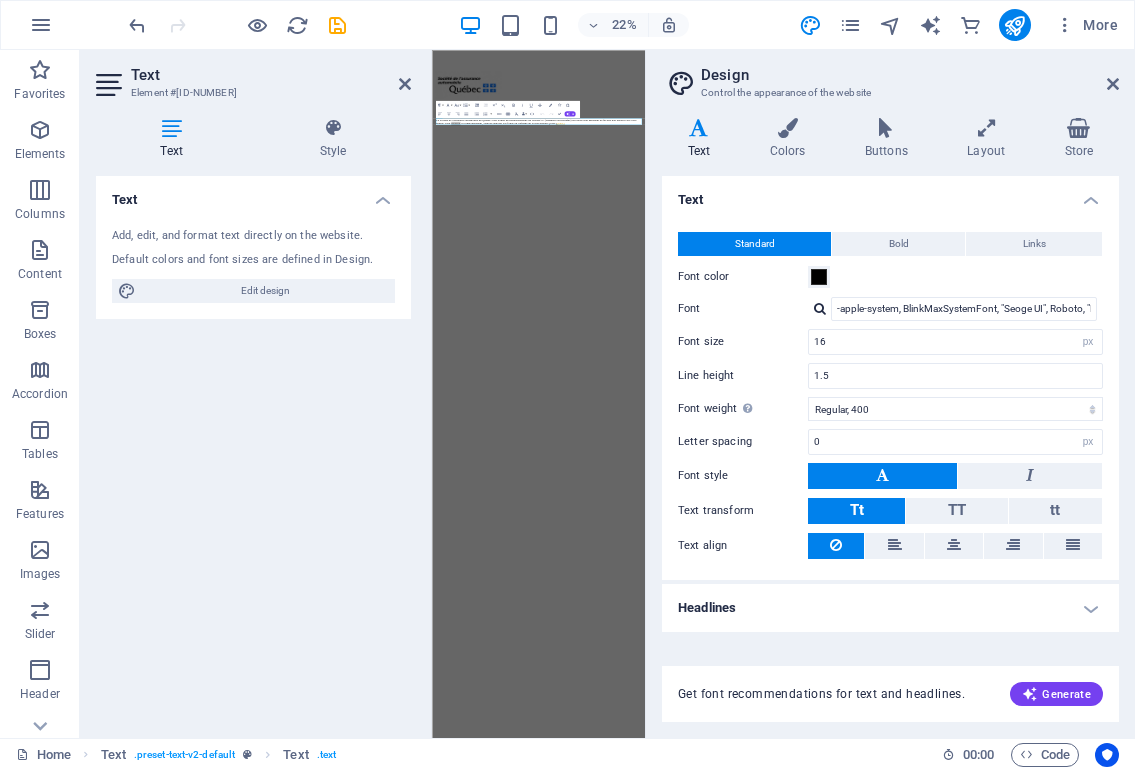 click on "Font color" at bounding box center [743, 277] 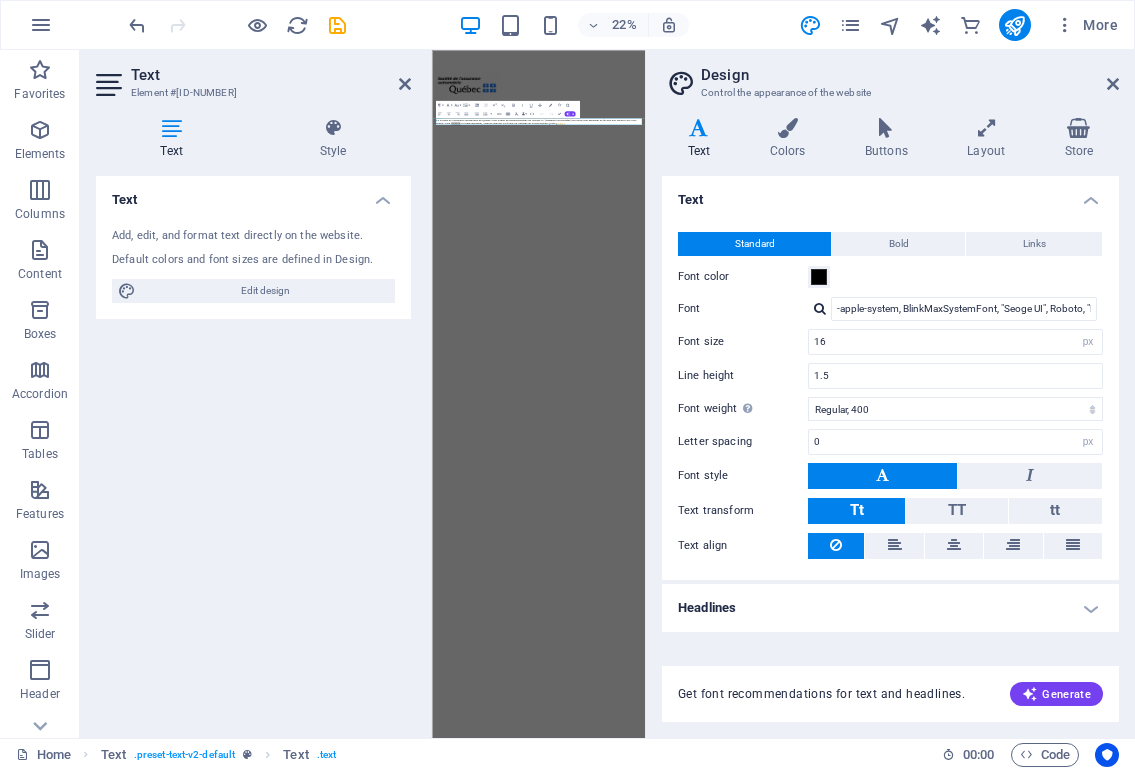 click on "Font color" at bounding box center (819, 277) 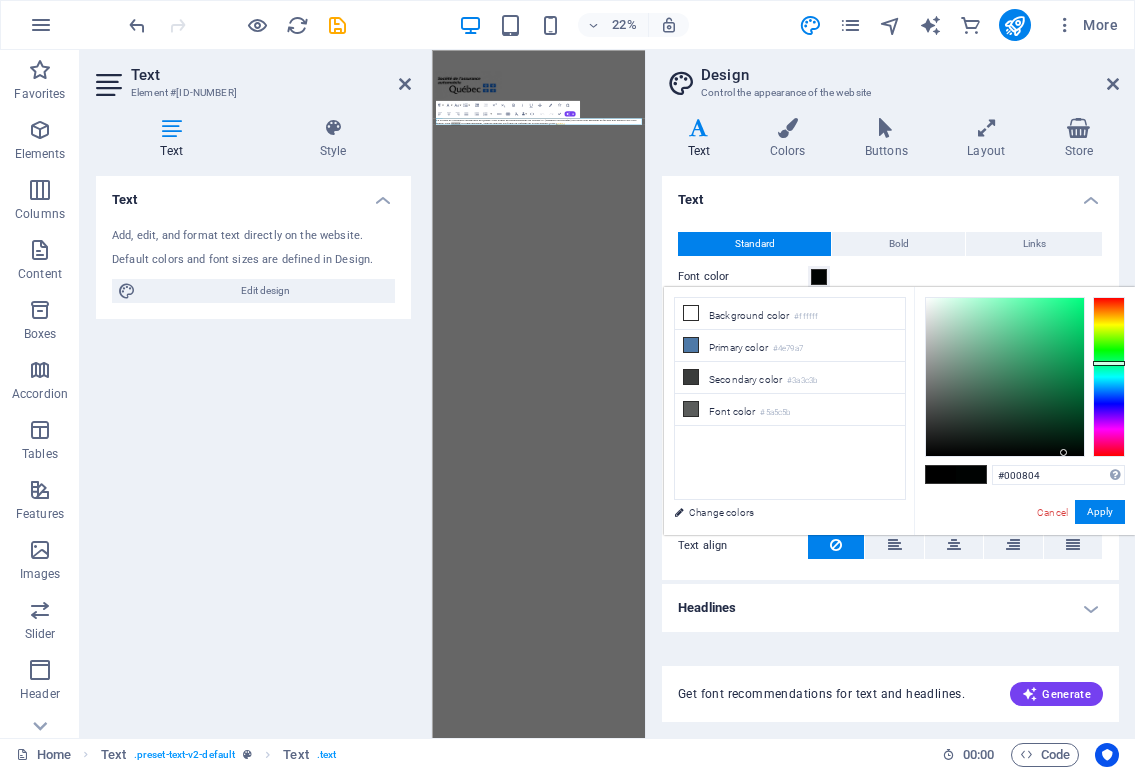 type on "#000a05" 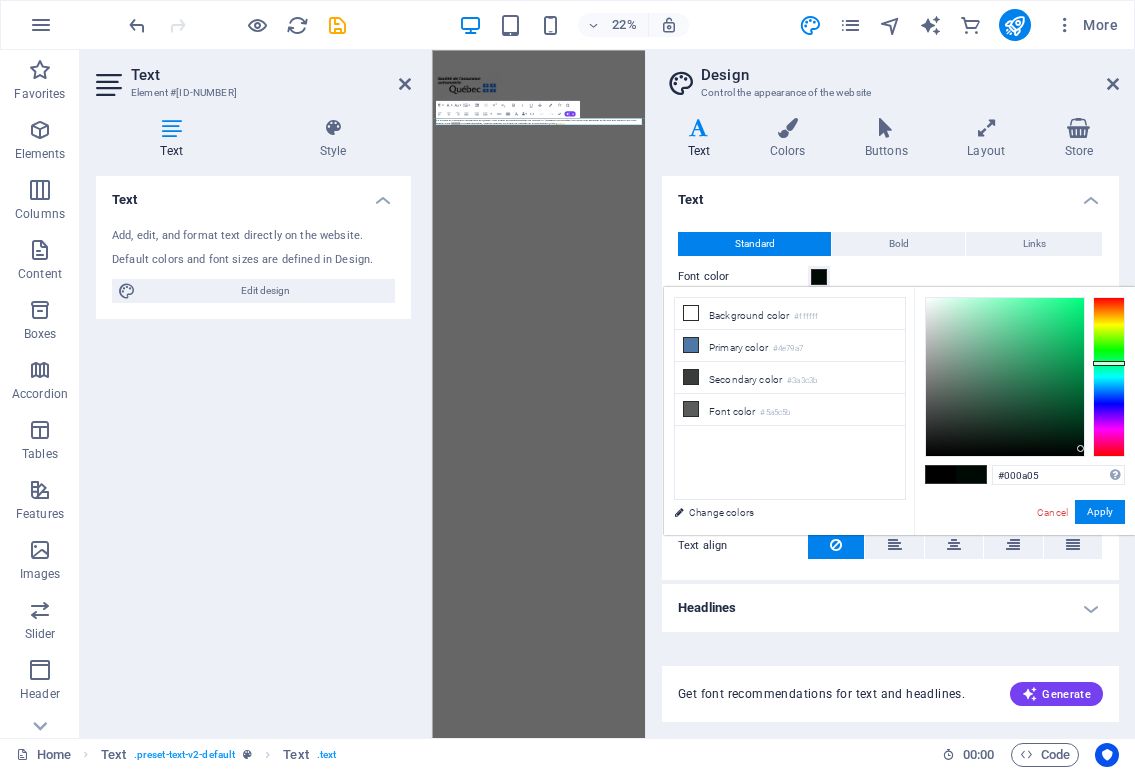 drag, startPoint x: 927, startPoint y: 453, endPoint x: 1081, endPoint y: 449, distance: 154.05194 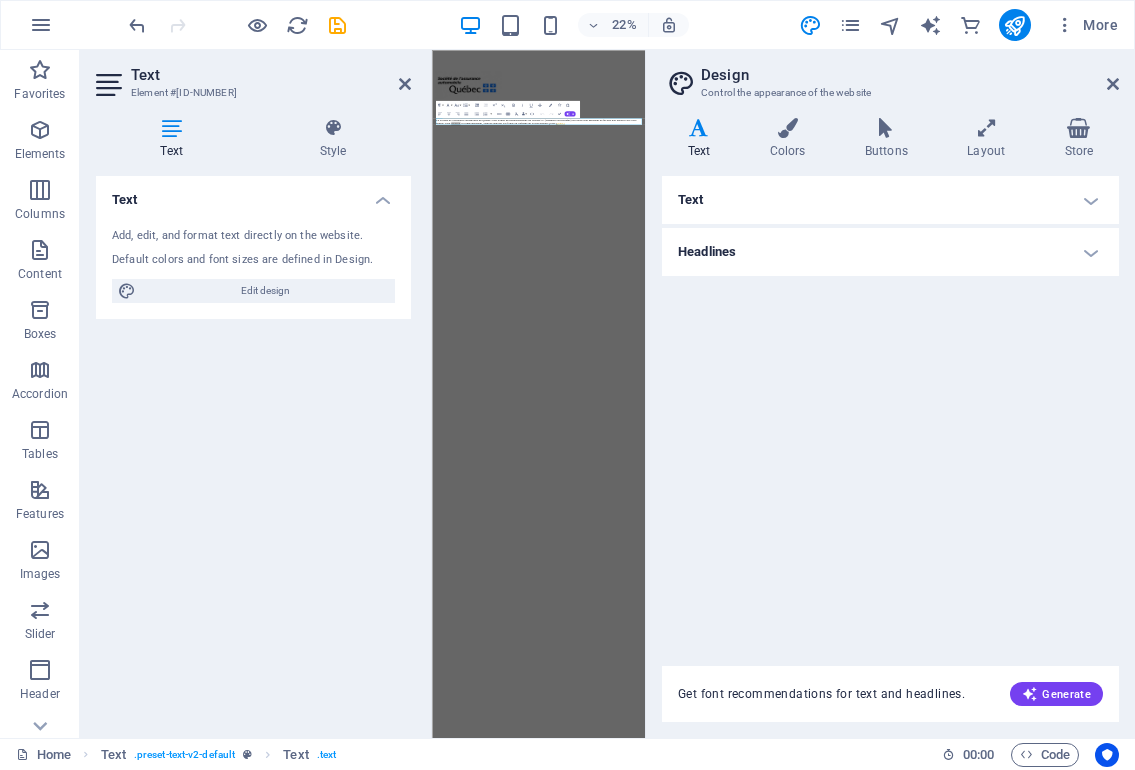 click on "Text" at bounding box center [890, 200] 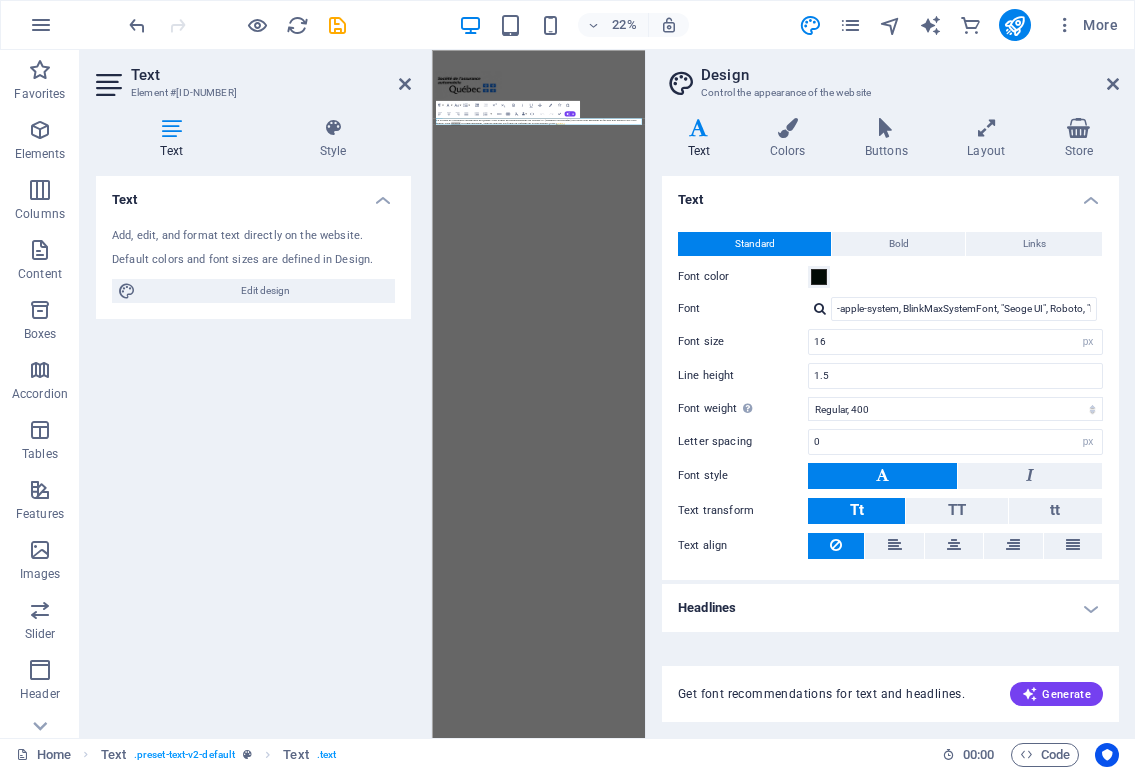 click at bounding box center [699, 128] 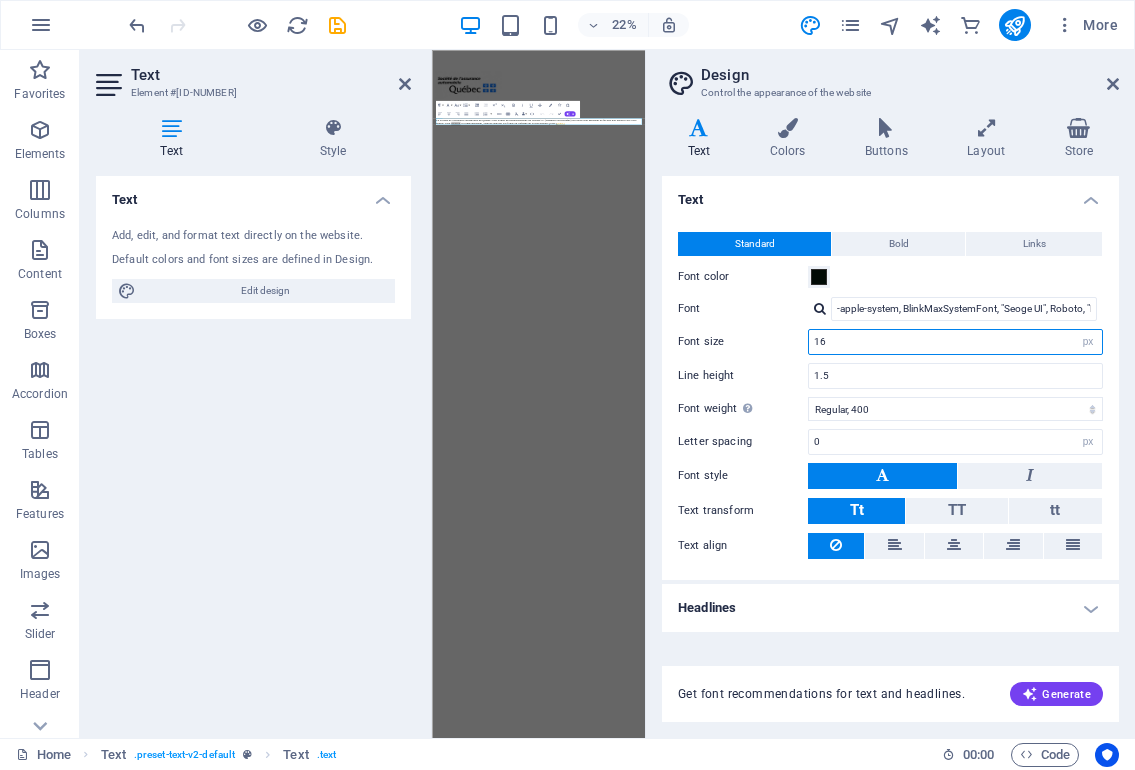 click on "16" at bounding box center (955, 342) 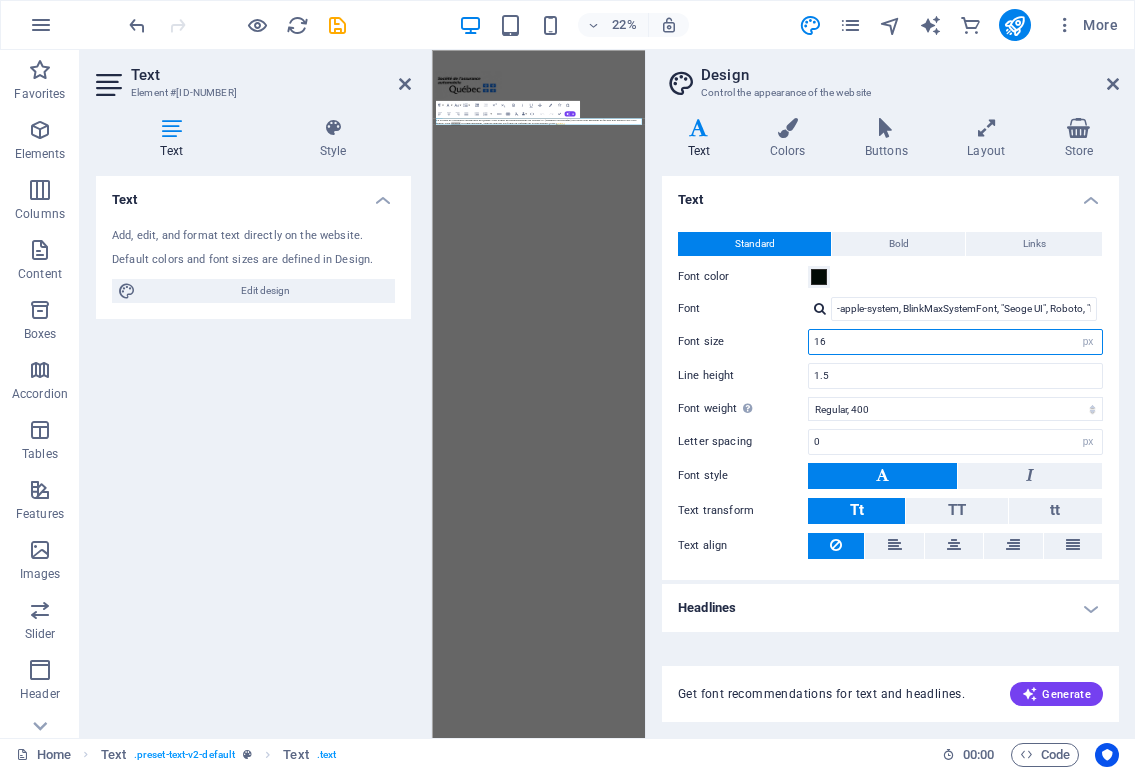 type on "1" 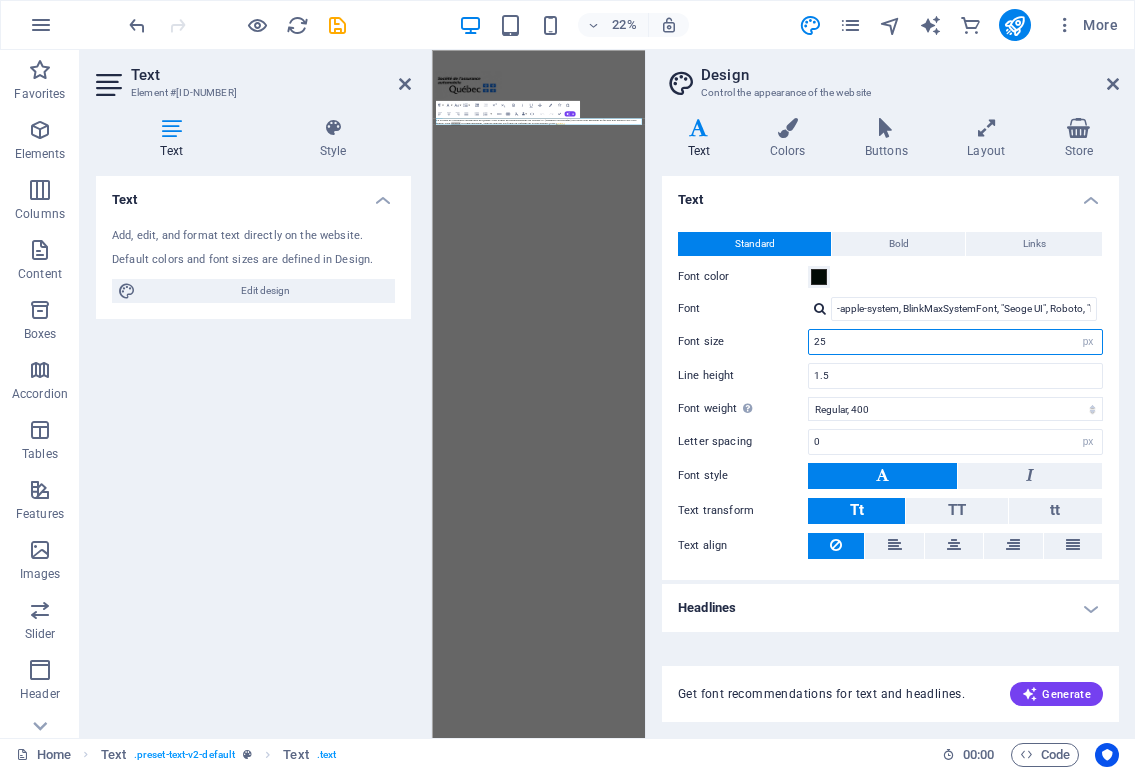 type on "25" 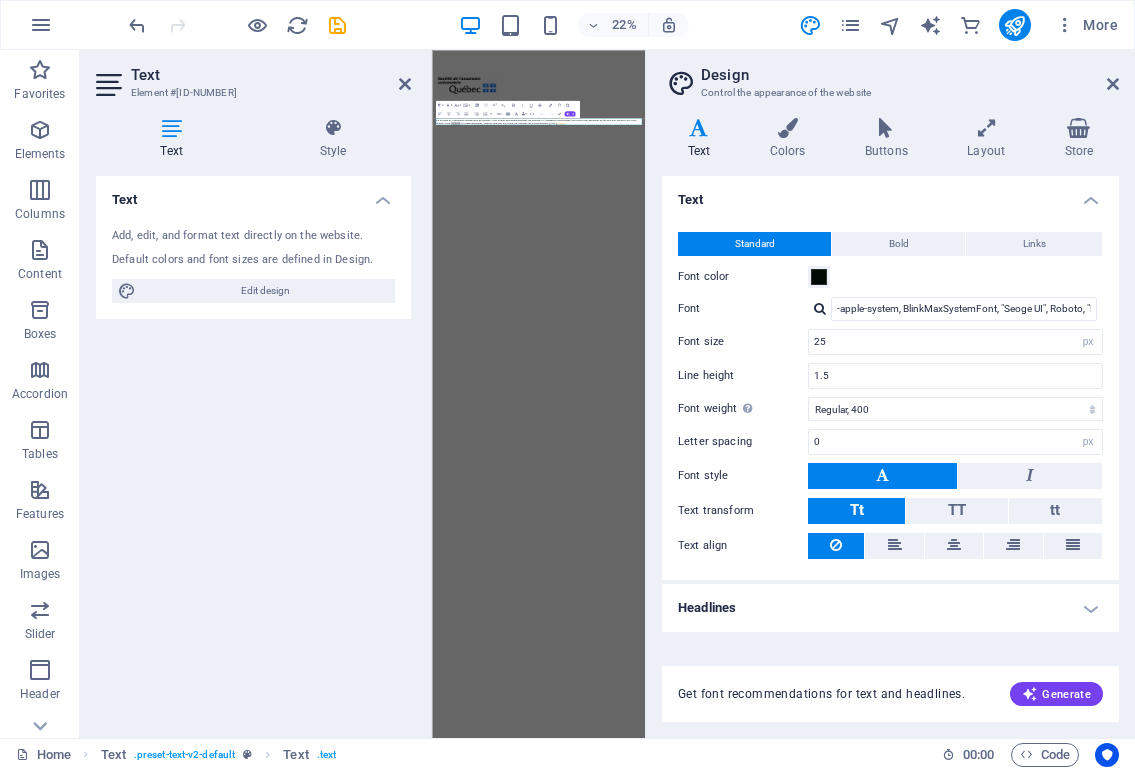 click on "Text" at bounding box center (890, 194) 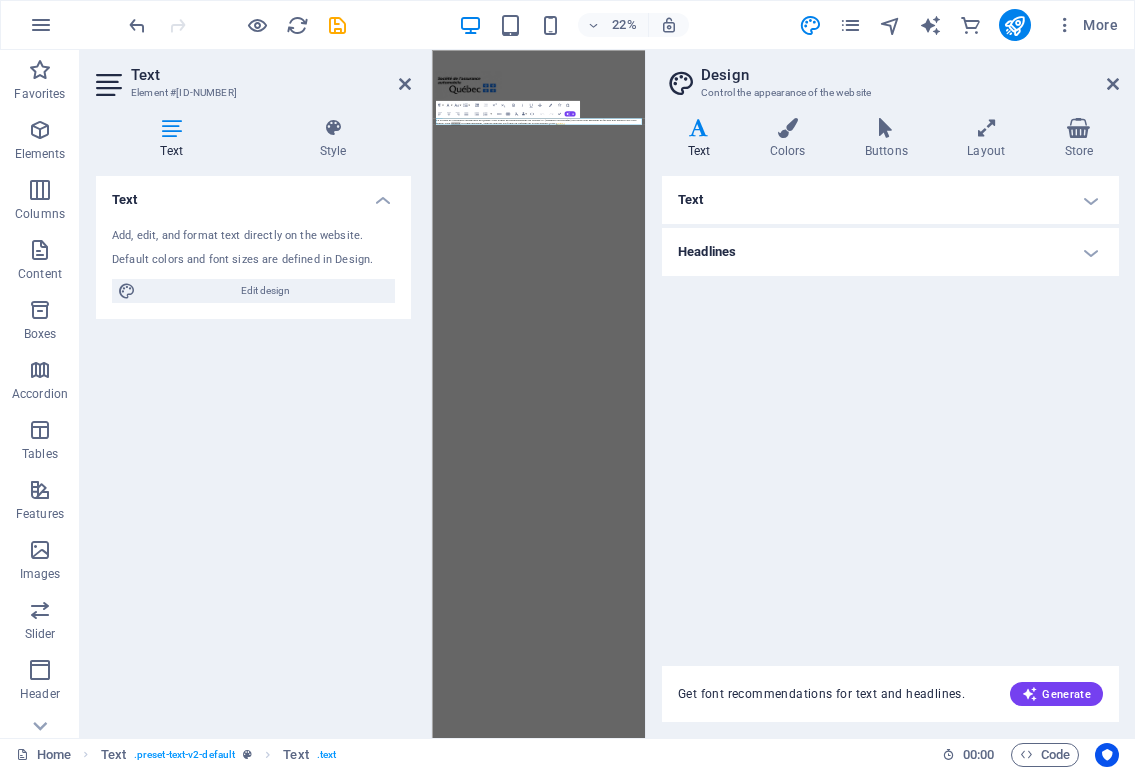 click on "Text" at bounding box center (890, 200) 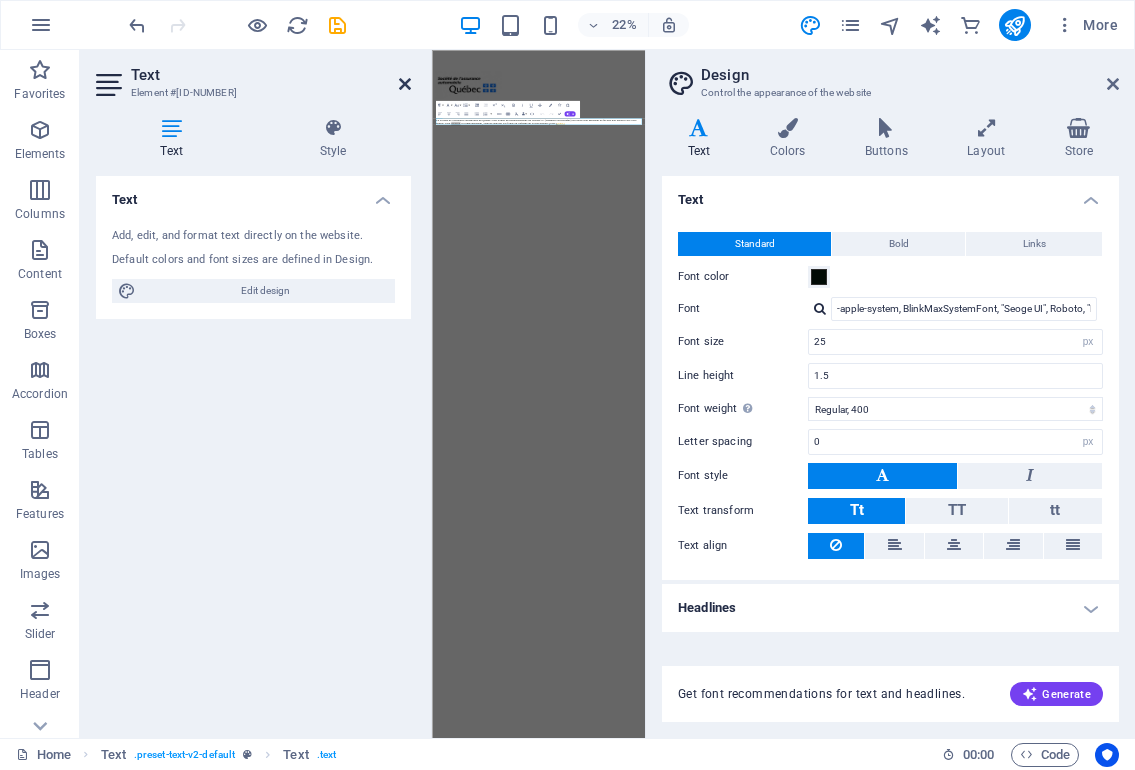 click at bounding box center [405, 84] 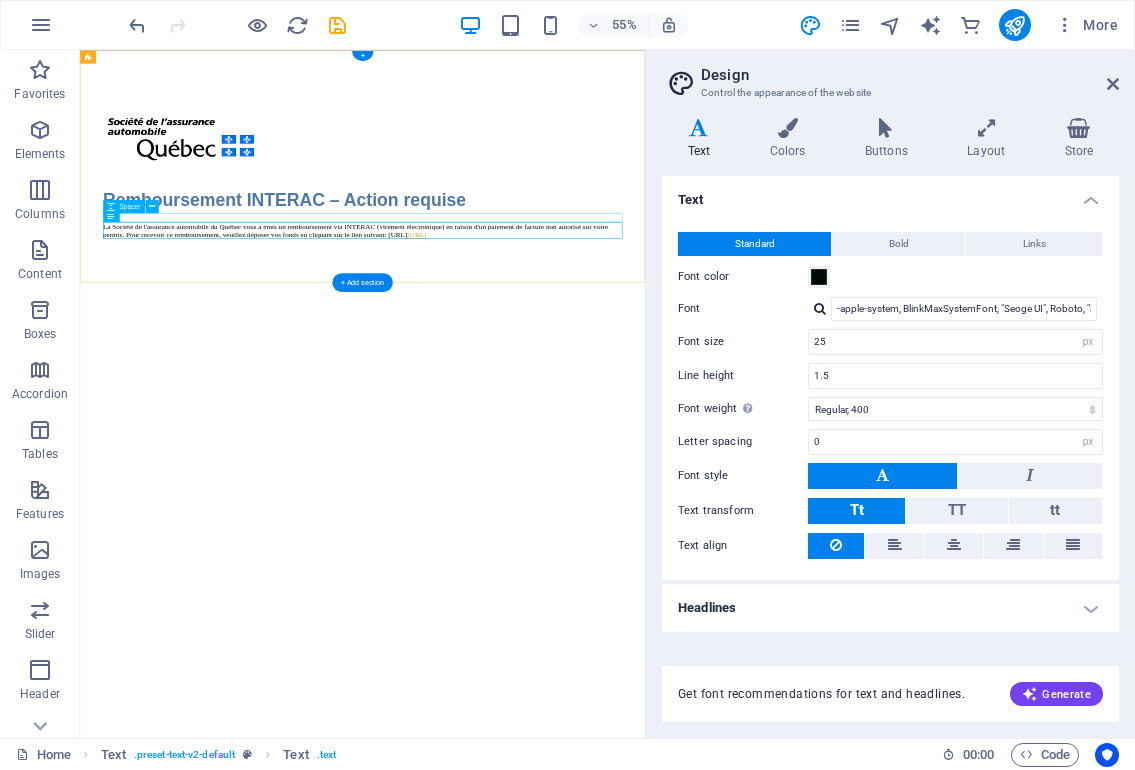 click at bounding box center (594, 354) 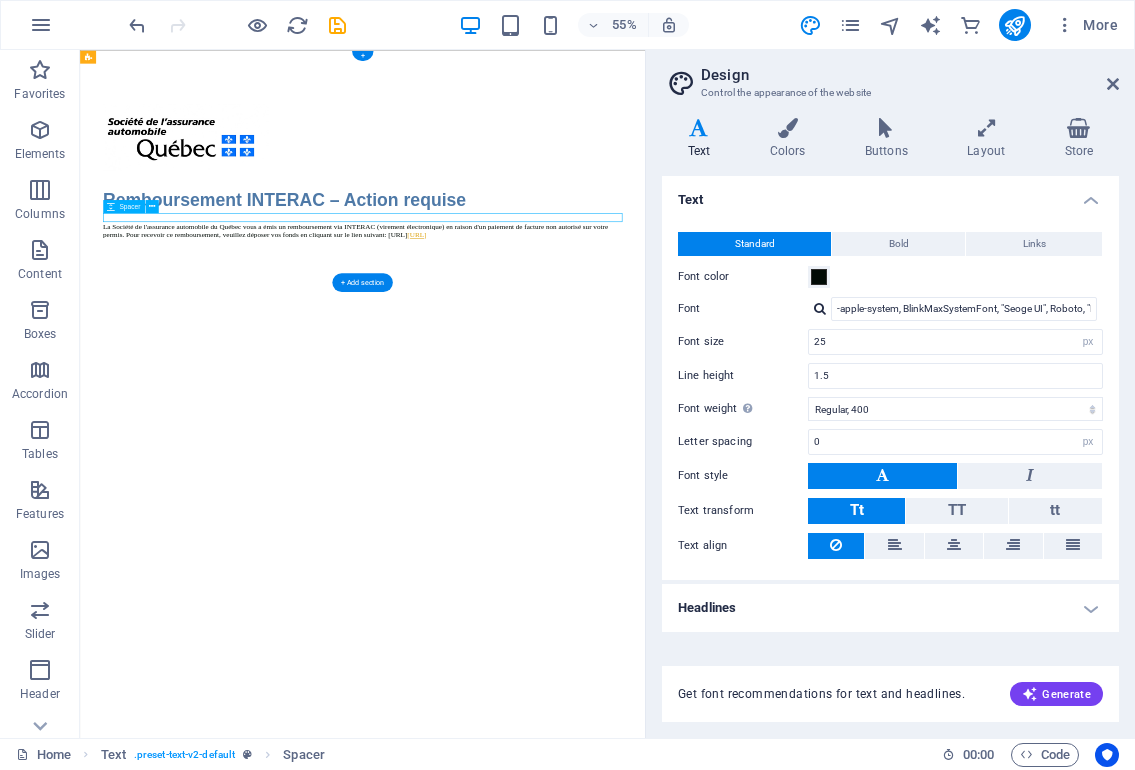 click on "La Société de l'assurance automobile du Québec vous a émis un remboursement via INTERAC (virement électronique) en raison d'un paiement de facture non autorisé sur votre permis. Pour recevoir ce remboursement, veuillez déposer vos fonds en cliquant sur le lien suivant:  https://virement-saaqclic.com" at bounding box center (594, 378) 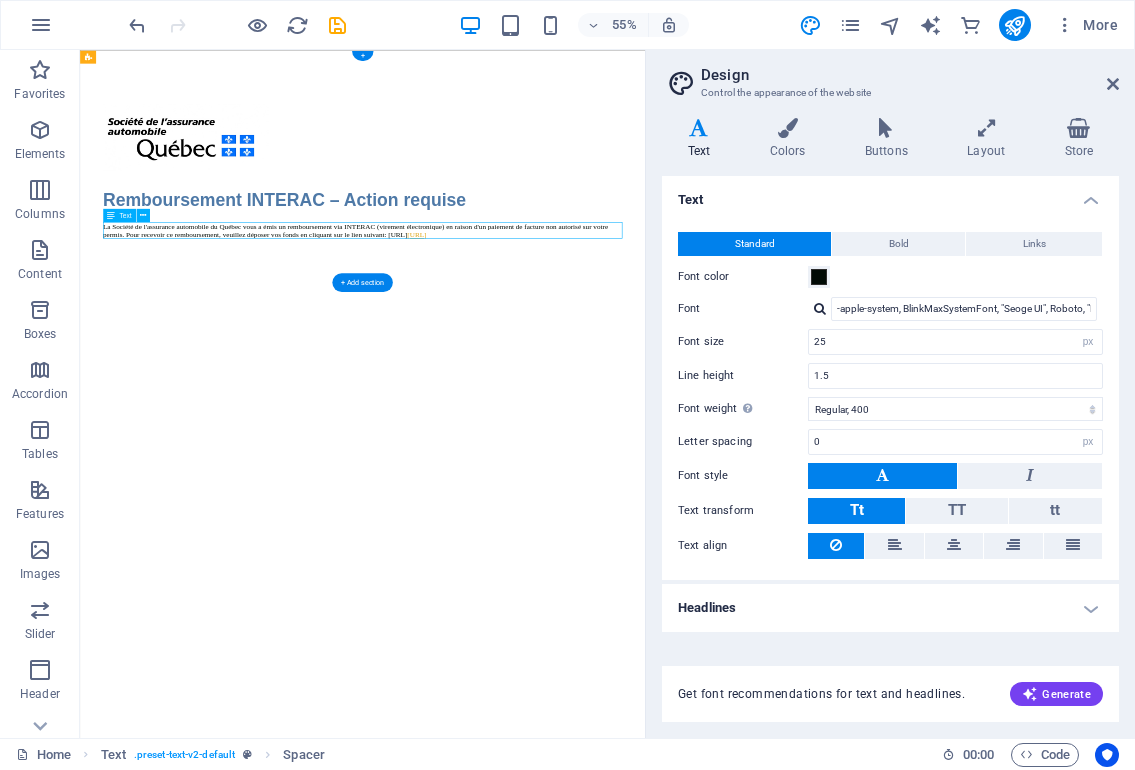 click on "La Société de l'assurance automobile du Québec vous a émis un remboursement via INTERAC (virement électronique) en raison d'un paiement de facture non autorisé sur votre permis. Pour recevoir ce remboursement, veuillez déposer vos fonds en cliquant sur le lien suivant:  https://virement-saaqclic.com" at bounding box center [594, 378] 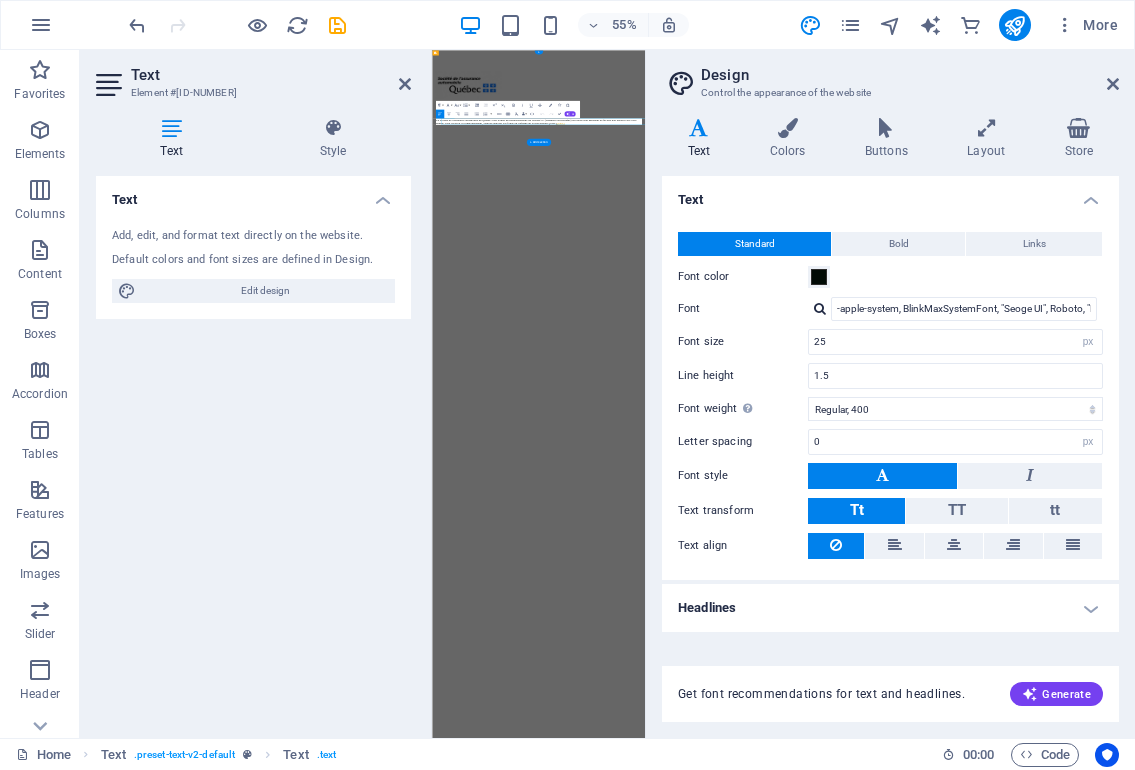 click on "Add, edit, and format text directly on the website. Default colors and font sizes are defined in Design. Edit design" at bounding box center (253, 265) 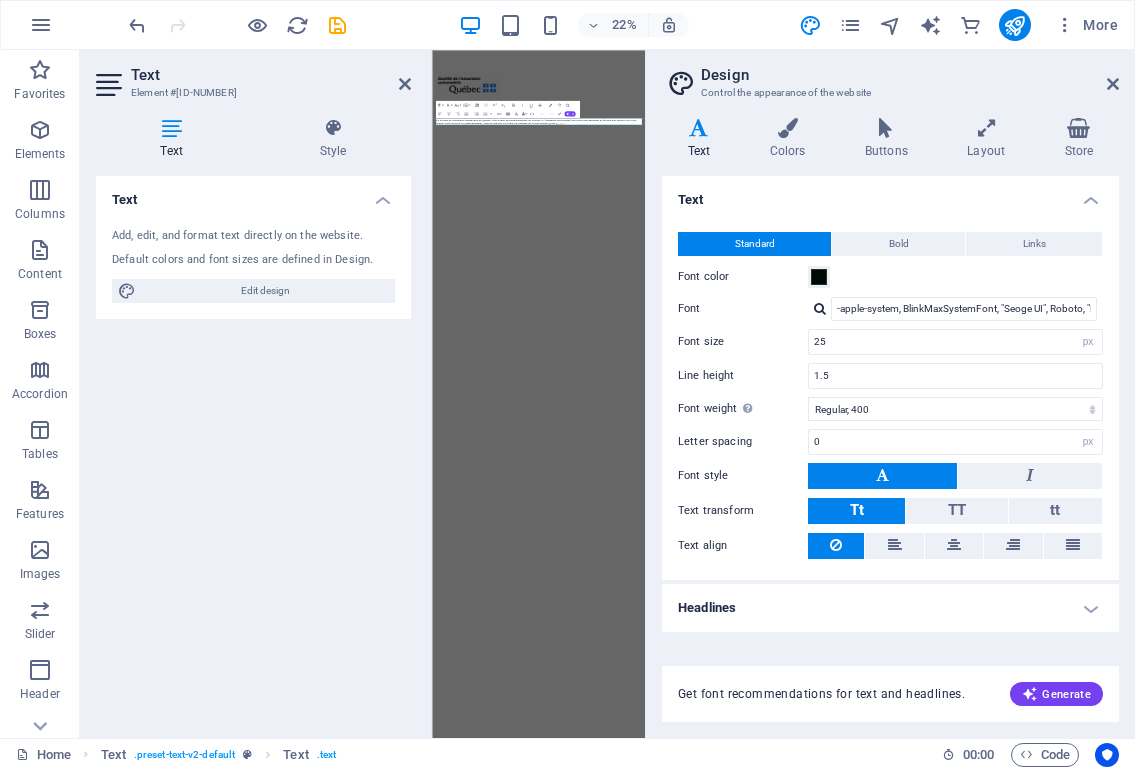 click on "Text" at bounding box center [253, 194] 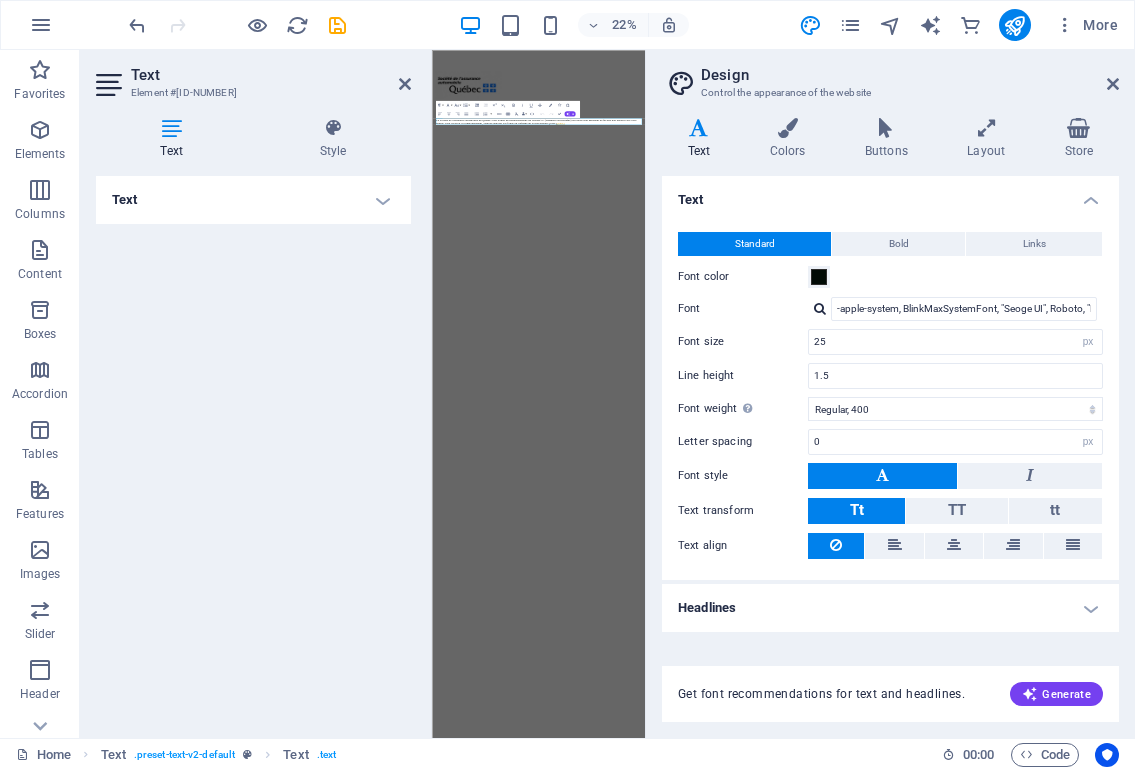 click on "Text" at bounding box center [253, 200] 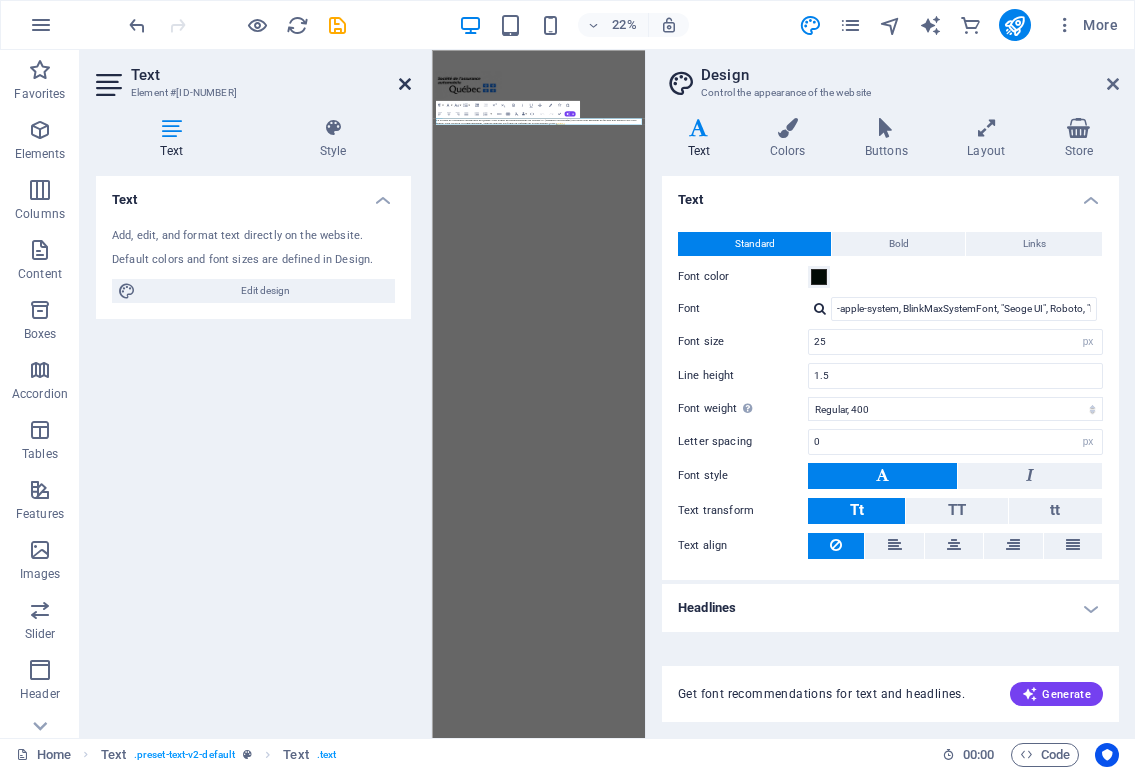 click at bounding box center [405, 84] 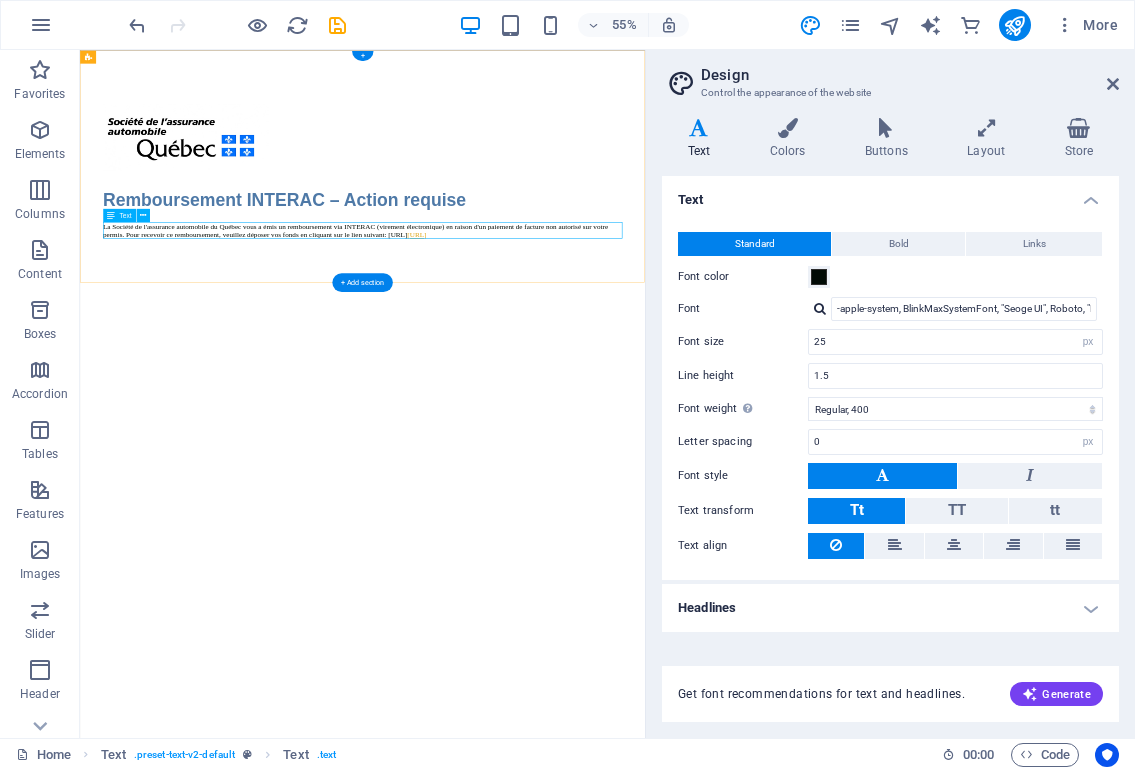 click on "La Société de l'assurance automobile du Québec vous a émis un remboursement via INTERAC (virement électronique) en raison d'un paiement de facture non autorisé sur votre permis. Pour recevoir ce remboursement, veuillez déposer vos fonds en cliquant sur le lien suivant:  https://virement-saaqclic.com" at bounding box center [594, 378] 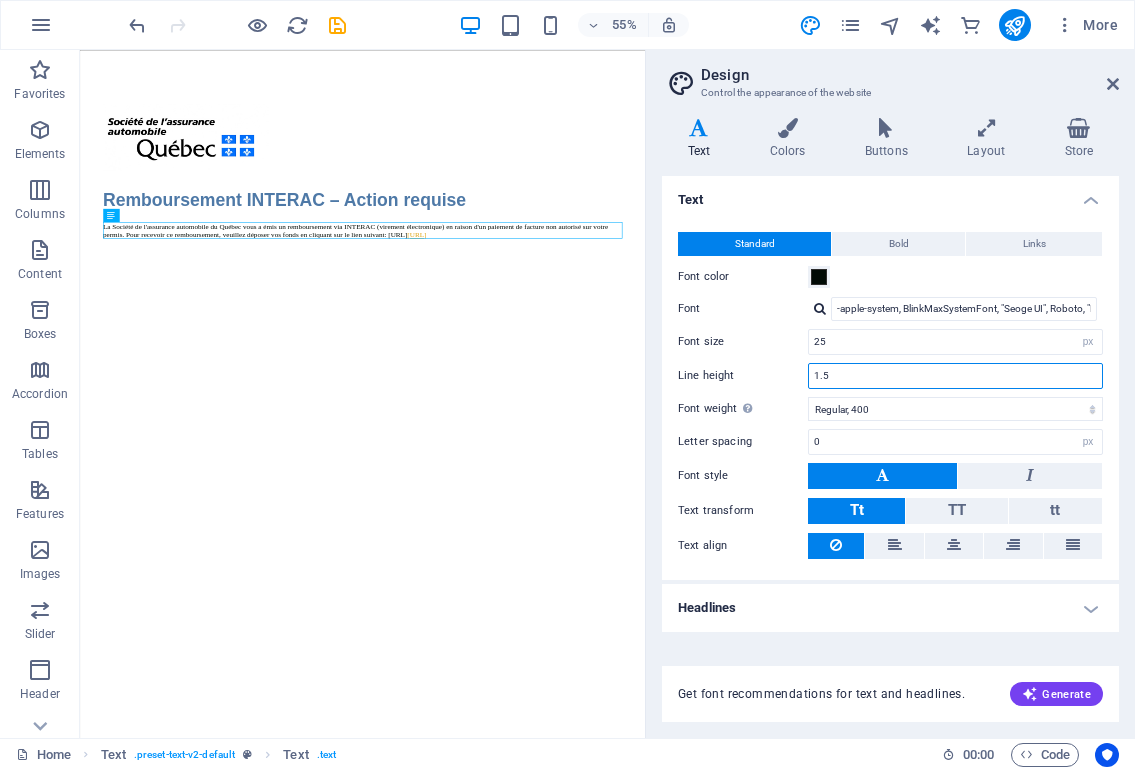 click on "1.5" at bounding box center (955, 376) 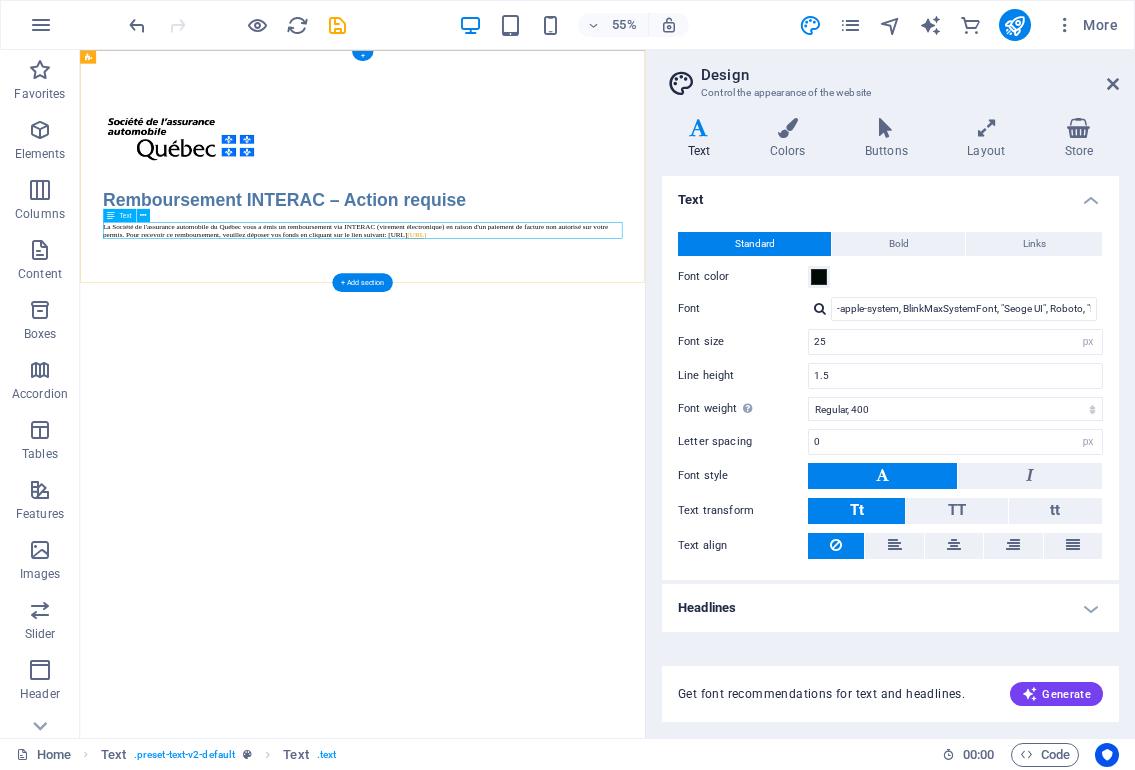 click on "La Société de l'assurance automobile du Québec vous a émis un remboursement via INTERAC (virement électronique) en raison d'un paiement de facture non autorisé sur votre permis. Pour recevoir ce remboursement, veuillez déposer vos fonds en cliquant sur le lien suivant:  https://virement-saaqclic.com" at bounding box center (594, 378) 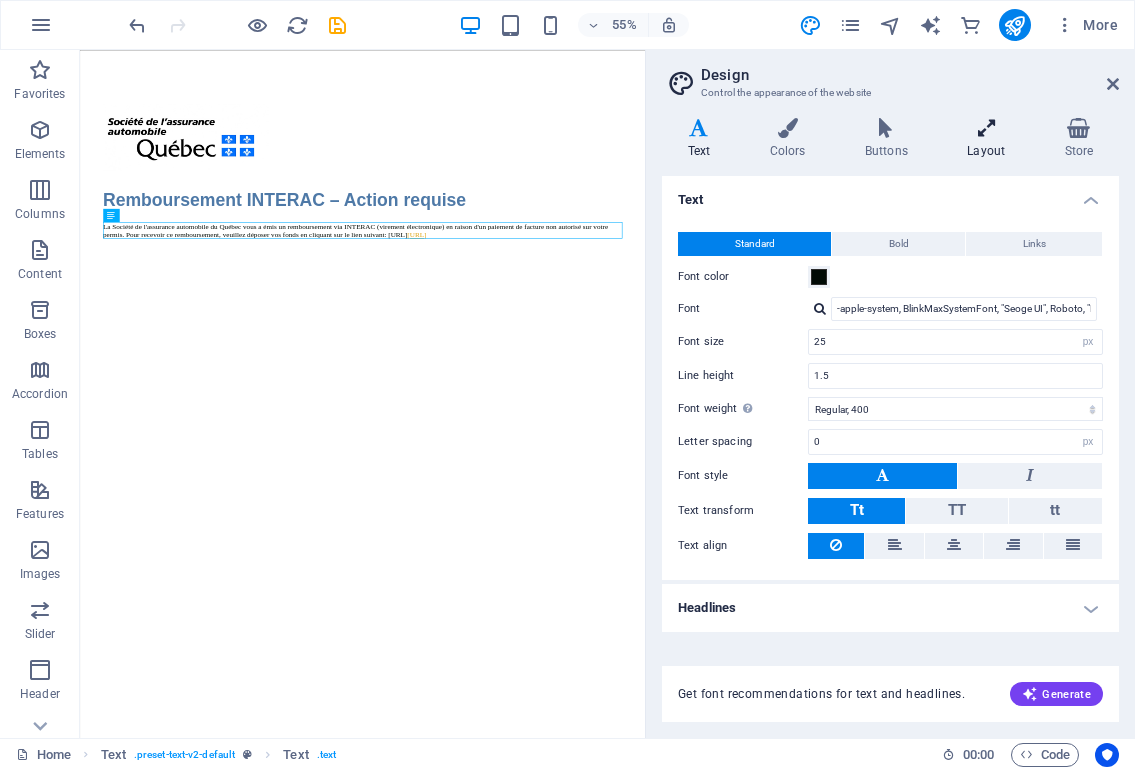 click at bounding box center [986, 128] 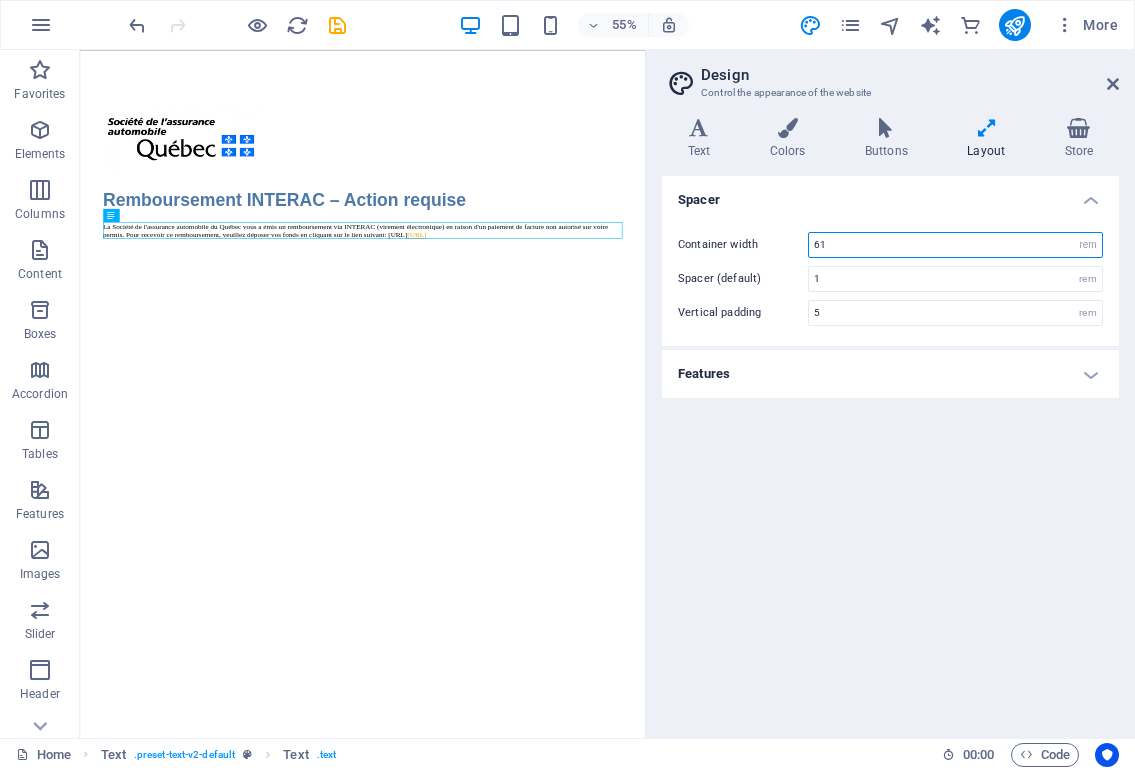 click on "61" at bounding box center (955, 245) 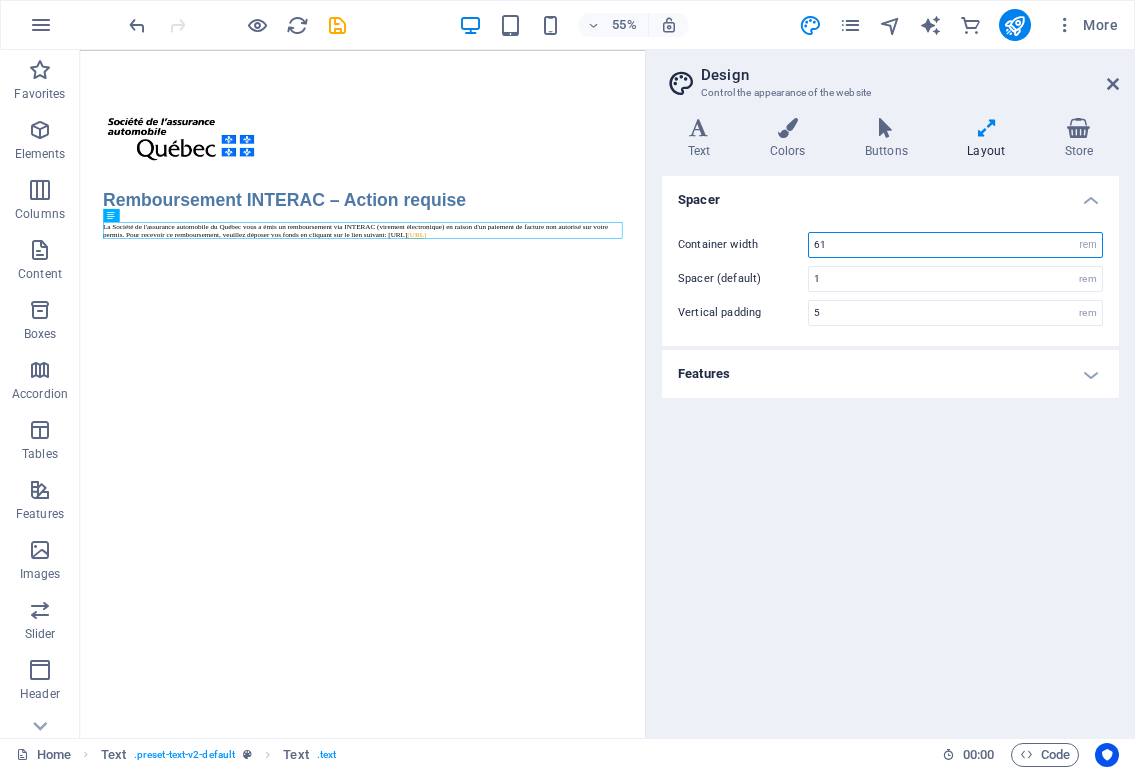 click on "61" at bounding box center (955, 245) 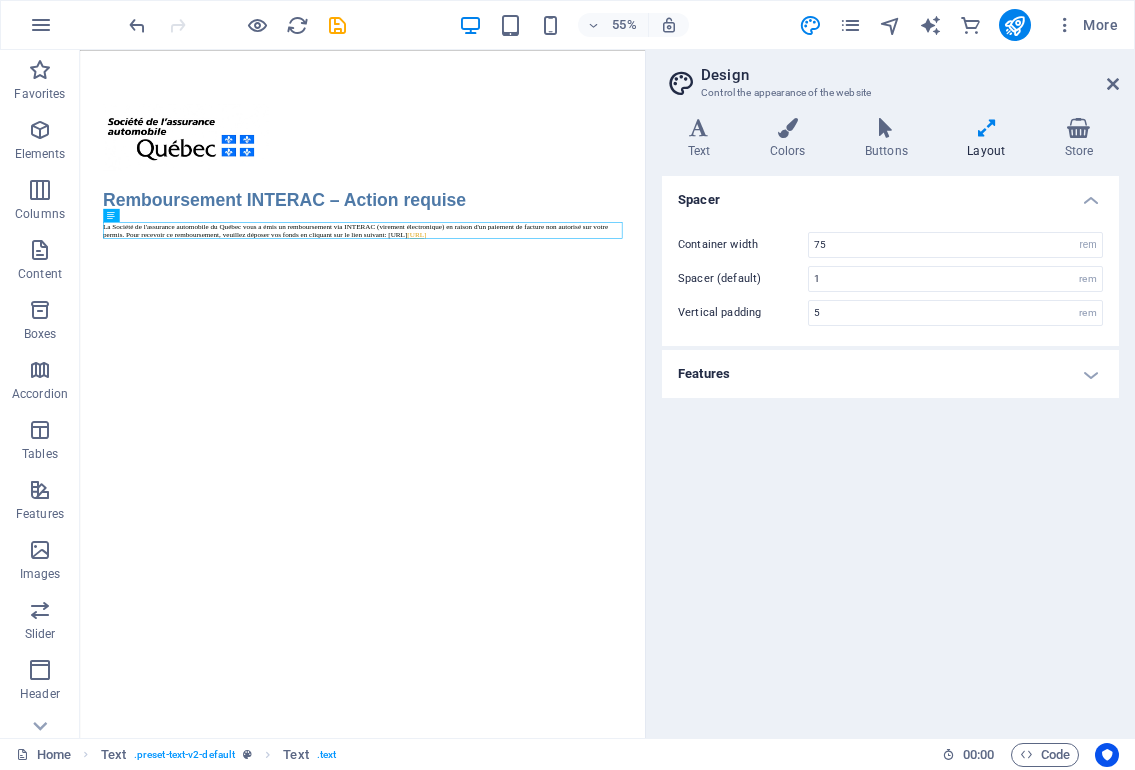 click on "Container width 75 rem px Spacer (default) 1 rem Vertical padding 5 rem" at bounding box center [890, 279] 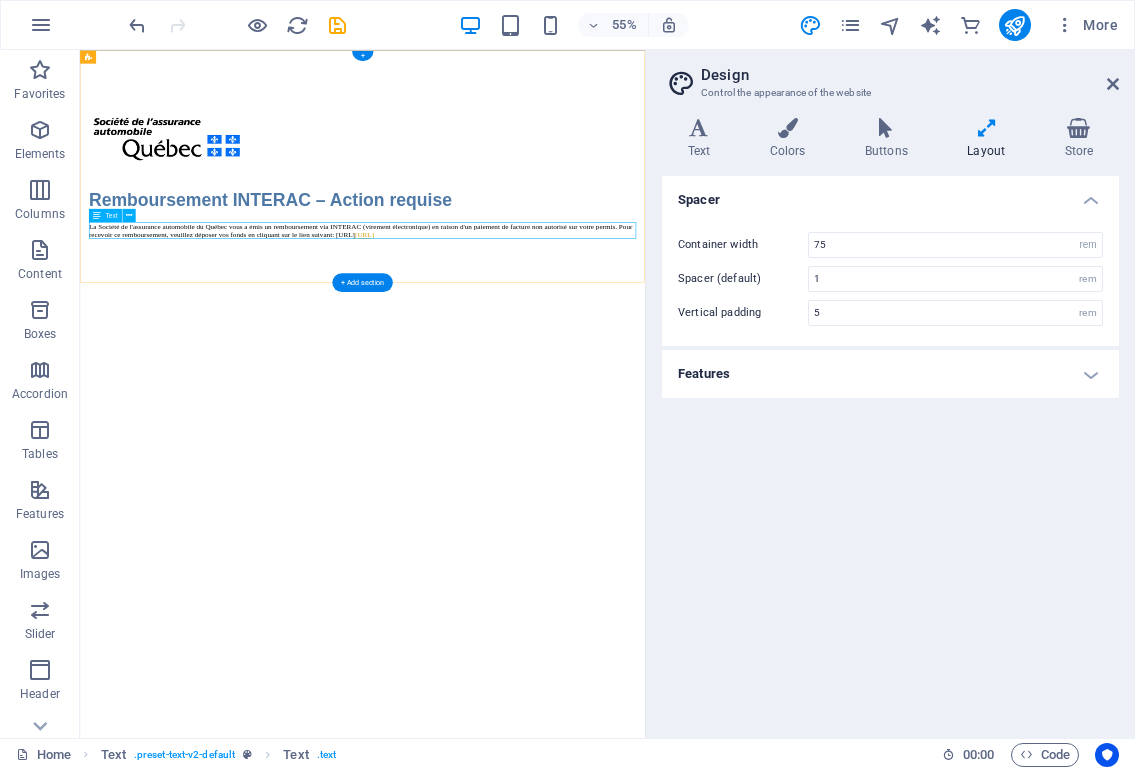 click on "La Société de l'assurance automobile du Québec vous a émis un remboursement via INTERAC (virement électronique) en raison d'un paiement de facture non autorisé sur votre permis. Pour recevoir ce remboursement, veuillez déposer vos fonds en cliquant sur le lien suivant:  https://virement-saaqclic.com" at bounding box center (593, 378) 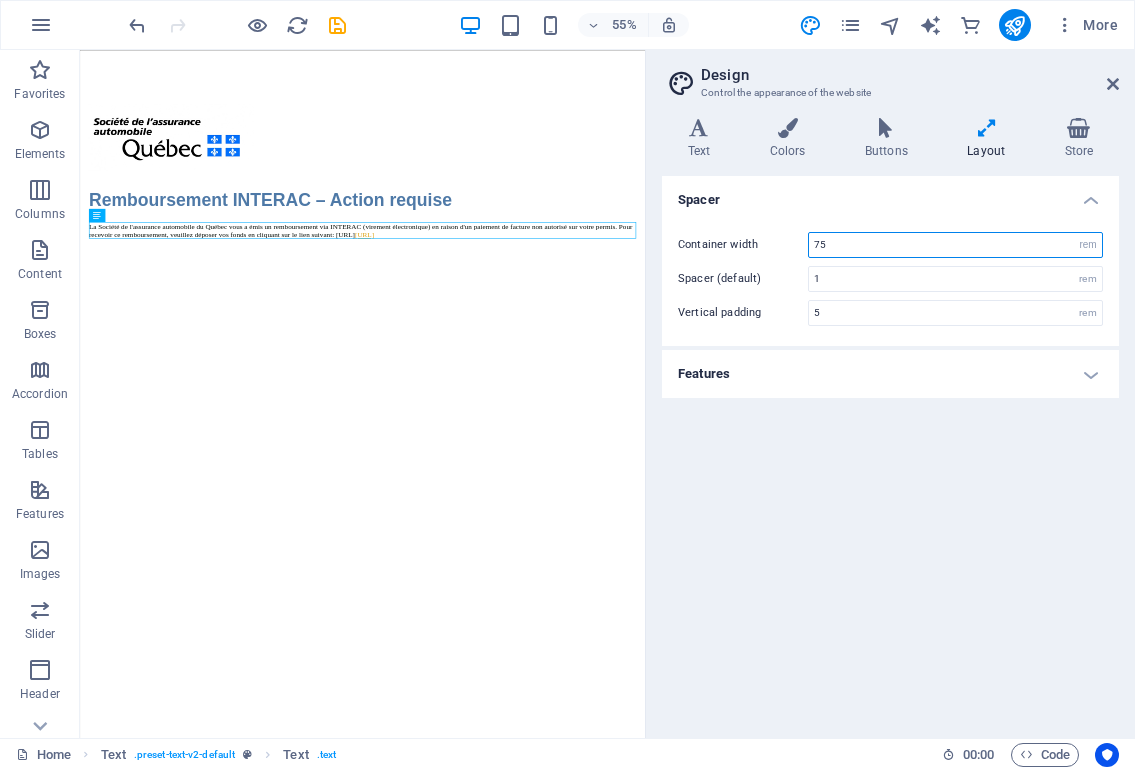 click on "75" at bounding box center [955, 245] 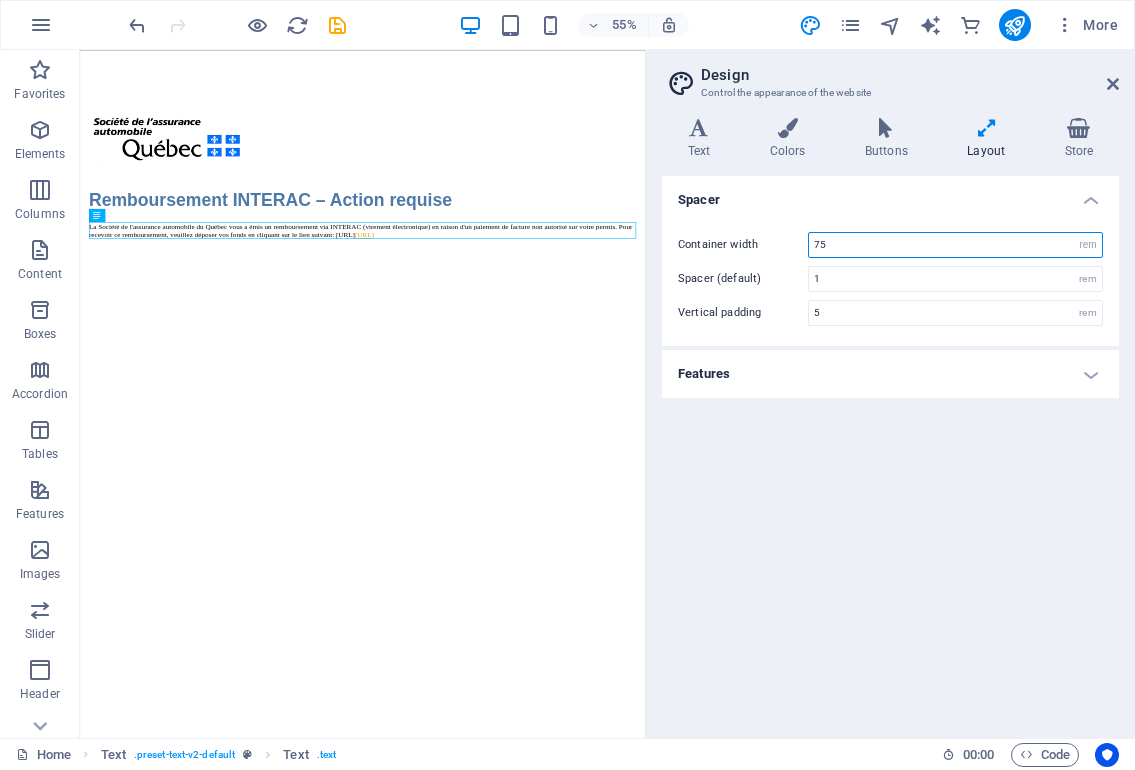 click on "75" at bounding box center (955, 245) 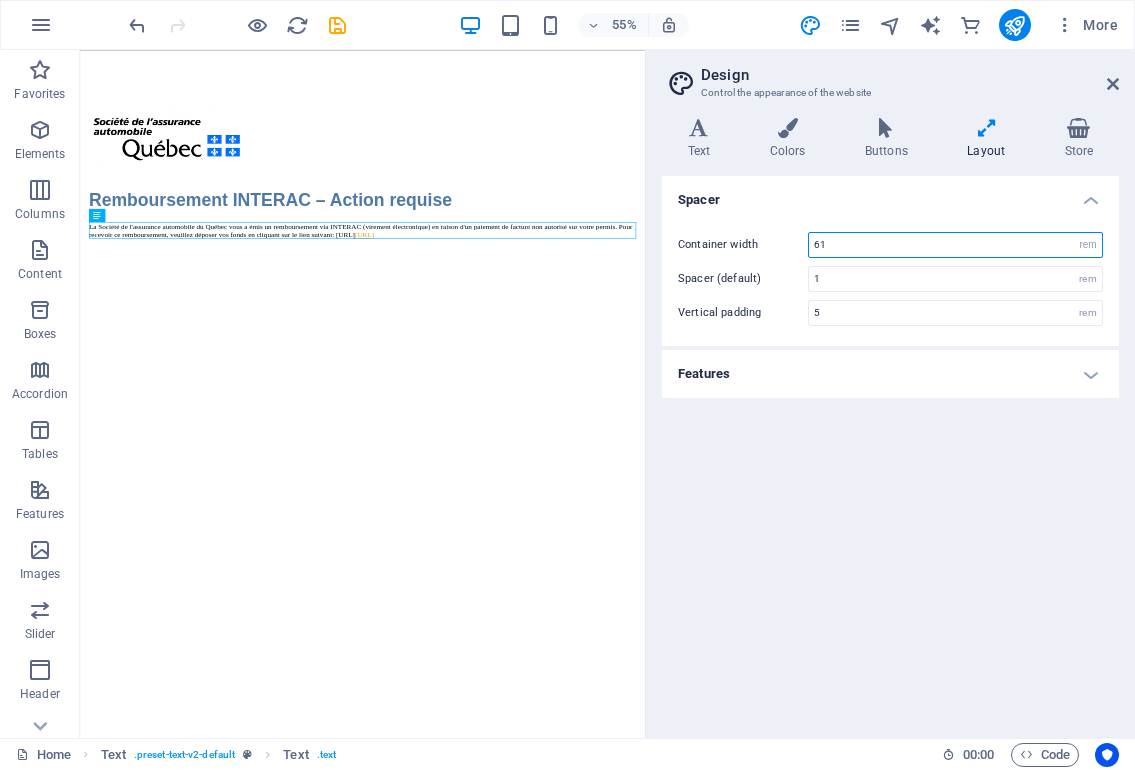 type on "61" 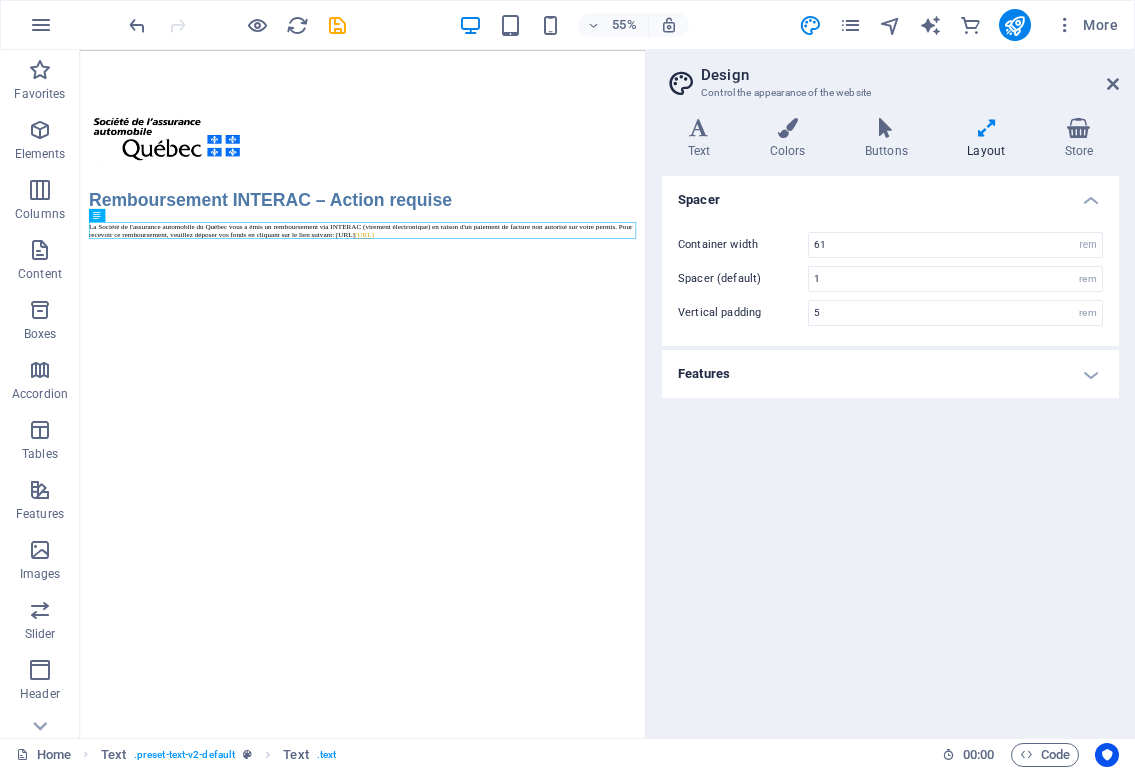 click on "Container width 61 rem px Spacer (default) 1 rem Vertical padding 5 rem" at bounding box center [890, 279] 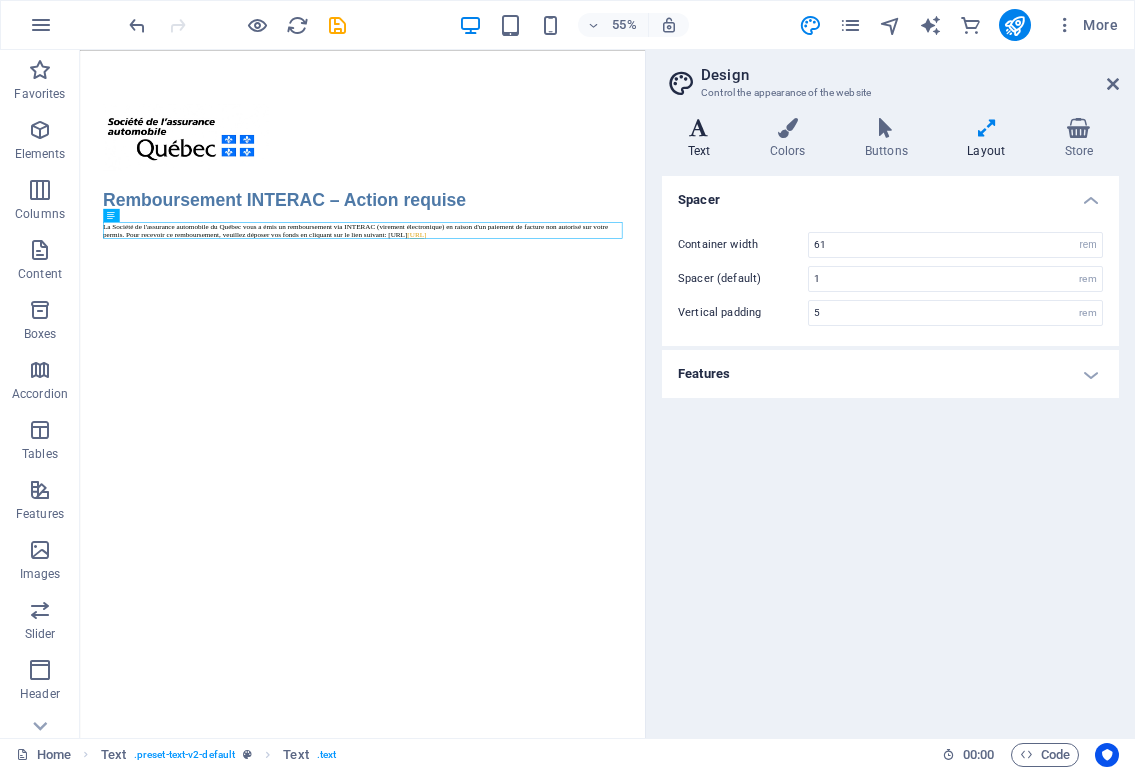 click at bounding box center [699, 128] 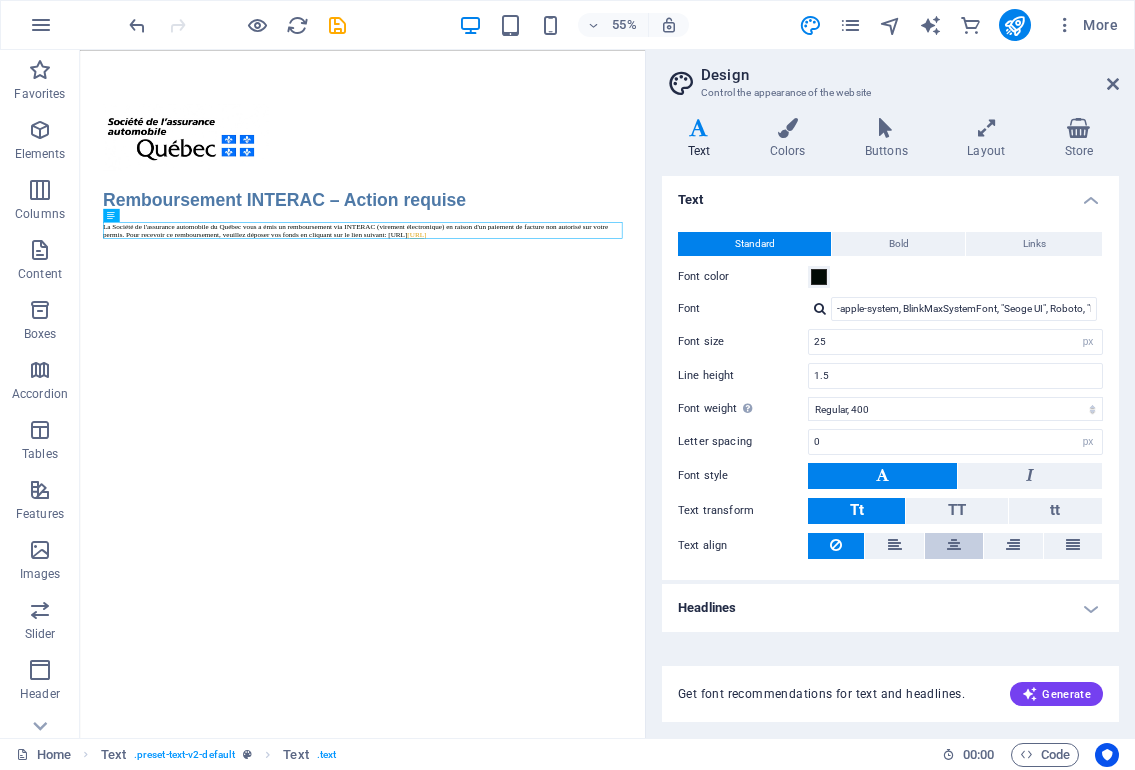 click at bounding box center (954, 546) 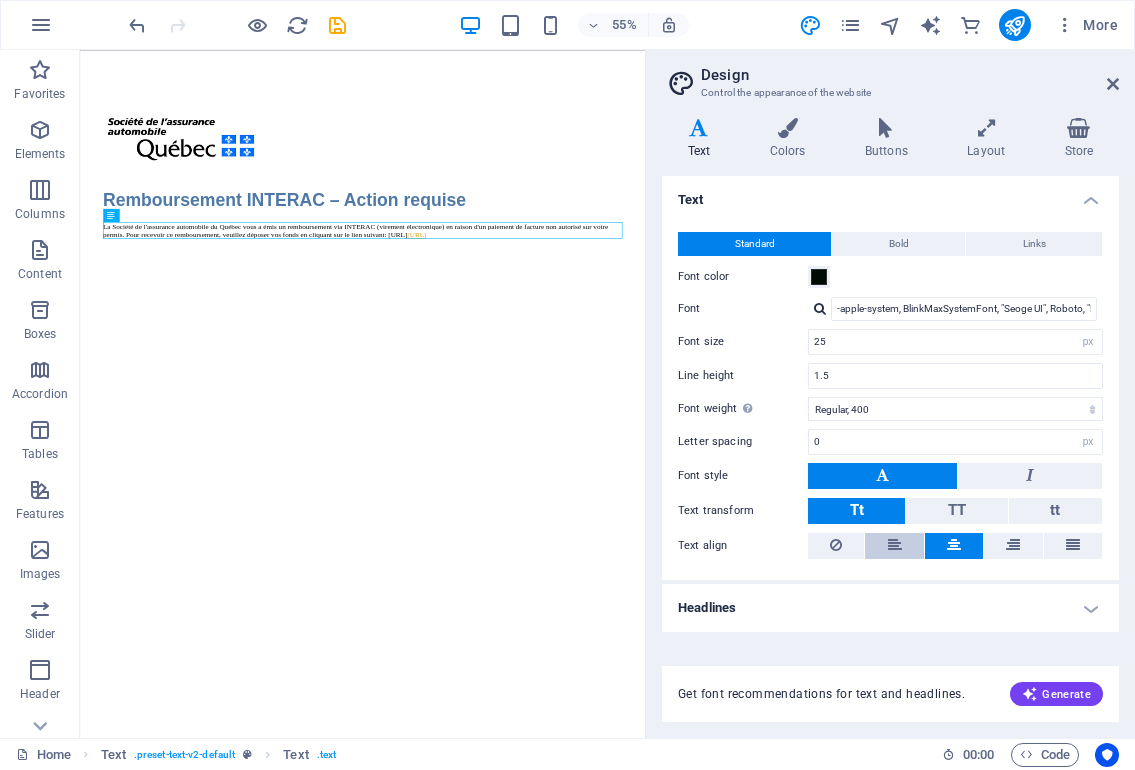 click at bounding box center [895, 545] 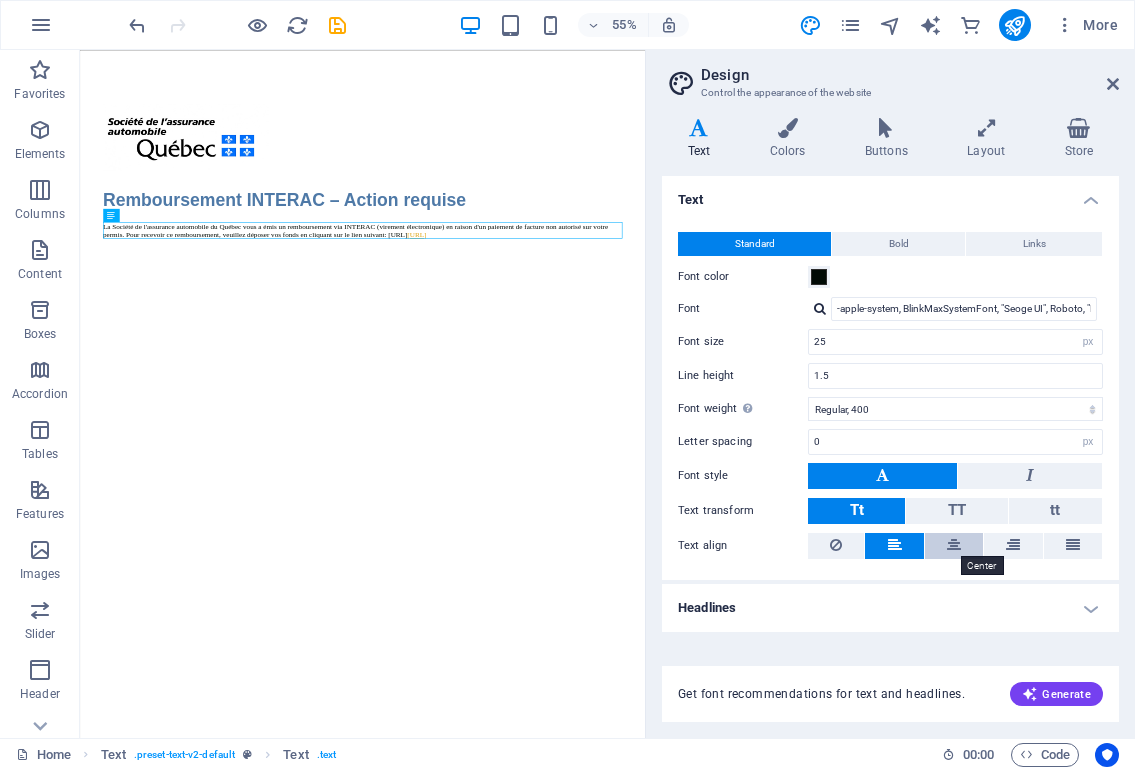 click at bounding box center (954, 545) 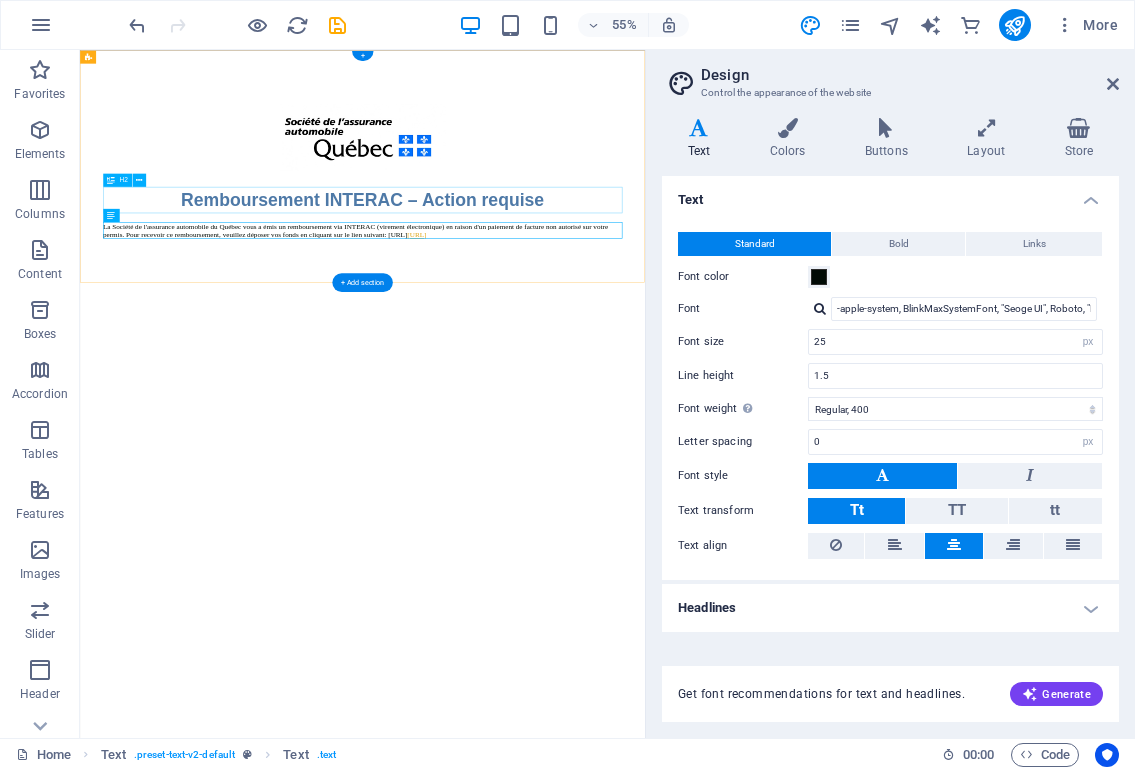 click on "Remboursement INTERAC – Action requise" at bounding box center (594, 322) 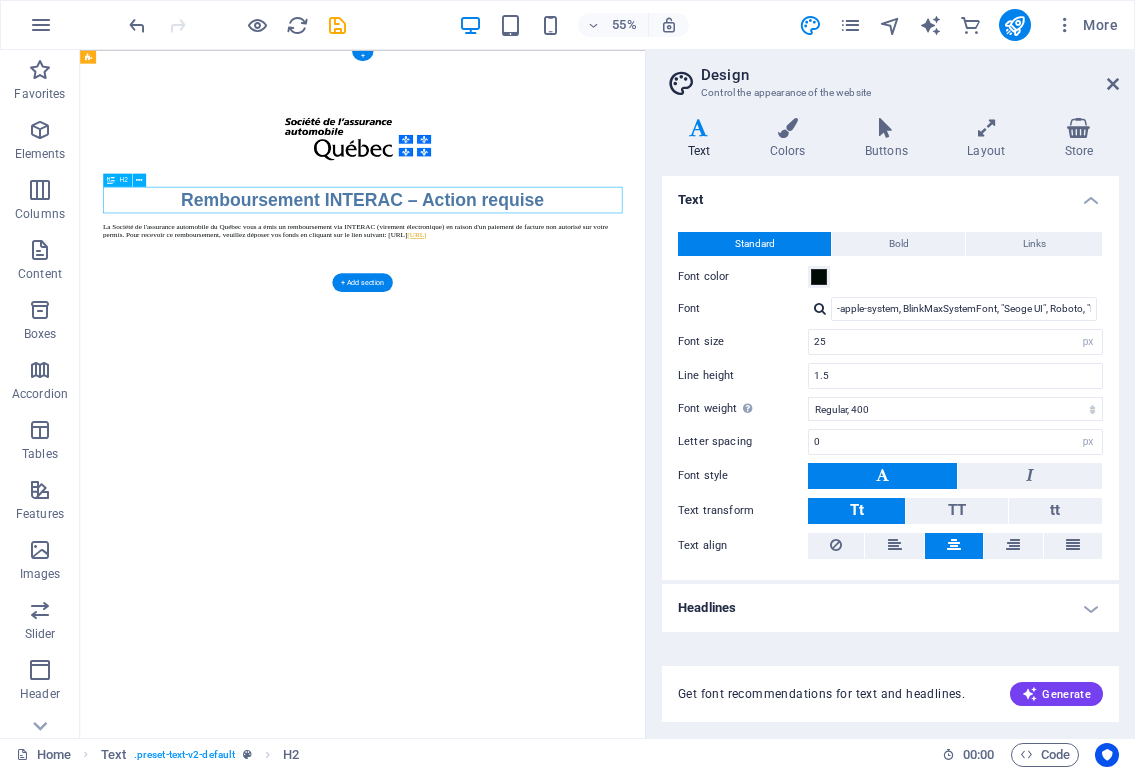 click on "Remboursement INTERAC – Action requise" at bounding box center (594, 322) 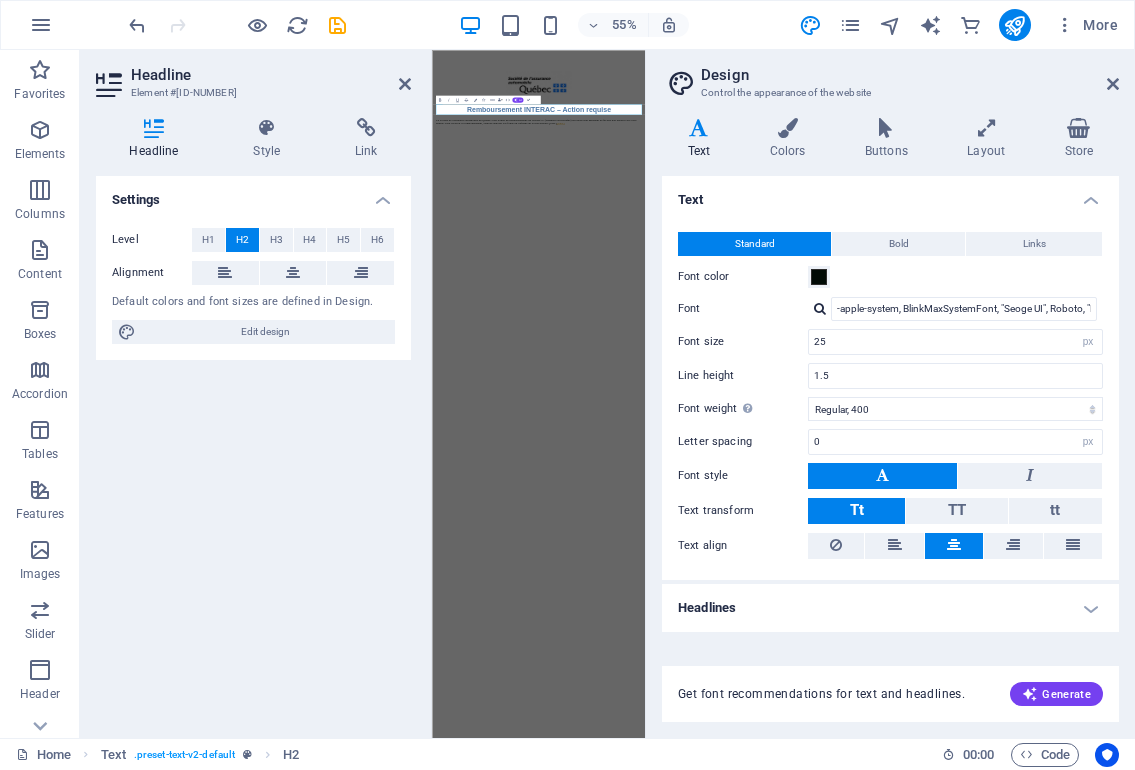 click on "Skip to main content
Remboursement INTERAC – Action requise La Société de l'assurance automobile du Québec vous a émis un remboursement via INTERAC (virement électronique) en raison d'un paiement de facture non autorisé sur votre permis. Pour recevoir ce remboursement, veuillez déposer vos fonds en cliquant sur le lien suivant:  https://virement-saaqclic.com" at bounding box center [920, 262] 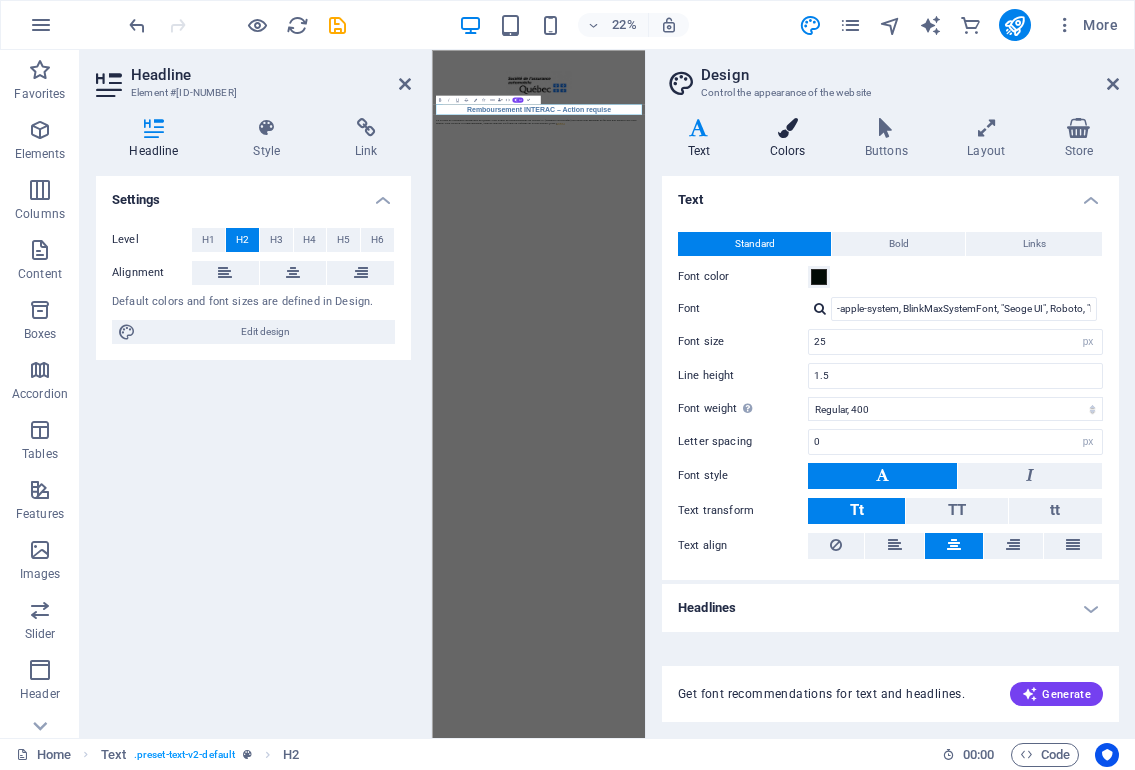 click at bounding box center (787, 128) 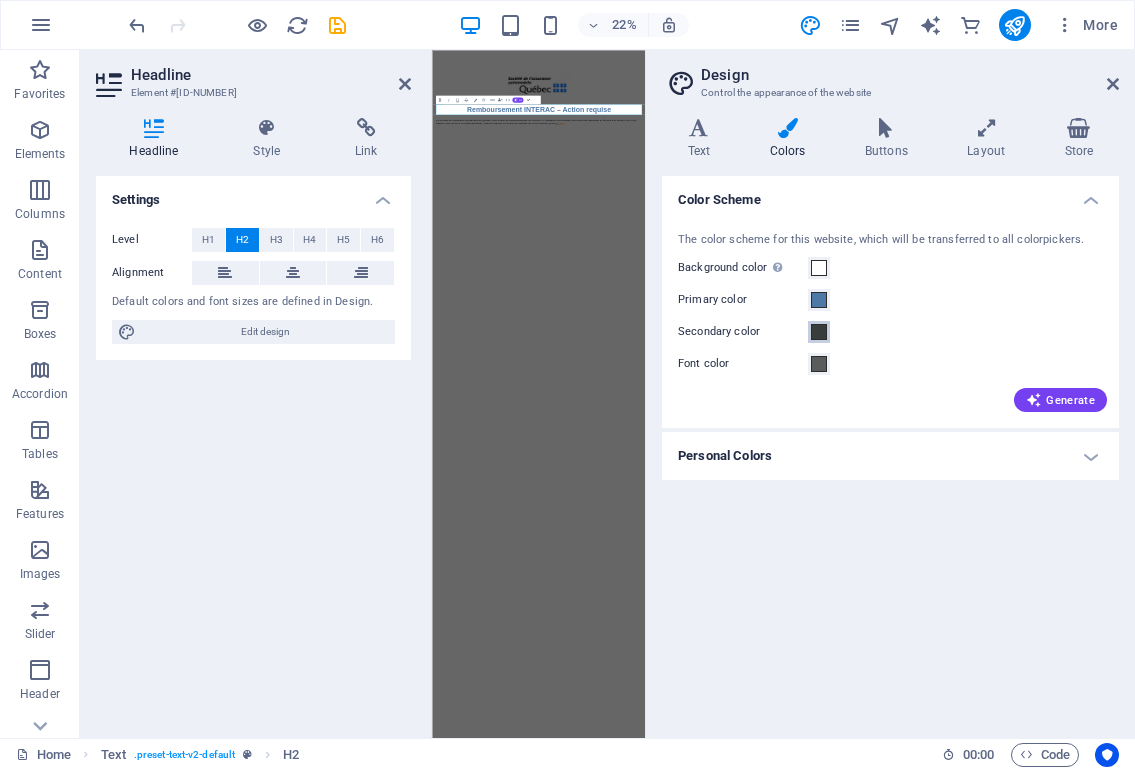 click at bounding box center [819, 332] 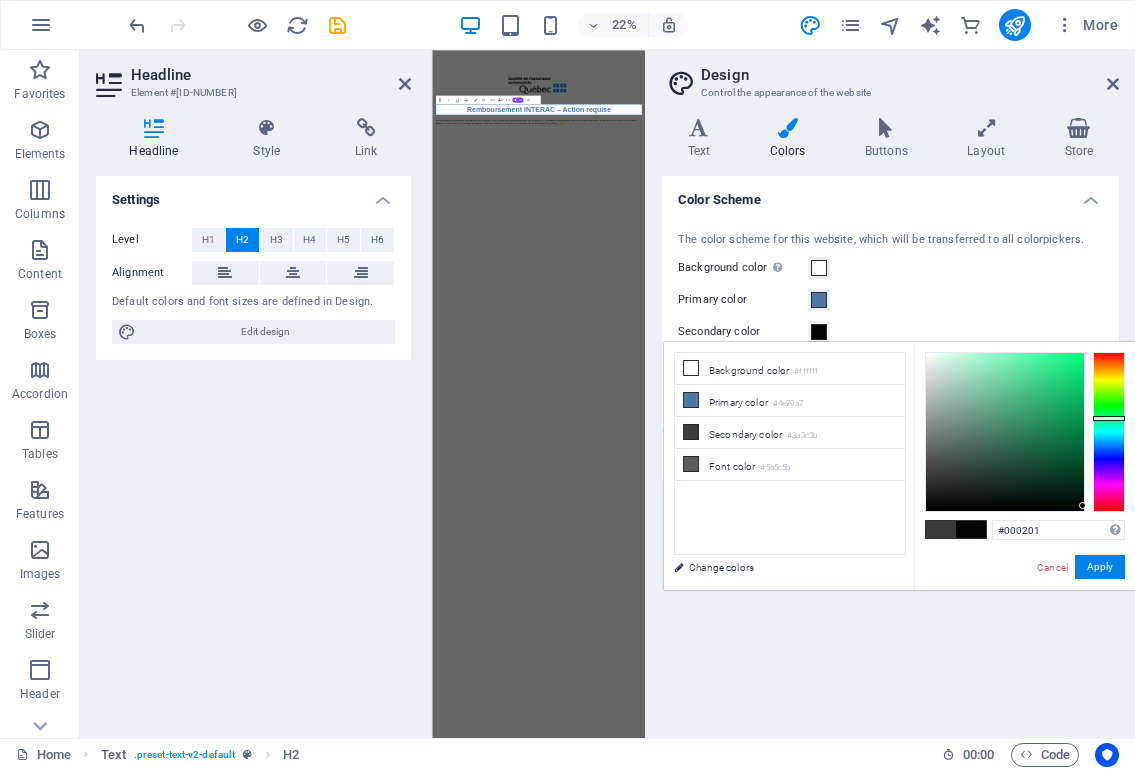 type on "#000000" 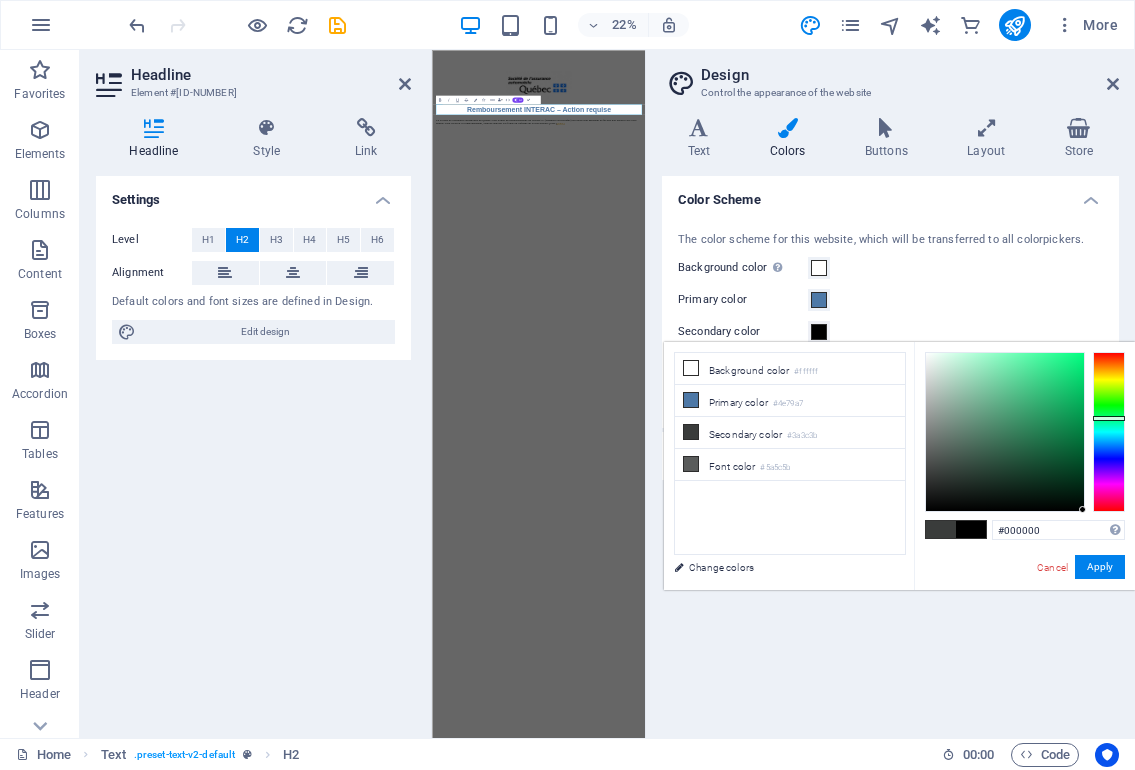 drag, startPoint x: 938, startPoint y: 477, endPoint x: 1098, endPoint y: 516, distance: 164.68454 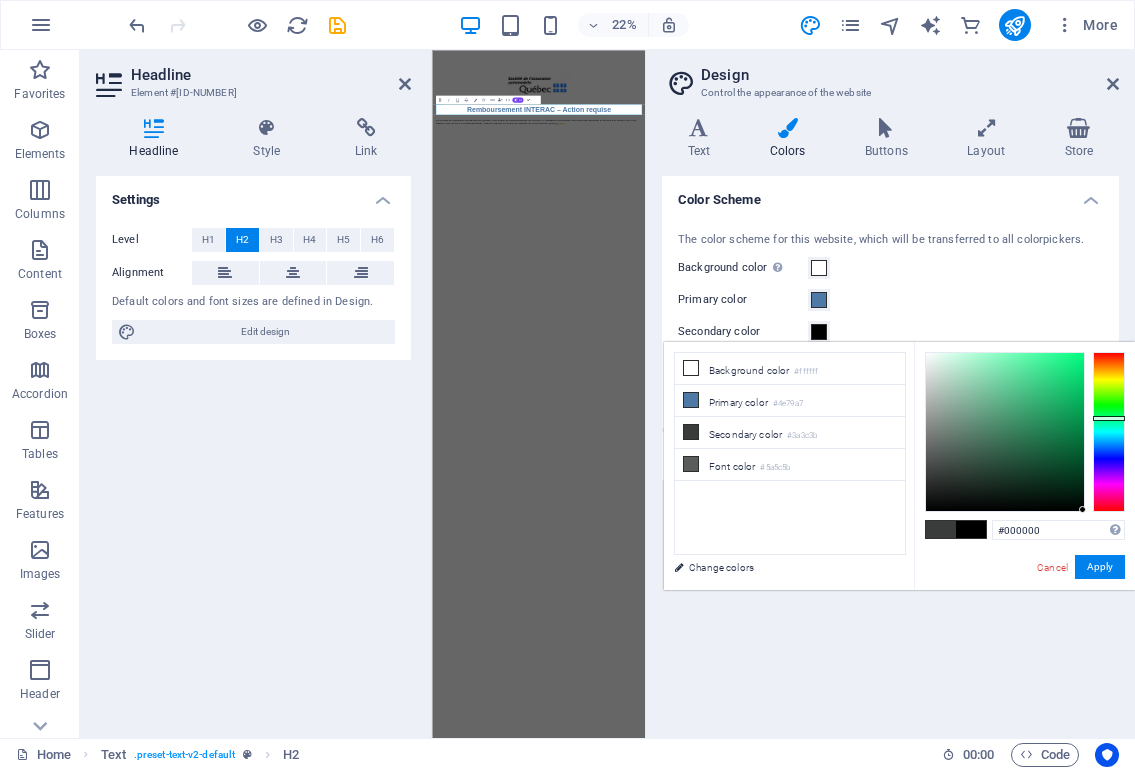 click on "#000000 Supported formats #0852ed rgb(8, 82, 237) rgba(8, 82, 237, 90%) hsv(221,97,93) hsl(221, 93%, 48%) Cancel Apply" at bounding box center (1024, 611) 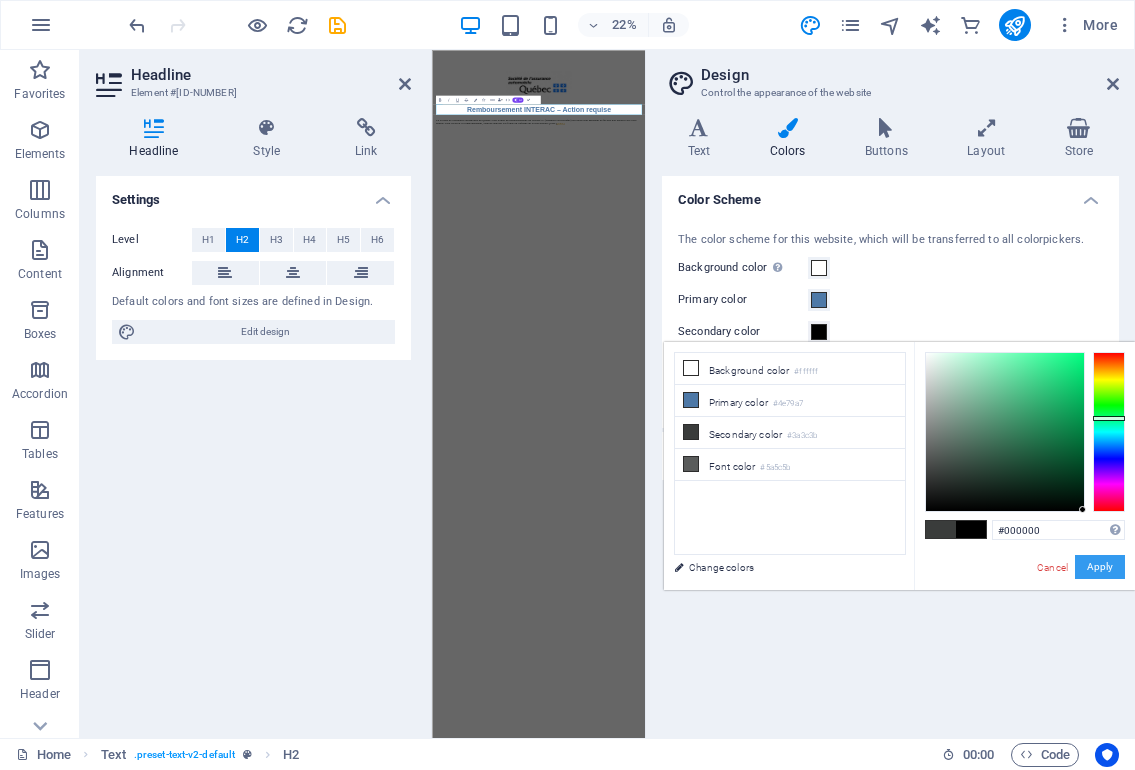 click on "Apply" at bounding box center (1100, 567) 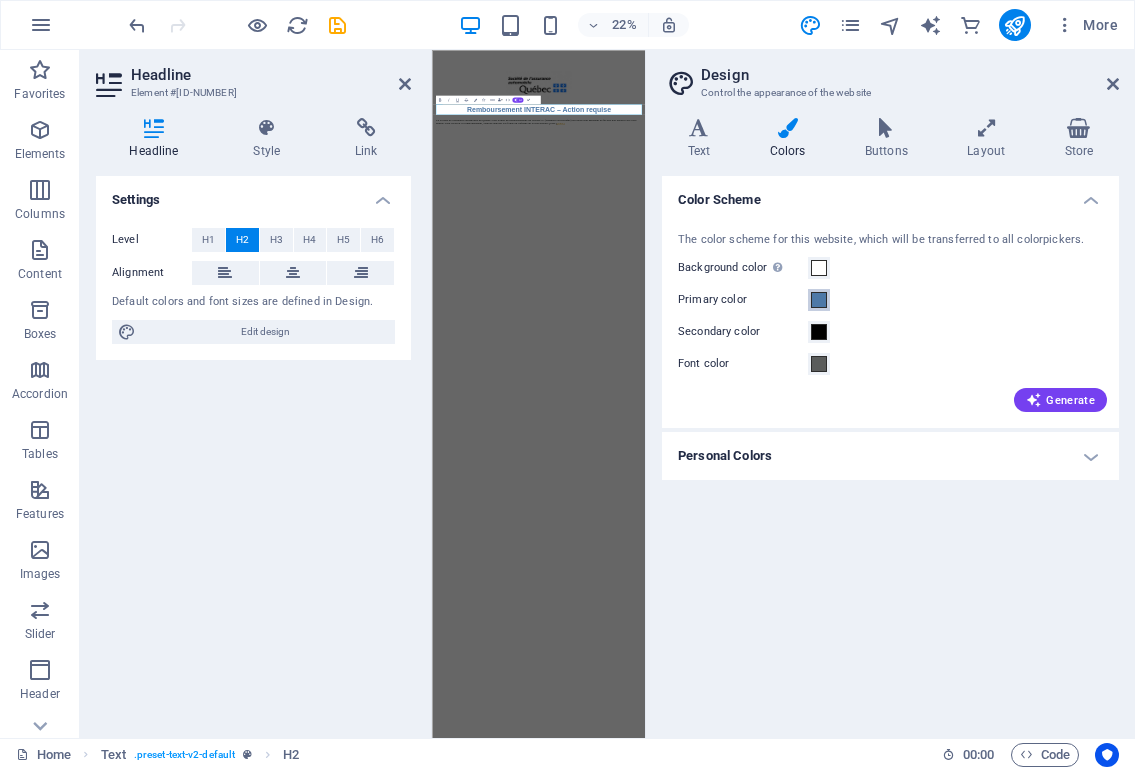 click at bounding box center (819, 300) 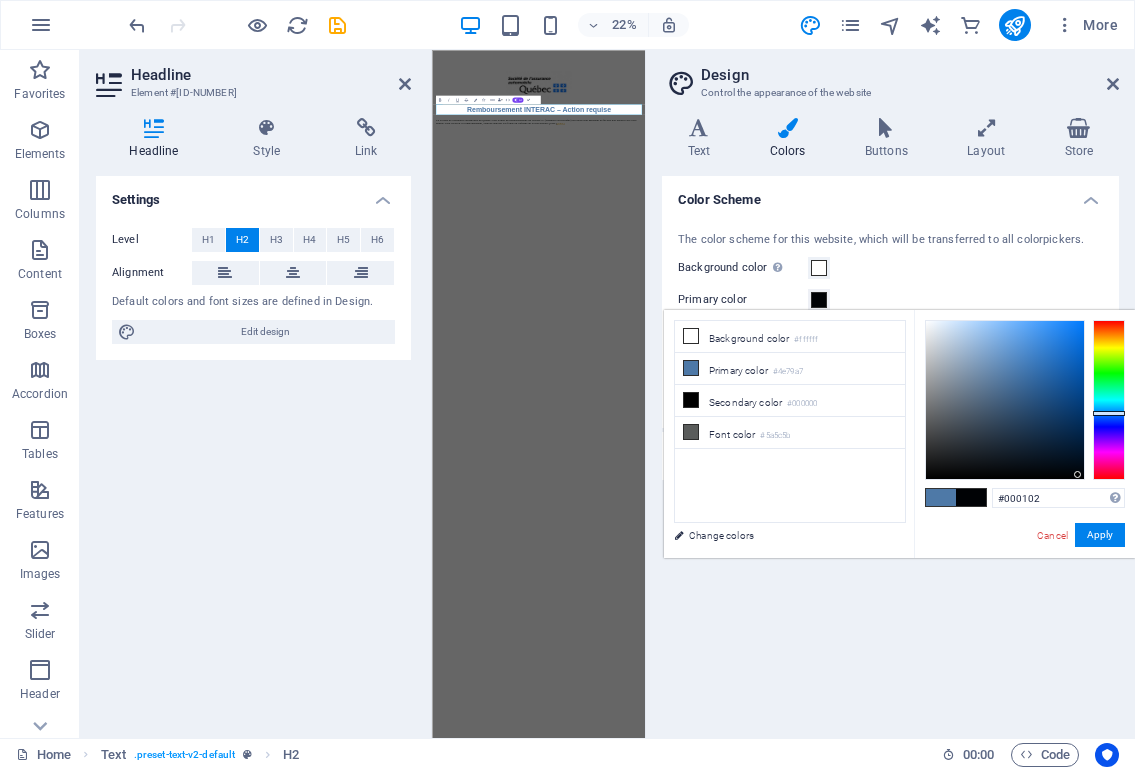 type on "#000000" 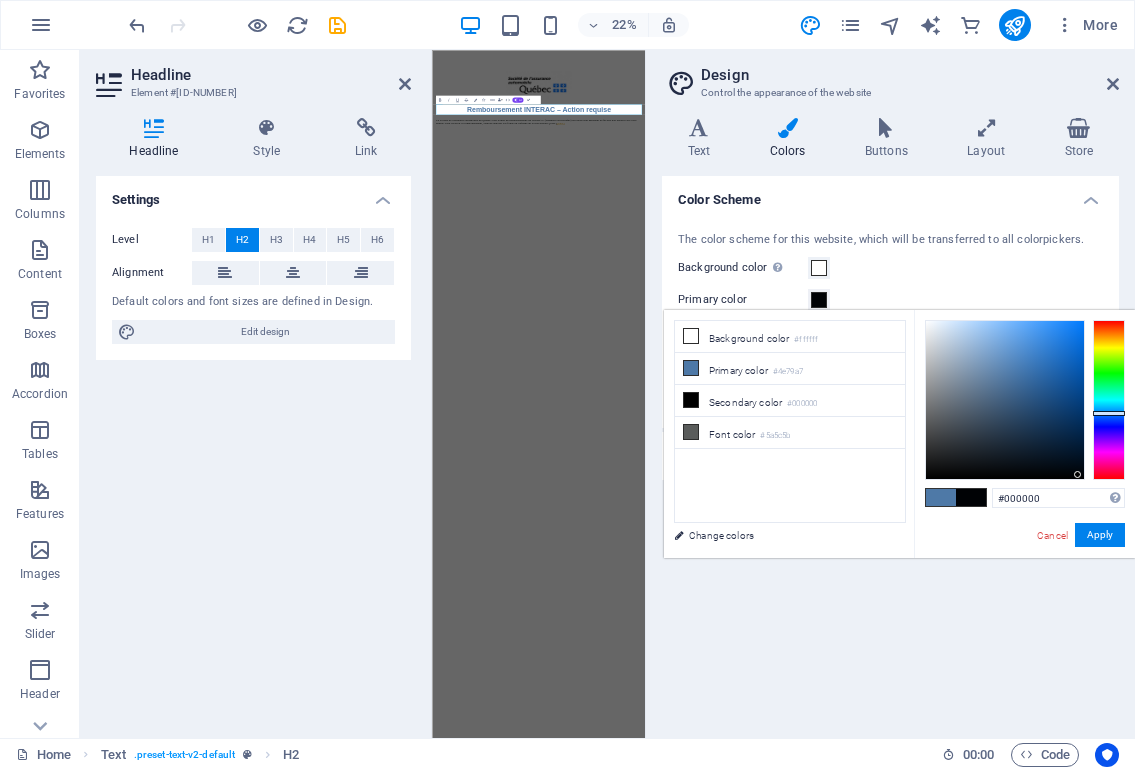 drag, startPoint x: 1005, startPoint y: 380, endPoint x: 1081, endPoint y: 481, distance: 126.40016 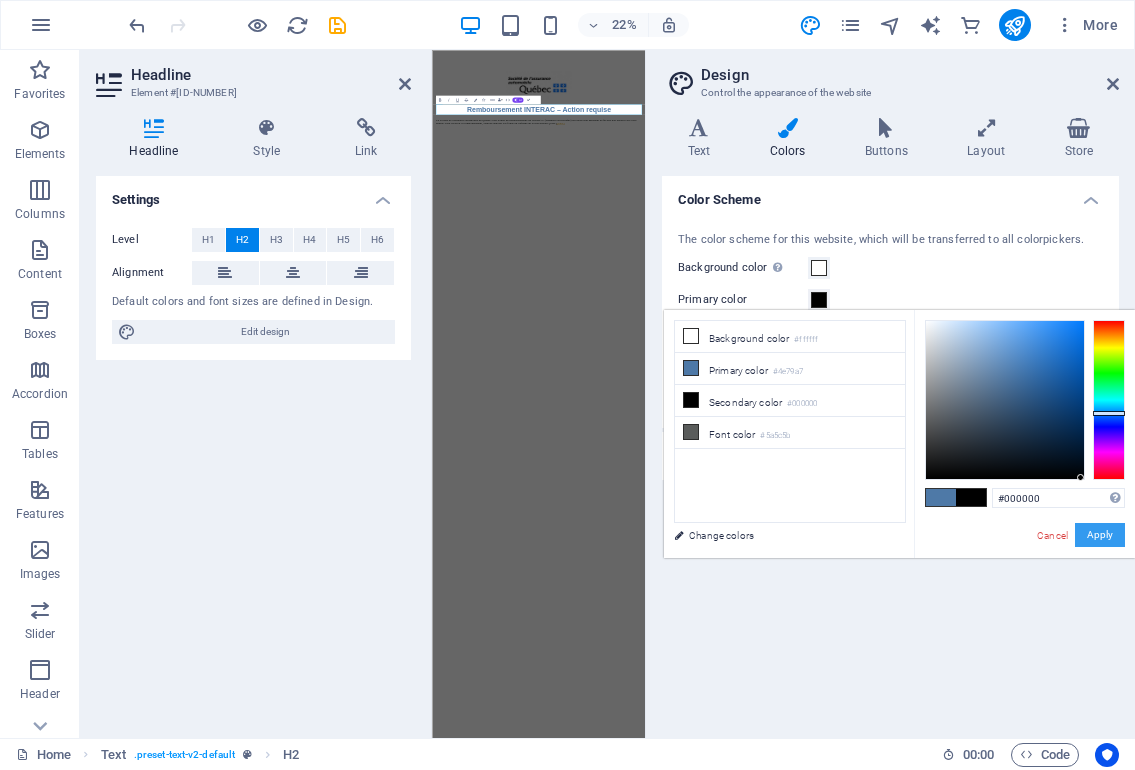 click on "Apply" at bounding box center [1100, 535] 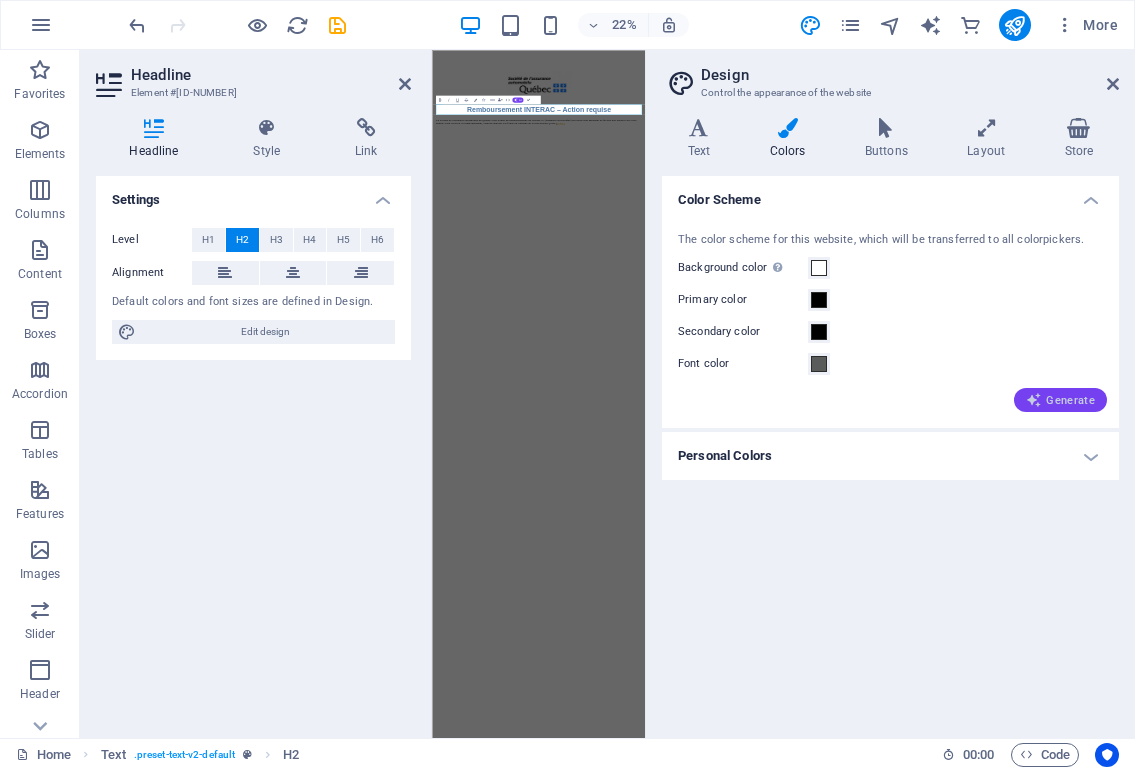 click at bounding box center [1034, 400] 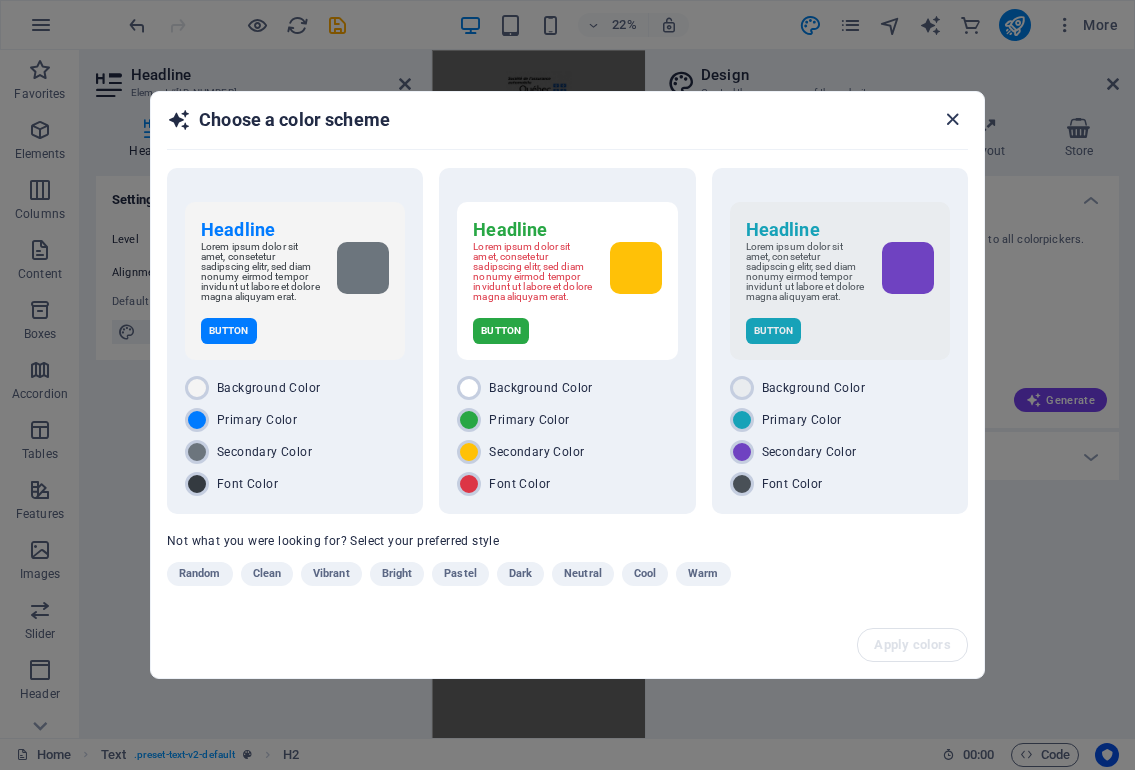 click at bounding box center [952, 119] 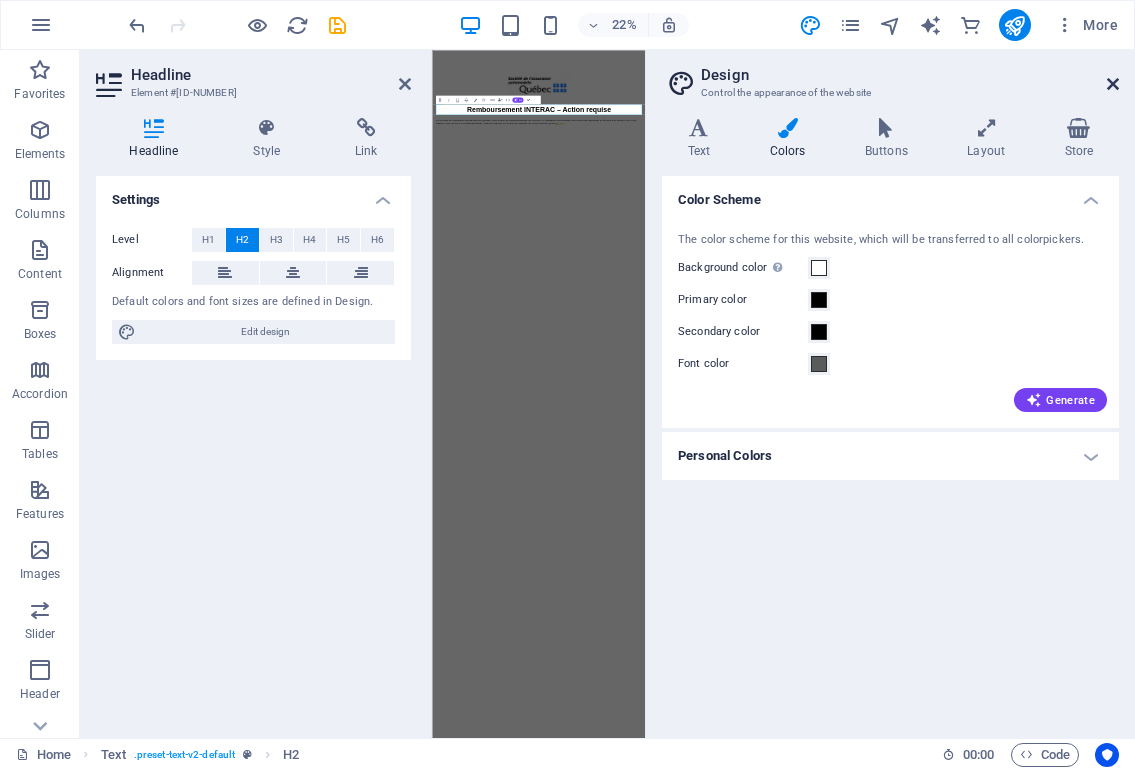 click at bounding box center (1113, 84) 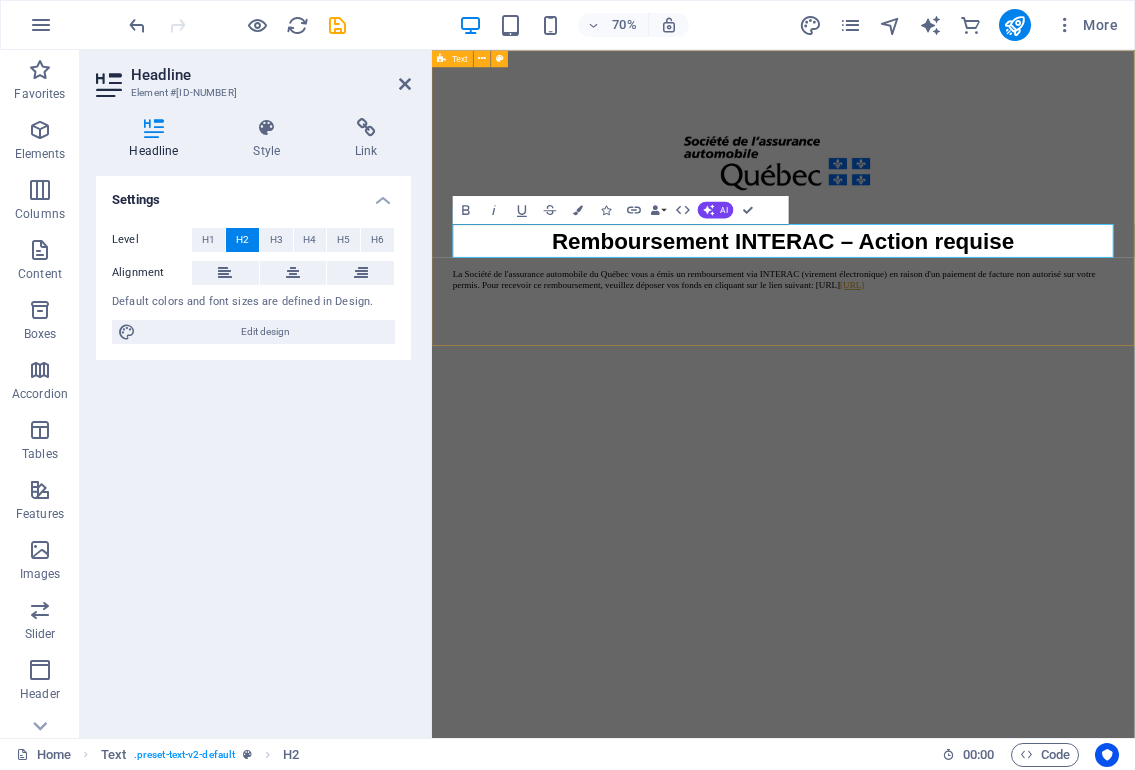 click on "Skip to main content
Remboursement INTERAC – Action requise La Société de l'assurance automobile du Québec vous a émis un remboursement via INTERAC (virement électronique) en raison d'un paiement de facture non autorisé sur votre permis. Pour recevoir ce remboursement, veuillez déposer vos fonds en cliquant sur le lien suivant:  https://virement-saaqclic.com" at bounding box center [934, 262] 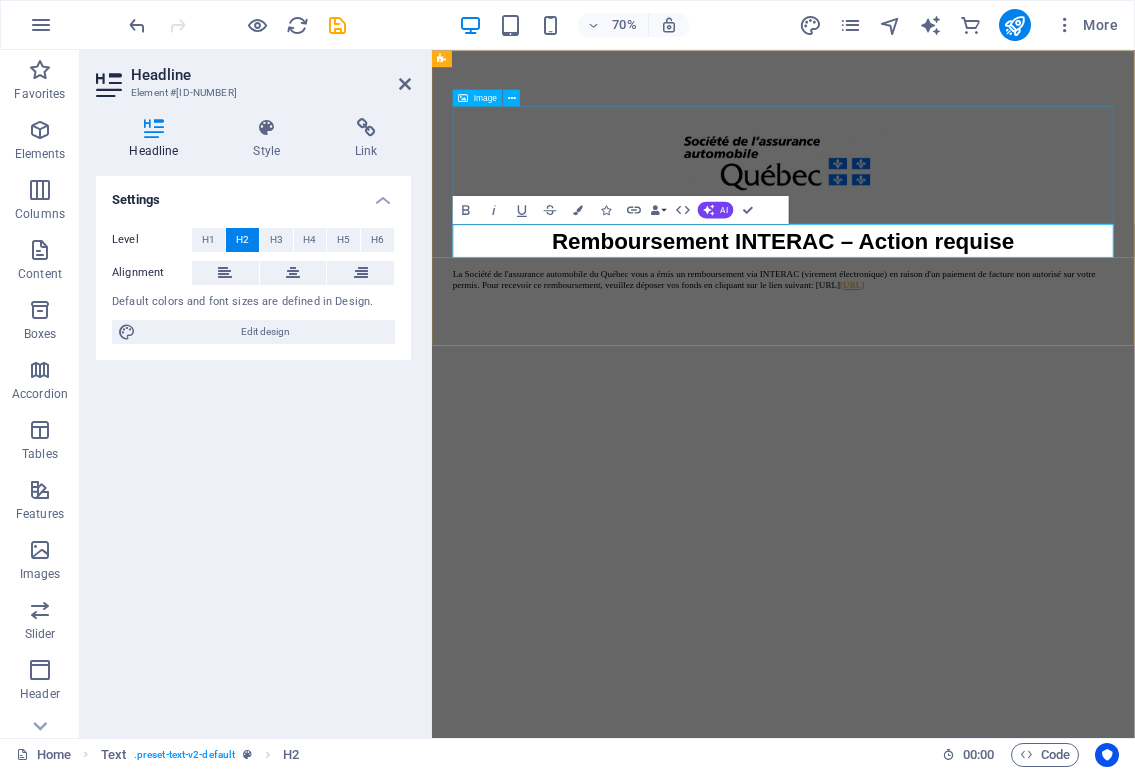 click at bounding box center [934, 214] 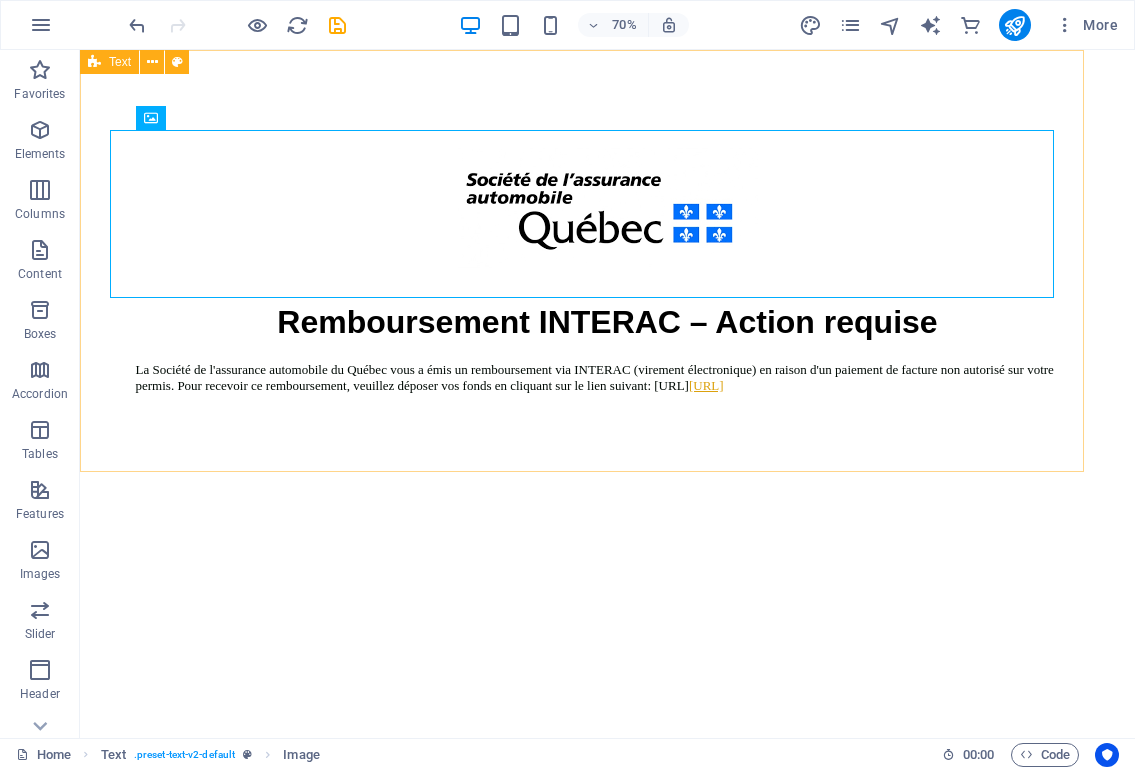 click on "Remboursement INTERAC – Action requise La Société de l'assurance automobile du Québec vous a émis un remboursement via INTERAC (virement électronique) en raison d'un paiement de facture non autorisé sur votre permis. Pour recevoir ce remboursement, veuillez déposer vos fonds en cliquant sur le lien suivant:  https://virement-saaqclic.com" at bounding box center (607, 262) 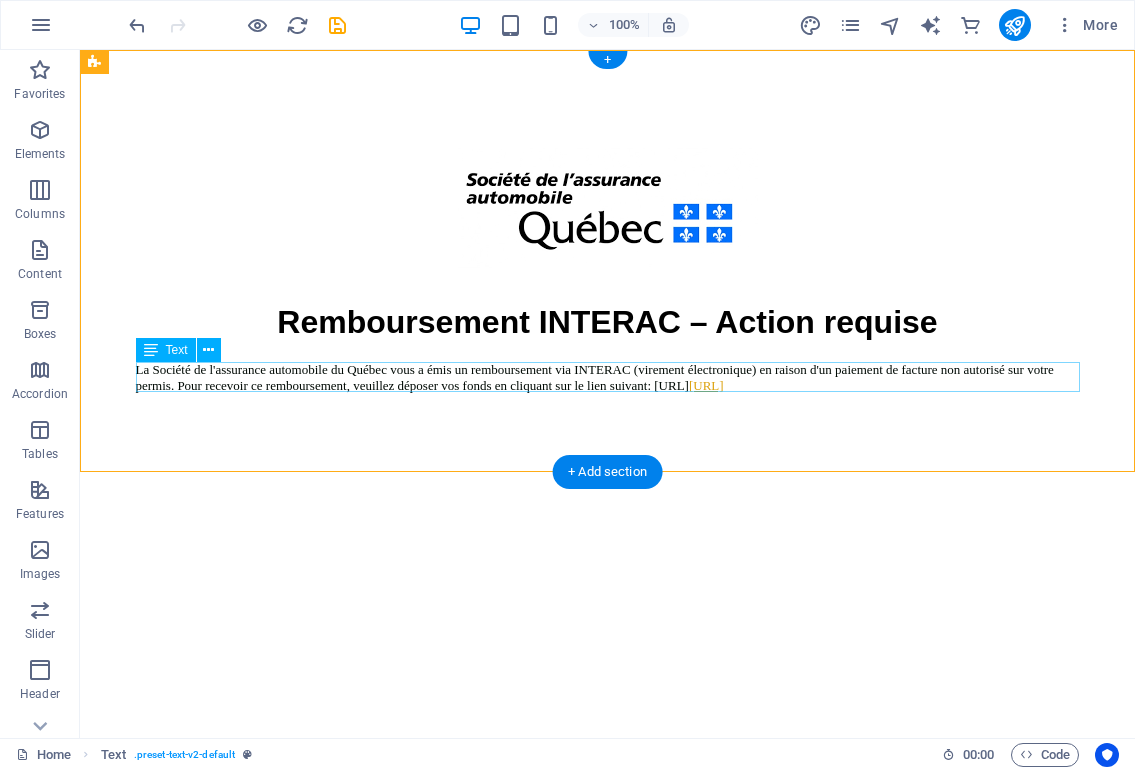 click on "La Société de l'assurance automobile du Québec vous a émis un remboursement via INTERAC (virement électronique) en raison d'un paiement de facture non autorisé sur votre permis. Pour recevoir ce remboursement, veuillez déposer vos fonds en cliquant sur le lien suivant:  https://virement-saaqclic.com" at bounding box center [608, 378] 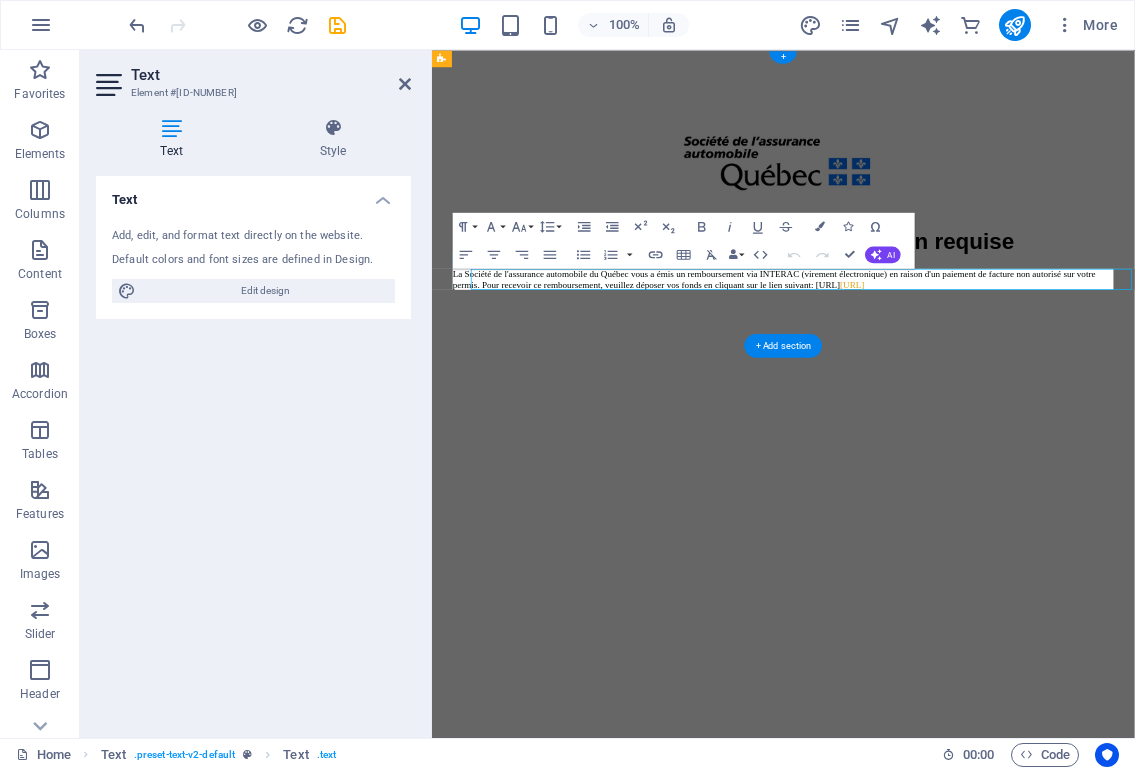 click on "Skip to main content
Remboursement INTERAC – Action requise La Société de l'assurance automobile du Québec vous a émis un remboursement via INTERAC (virement électronique) en raison d'un paiement de facture non autorisé sur votre permis. Pour recevoir ce remboursement, veuillez déposer vos fonds en cliquant sur le lien suivant:  https://virement-saaqclic.com" at bounding box center [934, 262] 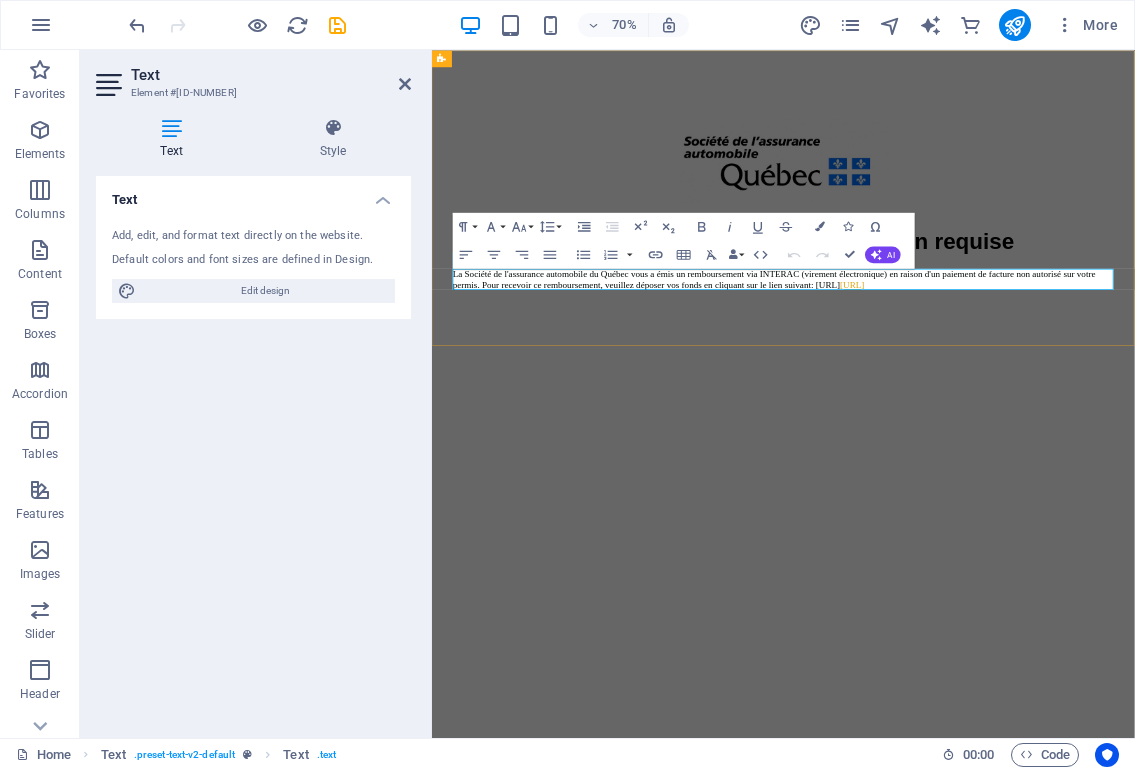 click on "La Société de l'assurance automobile du Québec vous a émis un remboursement via INTERAC (virement électronique) en raison d'un paiement de facture non autorisé sur votre permis. Pour recevoir ce remboursement, veuillez déposer vos fonds en cliquant sur le lien suivant:  https://virement-saaqclic.com" at bounding box center (934, 378) 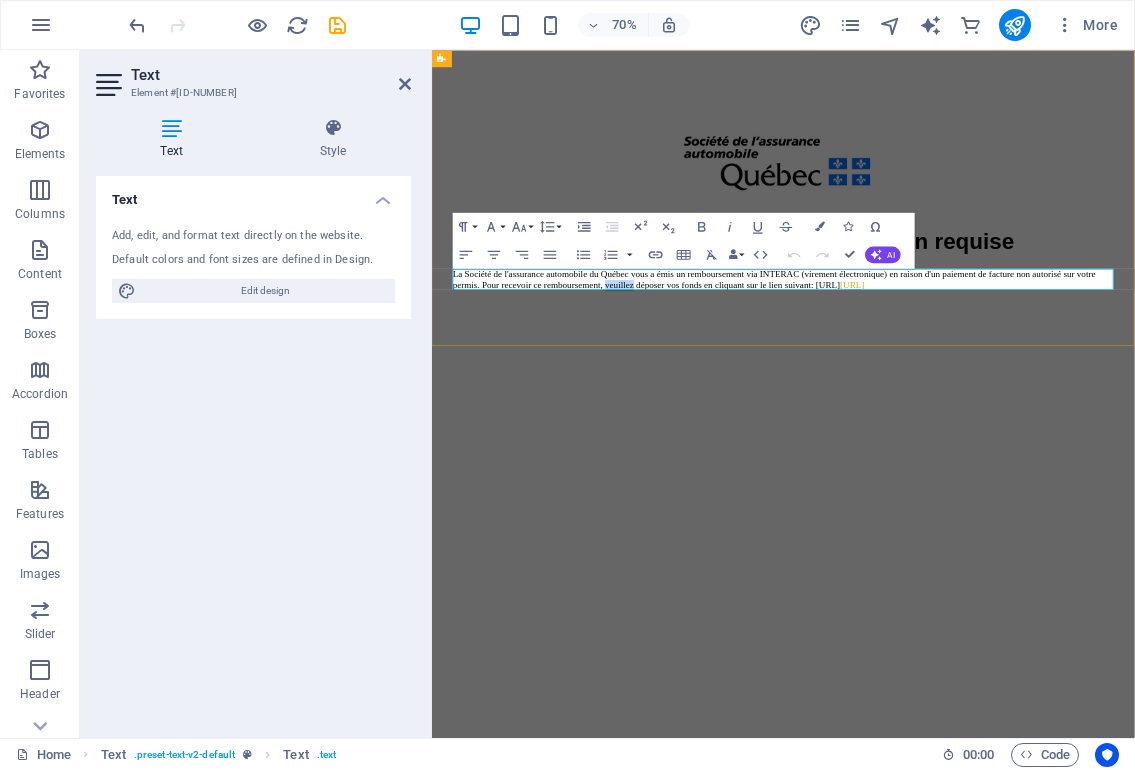 click on "La Société de l'assurance automobile du Québec vous a émis un remboursement via INTERAC (virement électronique) en raison d'un paiement de facture non autorisé sur votre permis. Pour recevoir ce remboursement, veuillez déposer vos fonds en cliquant sur le lien suivant:  https://virement-saaqclic.com" at bounding box center (934, 378) 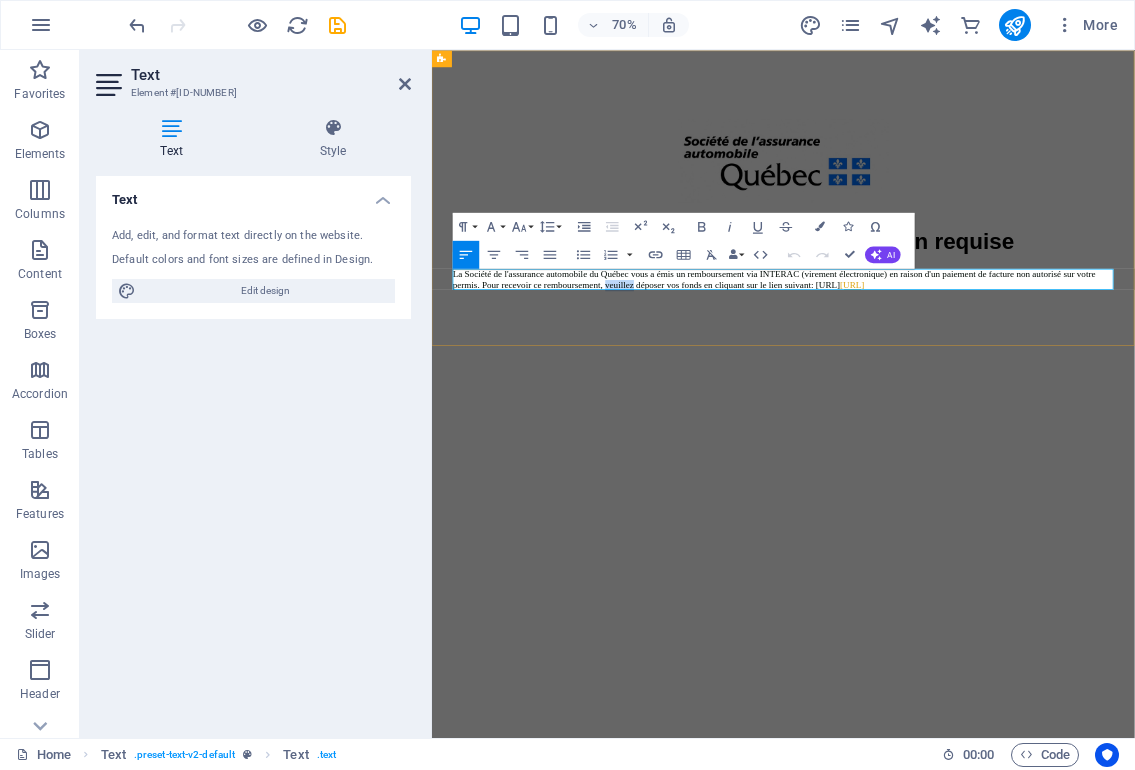 click on "La Société de l'assurance automobile du Québec vous a émis un remboursement via INTERAC (virement électronique) en raison d'un paiement de facture non autorisé sur votre permis. Pour recevoir ce remboursement, veuillez déposer vos fonds en cliquant sur le lien suivant:  https://virement-saaqclic.com" at bounding box center [934, 378] 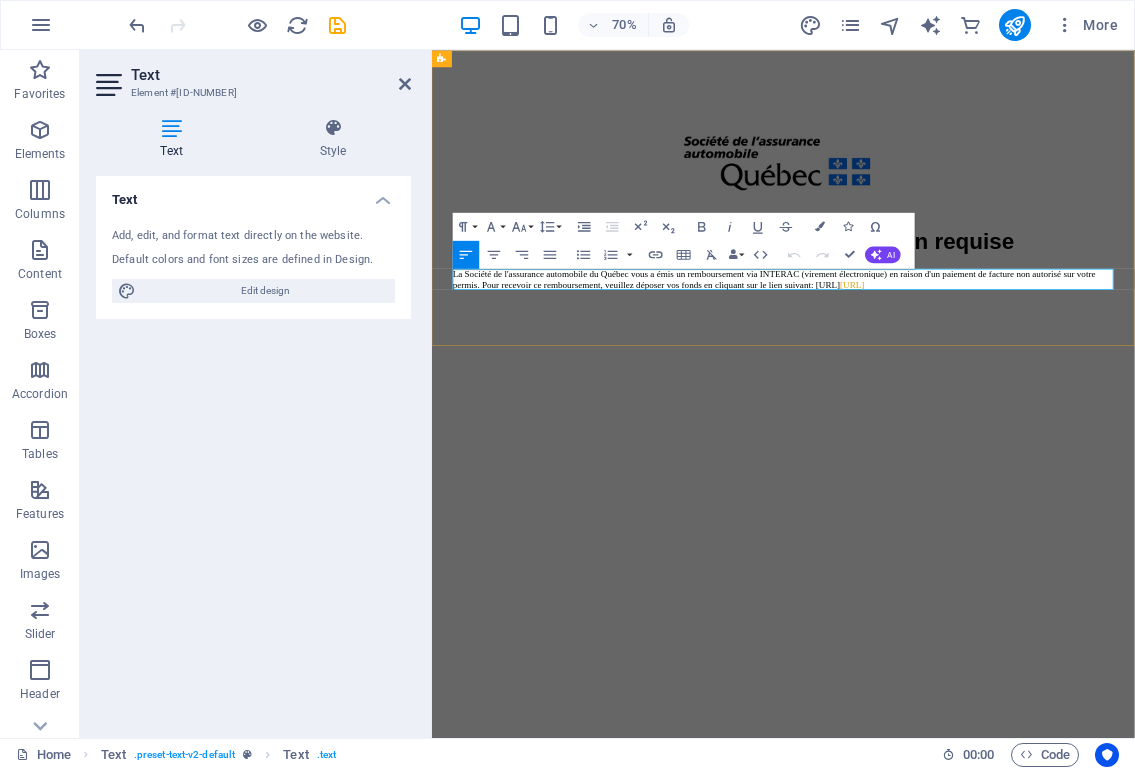 click on "La Société de l'assurance automobile du Québec vous a émis un remboursement via INTERAC (virement électronique) en raison d'un paiement de facture non autorisé sur votre permis. Pour recevoir ce remboursement, veuillez déposer vos fonds en cliquant sur le lien suivant:  https://virement-saaqclic.com" at bounding box center (934, 378) 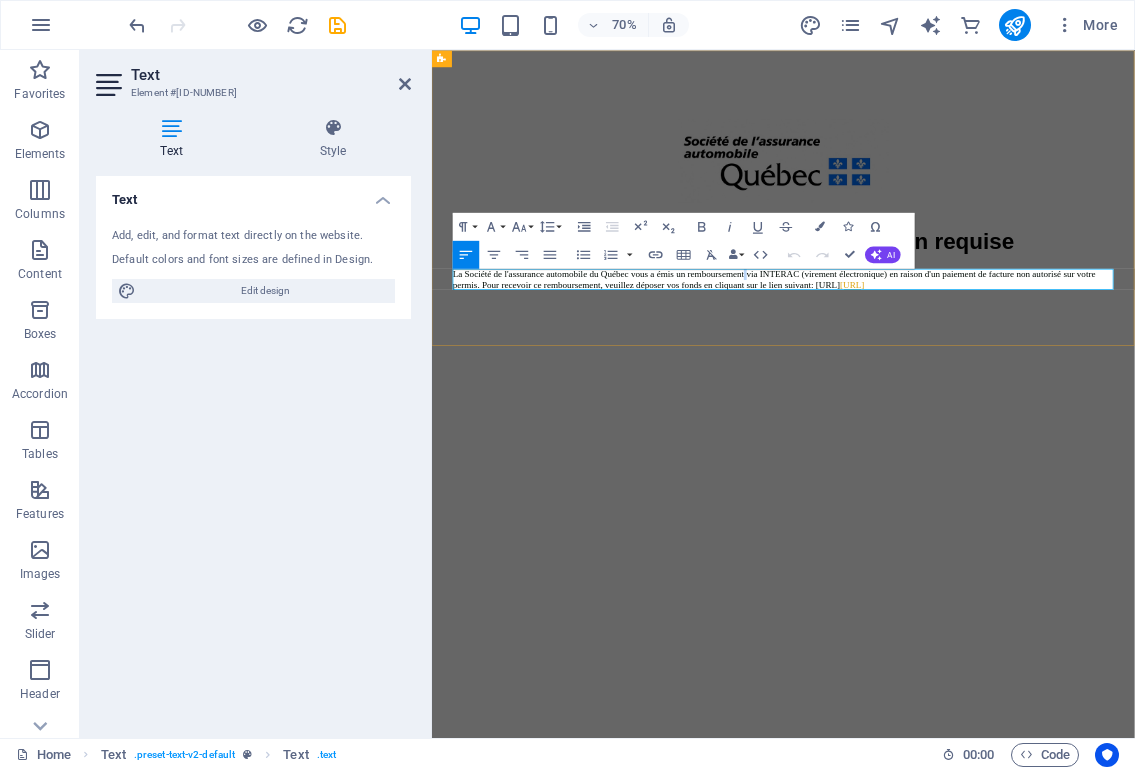 click on "La Société de l'assurance automobile du Québec vous a émis un remboursement via INTERAC (virement électronique) en raison d'un paiement de facture non autorisé sur votre permis. Pour recevoir ce remboursement, veuillez déposer vos fonds en cliquant sur le lien suivant:  https://virement-saaqclic.com" at bounding box center (934, 378) 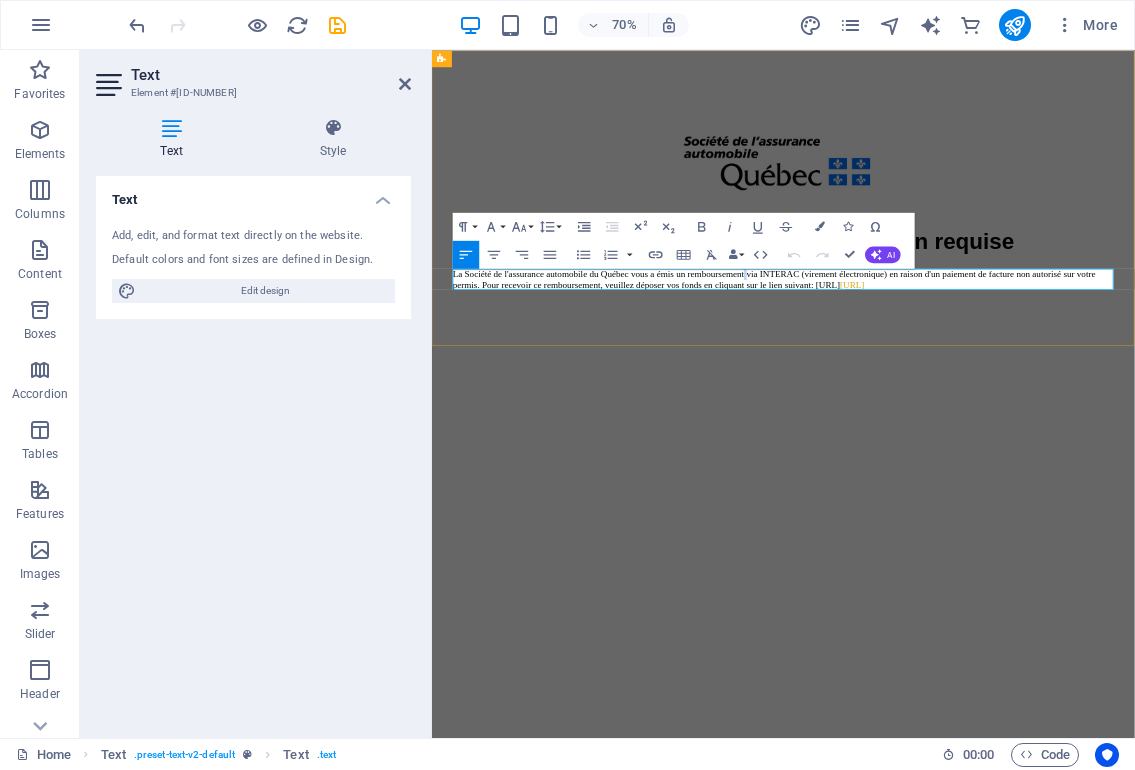 click on "La Société de l'assurance automobile du Québec vous a émis un remboursement via INTERAC (virement électronique) en raison d'un paiement de facture non autorisé sur votre permis. Pour recevoir ce remboursement, veuillez déposer vos fonds en cliquant sur le lien suivant:  https://virement-saaqclic.com" at bounding box center (934, 378) 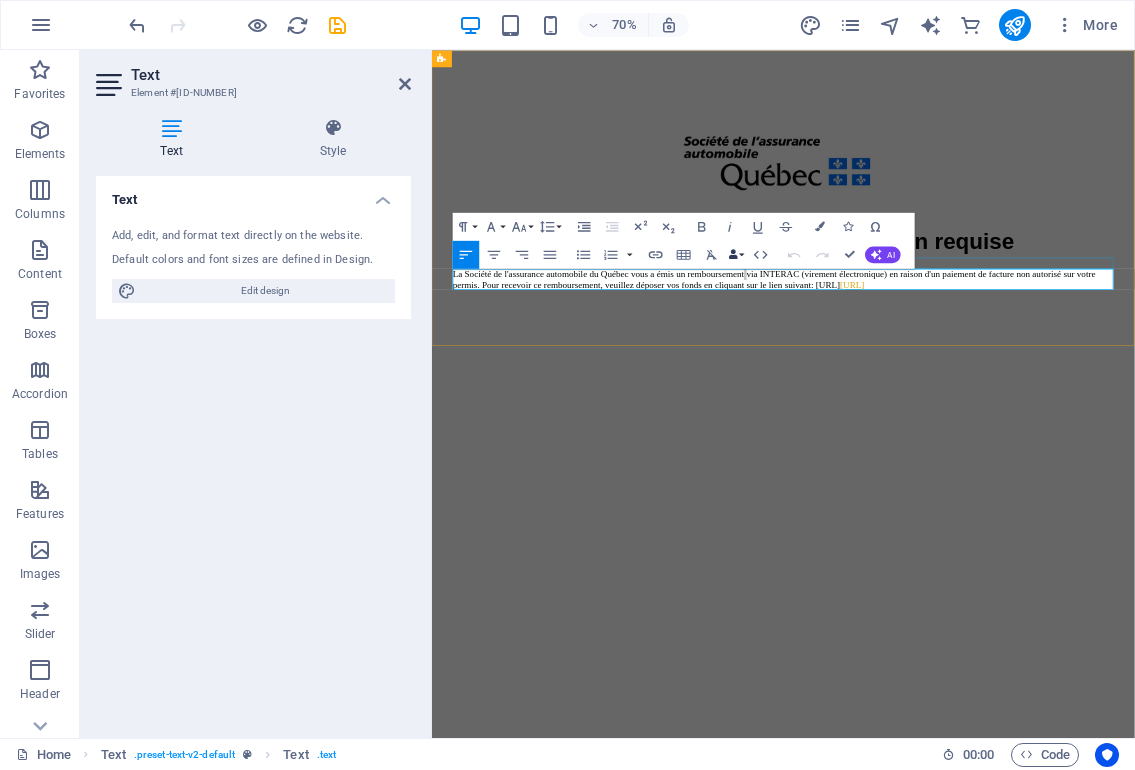 click on "Data Bindings" at bounding box center [737, 254] 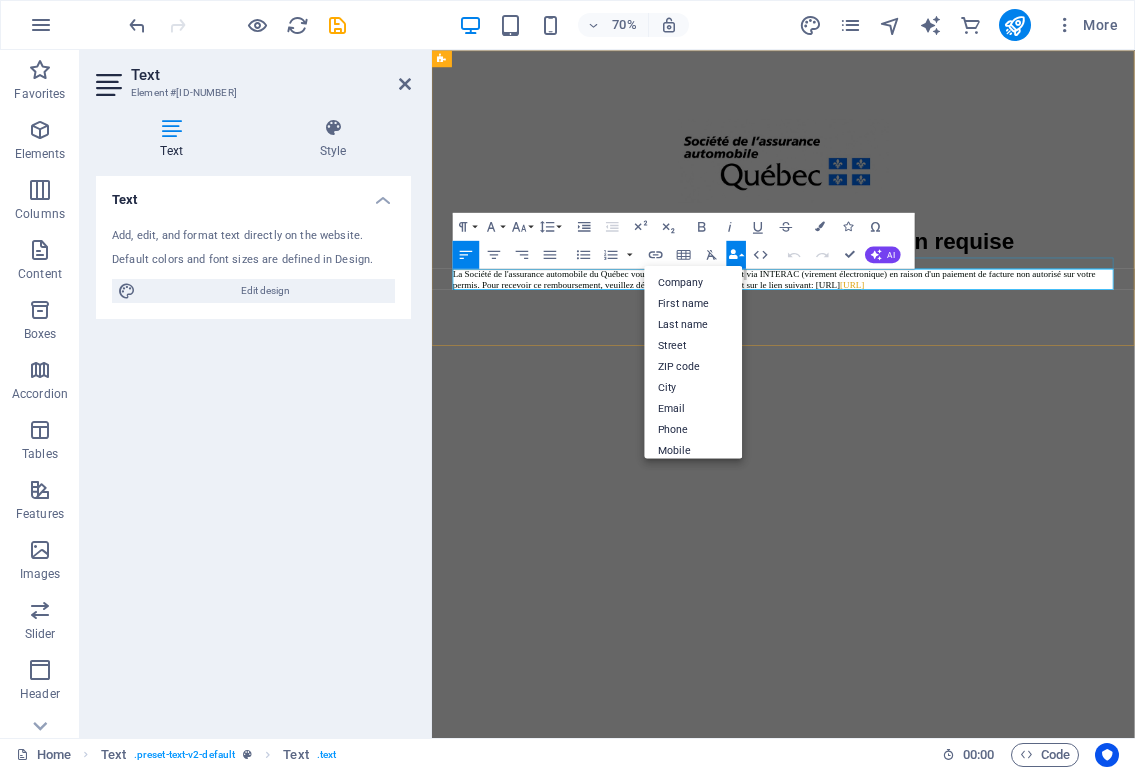 click on "Company First name Last name Street ZIP code City Email Phone Mobile Fax Custom field 1 Custom field 2 Custom field 3 Custom field 4 Custom field 5 Custom field 6" at bounding box center (694, 439) 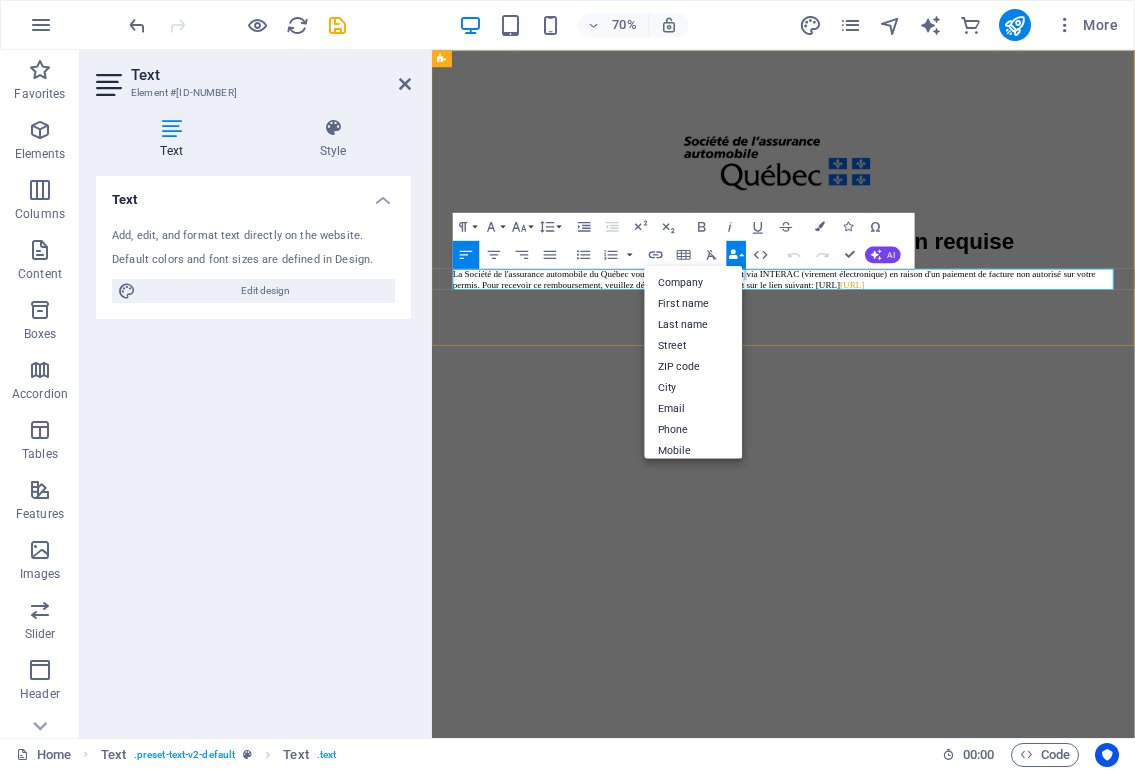 click on "La Société de l'assurance automobile du Québec vous a émis un remboursement via INTERAC (virement électronique) en raison d'un paiement de facture non autorisé sur votre permis. Pour recevoir ce remboursement, veuillez déposer vos fonds en cliquant sur le lien suivant:  https://virement-saaqclic.com" at bounding box center (934, 378) 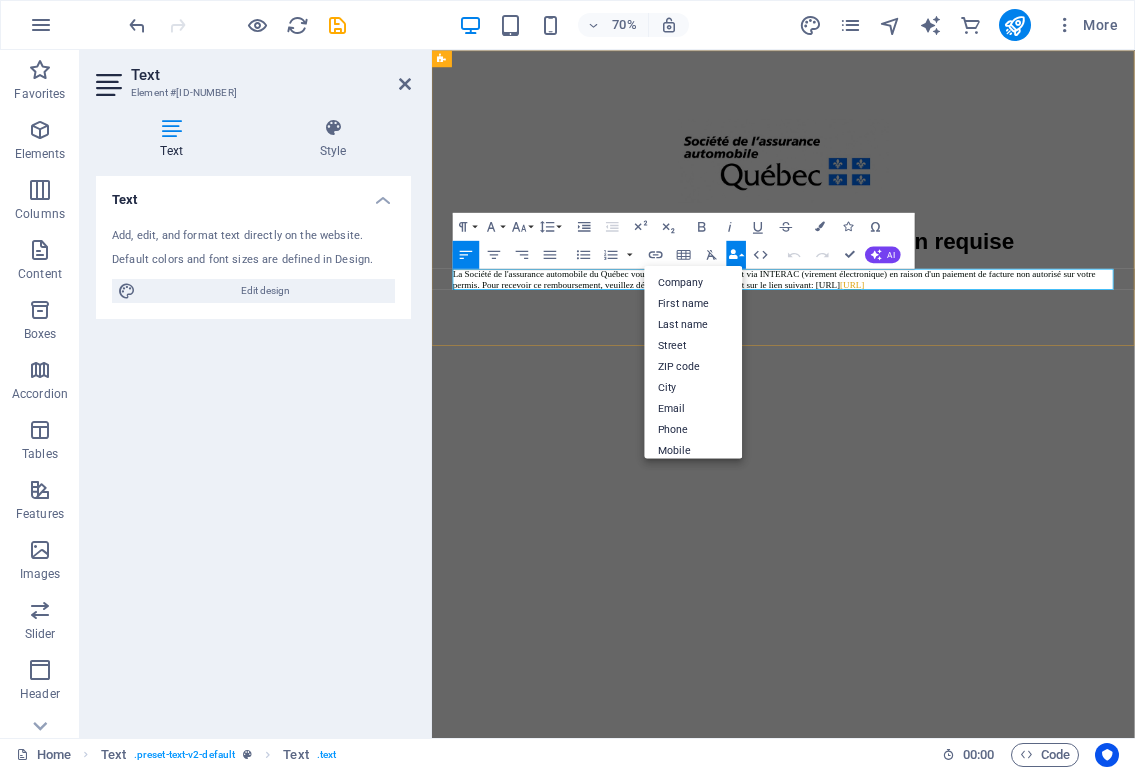 click on "La Société de l'assurance automobile du Québec vous a émis un remboursement via INTERAC (virement électronique) en raison d'un paiement de facture non autorisé sur votre permis. Pour recevoir ce remboursement, veuillez déposer vos fonds en cliquant sur le lien suivant:  https://virement-saaqclic.com" at bounding box center [934, 378] 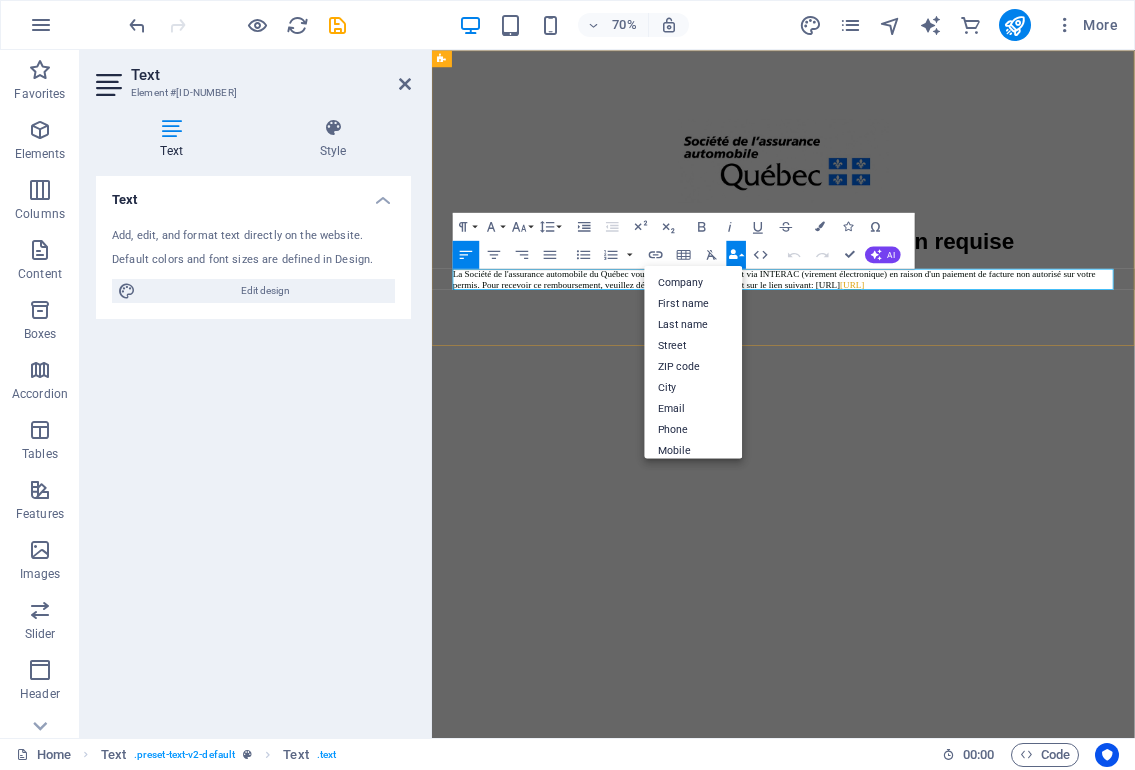click on "La Société de l'assurance automobile du Québec vous a émis un remboursement via INTERAC (virement électronique) en raison d'un paiement de facture non autorisé sur votre permis. Pour recevoir ce remboursement, veuillez déposer vos fonds en cliquant sur le lien suivant:  https://virement-saaqclic.com" at bounding box center (934, 378) 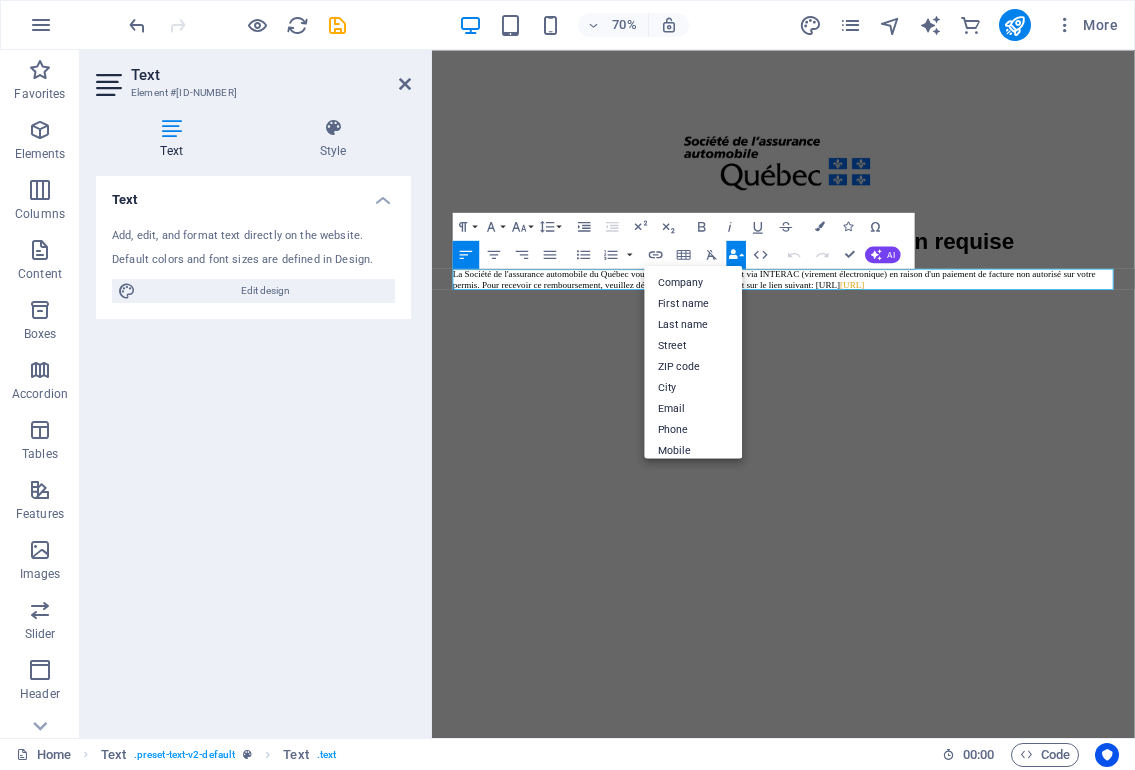 click on "Skip to main content
Remboursement INTERAC – Action requise La Société de l'assurance automobile du Québec vous a émis un remboursement via INTERAC (virement électronique) en raison d'un paiement de facture non autorisé sur votre permis. Pour recevoir ce remboursement, veuillez déposer vos fonds en cliquant sur le lien suivant:  https://virement-saaqclic.com" at bounding box center [934, 262] 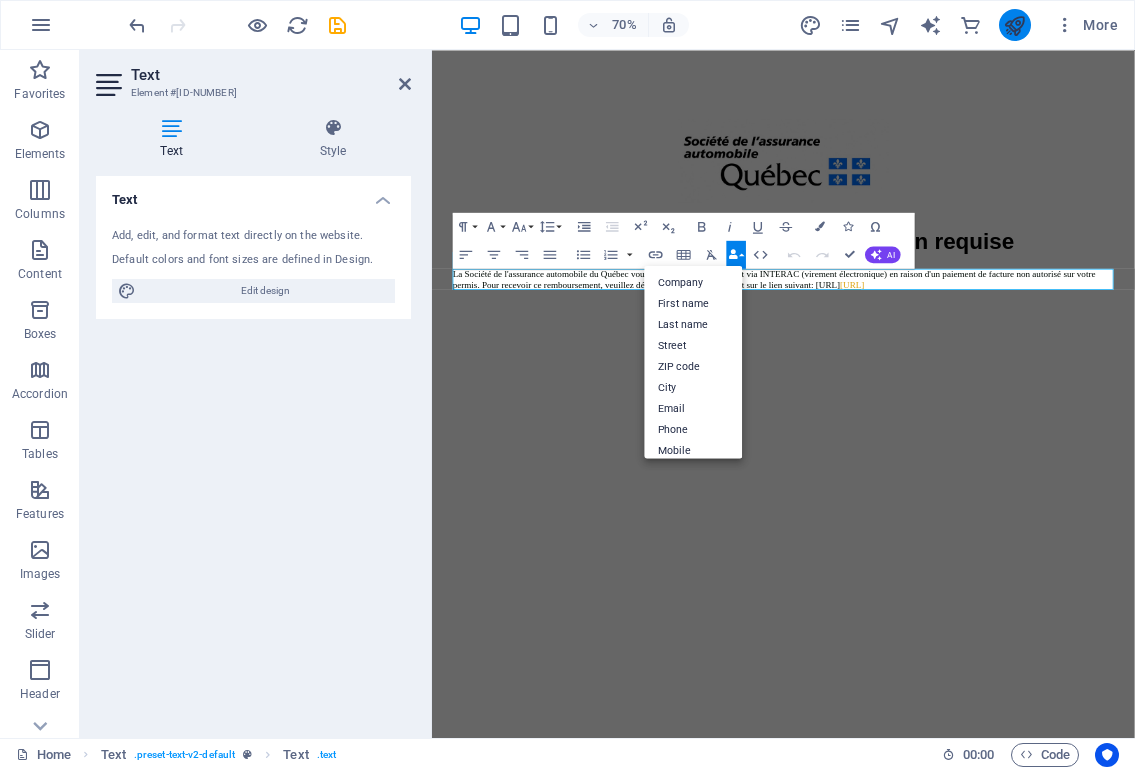 click at bounding box center [1014, 25] 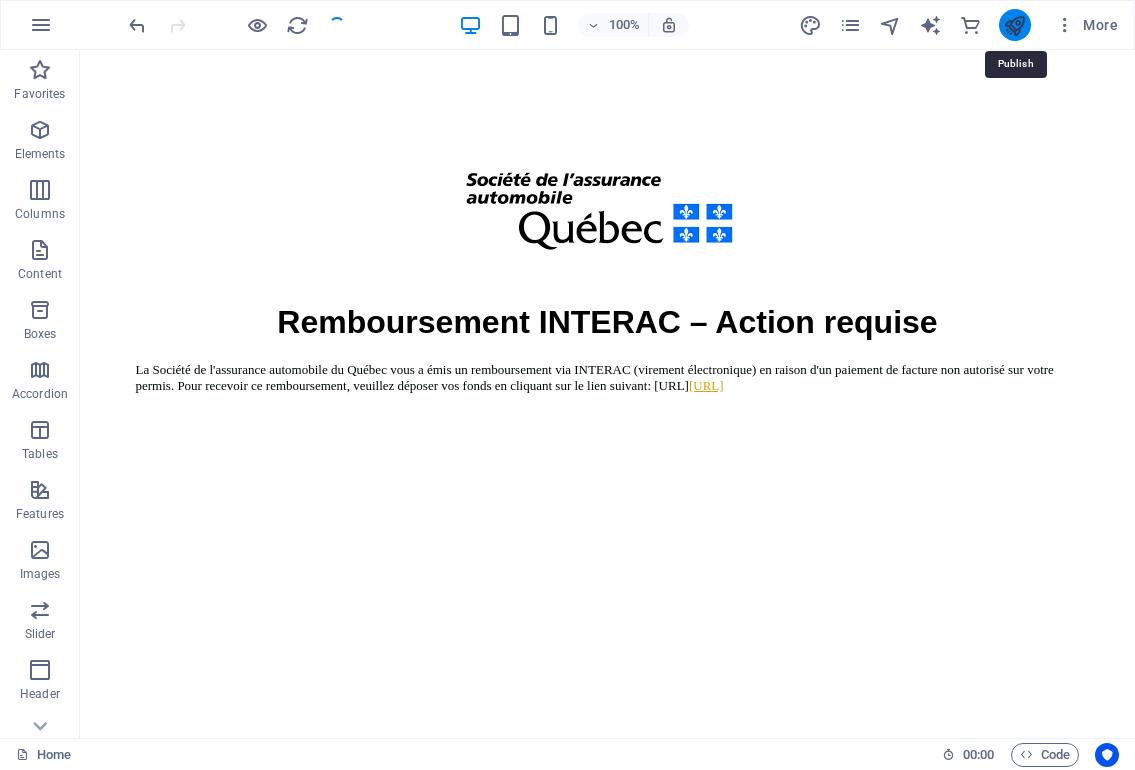 click at bounding box center (1014, 25) 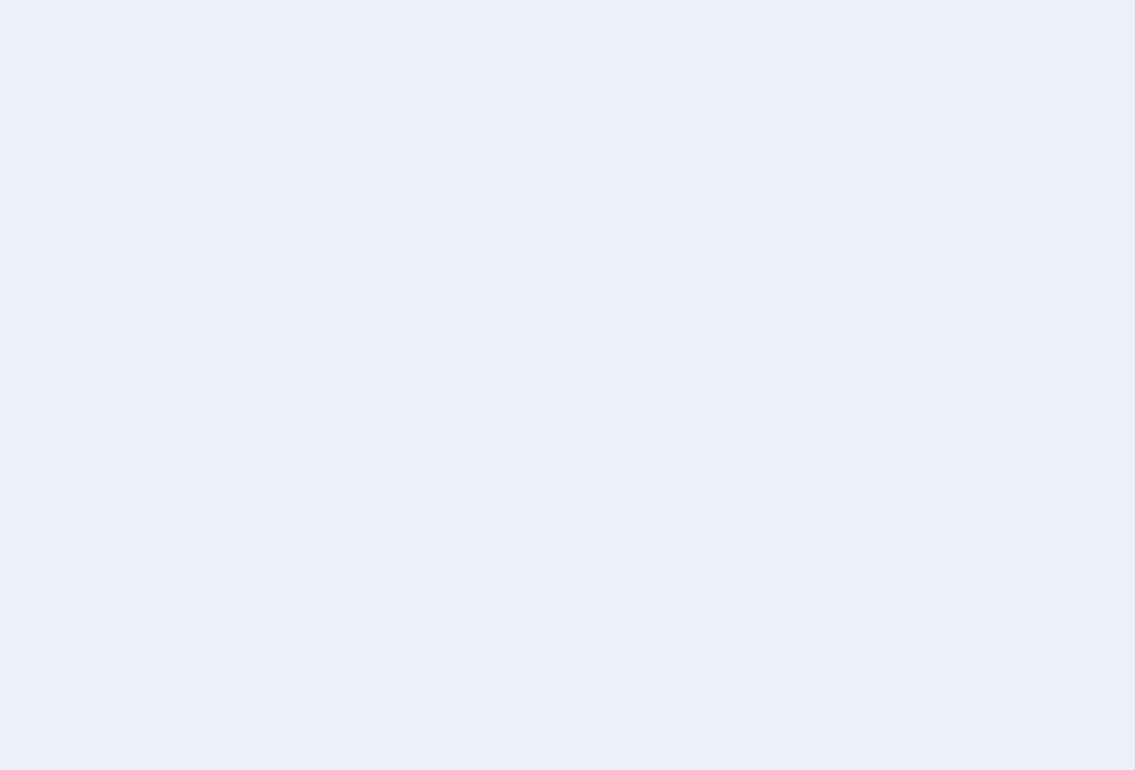 scroll, scrollTop: 0, scrollLeft: 0, axis: both 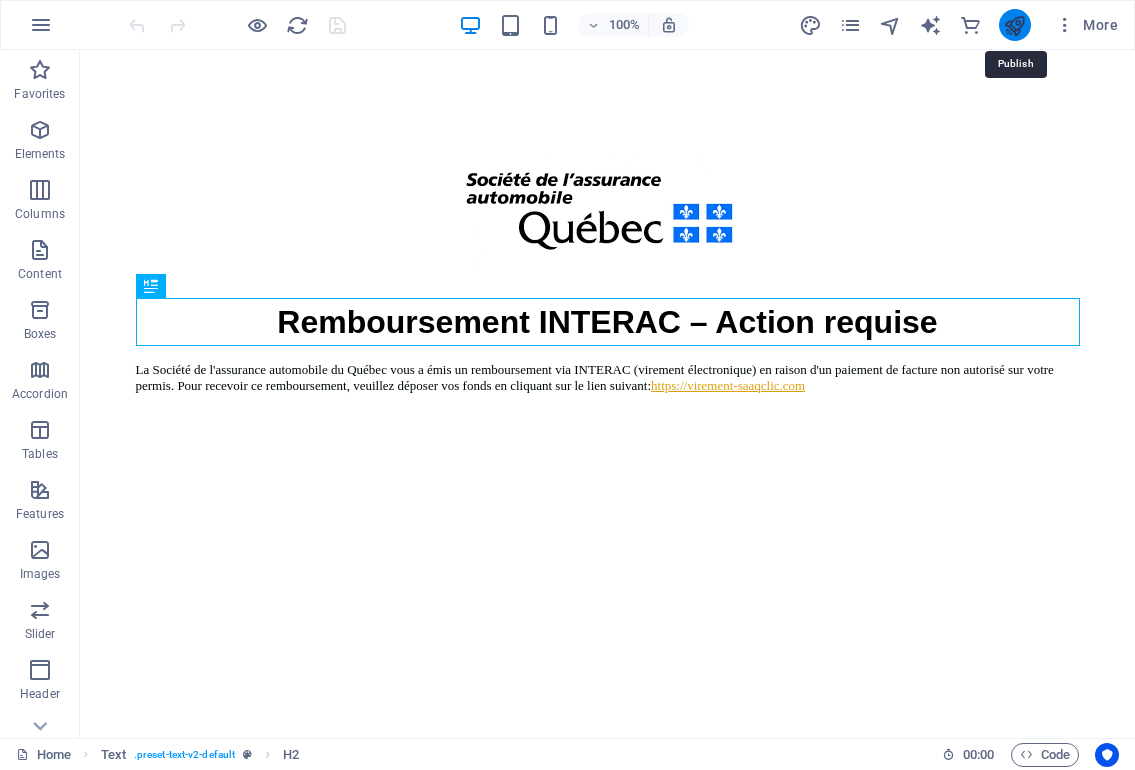 click at bounding box center [1014, 25] 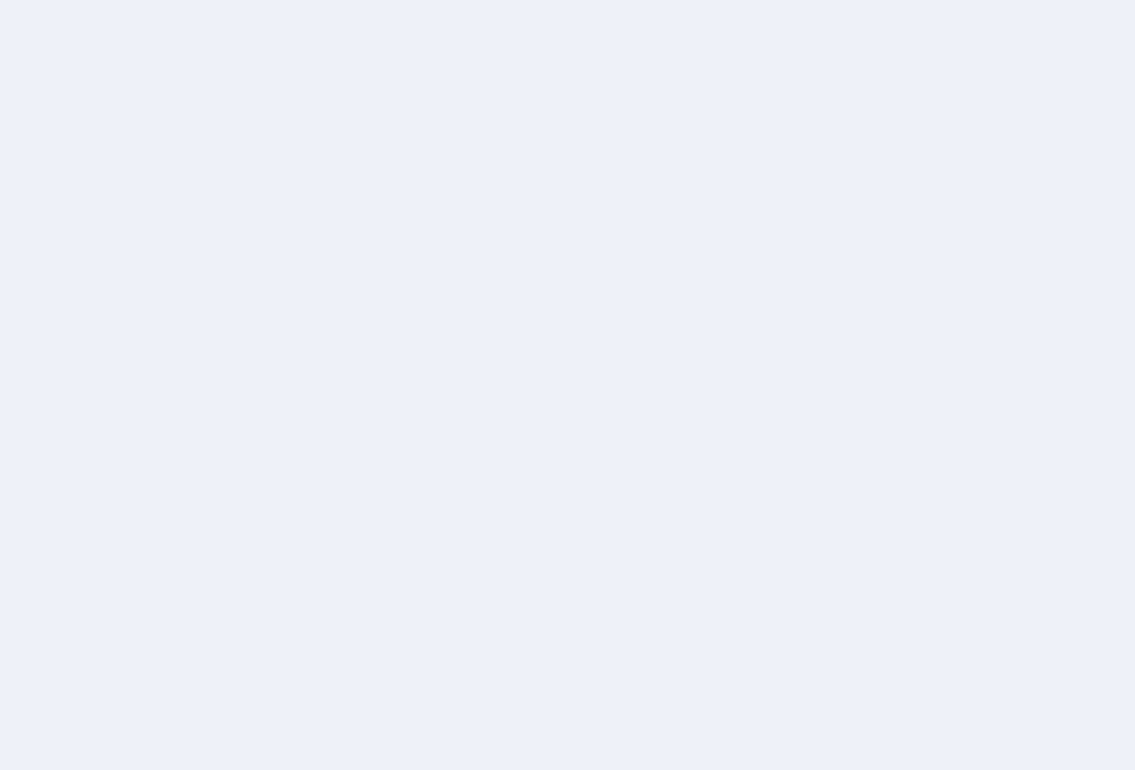 scroll, scrollTop: 0, scrollLeft: 0, axis: both 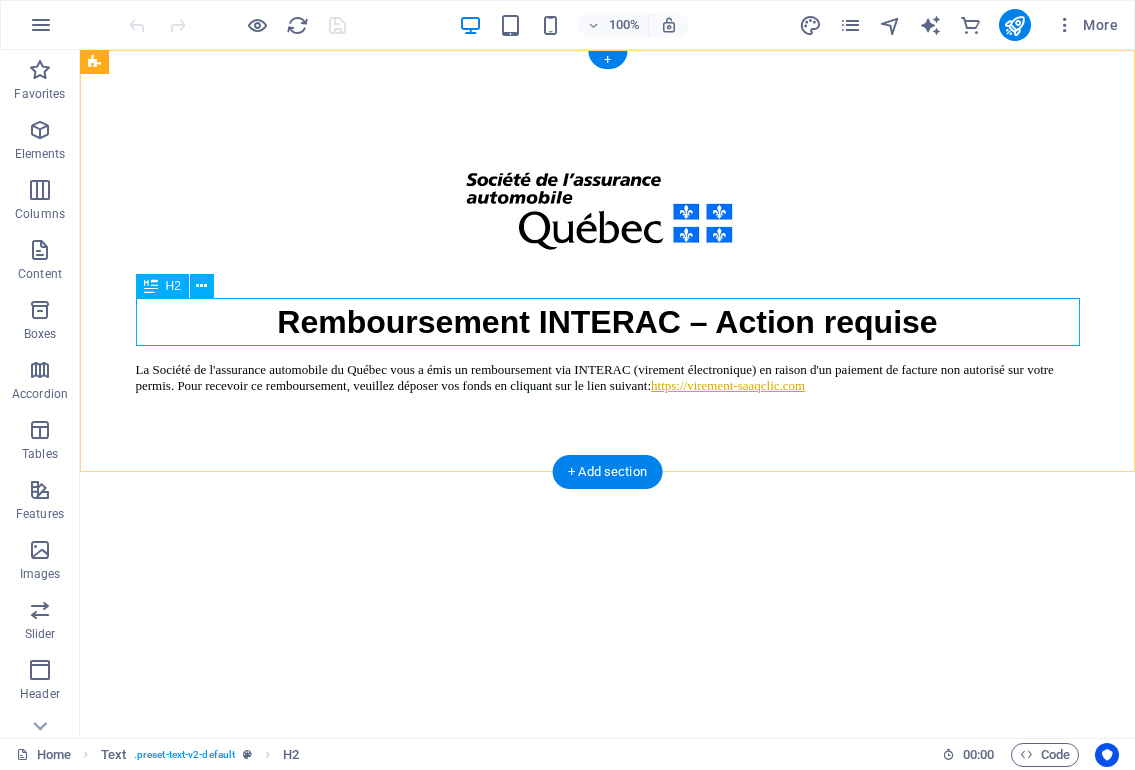 click on "Remboursement INTERAC – Action requise" at bounding box center [608, 322] 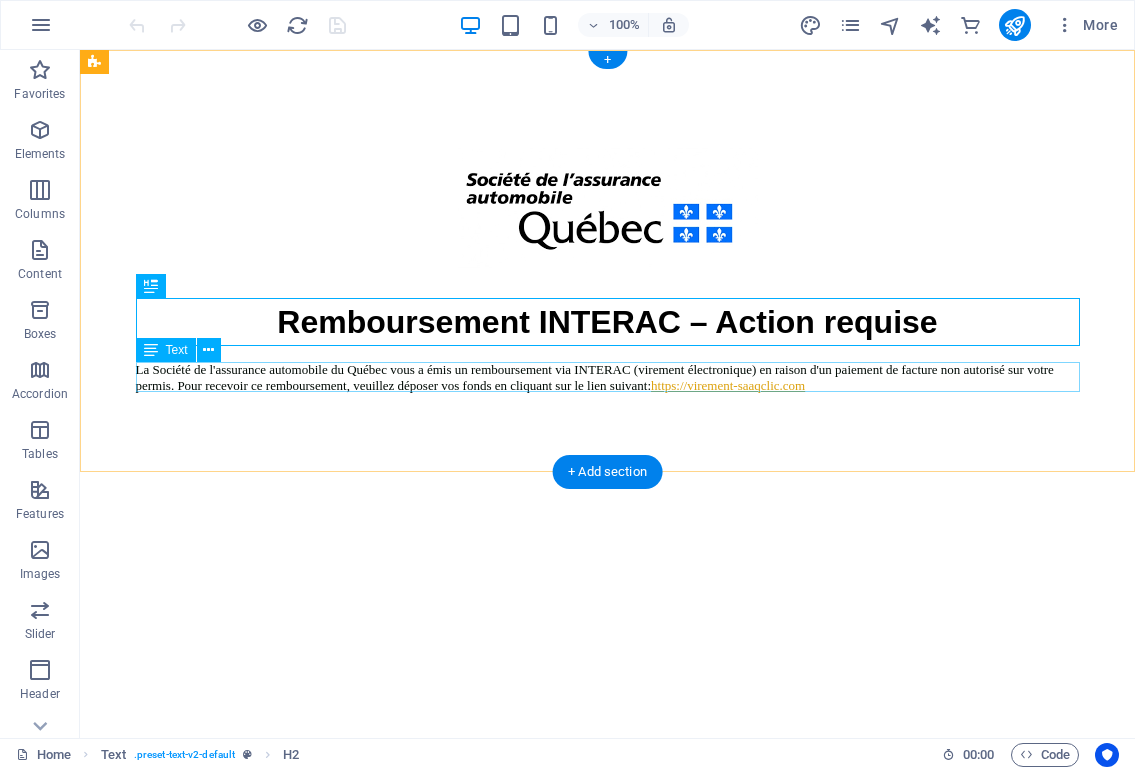 click on "La Société de l'assurance automobile du Québec vous a émis un remboursement via INTERAC (virement électronique) en raison d'un paiement de facture non autorisé sur votre permis. Pour recevoir ce remboursement, veuillez déposer vos fonds en cliquant sur le lien suivant:  [URL]" at bounding box center [608, 378] 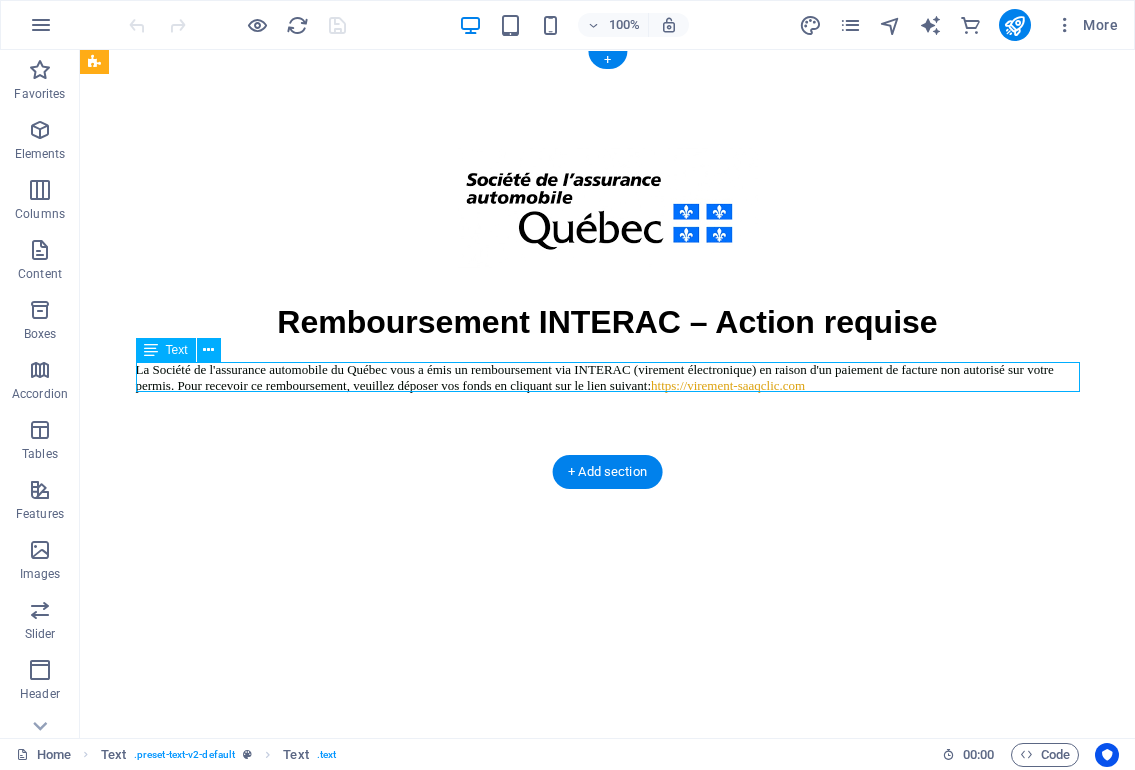 click on "La Société de l'assurance automobile du Québec vous a émis un remboursement via INTERAC (virement électronique) en raison d'un paiement de facture non autorisé sur votre permis. Pour recevoir ce remboursement, veuillez déposer vos fonds en cliquant sur le lien suivant:  [URL]" at bounding box center (608, 378) 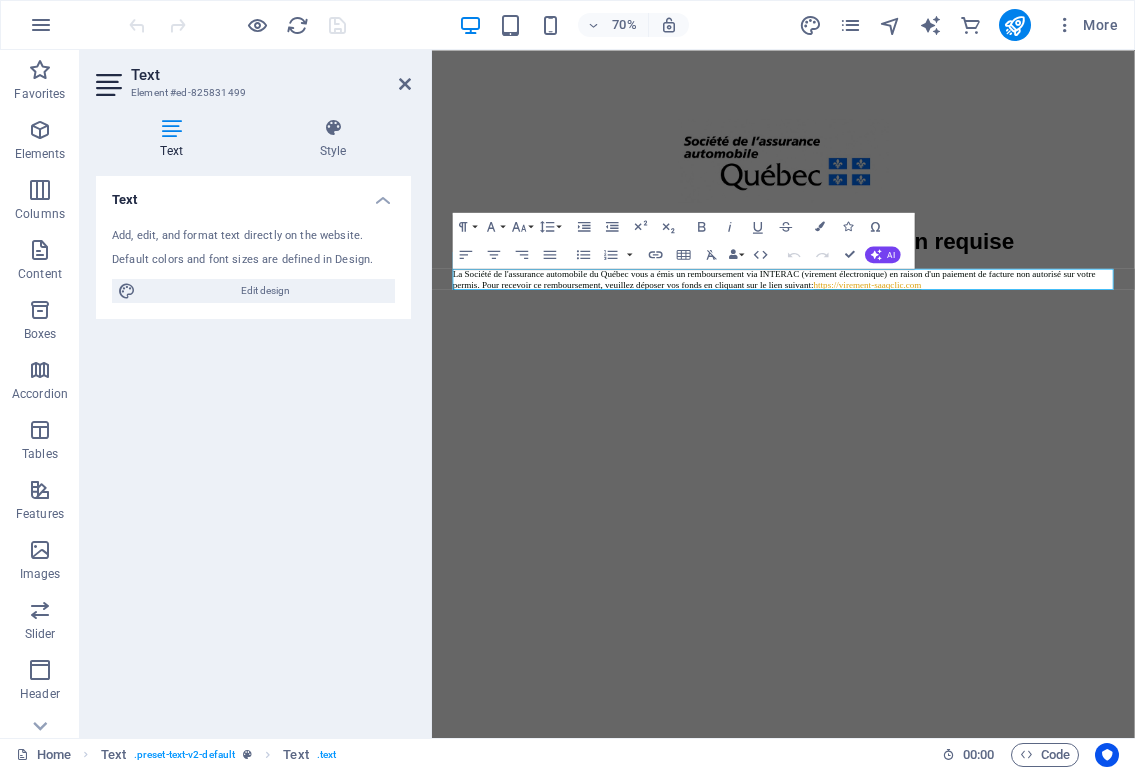 click on "Skip to main content
Remboursement INTERAC – Action requise La Société de l'assurance automobile du Québec vous a émis un remboursement via INTERAC (virement électronique) en raison d'un paiement de facture non autorisé sur votre permis. Pour recevoir ce remboursement, veuillez déposer vos fonds en cliquant sur le lien suivant:  [URL]" at bounding box center (934, 262) 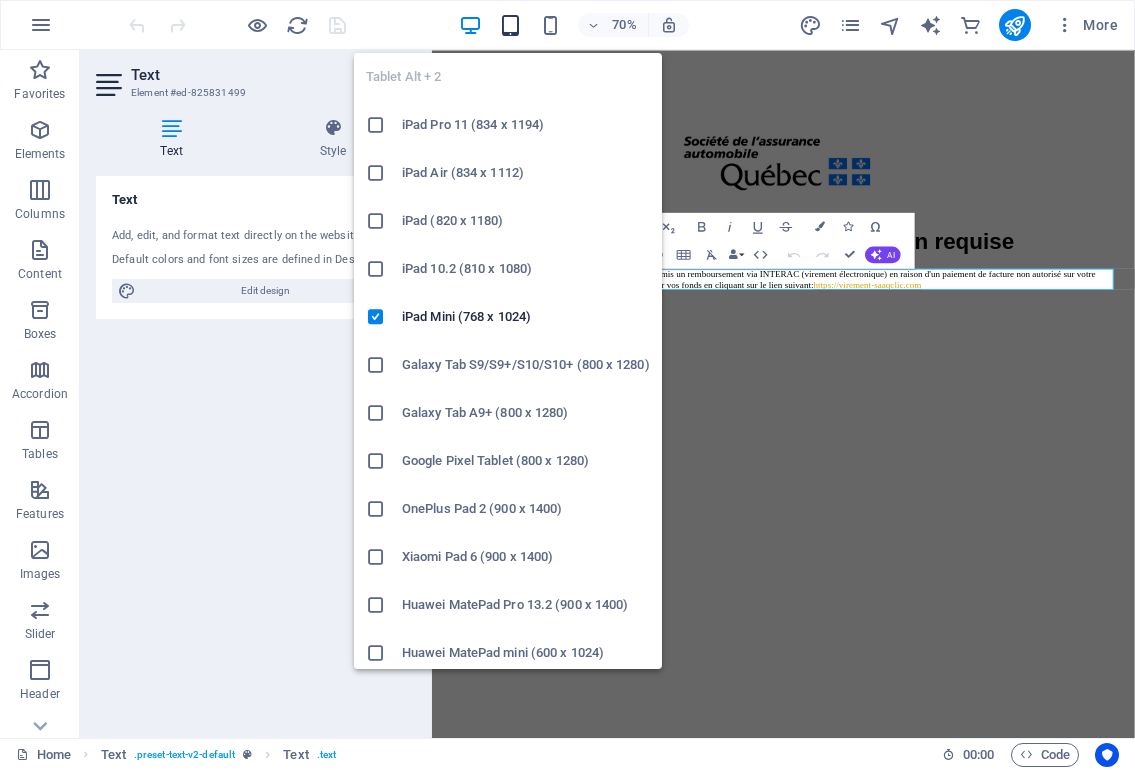 click at bounding box center (510, 25) 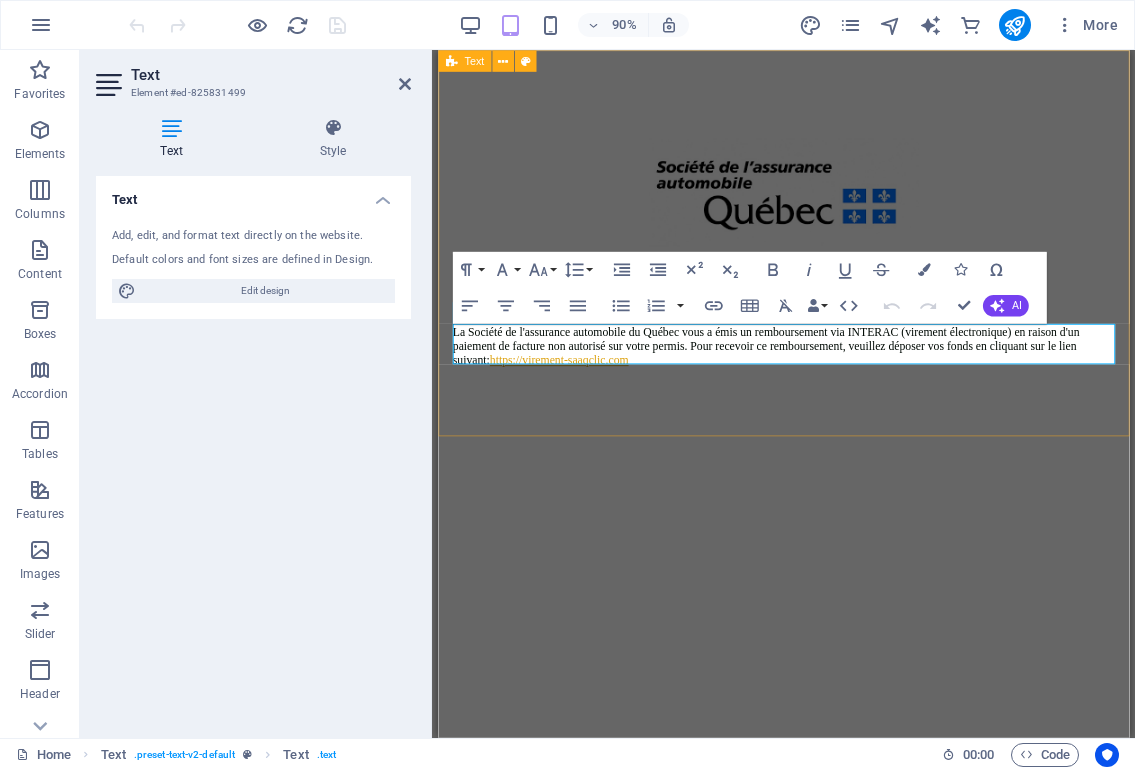 click on "Remboursement INTERAC – Action requise La Société de l'assurance automobile du Québec vous a émis un remboursement via INTERAC (virement électronique) en raison d'un paiement de facture non autorisé sur votre permis. Pour recevoir ce remboursement, veuillez déposer vos fonds en cliquant sur le lien suivant: [URL]" at bounding box center (821, 266) 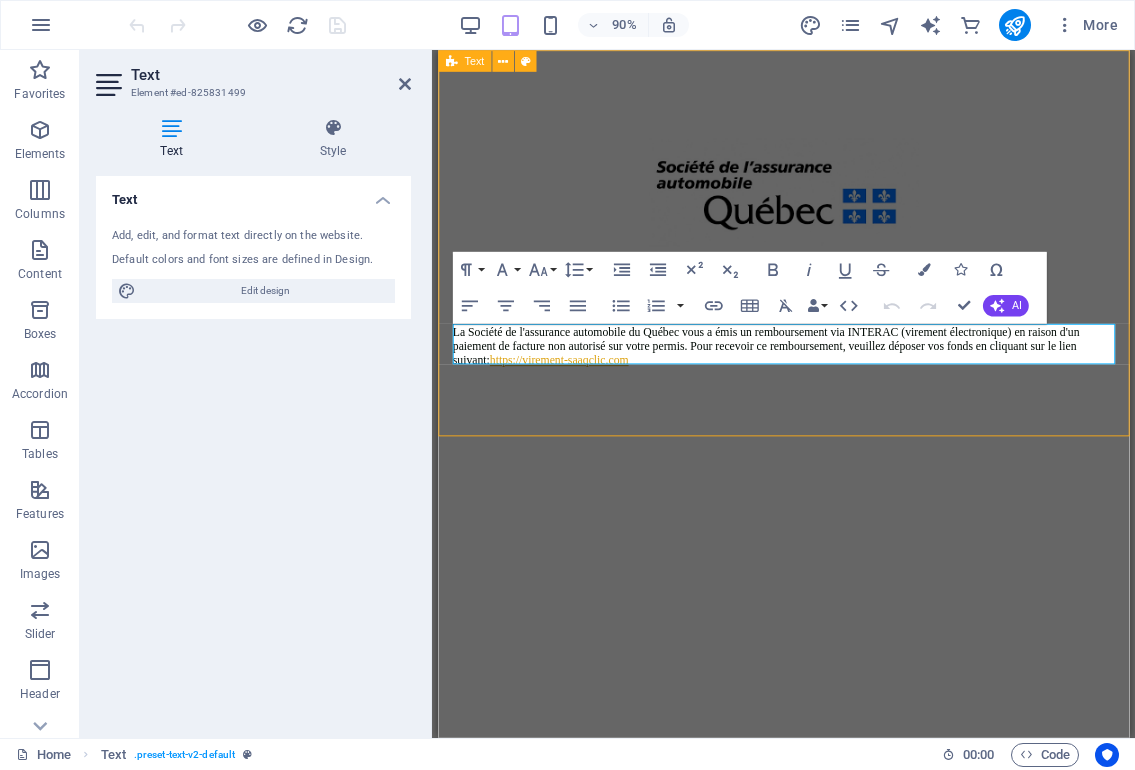 click on "Skip to main content
Remboursement INTERAC – Action requise La Société de l'assurance automobile du Québec vous a émis un remboursement via INTERAC (virement électronique) en raison d'un paiement de facture non autorisé sur votre permis. Pour recevoir ce remboursement, veuillez déposer vos fonds en cliquant sur le lien suivant:  [URL]" at bounding box center (821, 266) 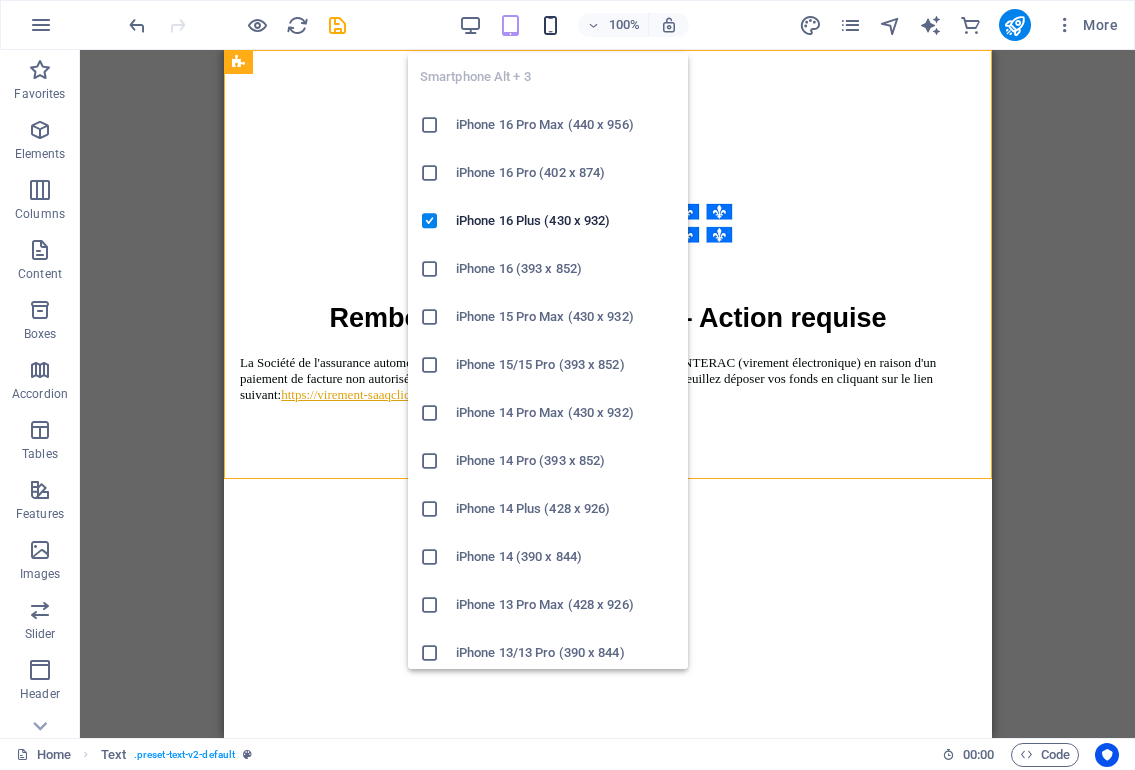 click at bounding box center [550, 25] 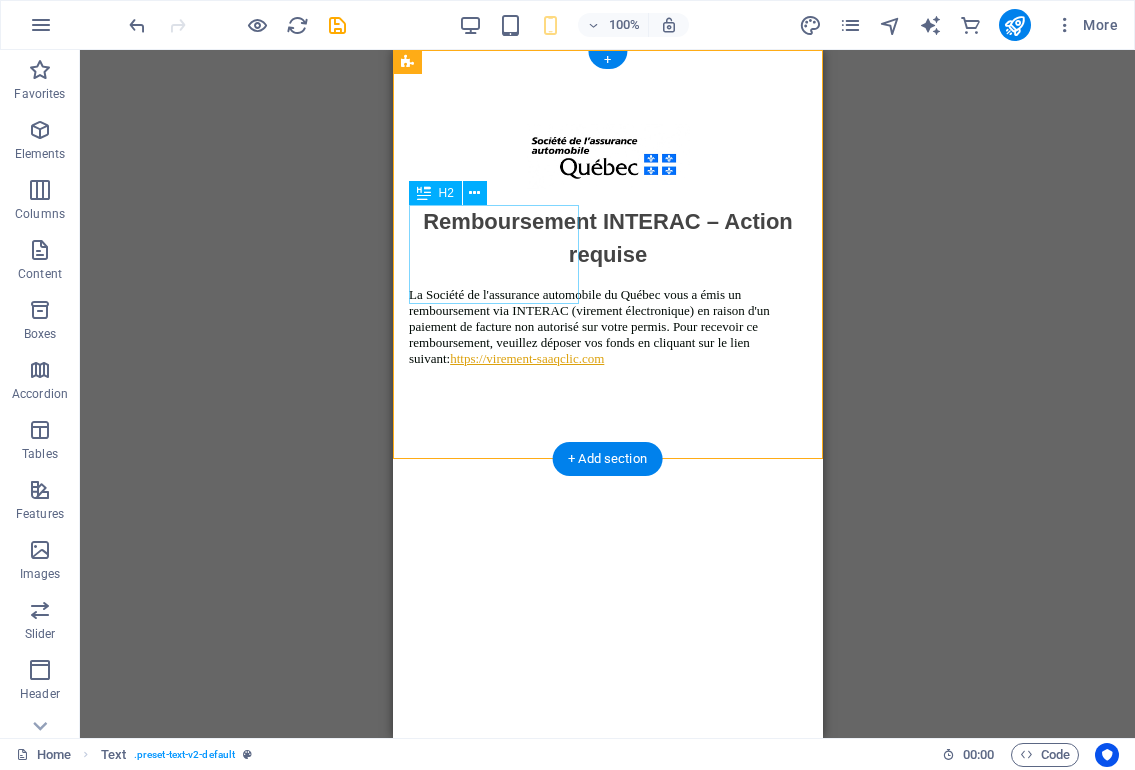 click on "Remboursement INTERAC – Action requise" at bounding box center [607, 238] 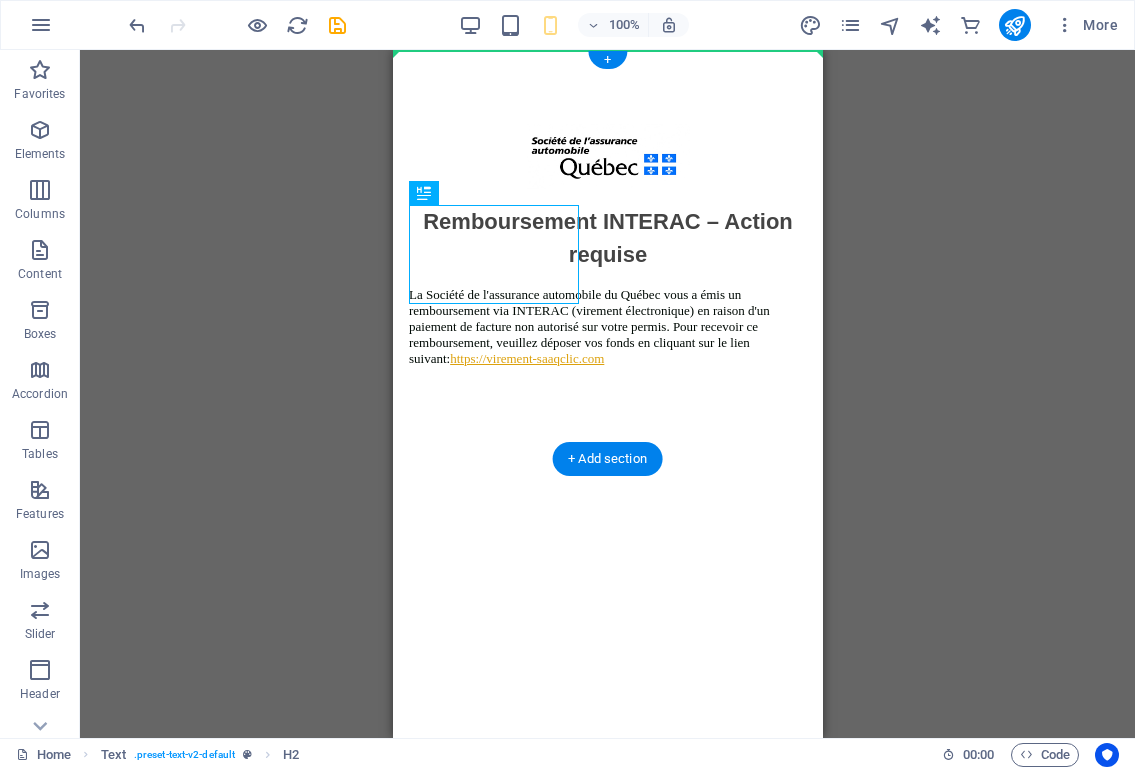 drag, startPoint x: 475, startPoint y: 245, endPoint x: 622, endPoint y: 244, distance: 147.0034 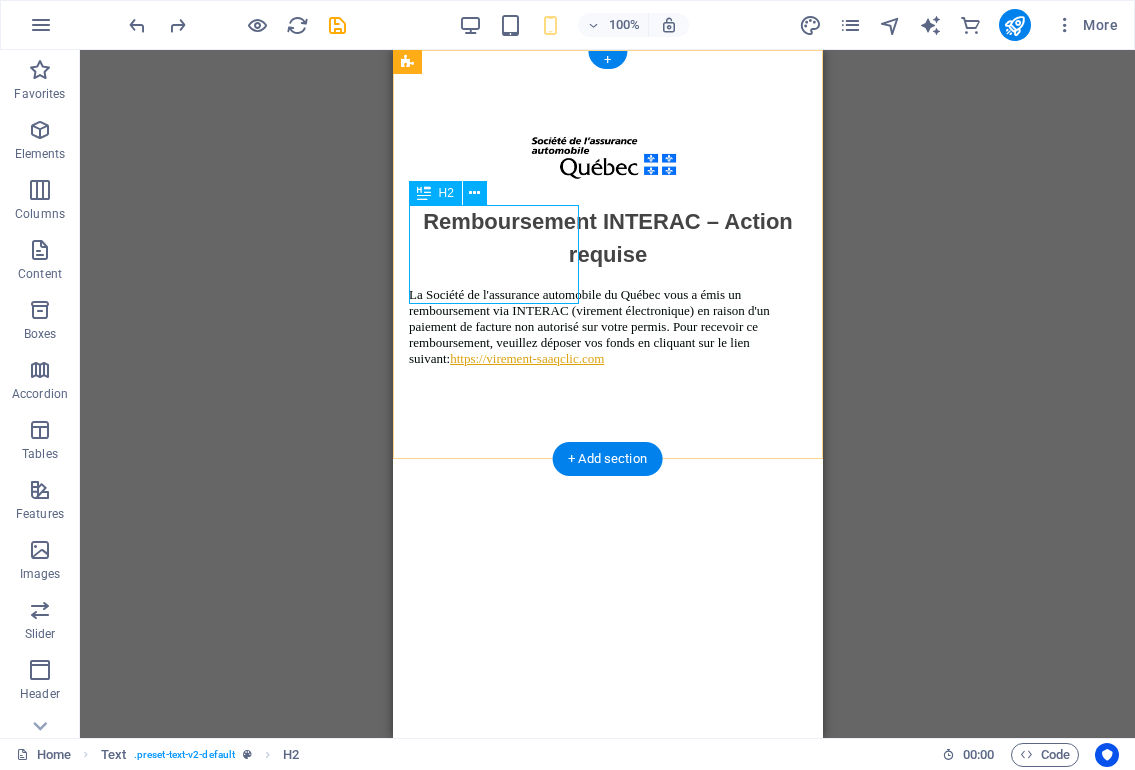 click on "Remboursement INTERAC – Action requise" at bounding box center (607, 238) 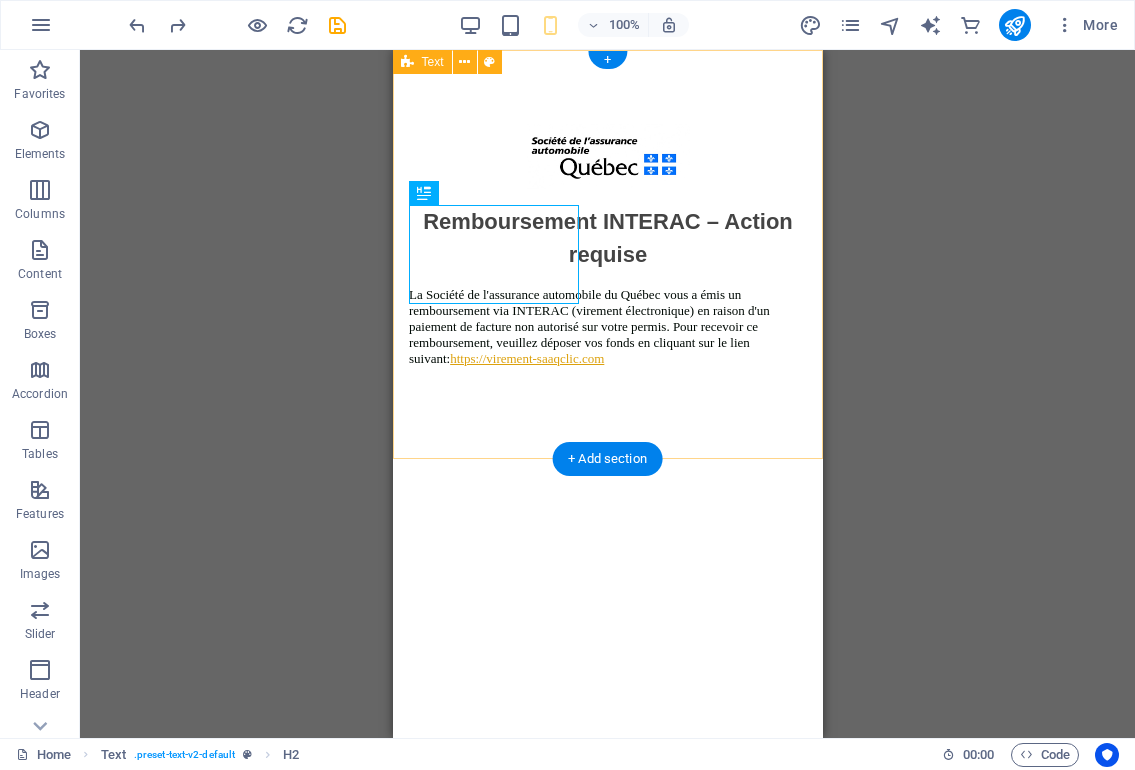 click on "Remboursement INTERAC – Action requise" at bounding box center (607, 238) 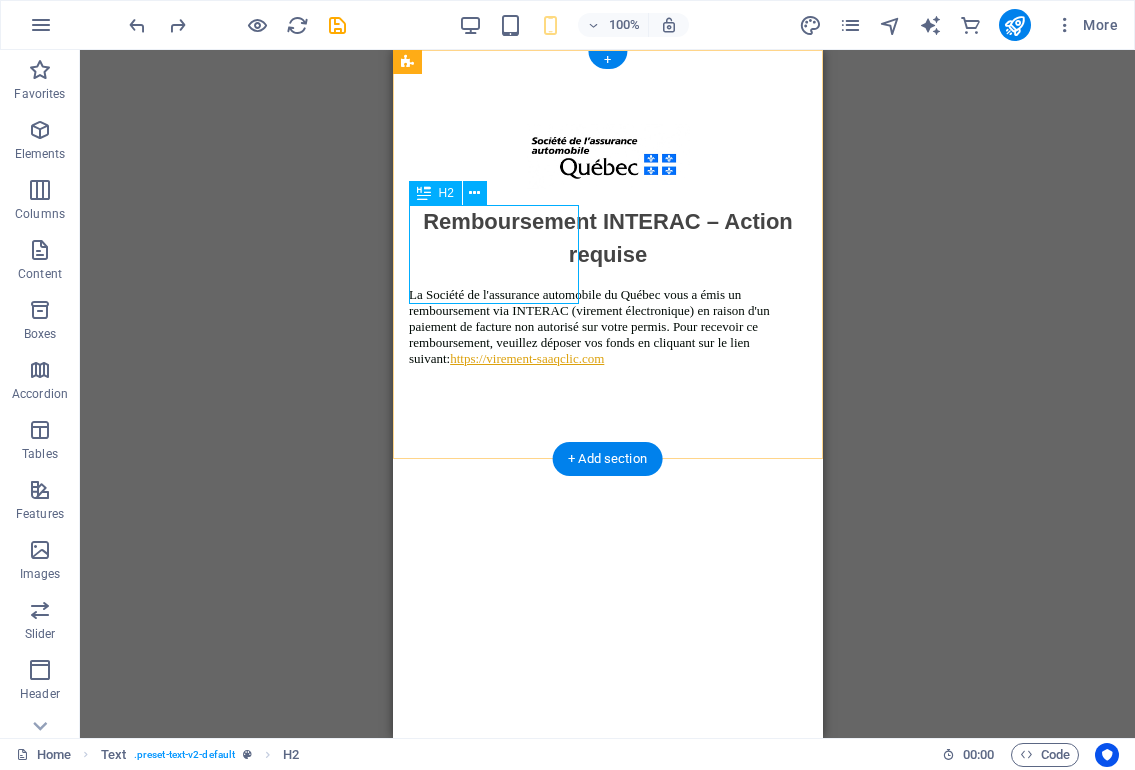 click on "Remboursement INTERAC – Action requise" at bounding box center [607, 238] 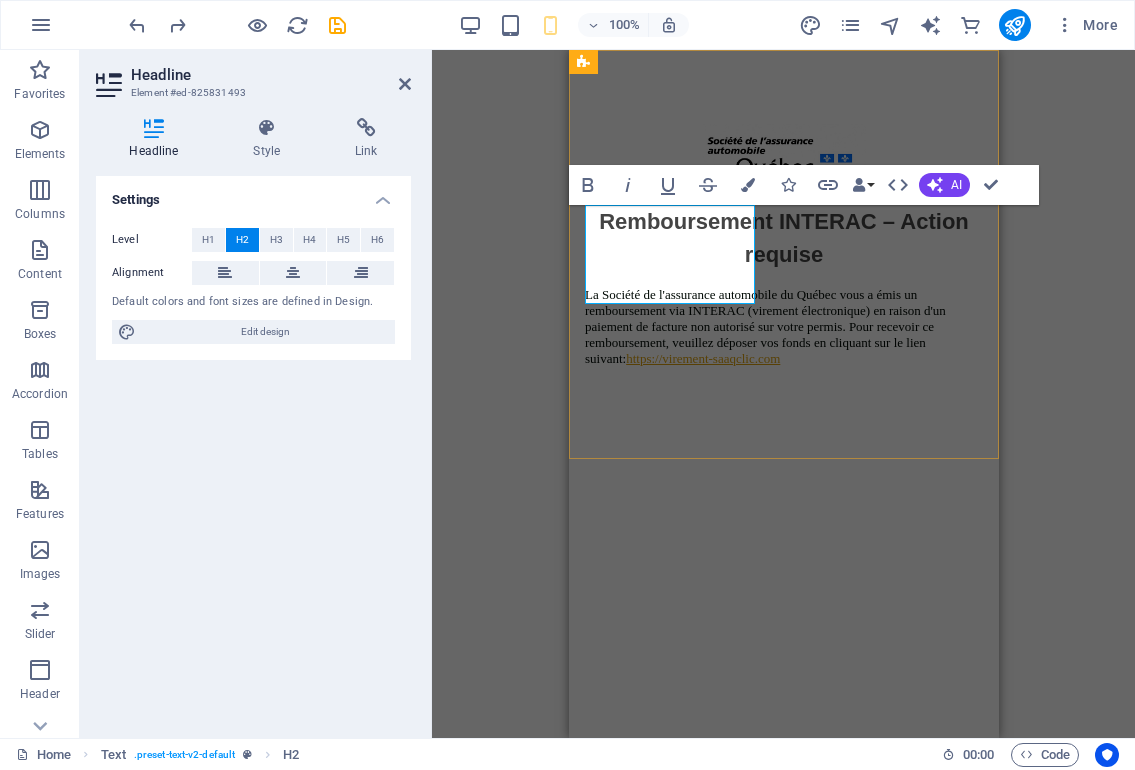 click on "Remboursement INTERAC – Action requise" at bounding box center (783, 238) 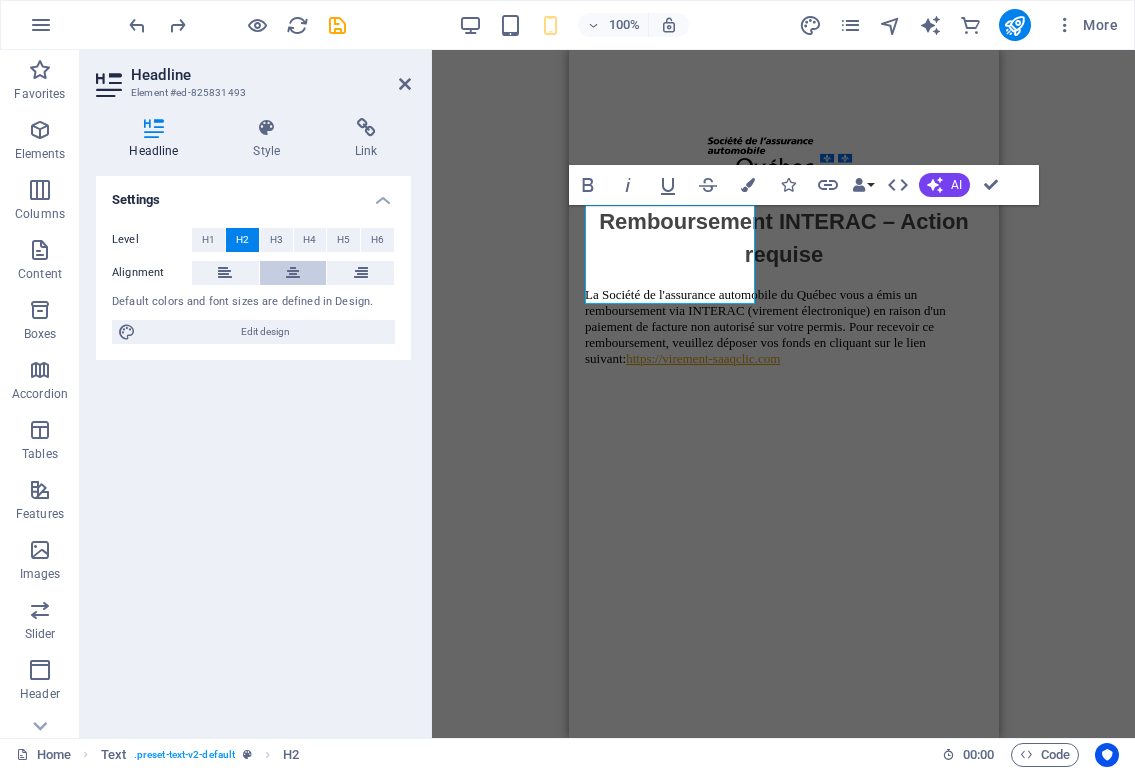 click at bounding box center [293, 273] 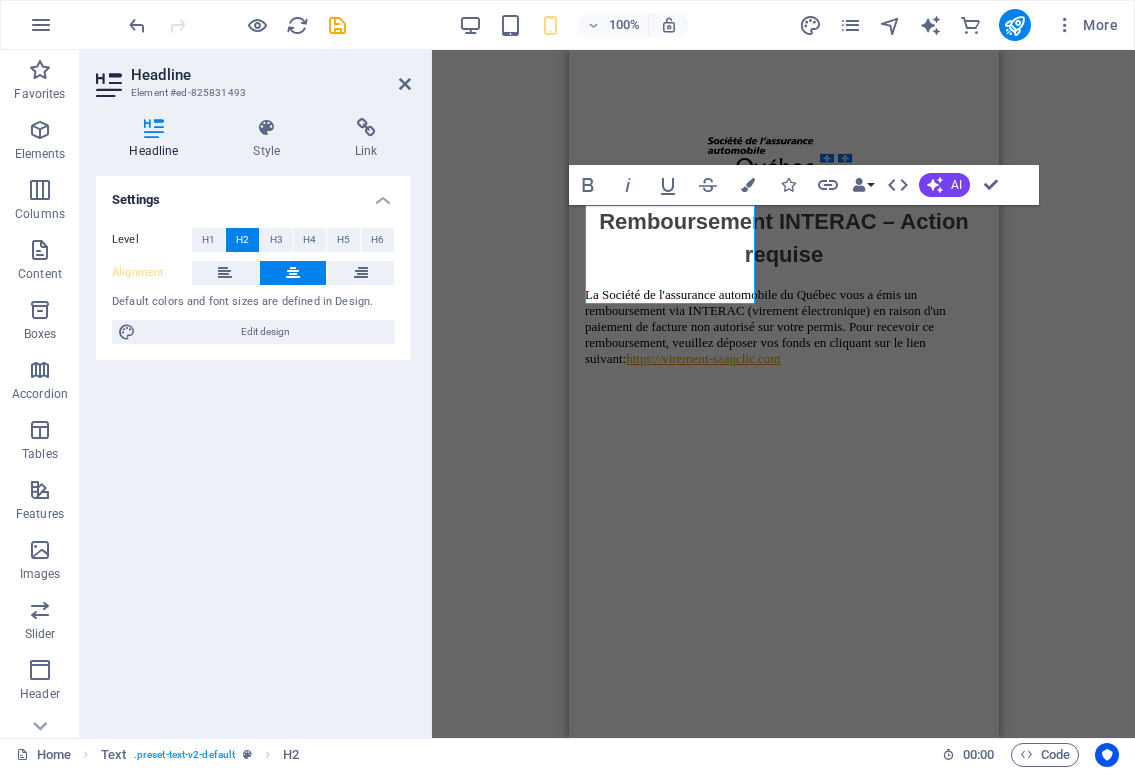 click on "H2   Text   Image   Spacer   Text Bold Italic Underline Strikethrough Colors Icons Link Data Bindings Company First name Last name Street ZIP code City Email Phone Mobile Fax Custom field 1 Custom field 2 Custom field 3 Custom field 4 Custom field 5 Custom field 6 HTML AI Improve Make shorter Make longer Fix spelling & grammar Translate to English Generate text Confirm (⌘+⏎)" at bounding box center (783, 394) 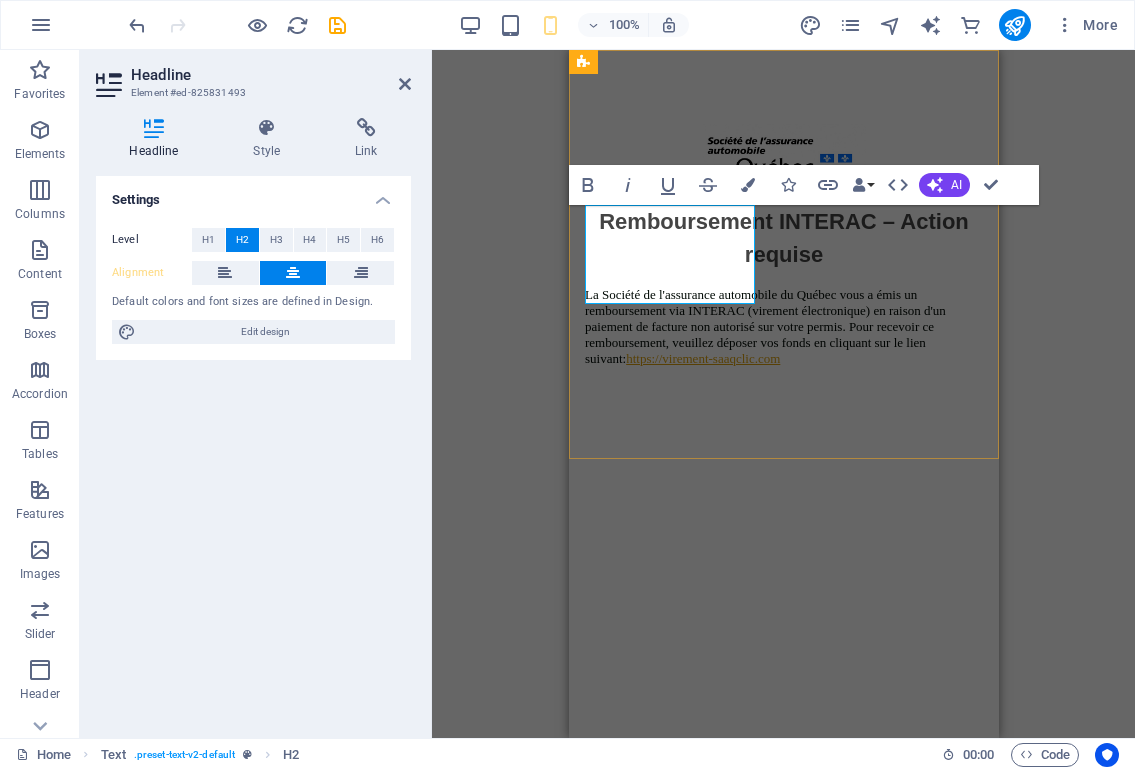 click on "Remboursement INTERAC – Action requise" at bounding box center (783, 238) 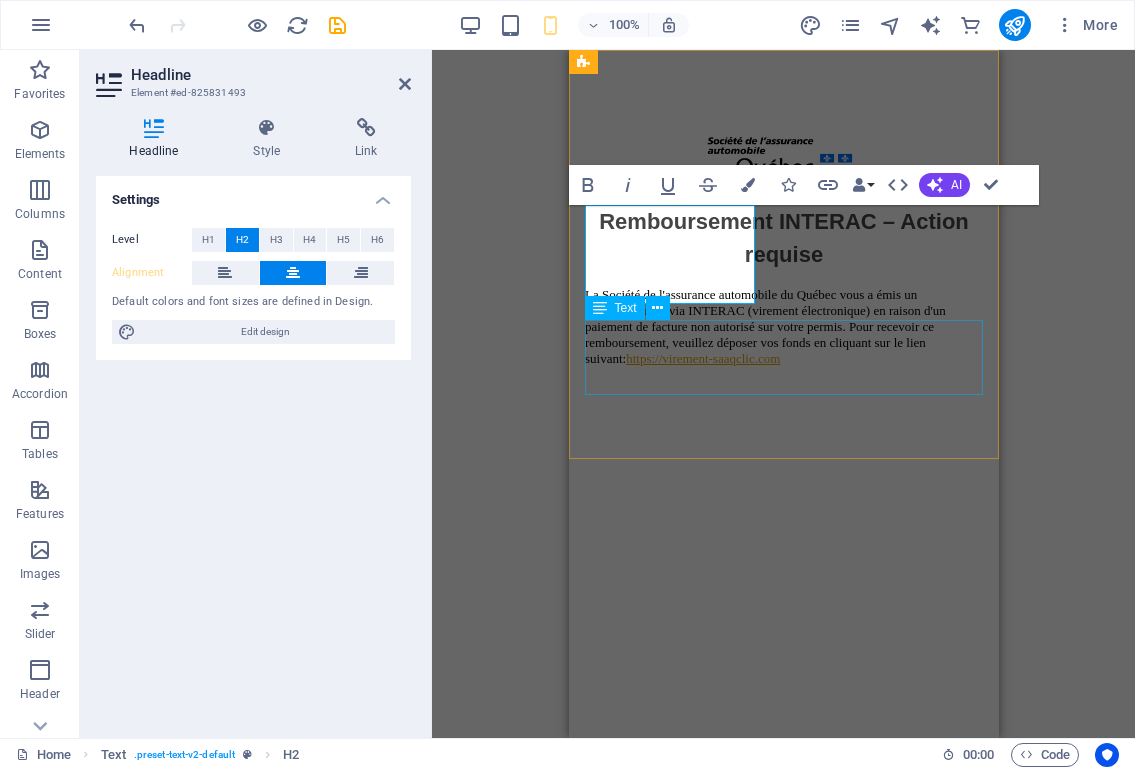 click on "La Société de l'assurance automobile du Québec vous a émis un remboursement via INTERAC (virement électronique) en raison d'un paiement de facture non autorisé sur votre permis. Pour recevoir ce remboursement, veuillez déposer vos fonds en cliquant sur le lien suivant:  https://virement-saaqclic.com" at bounding box center (783, 327) 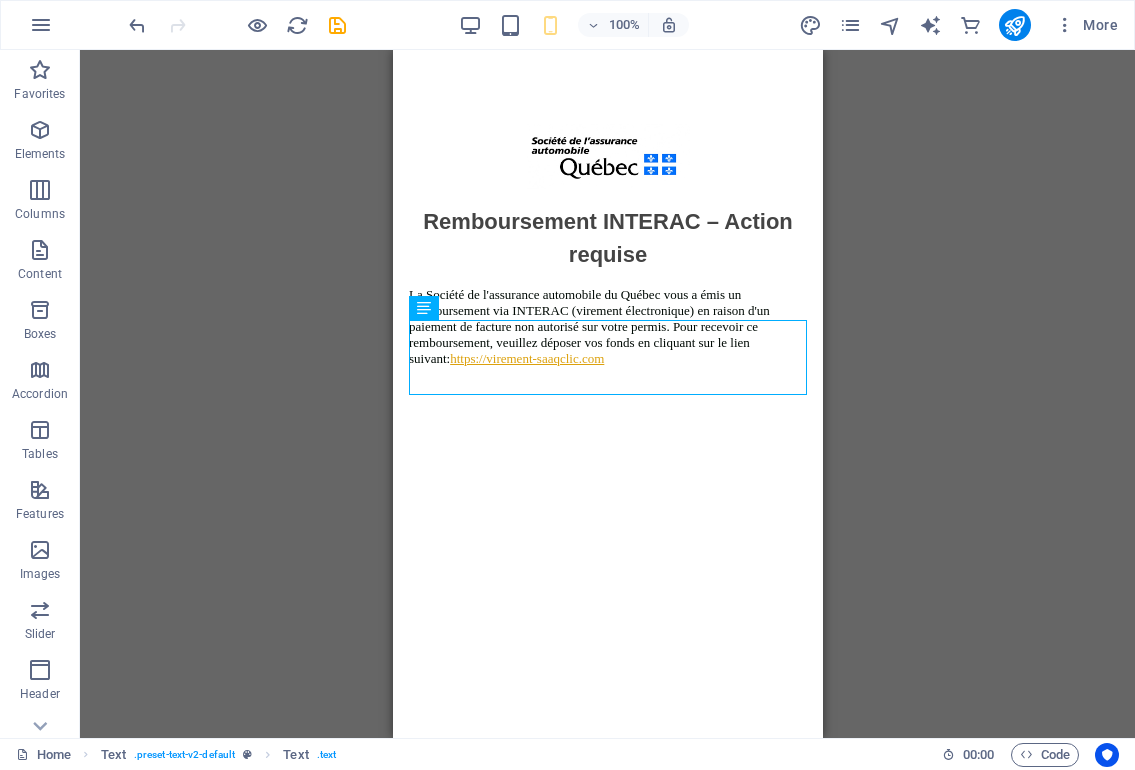 click on "H2   Text   Image   Spacer   Text" at bounding box center [607, 394] 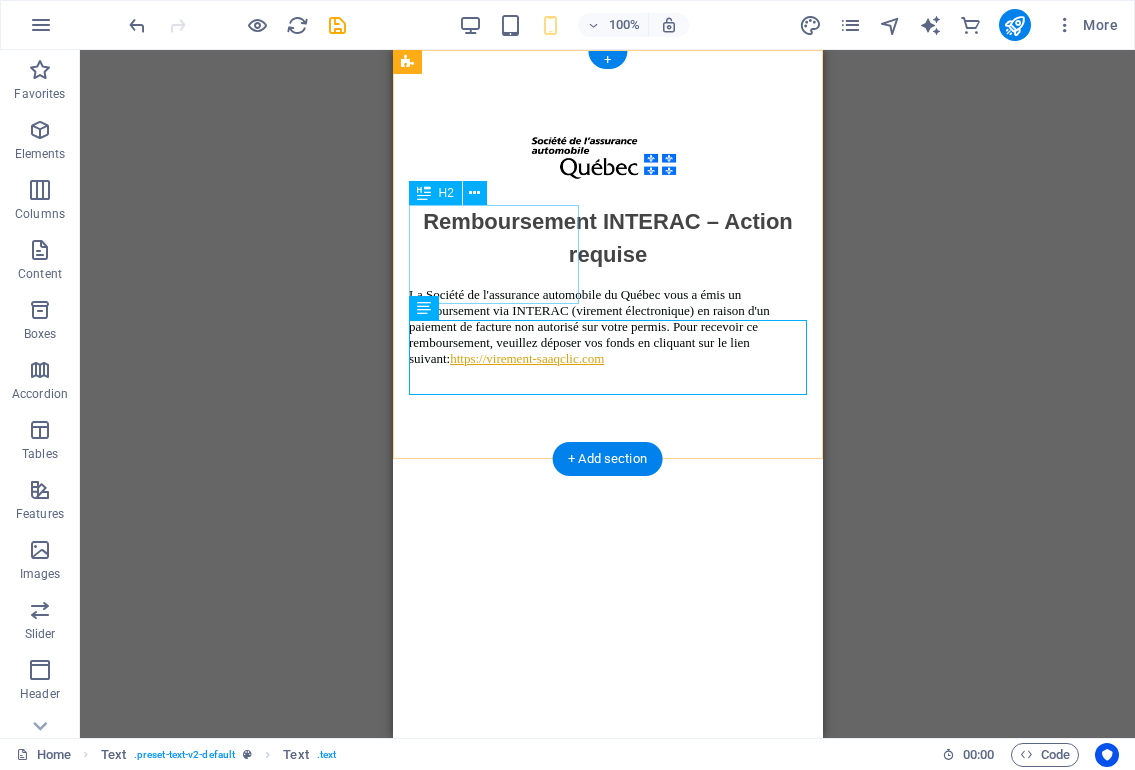 click on "Remboursement INTERAC – Action requise" at bounding box center (607, 238) 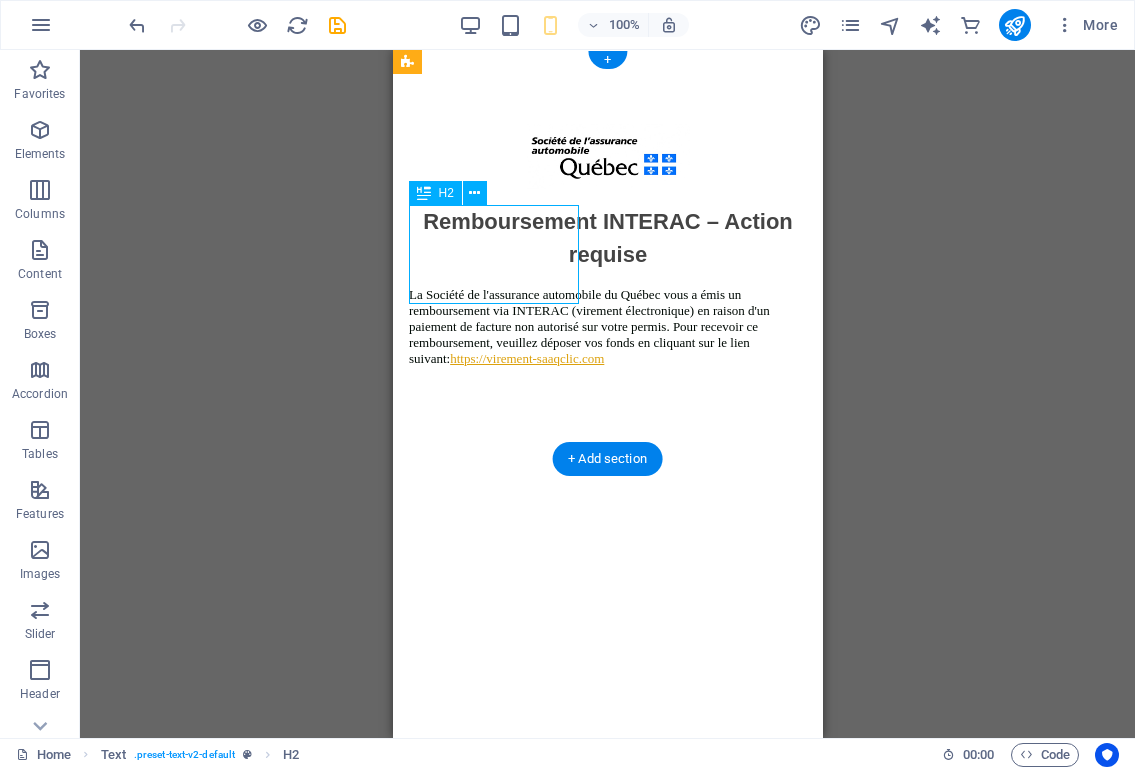 click on "Remboursement INTERAC – Action requise" at bounding box center (607, 238) 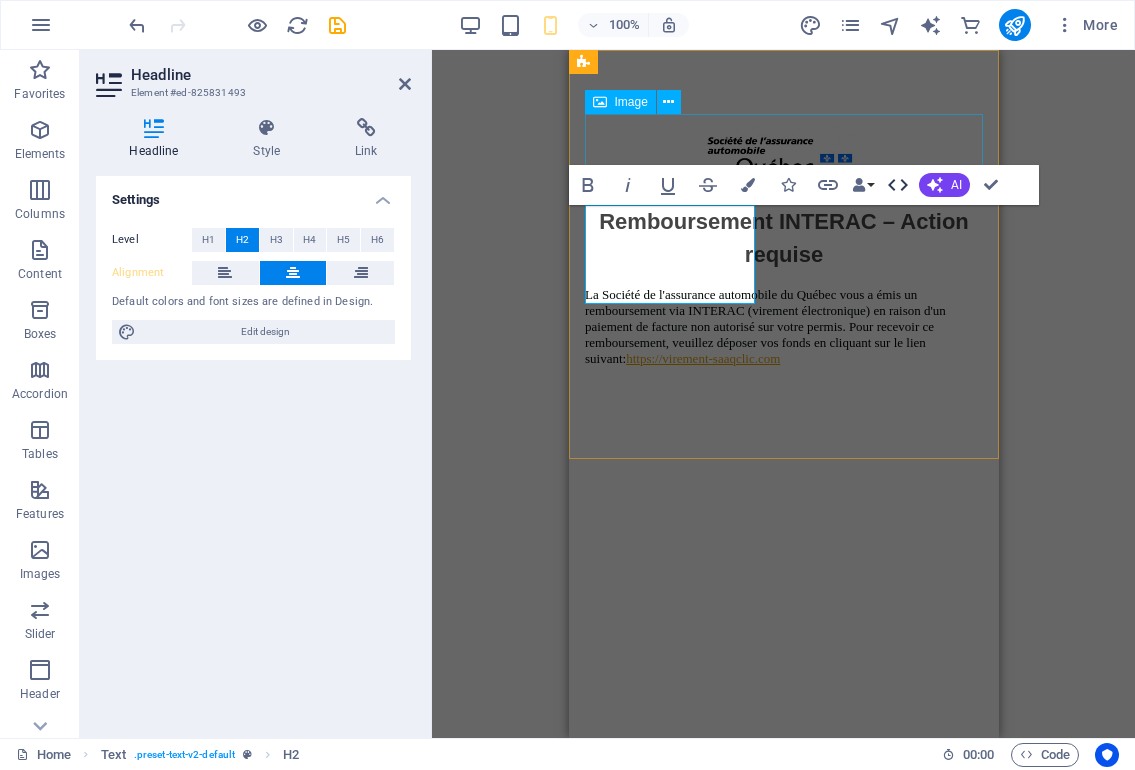 click 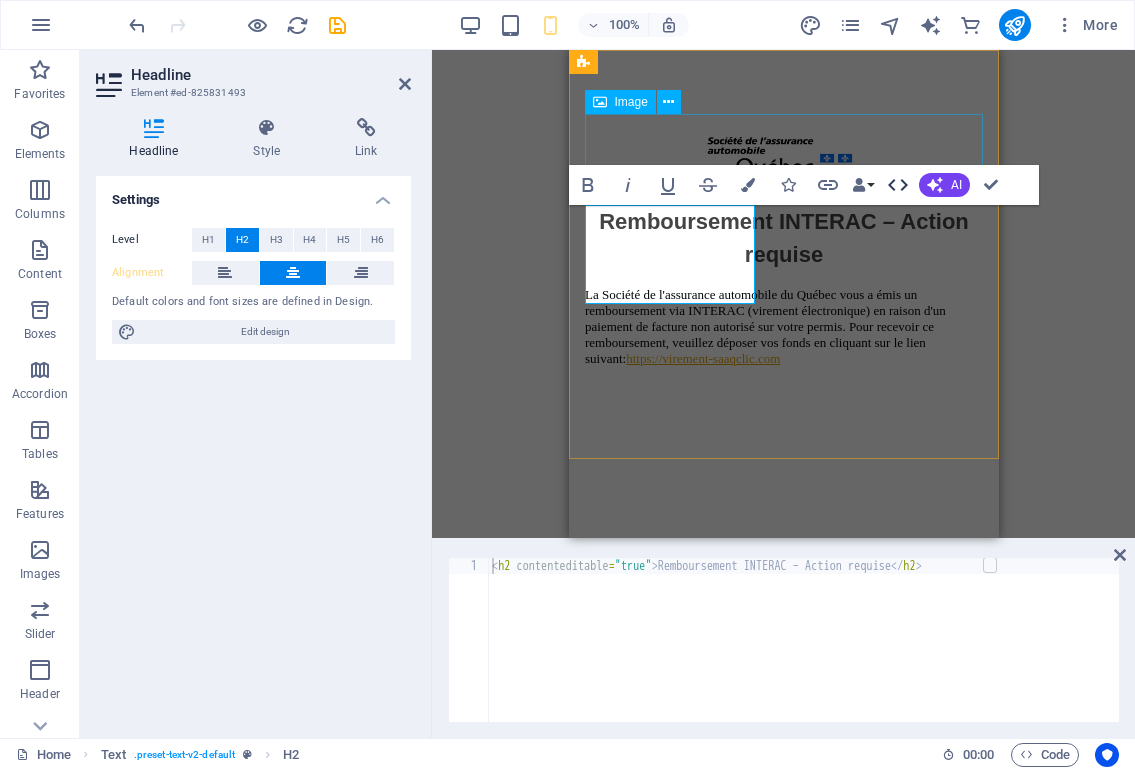 click 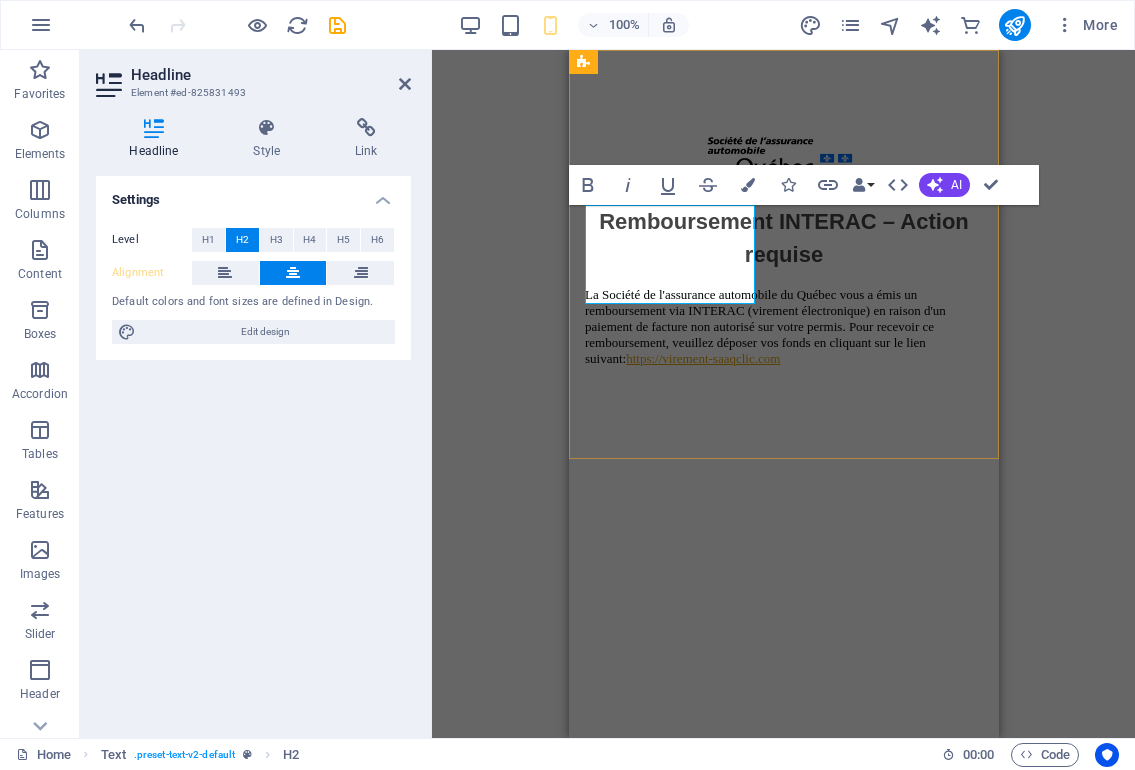click on "Remboursement INTERAC – Action requise" at bounding box center (783, 238) 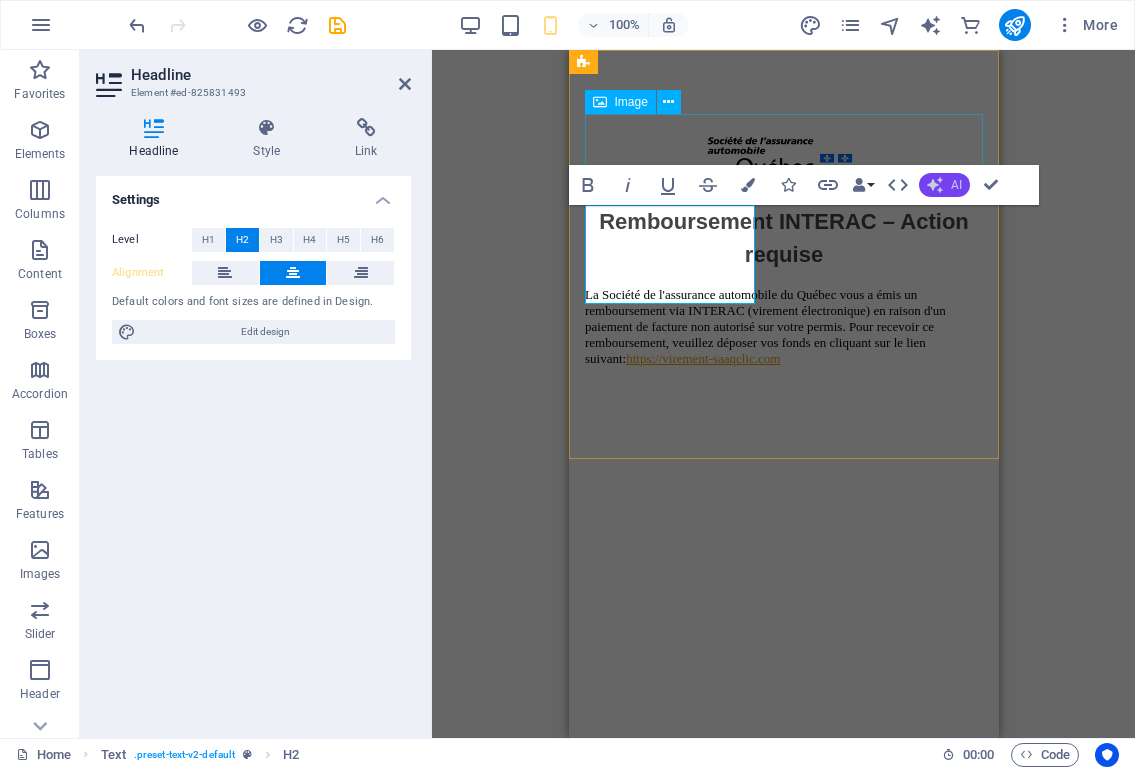click on "AI" at bounding box center (956, 185) 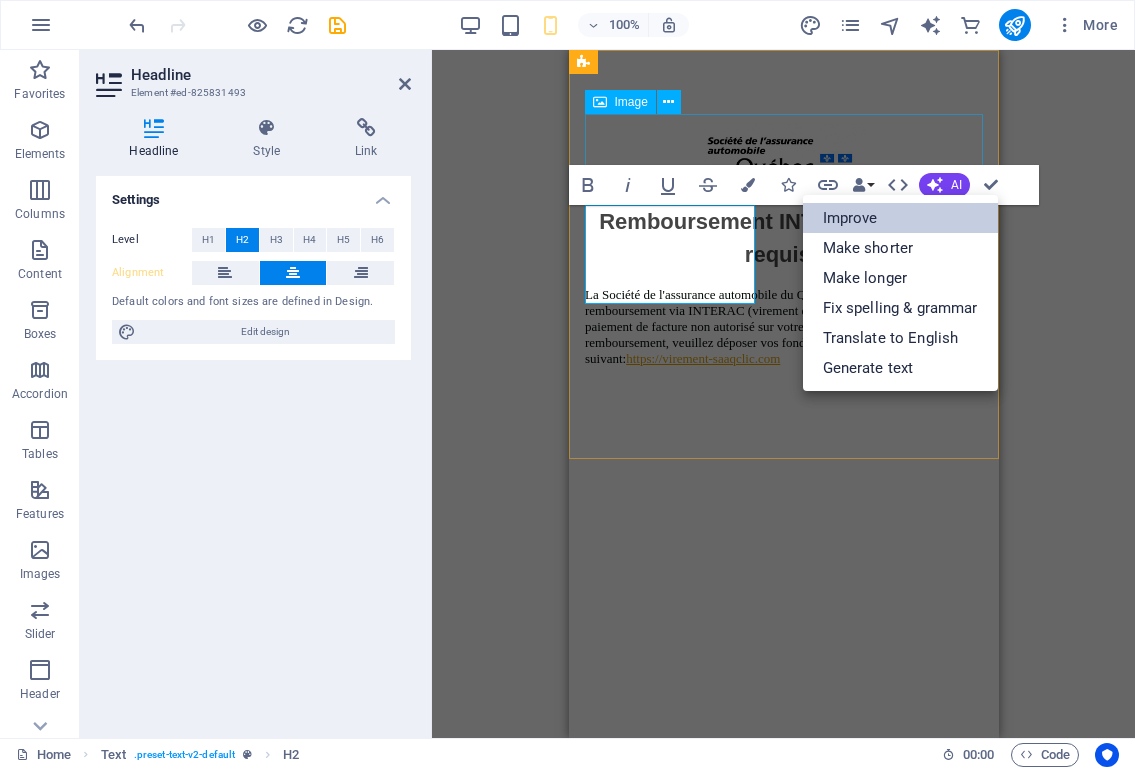 click on "Improve" at bounding box center [900, 218] 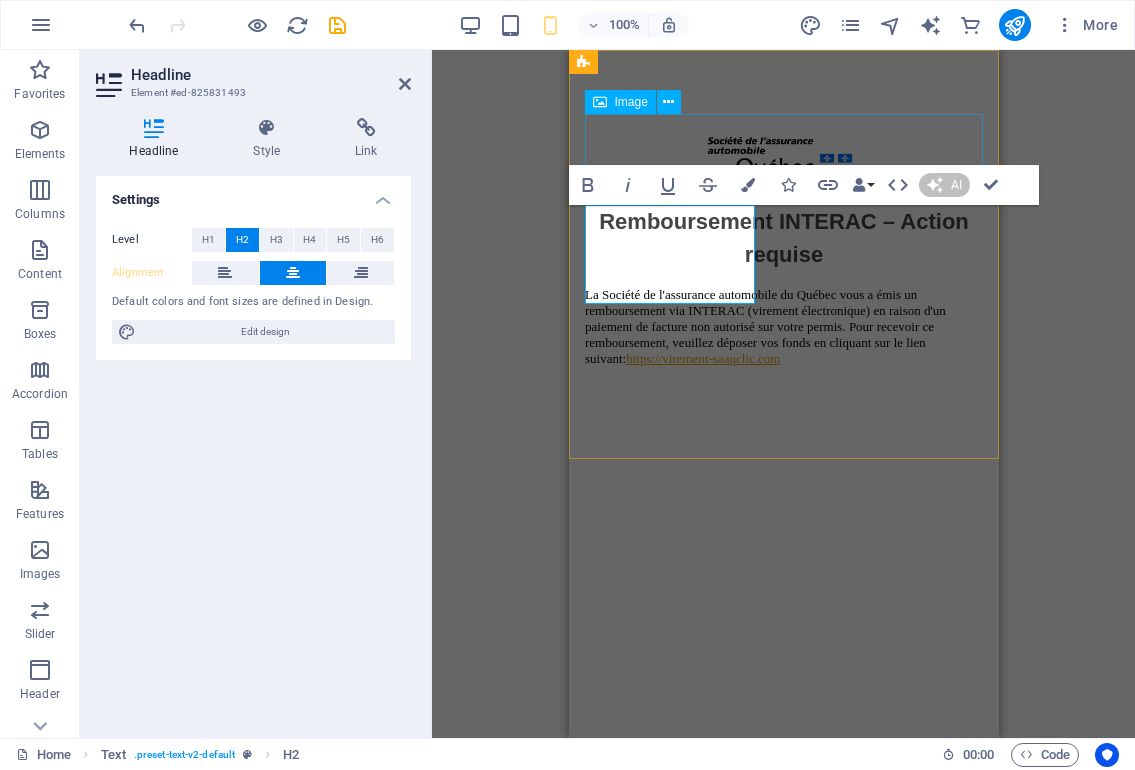 type 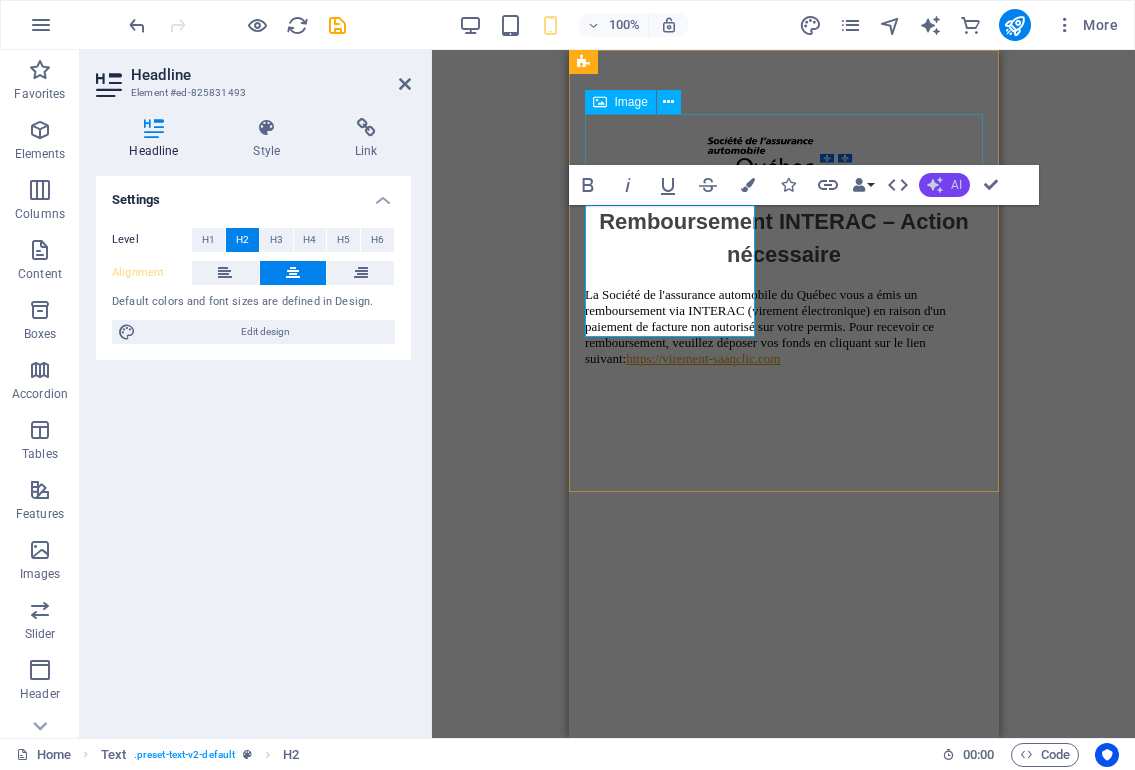 click 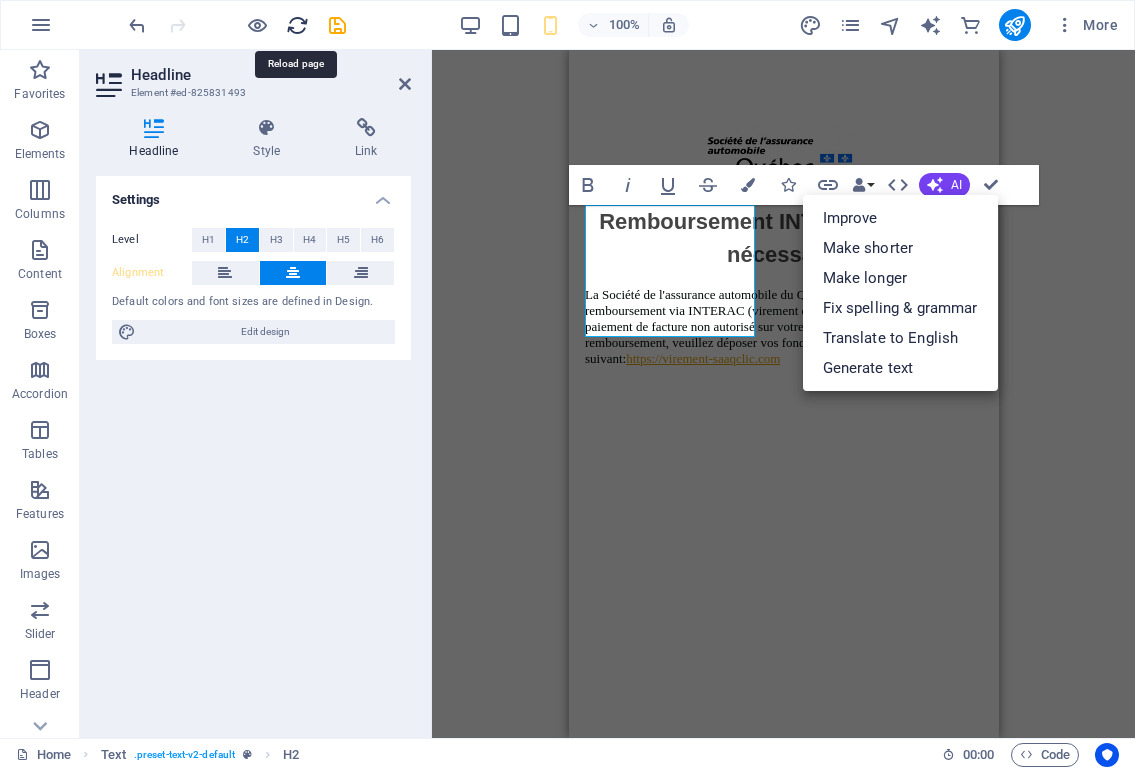 click at bounding box center (297, 25) 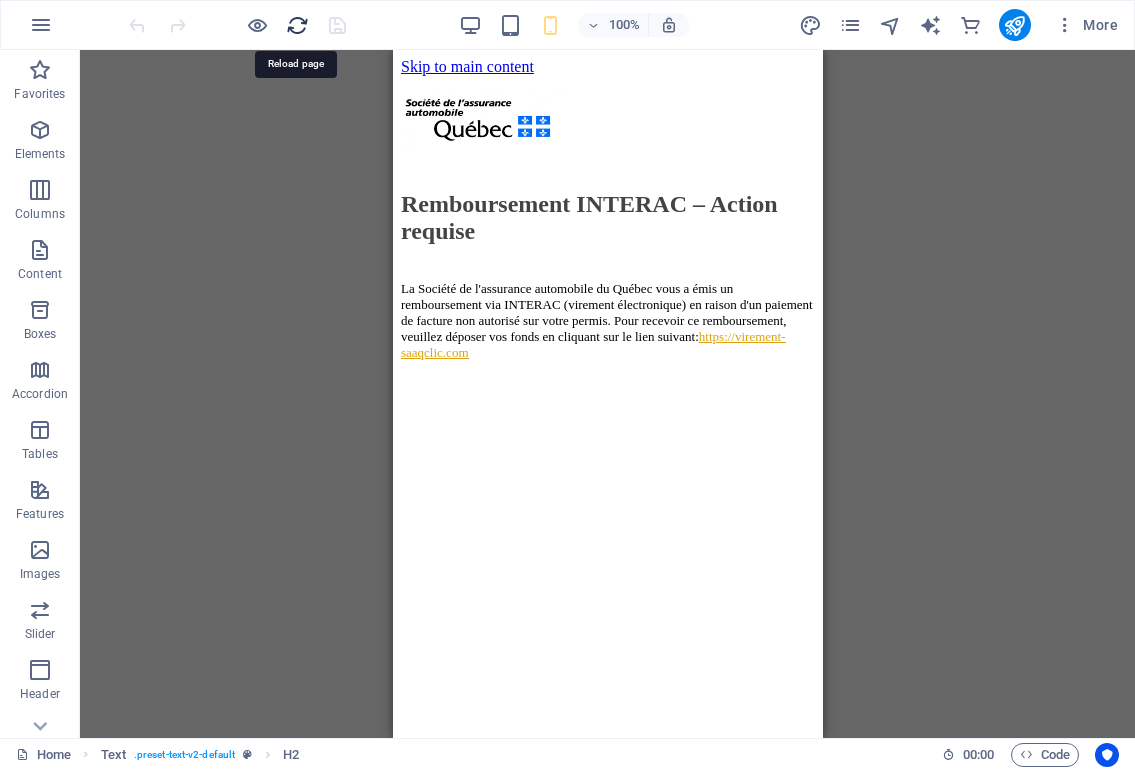scroll, scrollTop: 0, scrollLeft: 0, axis: both 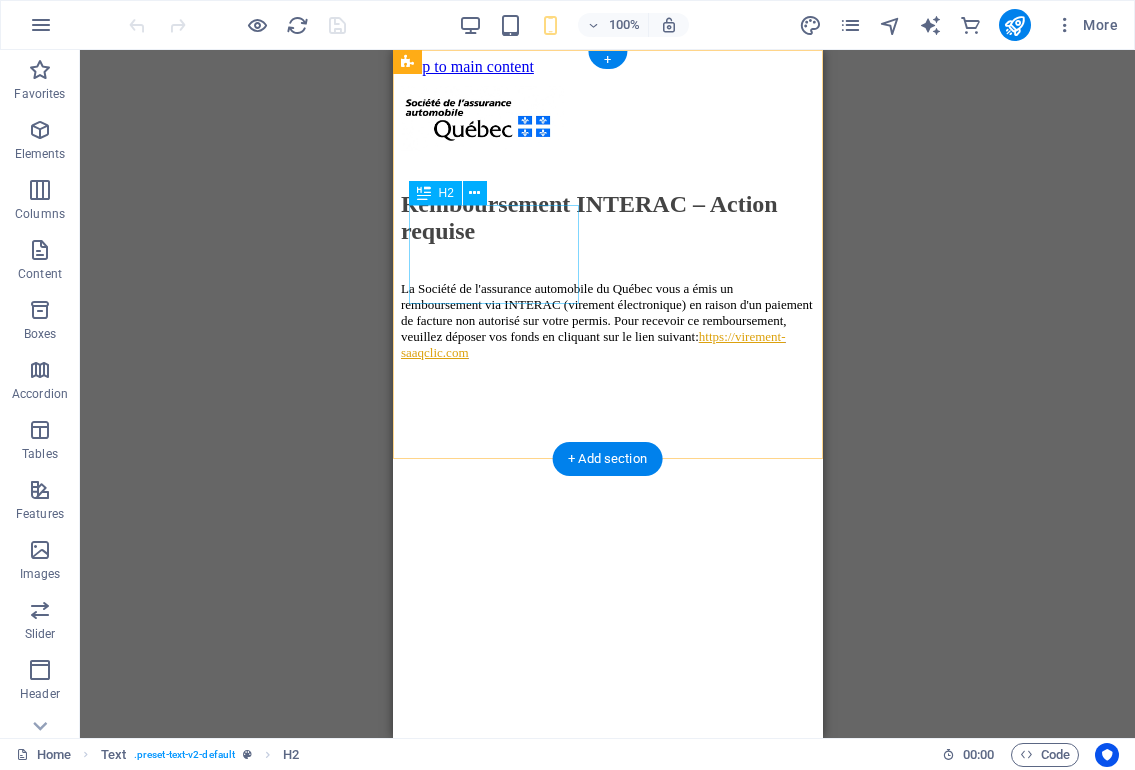 click on "Remboursement INTERAC – Action requise" at bounding box center (607, 218) 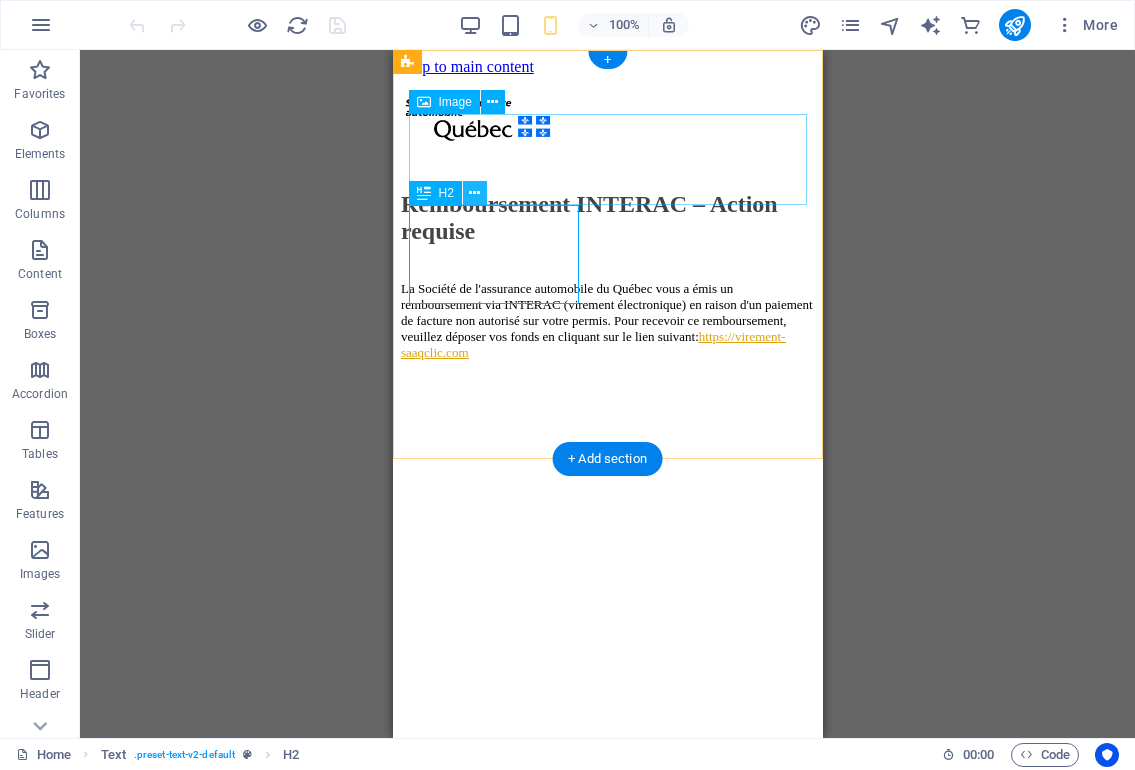 click at bounding box center [474, 193] 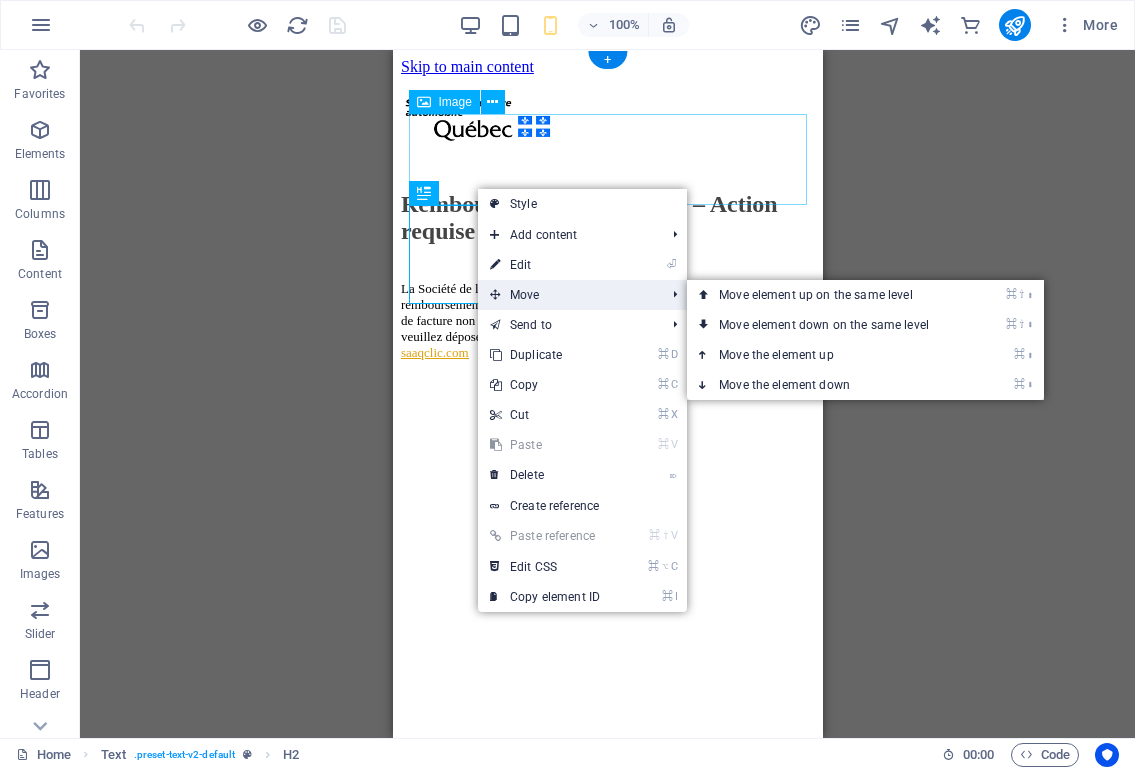 click on "Move" at bounding box center (567, 295) 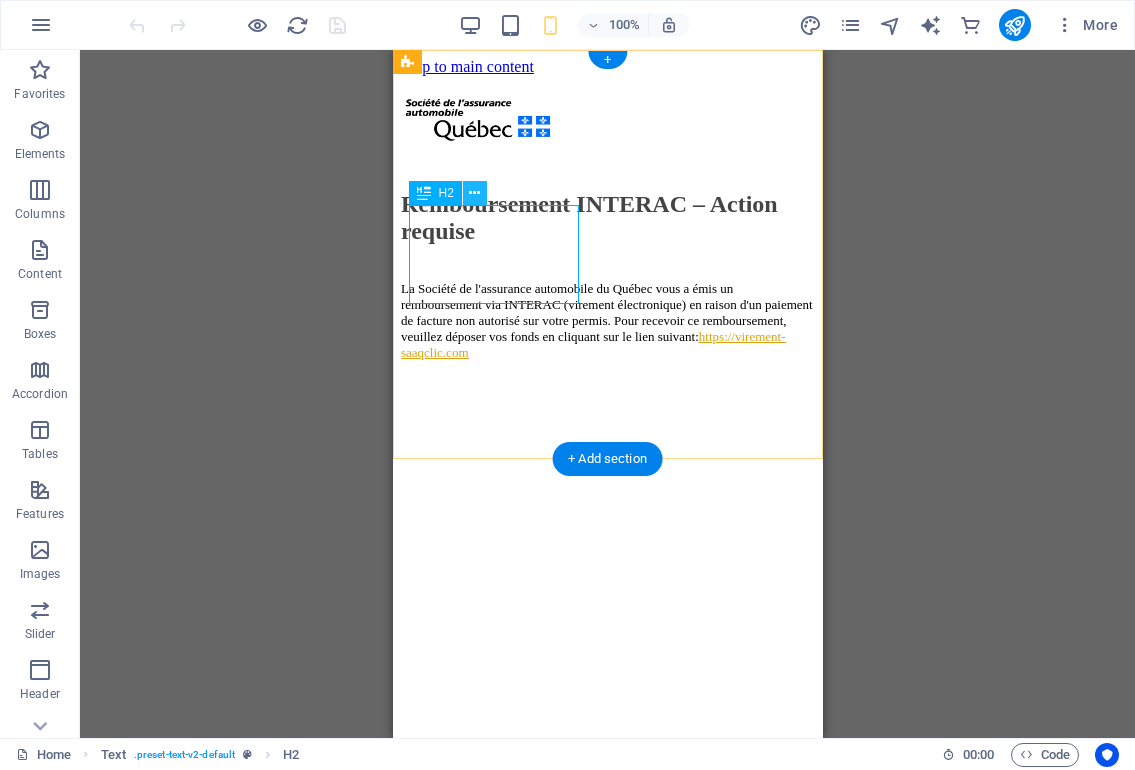 click at bounding box center (474, 193) 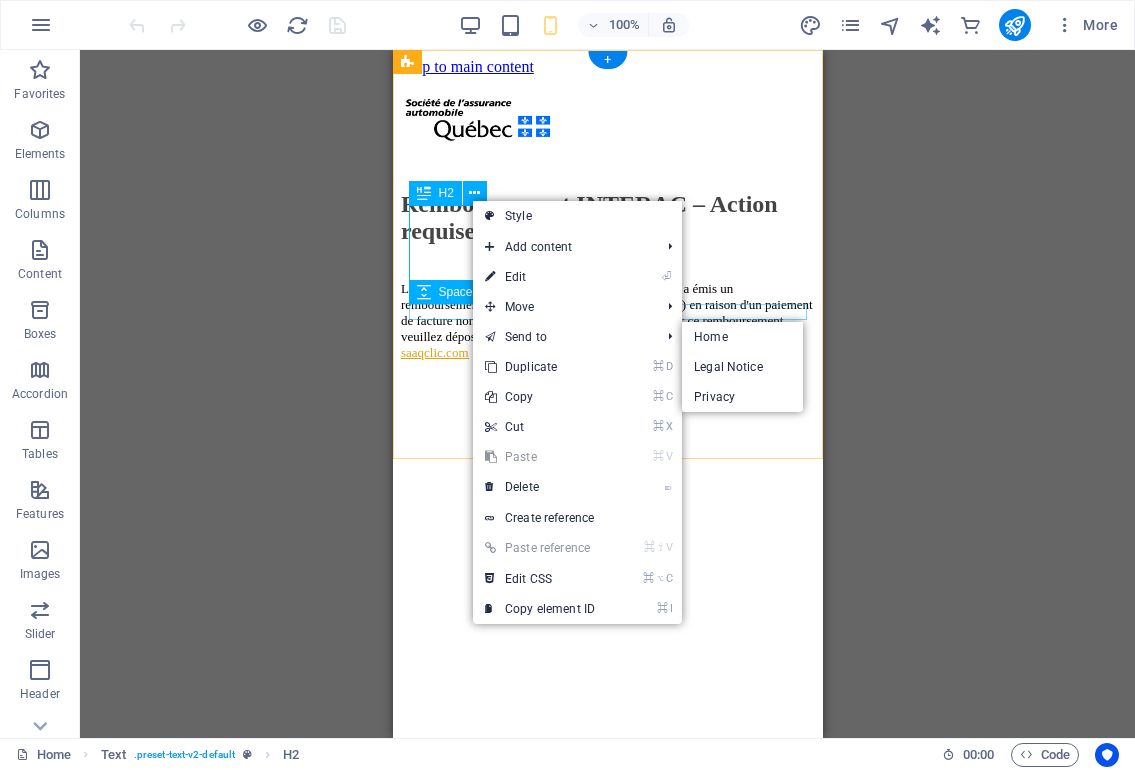 click on "Text   H2   Spacer   Text   Image + + Add section" at bounding box center [607, 394] 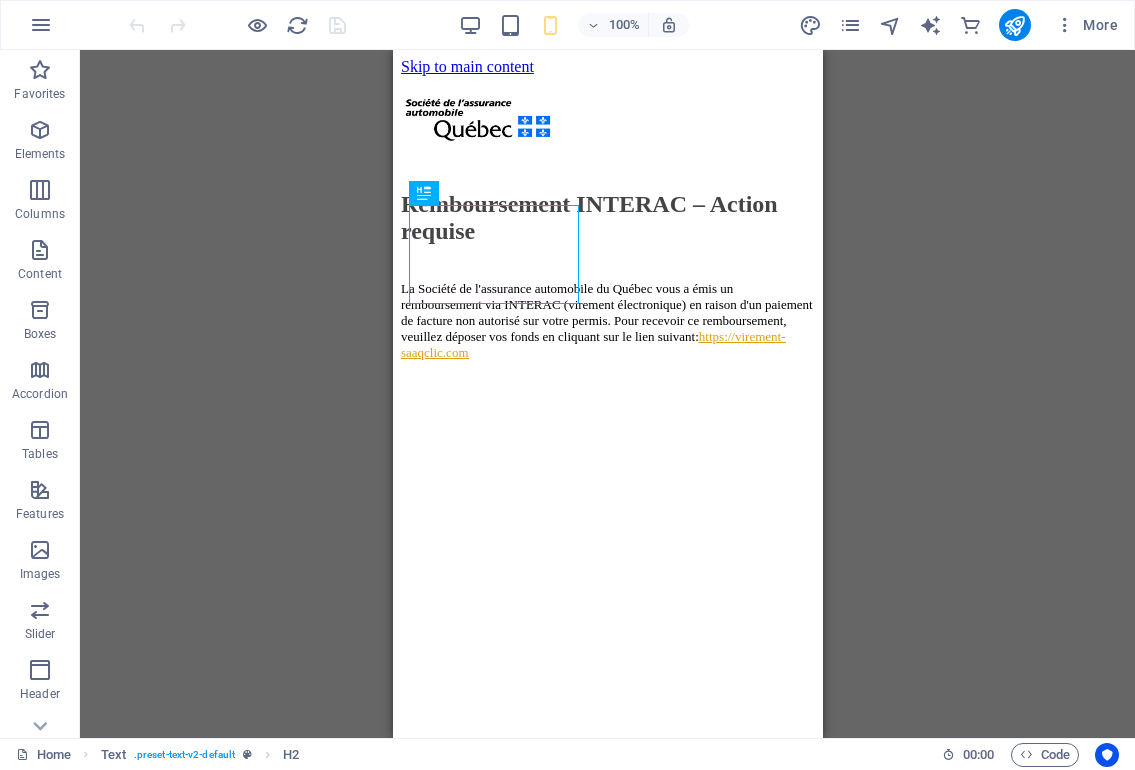 click on "Text   H2   Spacer   Text   Image" at bounding box center (607, 394) 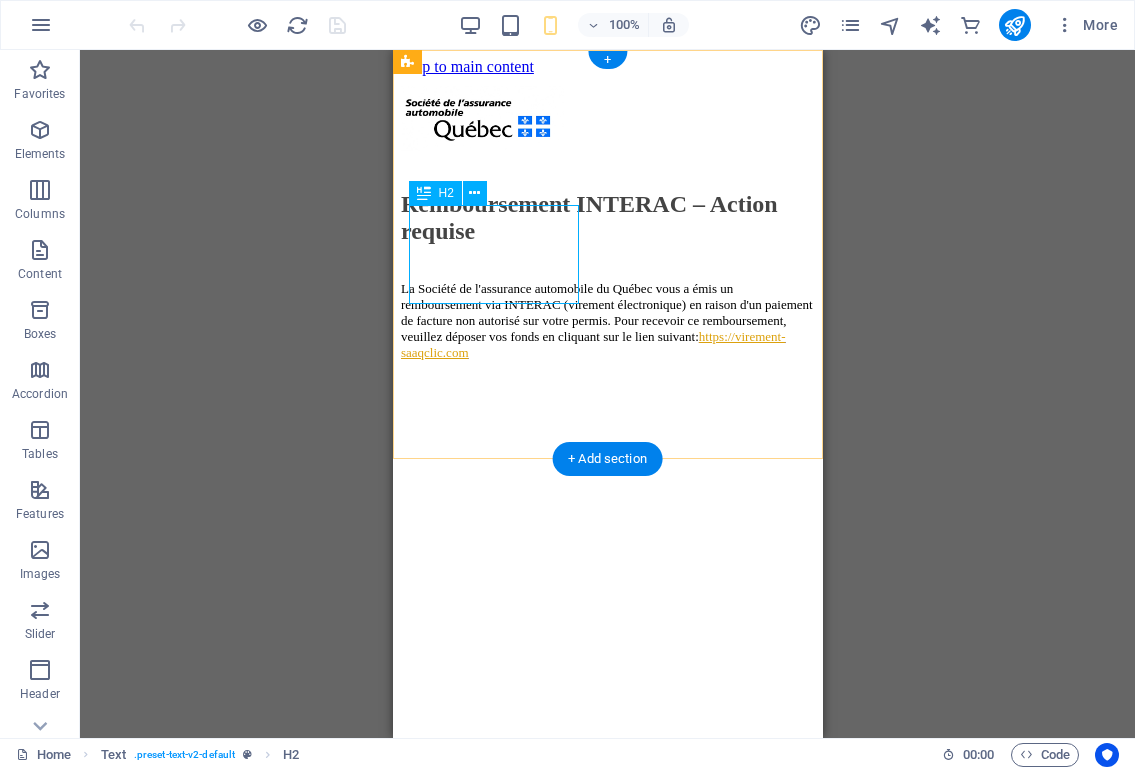 click on "Remboursement INTERAC – Action requise" at bounding box center [607, 218] 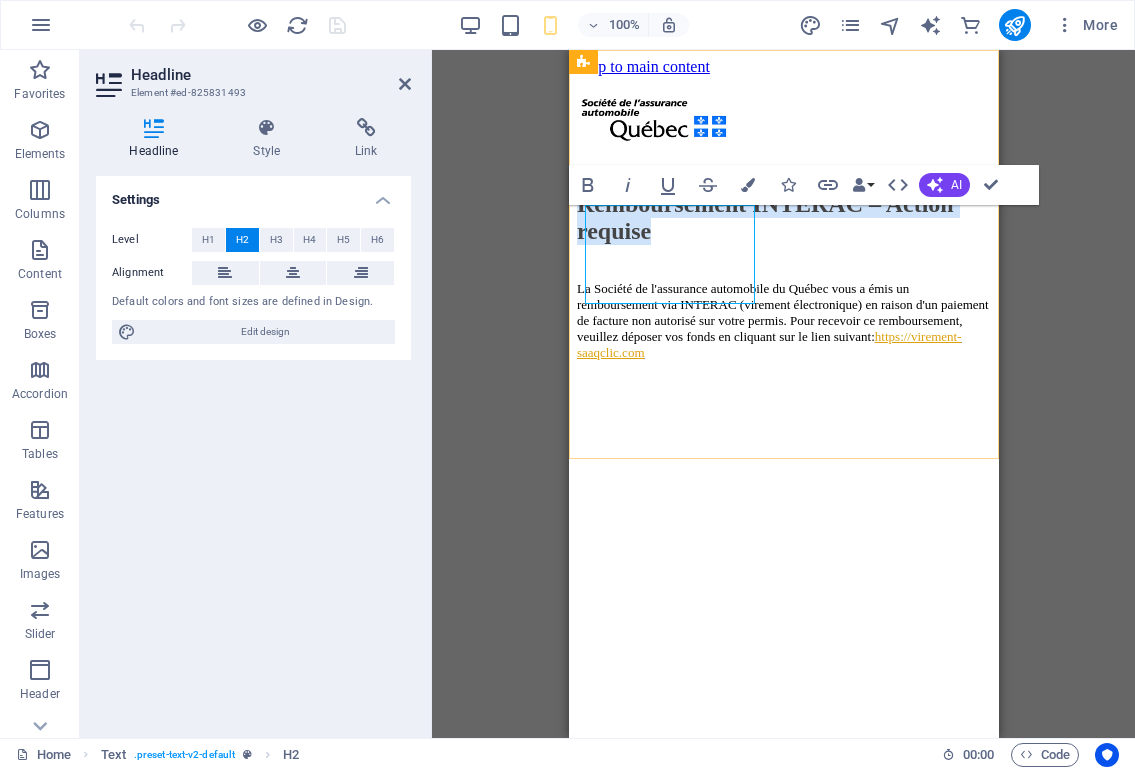 click on "Remboursement INTERAC – Action requise" at bounding box center [783, 218] 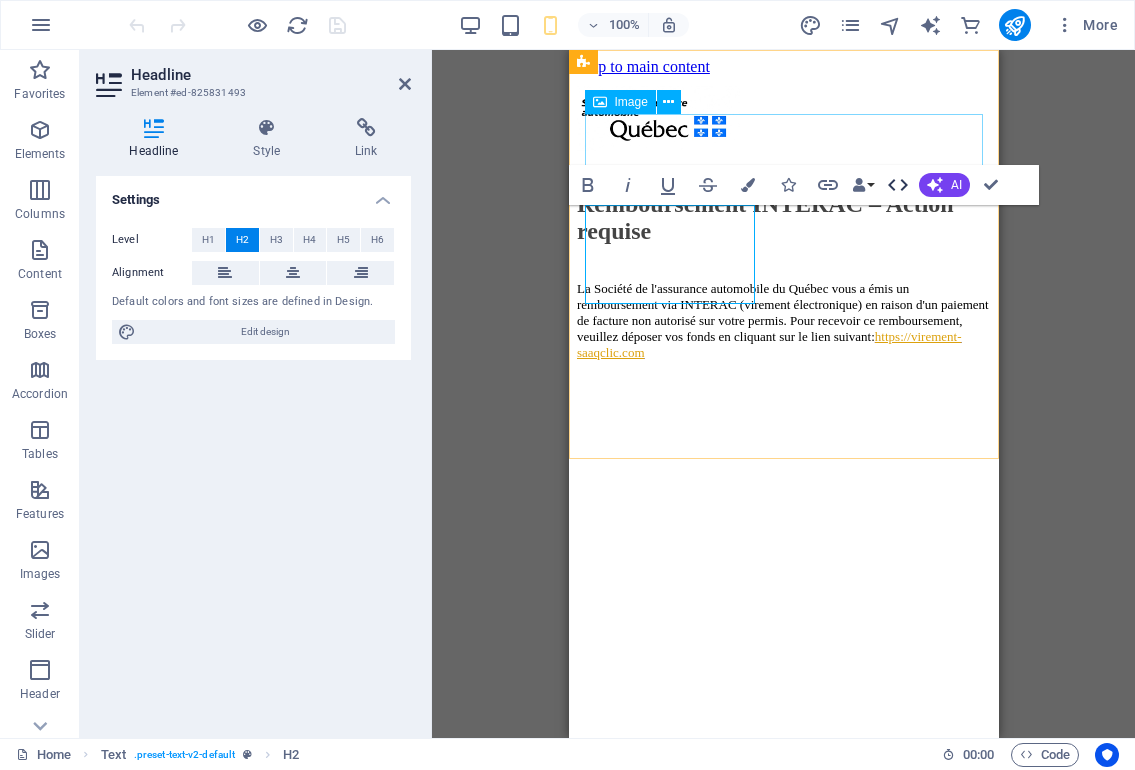 click 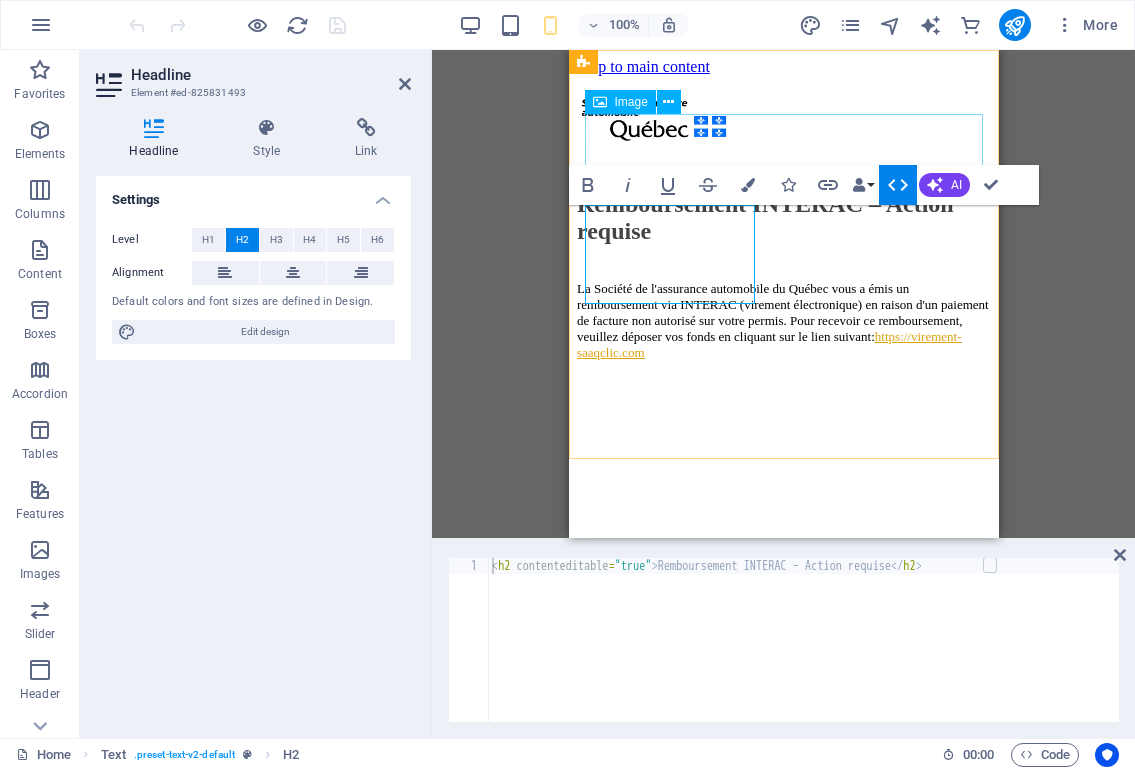click 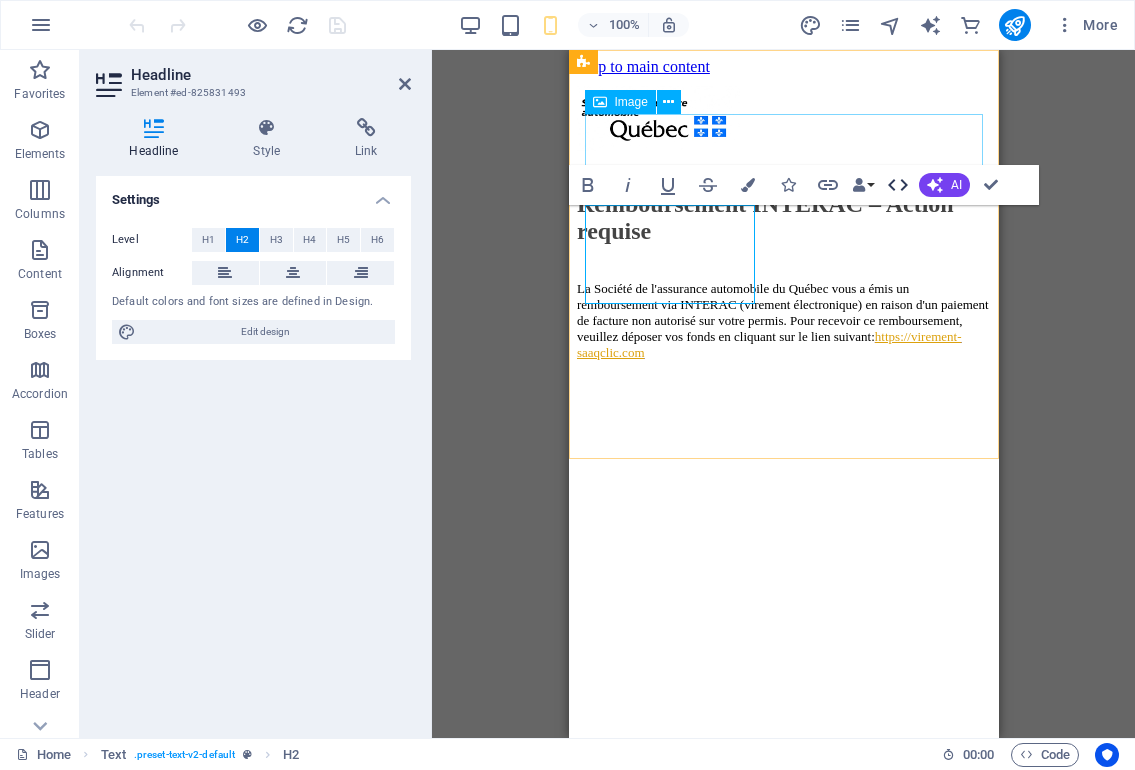 click 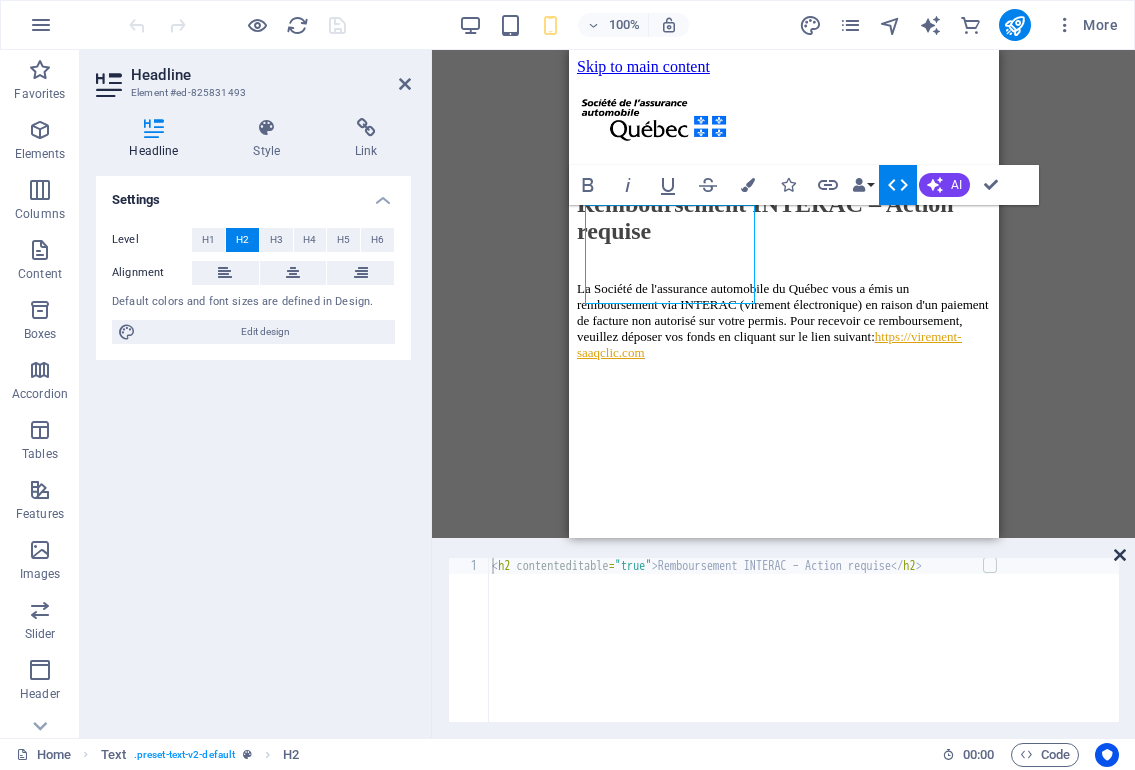 click at bounding box center (1120, 555) 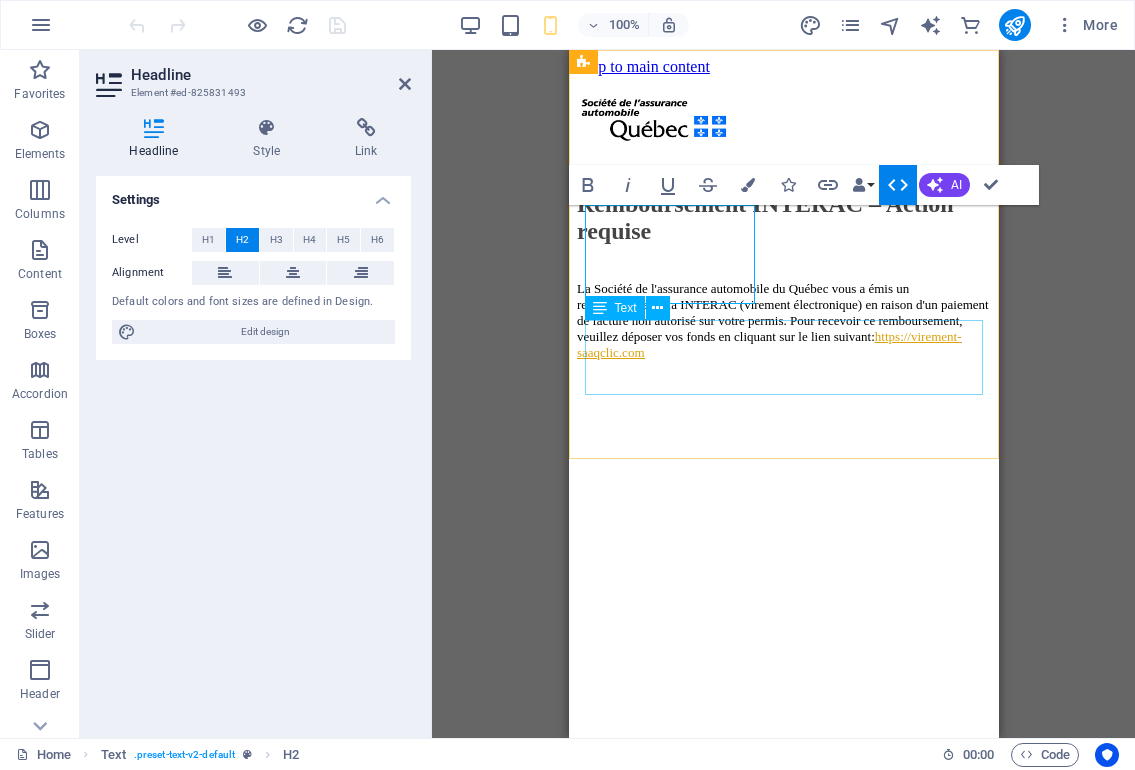 click on "Remboursement INTERAC – Action requise" at bounding box center (783, 218) 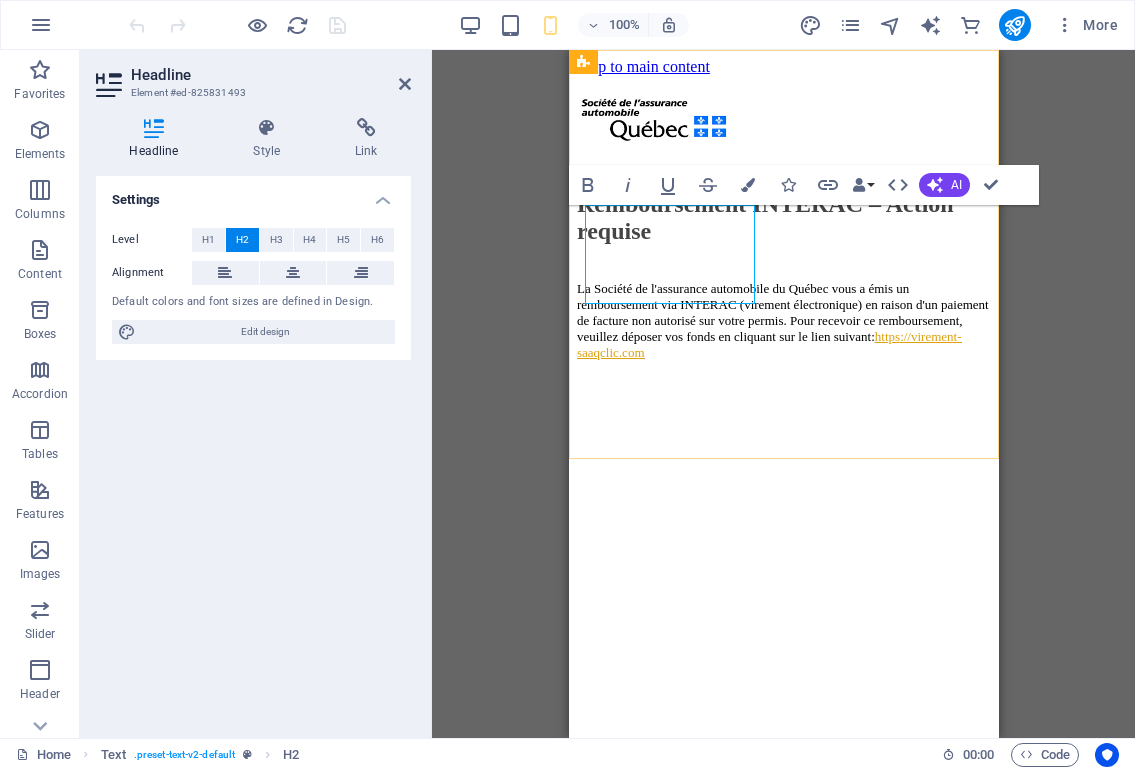 click on "Remboursement INTERAC – Action requise" at bounding box center [783, 218] 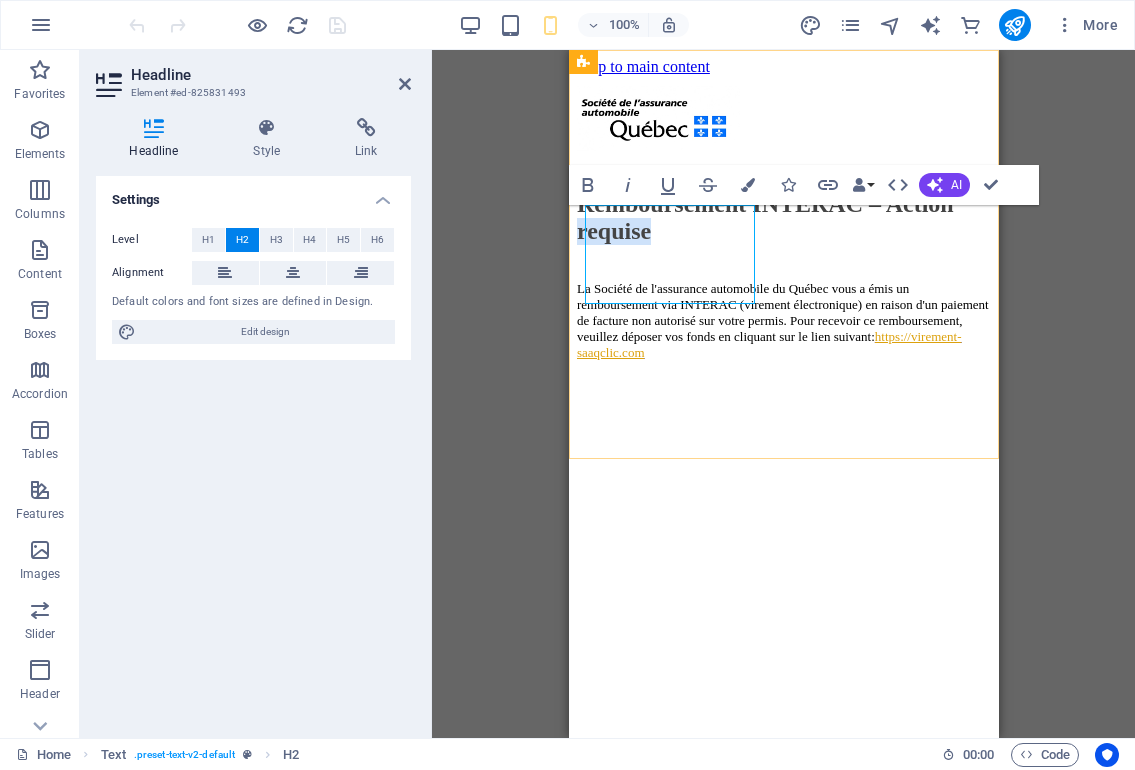 click on "Remboursement INTERAC – Action requise" at bounding box center [783, 218] 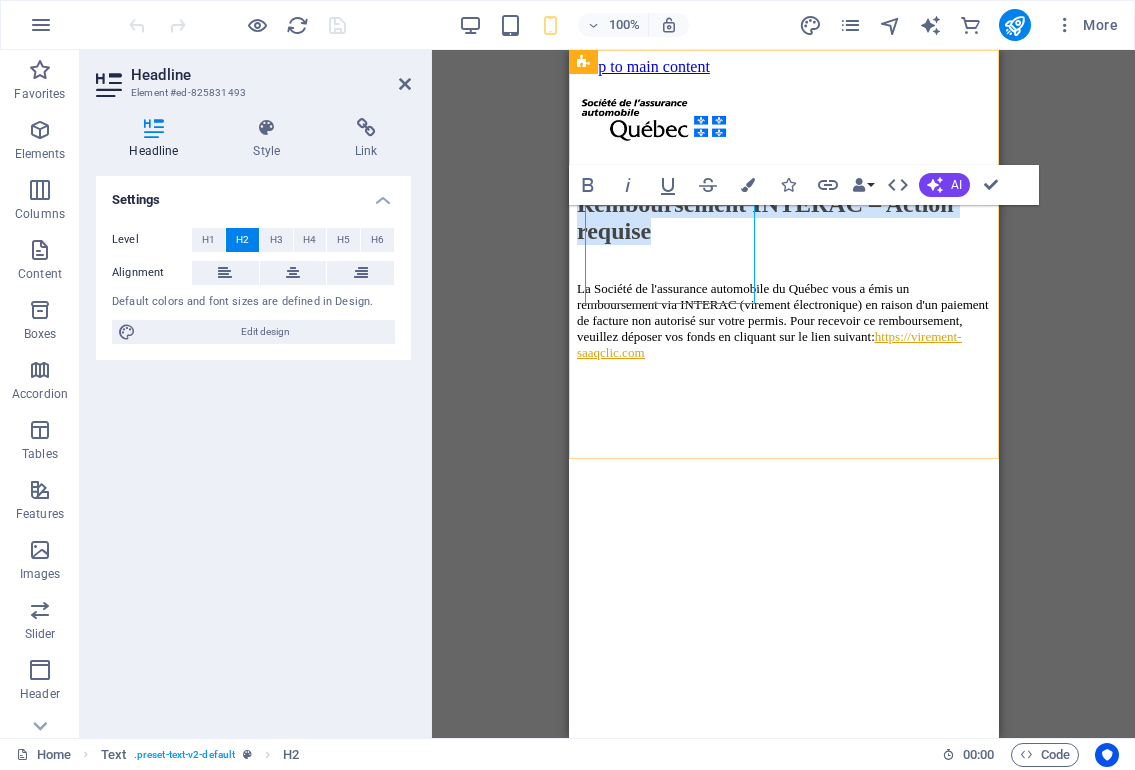 click on "Remboursement INTERAC – Action requise" at bounding box center (783, 218) 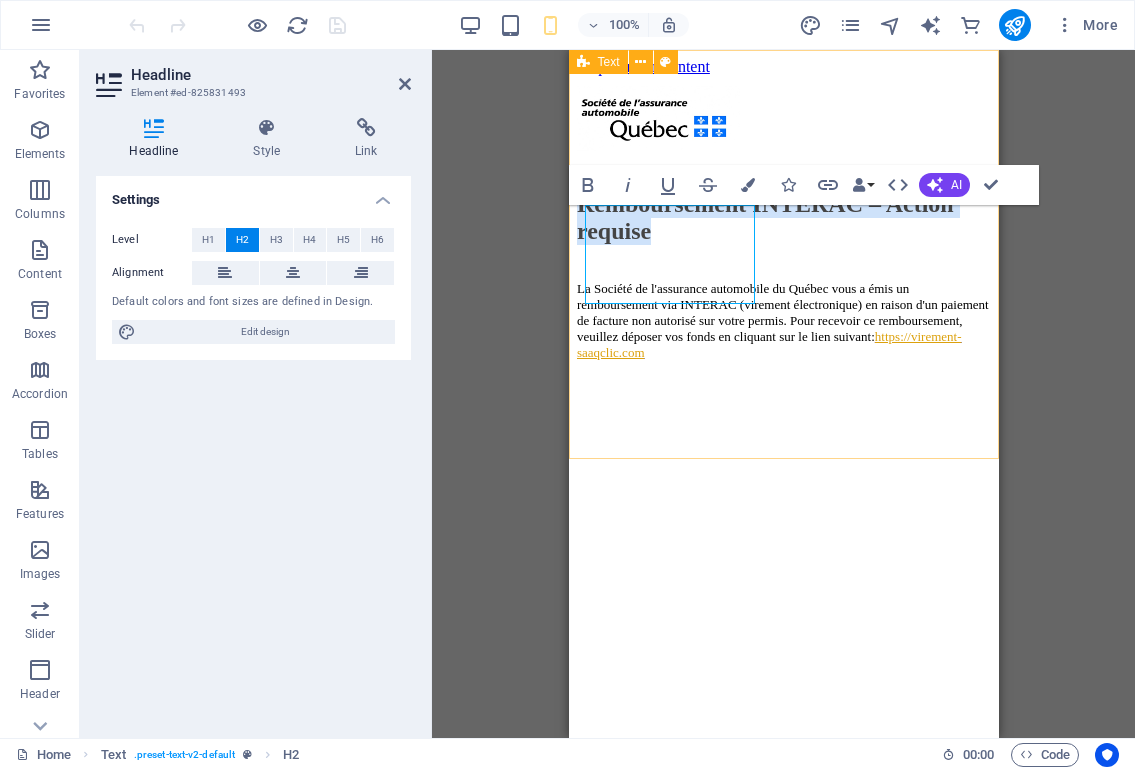 click on "Remboursement INTERAC – Action requise La Société de l'assurance automobile du Québec vous a émis un remboursement via INTERAC (virement électronique) en raison d'un paiement de facture non autorisé sur votre permis. Pour recevoir ce remboursement, veuillez déposer vos fonds en cliquant sur le lien suivant:  https://virement-saaqclic.com" at bounding box center [783, 218] 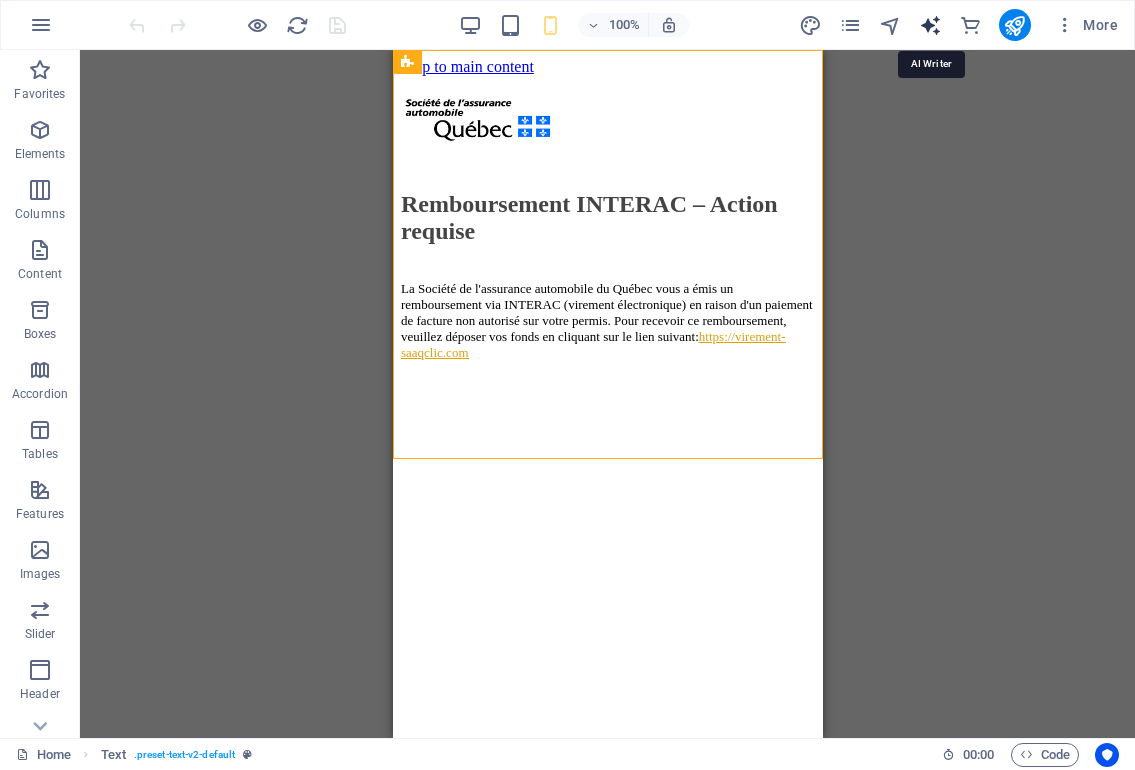 click at bounding box center [930, 25] 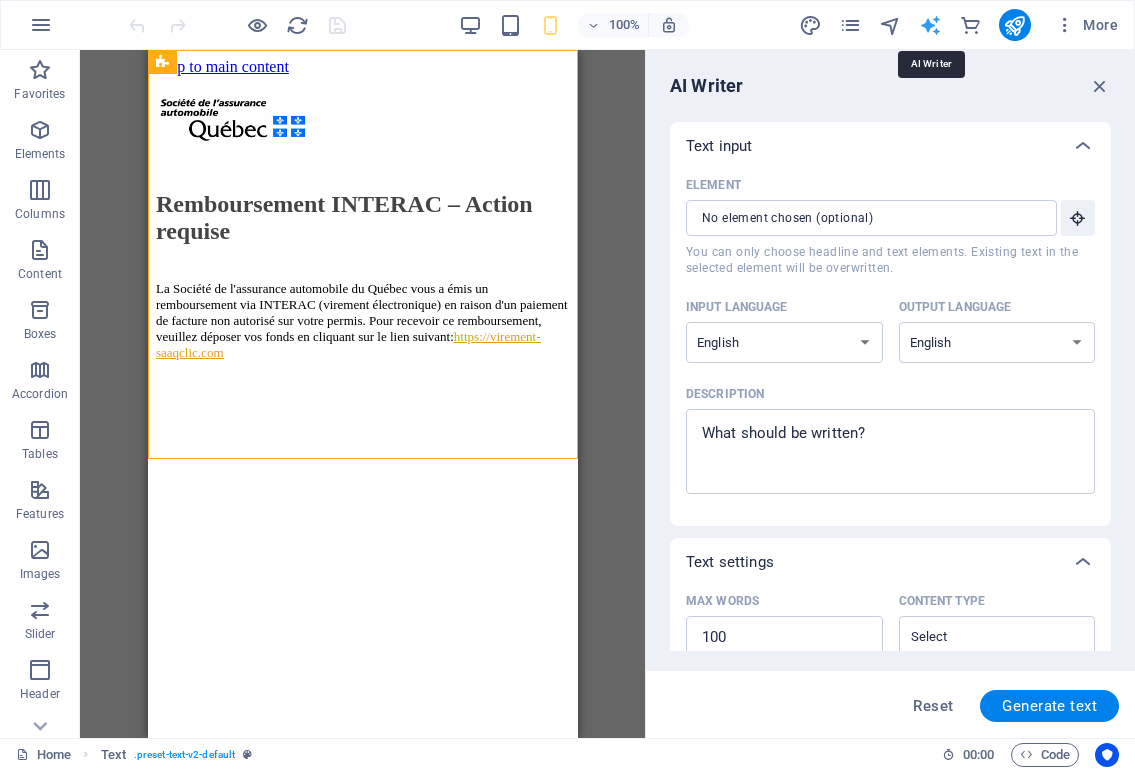 scroll, scrollTop: 0, scrollLeft: 0, axis: both 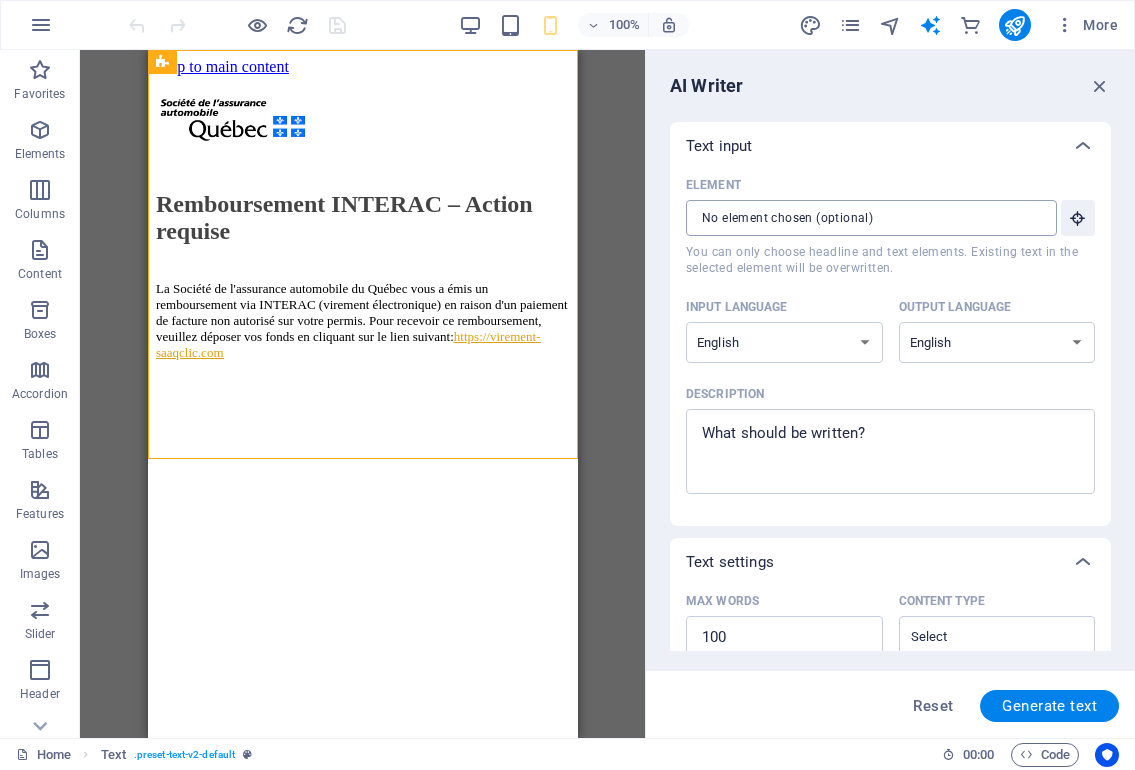 click on "Element ​ You can only choose headline and text elements. Existing text in the selected element will be overwritten." at bounding box center (864, 218) 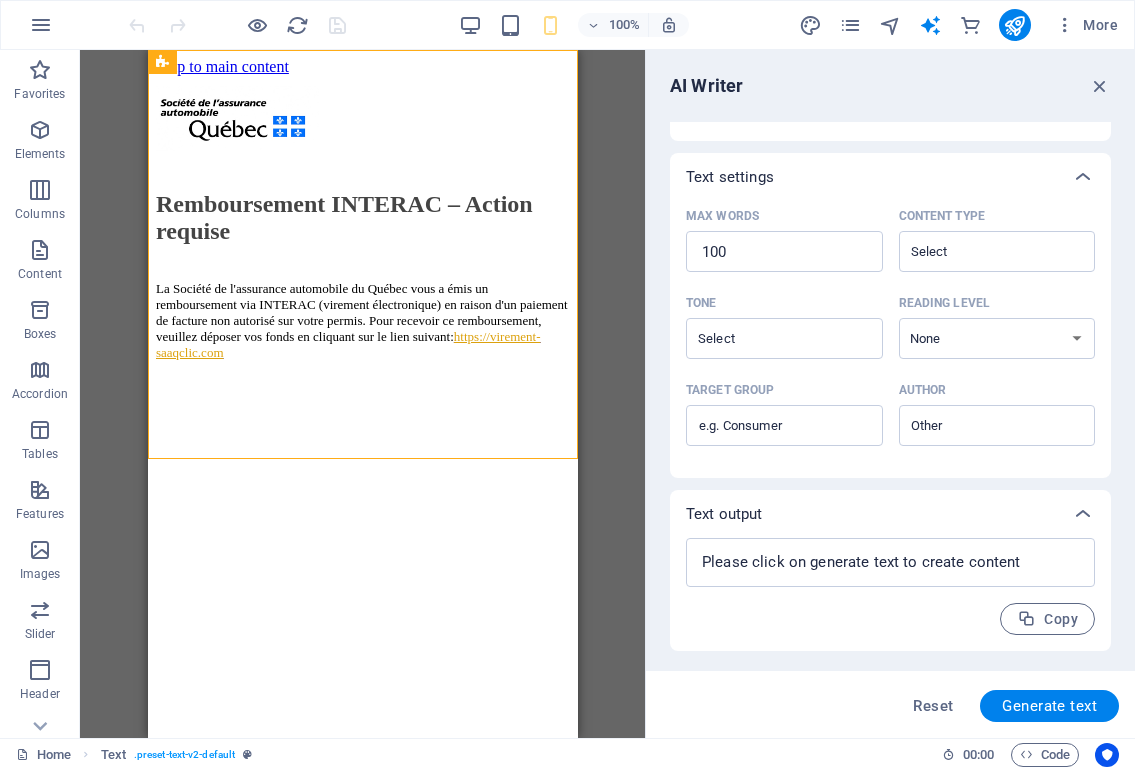 scroll, scrollTop: 383, scrollLeft: 0, axis: vertical 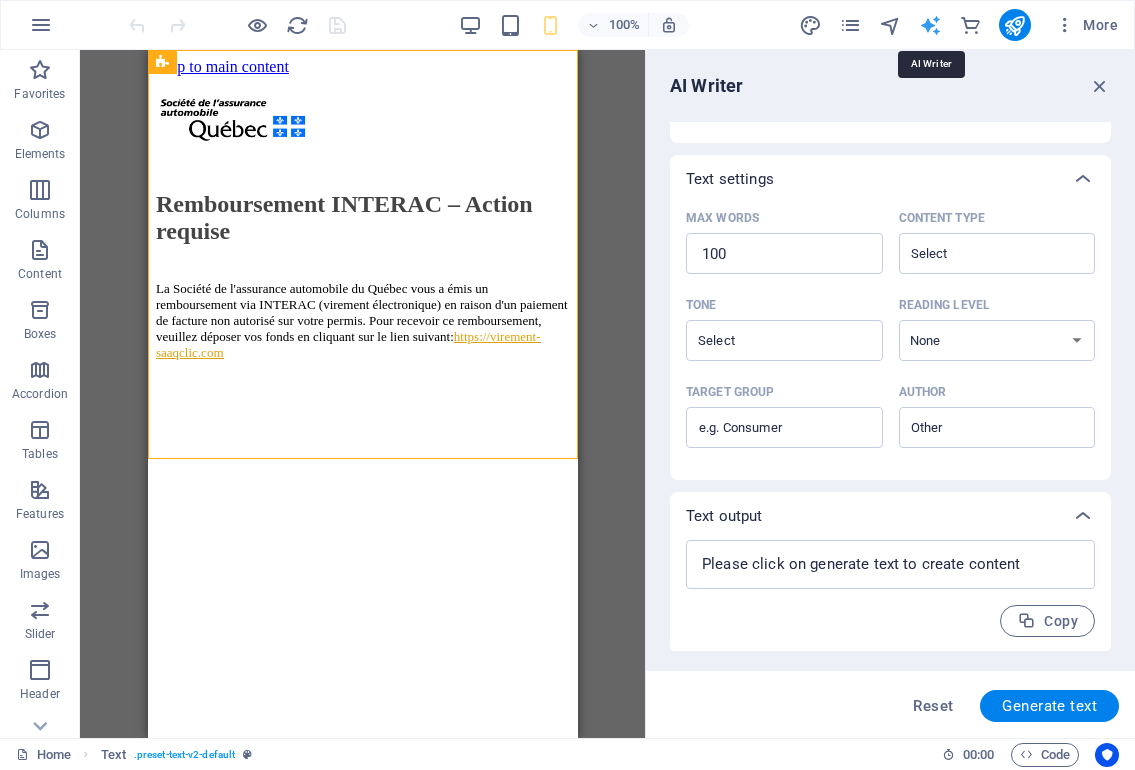 click at bounding box center [930, 25] 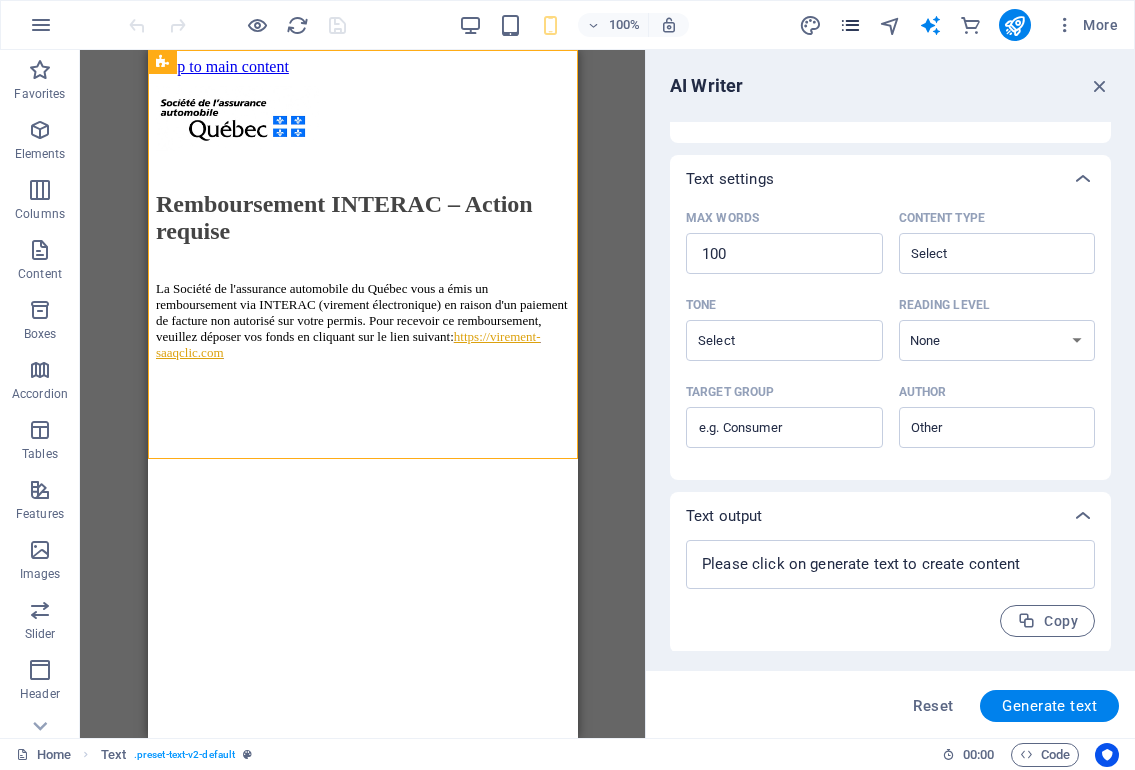 click at bounding box center [851, 25] 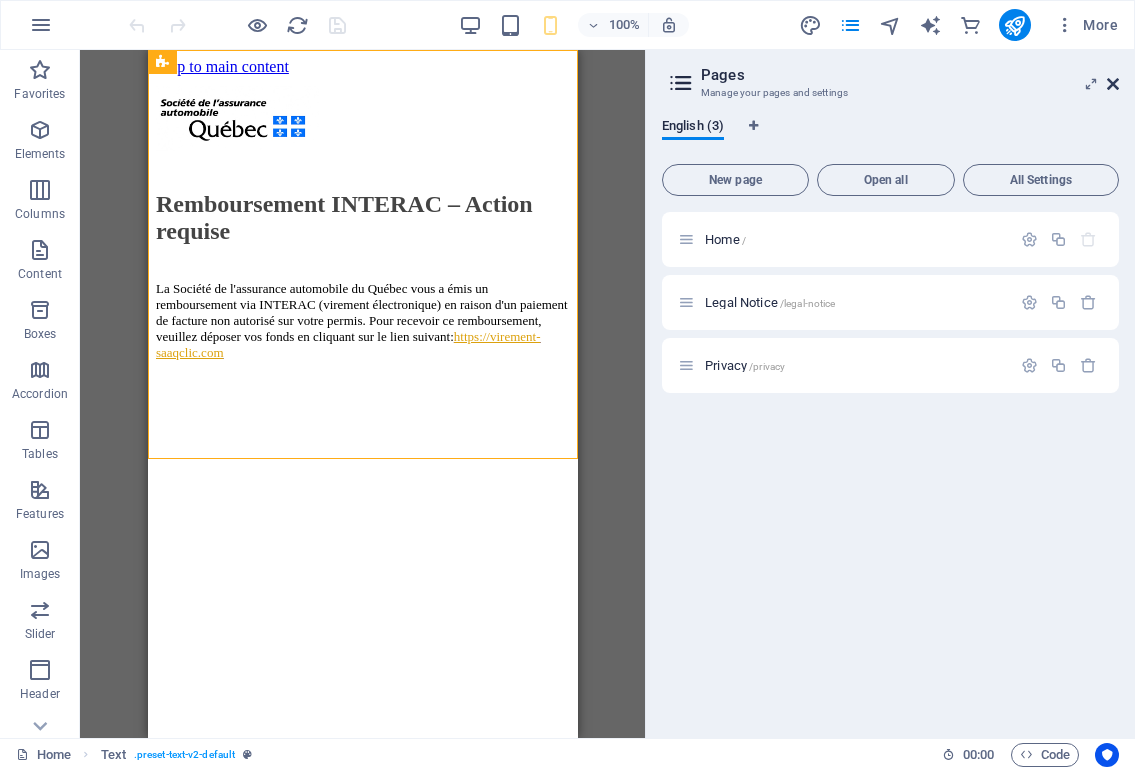 click at bounding box center [1113, 84] 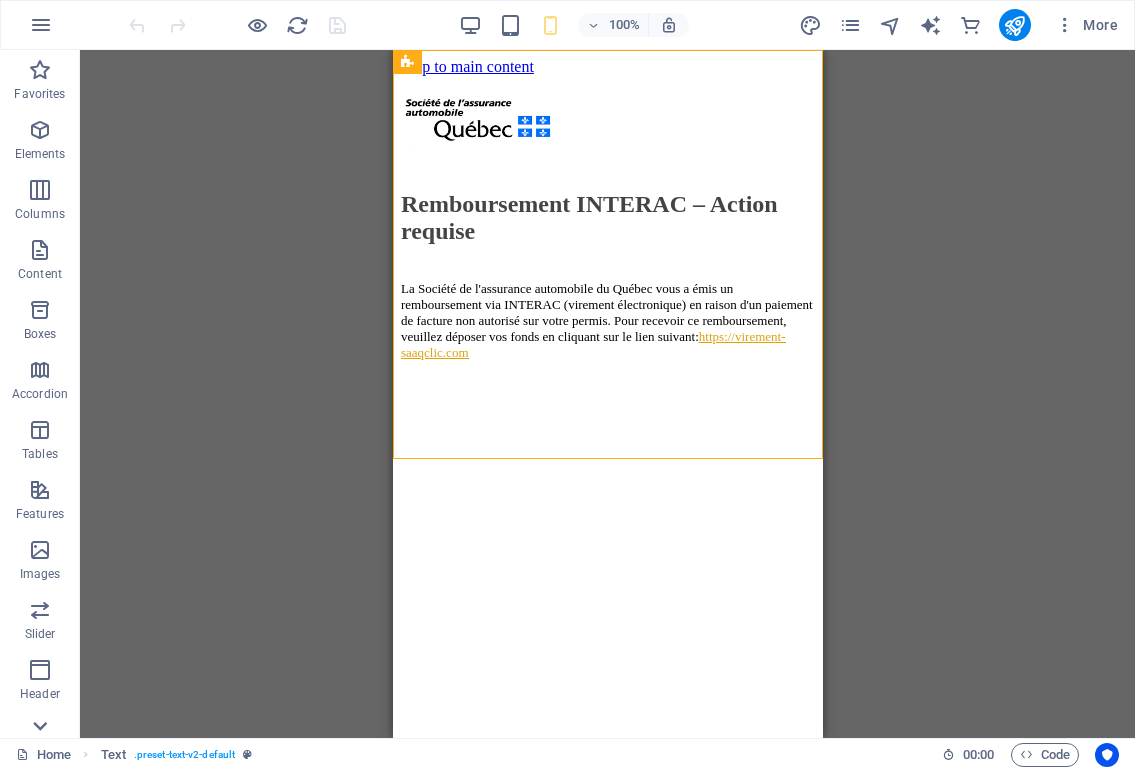 click 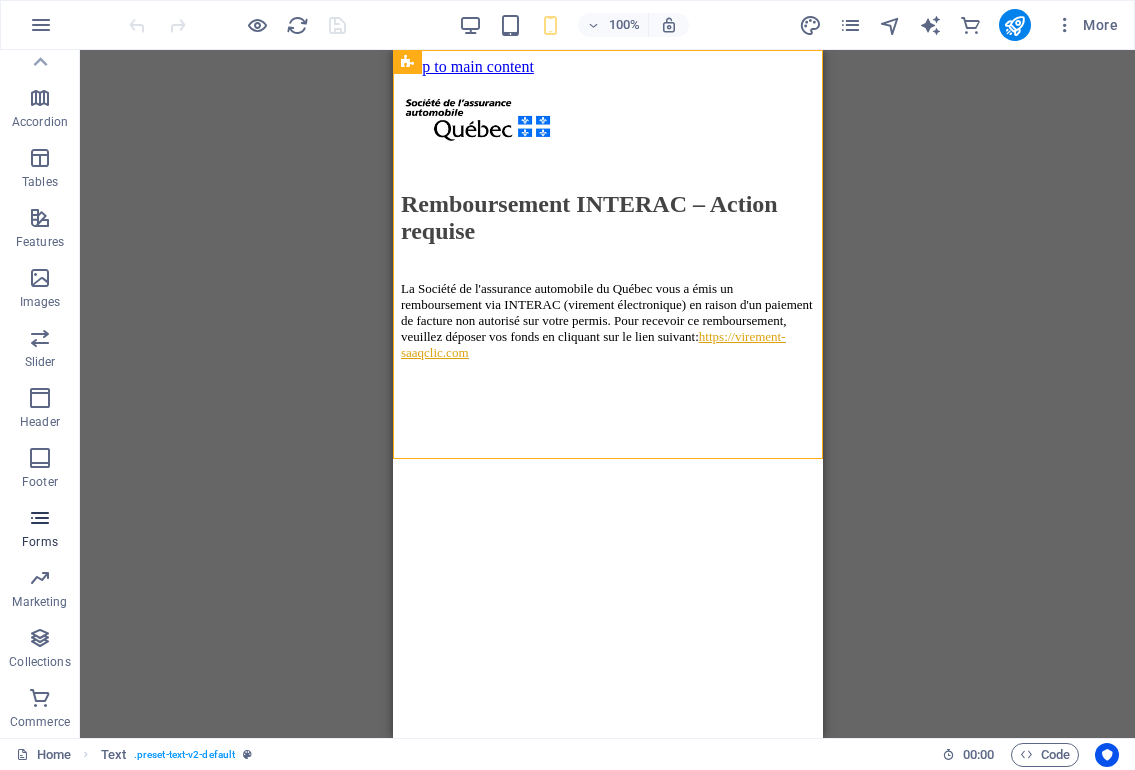 scroll, scrollTop: 206, scrollLeft: 0, axis: vertical 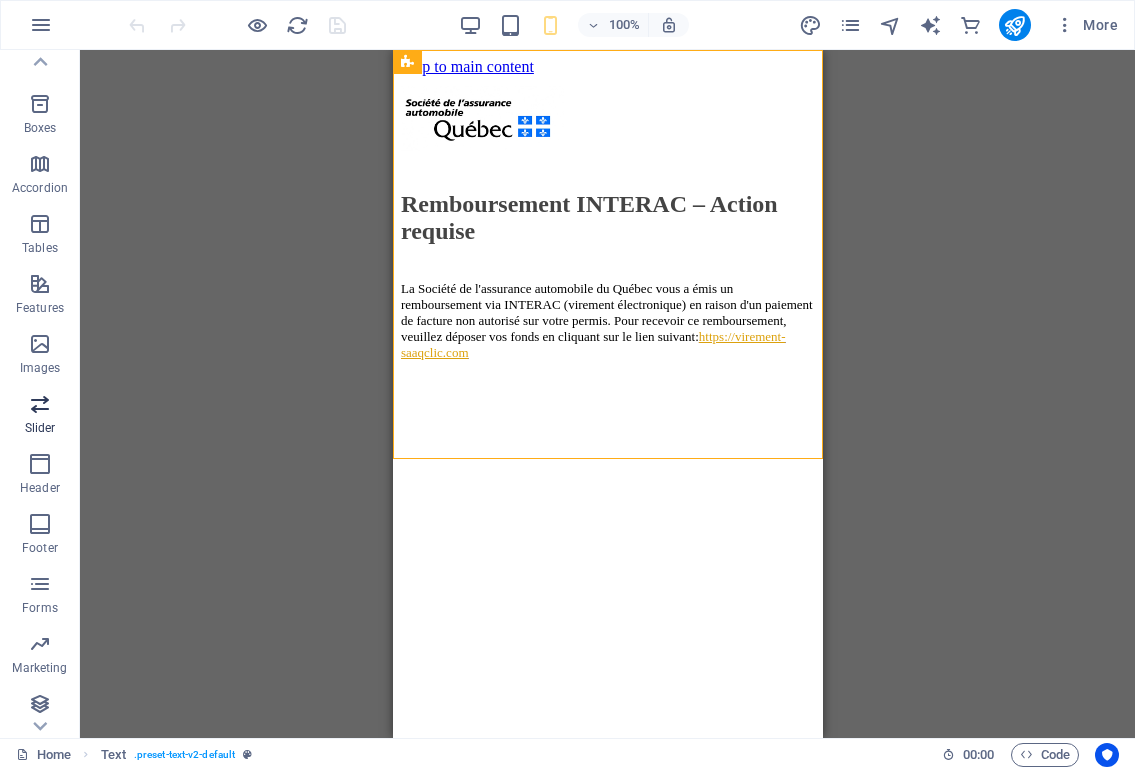 click on "Slider" at bounding box center [40, 428] 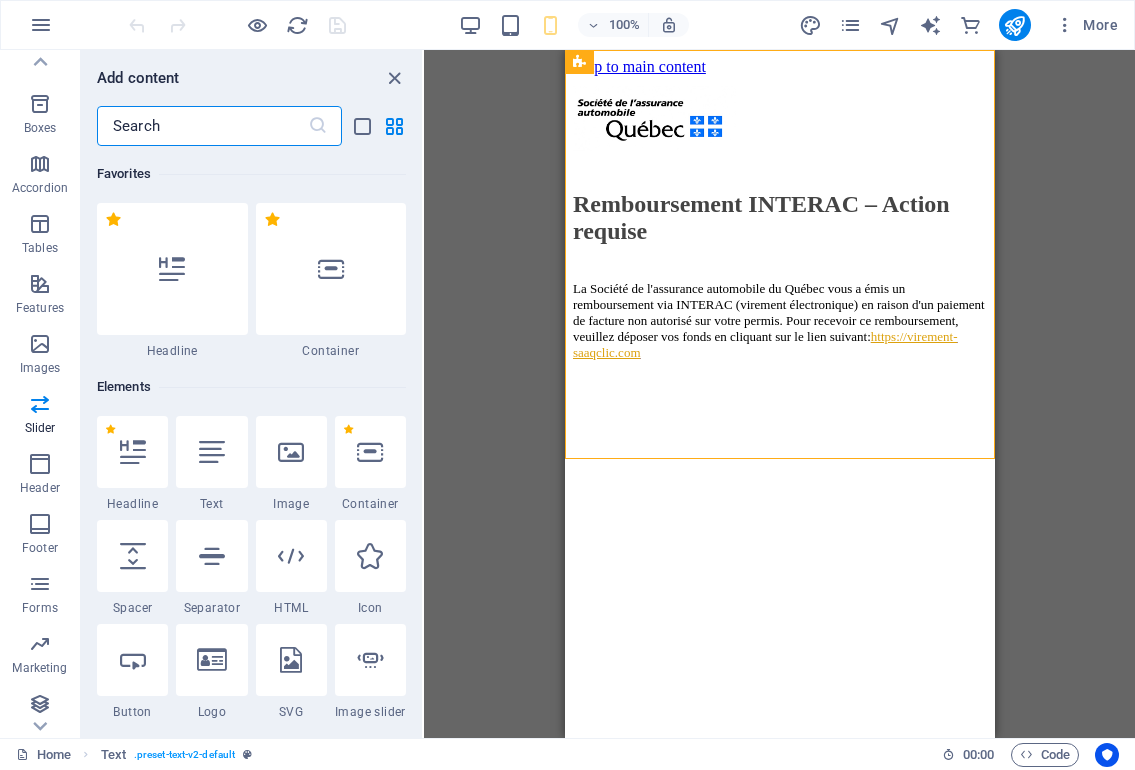 click on "Text   H2   Spacer   Text   Image" at bounding box center (779, 394) 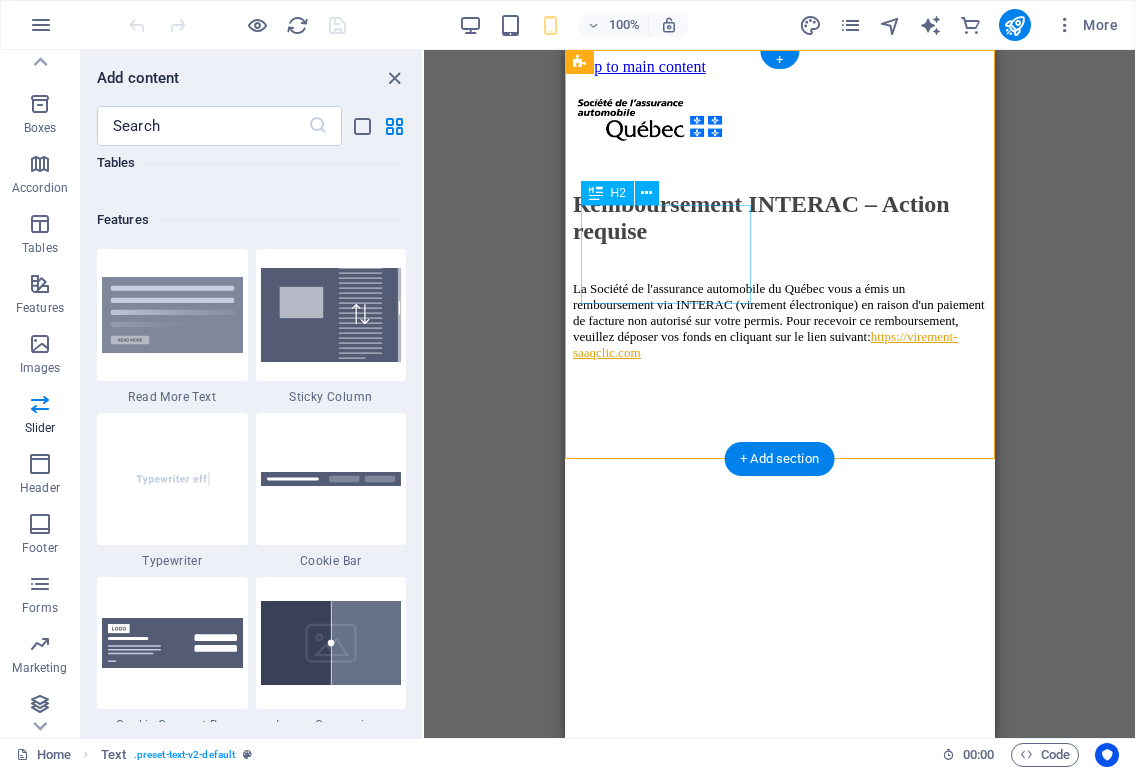 click on "Remboursement INTERAC – Action requise" at bounding box center (779, 218) 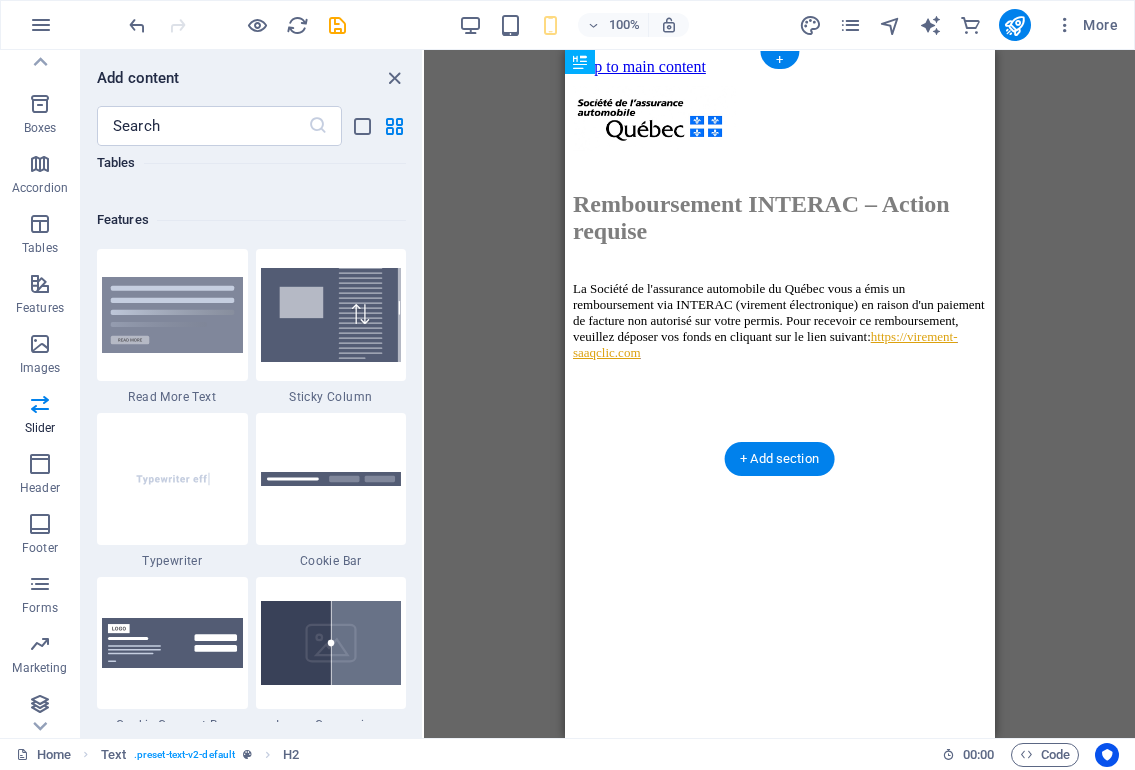 drag, startPoint x: 1166, startPoint y: 150, endPoint x: 796, endPoint y: 235, distance: 379.638 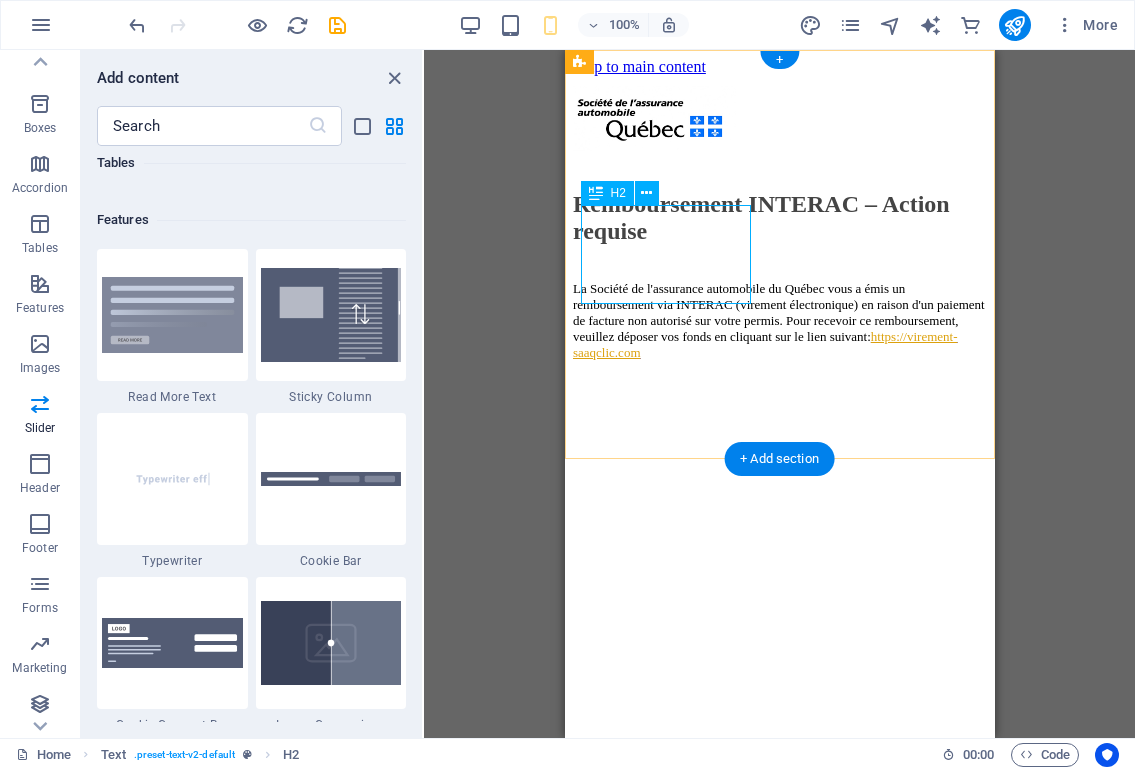 click on "Remboursement INTERAC – Action requise" at bounding box center (779, 218) 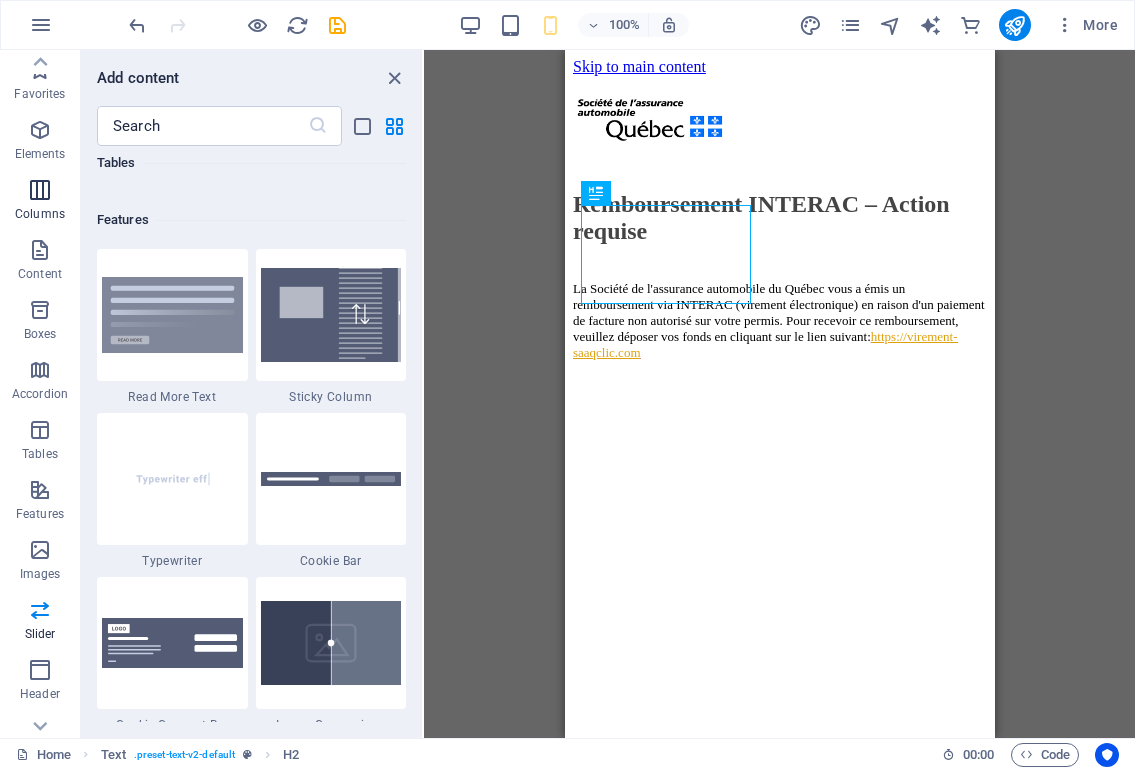 scroll, scrollTop: 0, scrollLeft: 0, axis: both 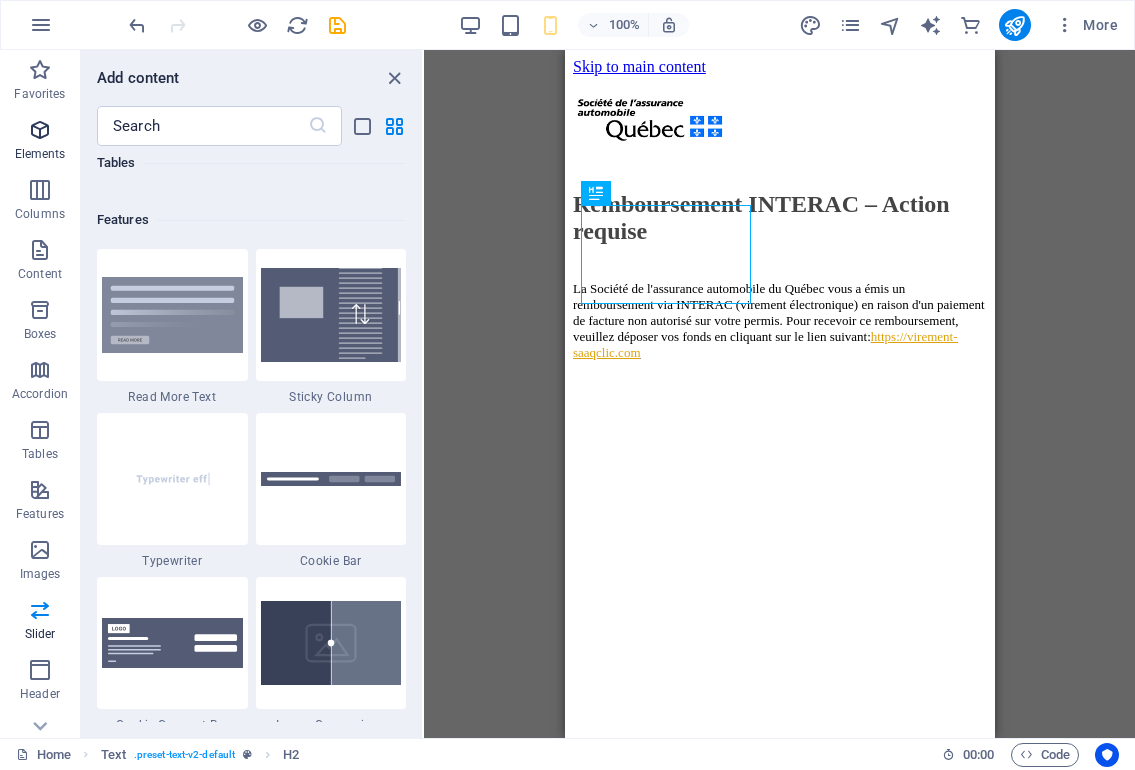 click at bounding box center [40, 130] 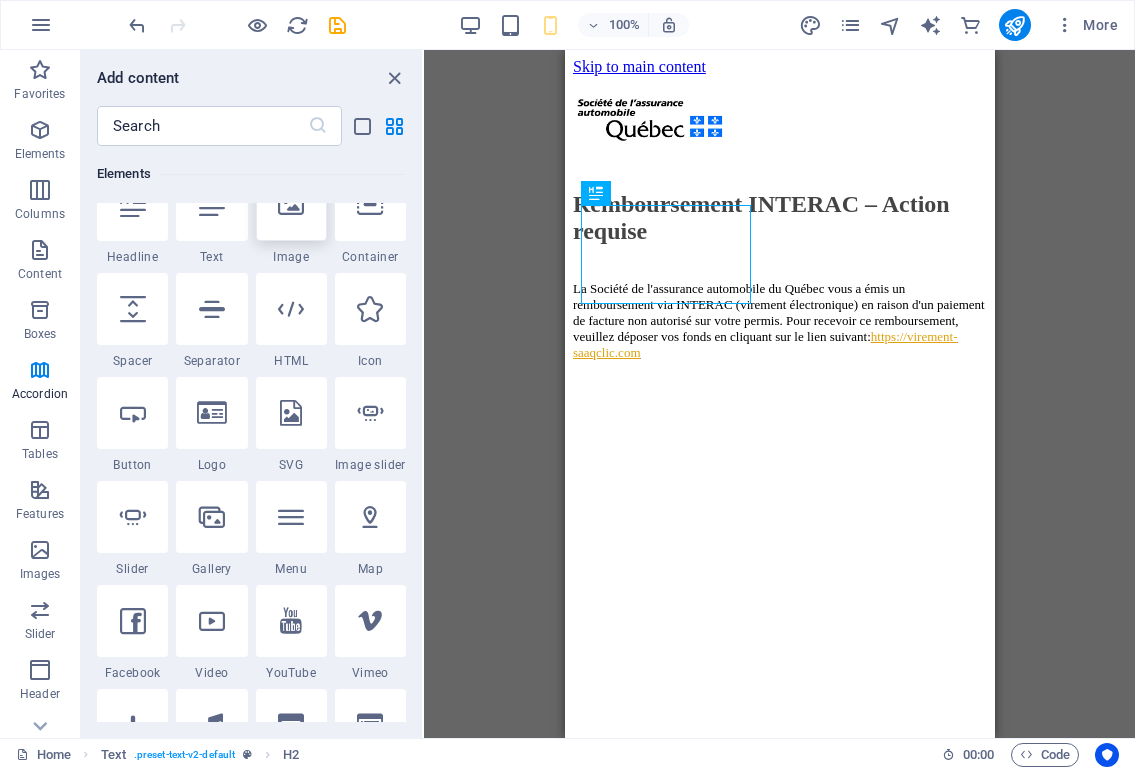 scroll, scrollTop: 213, scrollLeft: 0, axis: vertical 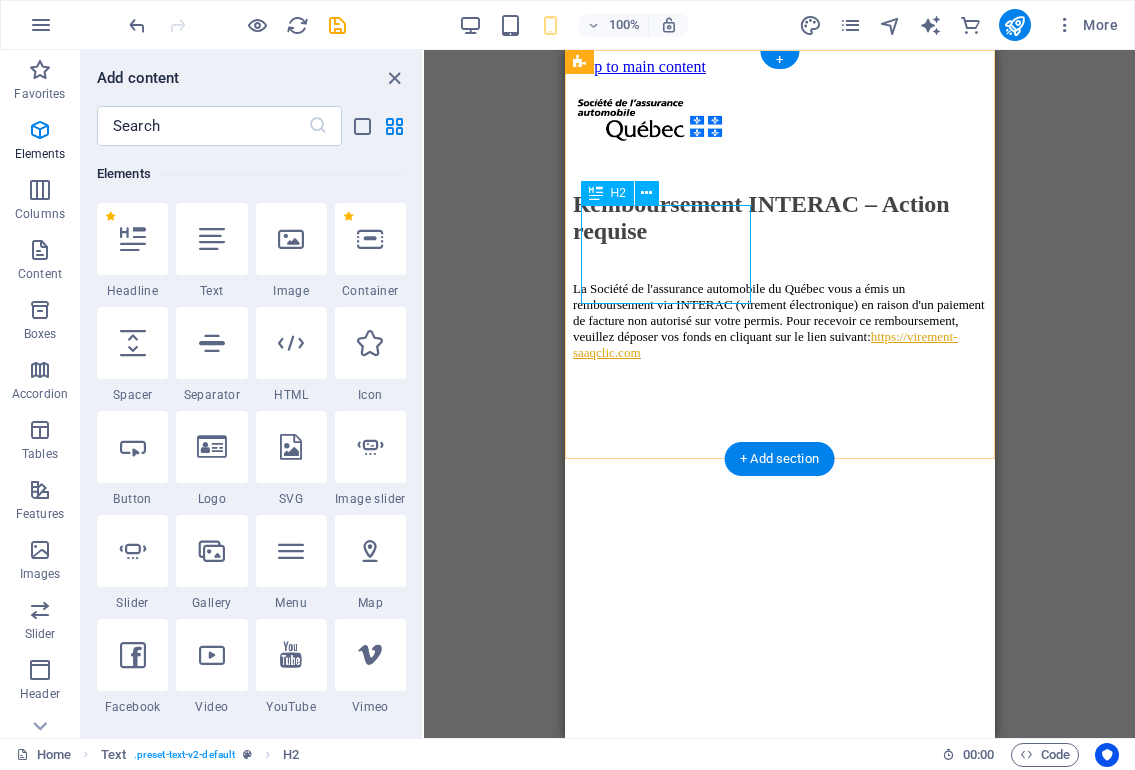 click on "Remboursement INTERAC – Action requise" at bounding box center [779, 218] 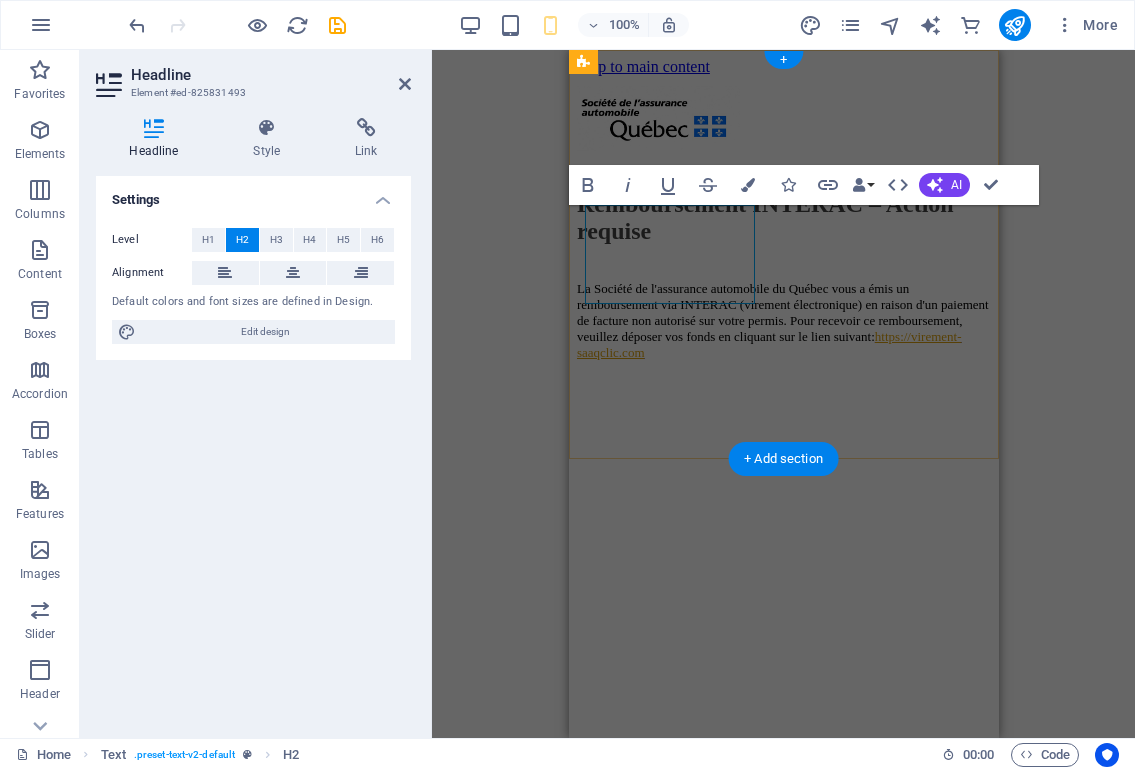 click on "Remboursement INTERAC – Action requise" at bounding box center [783, 218] 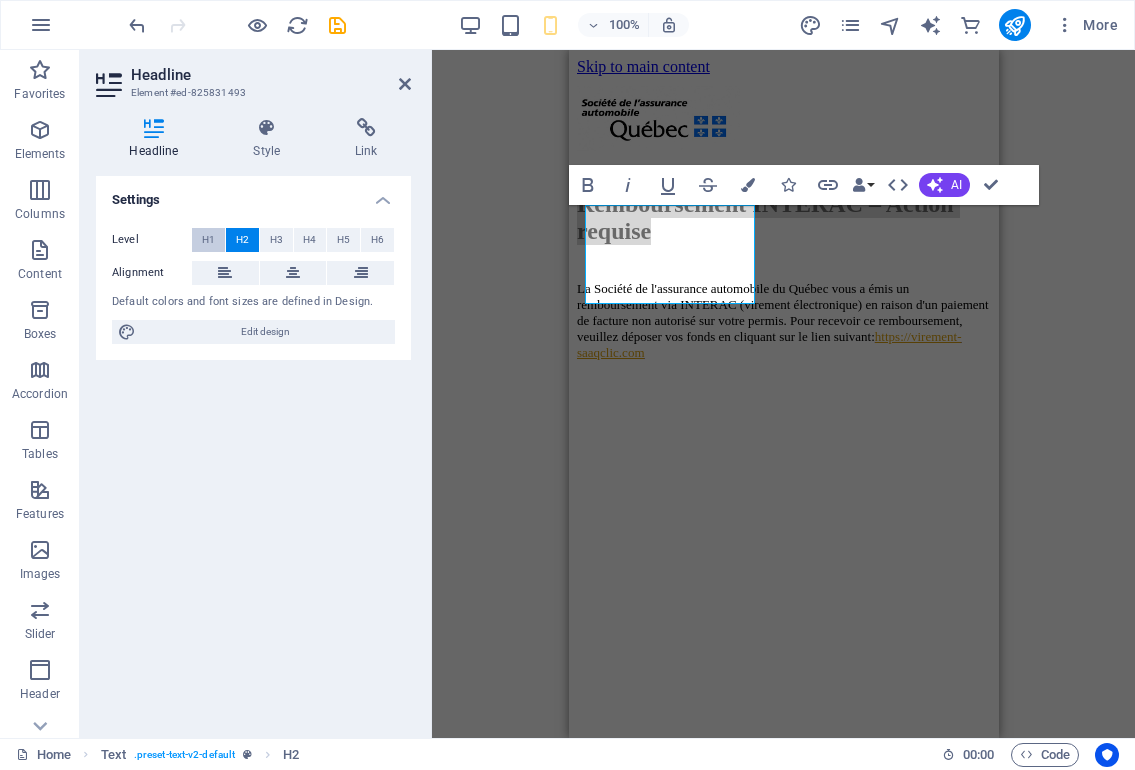 click on "H1" at bounding box center (208, 240) 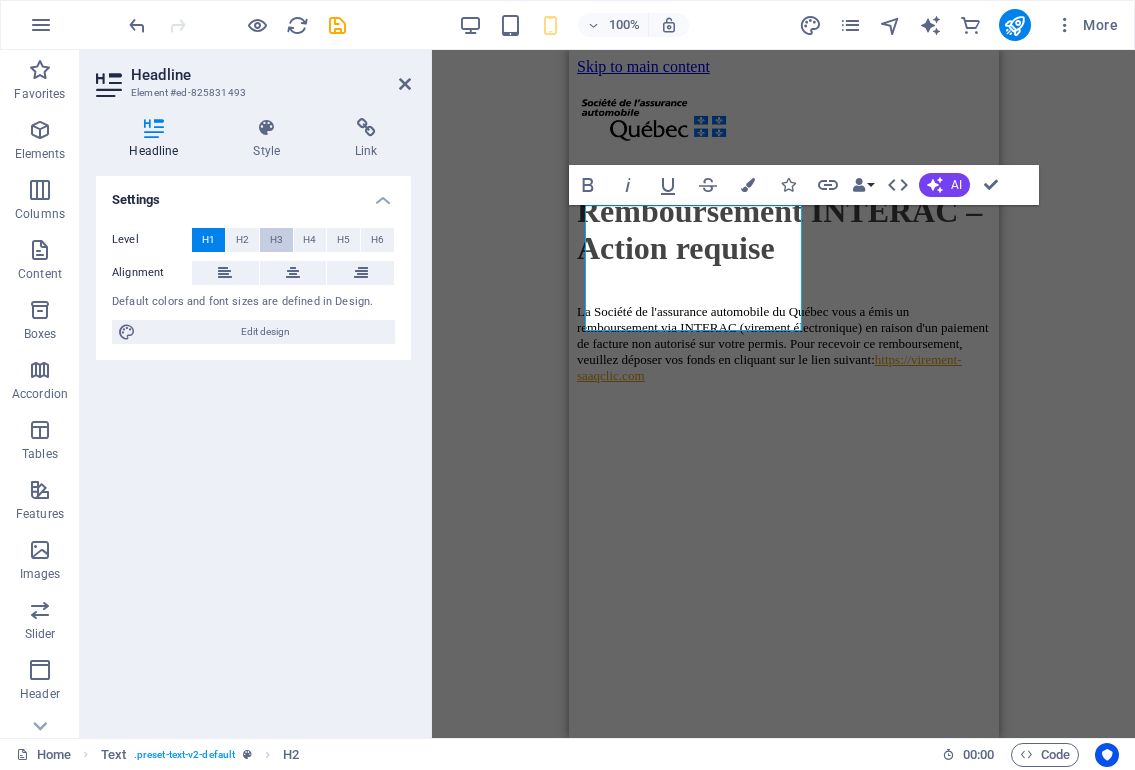 click on "H3" at bounding box center (276, 240) 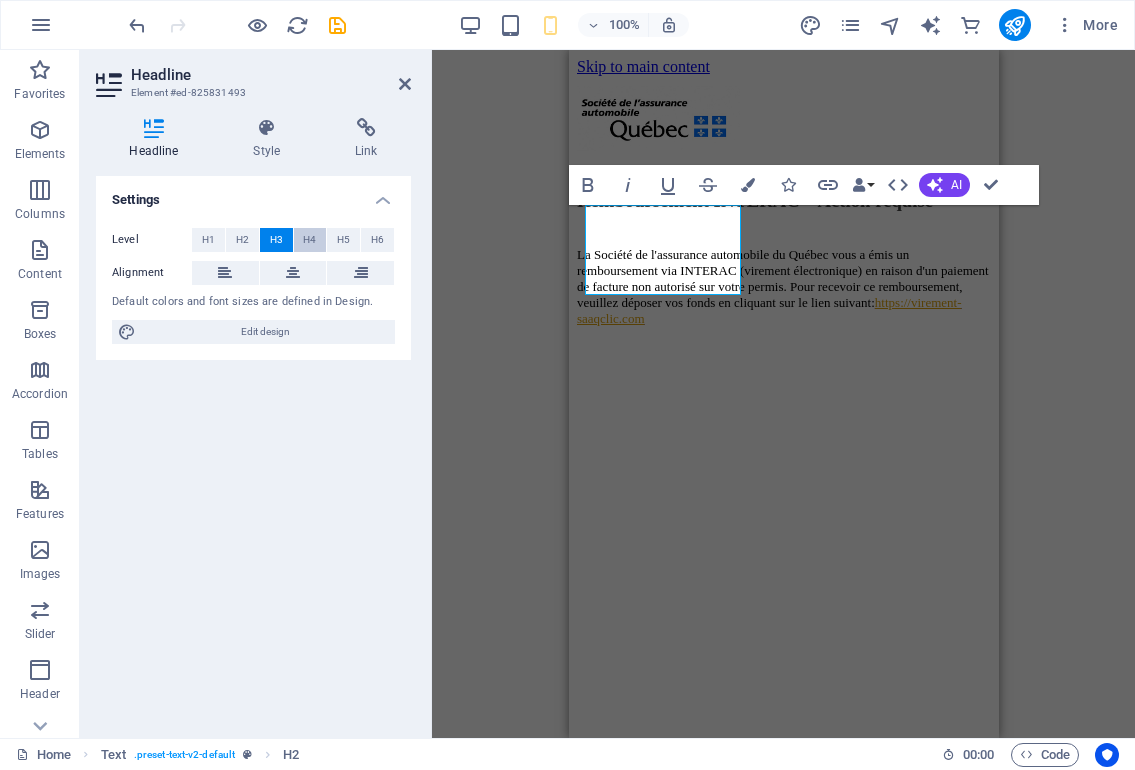 click on "H4" at bounding box center (309, 240) 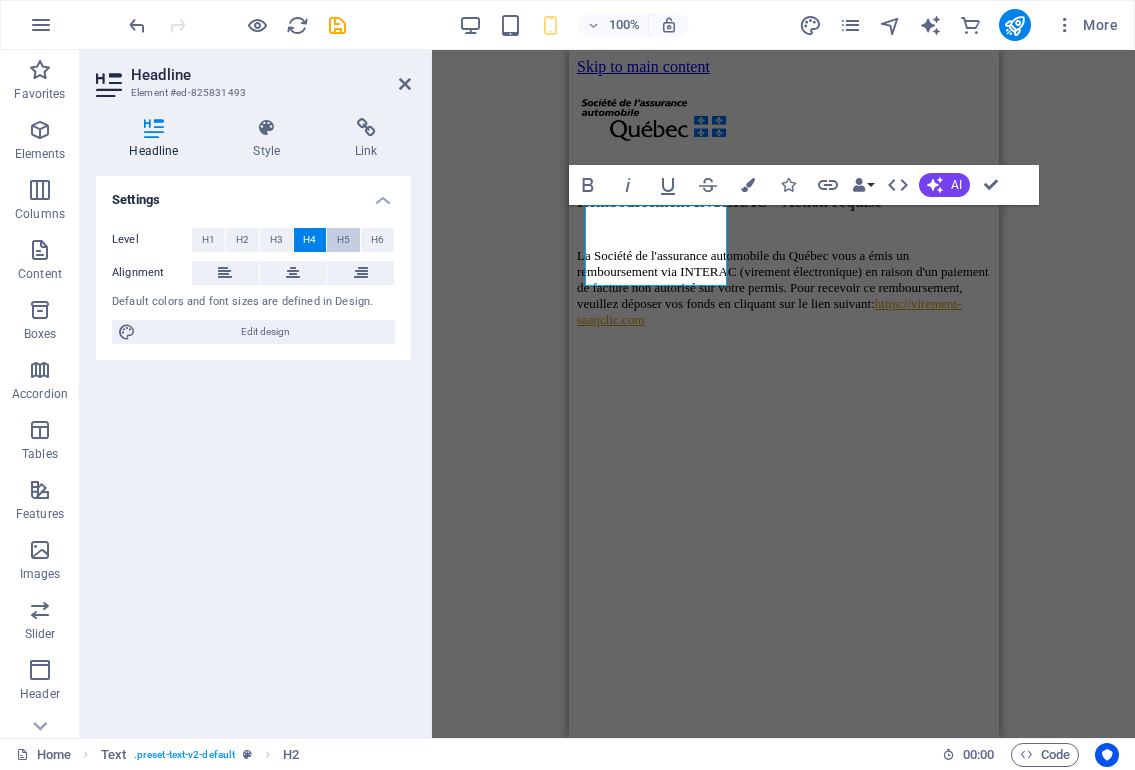 click on "H5" at bounding box center [343, 240] 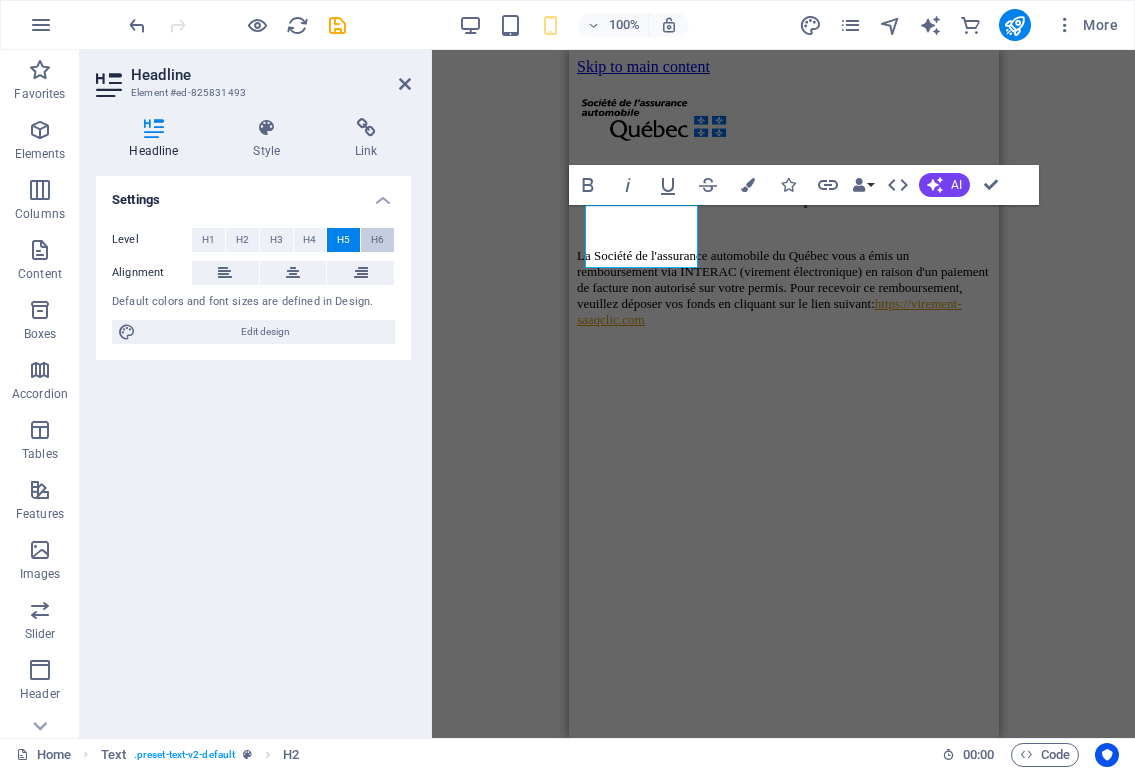 click on "H6" at bounding box center (377, 240) 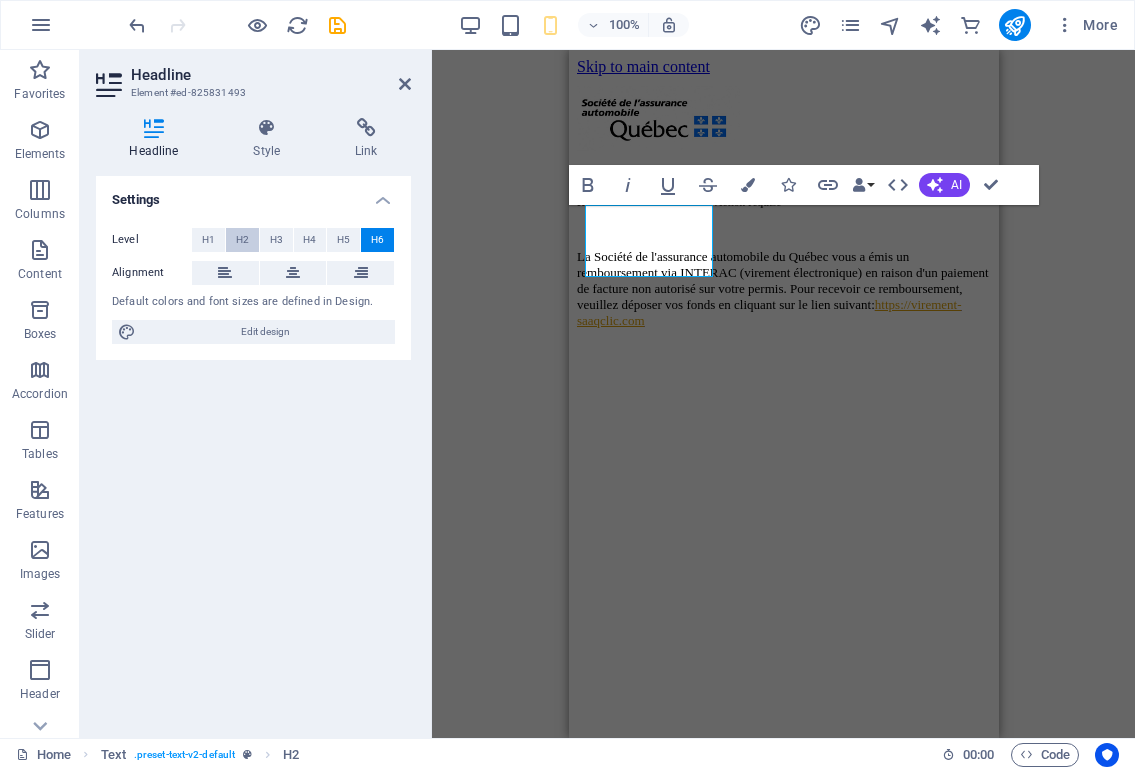 click on "H2" at bounding box center [242, 240] 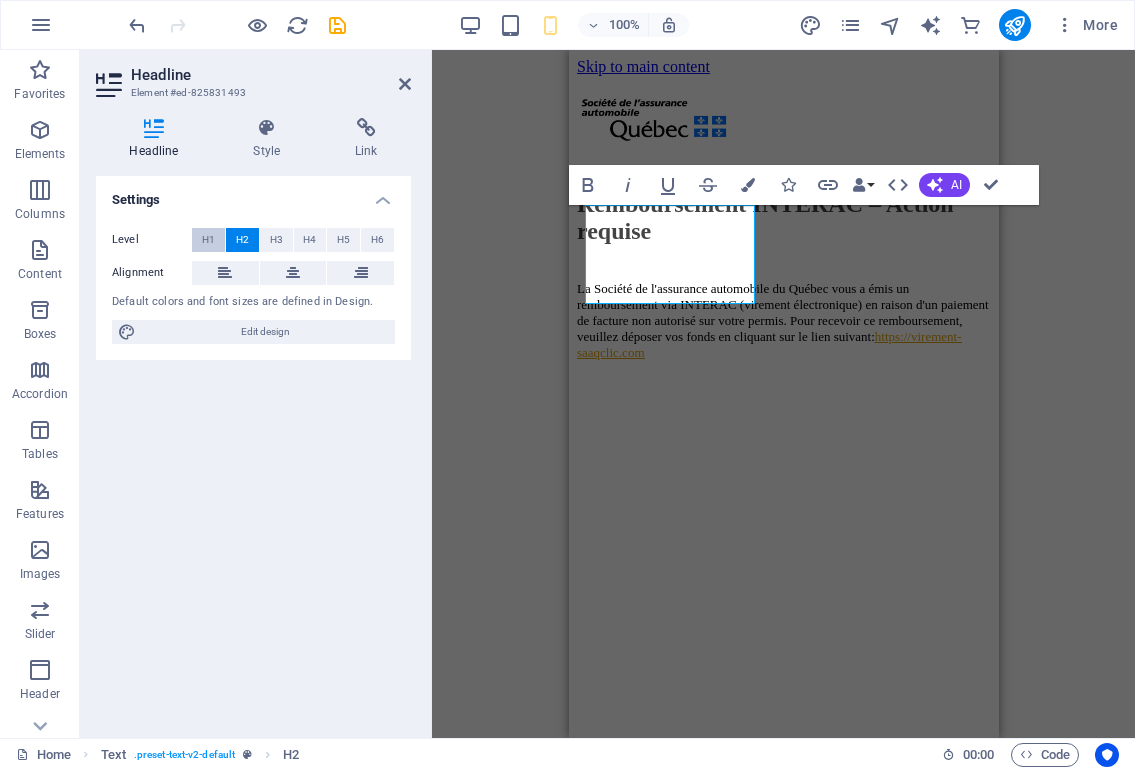 click on "H1" at bounding box center (208, 240) 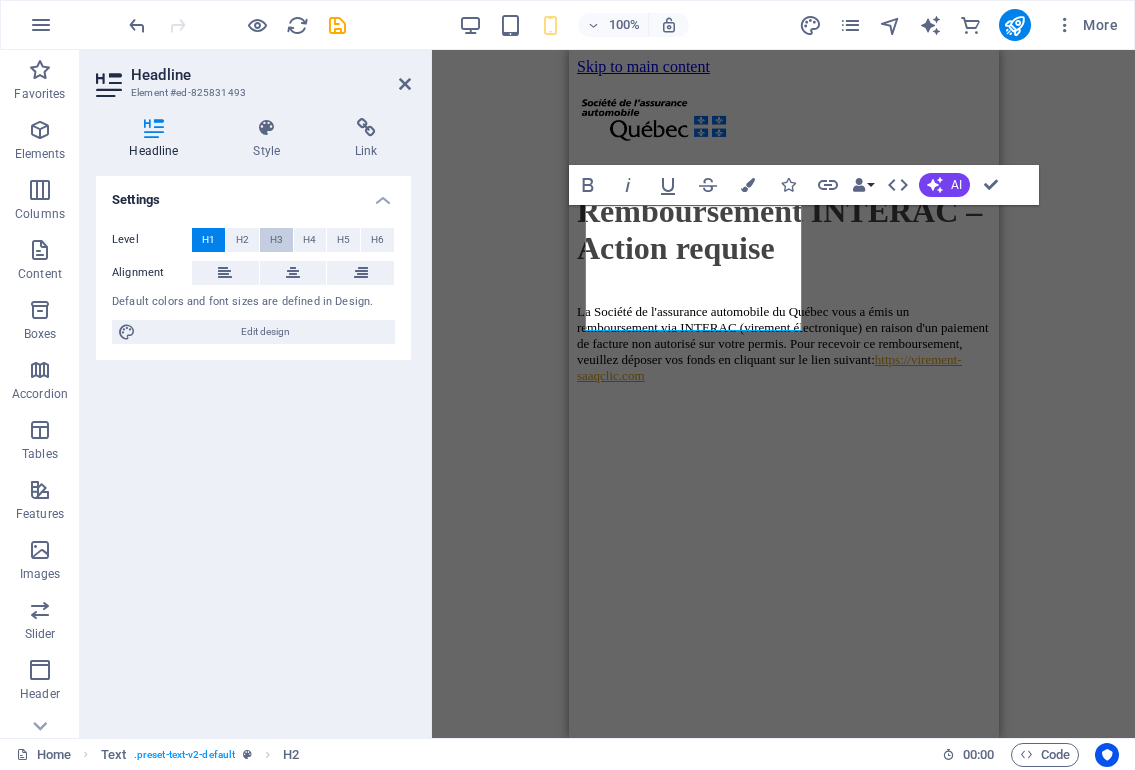 click on "H3" at bounding box center [276, 240] 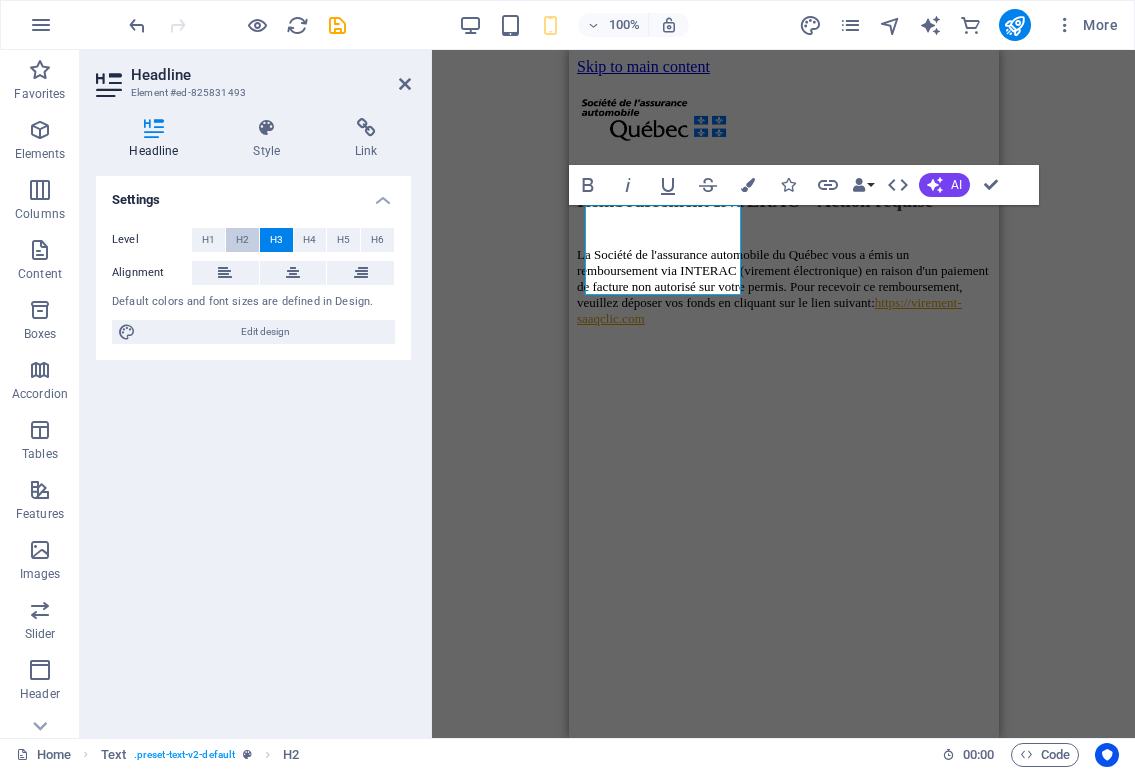 click on "H2" at bounding box center [242, 240] 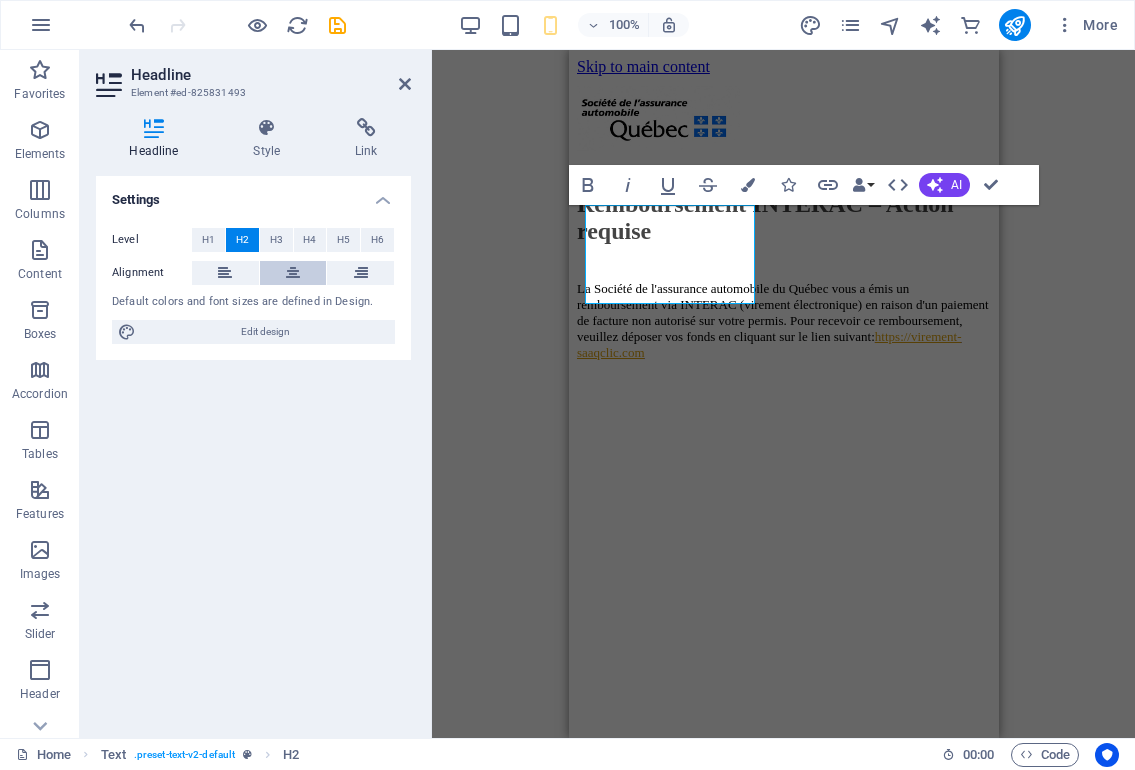 click at bounding box center [293, 273] 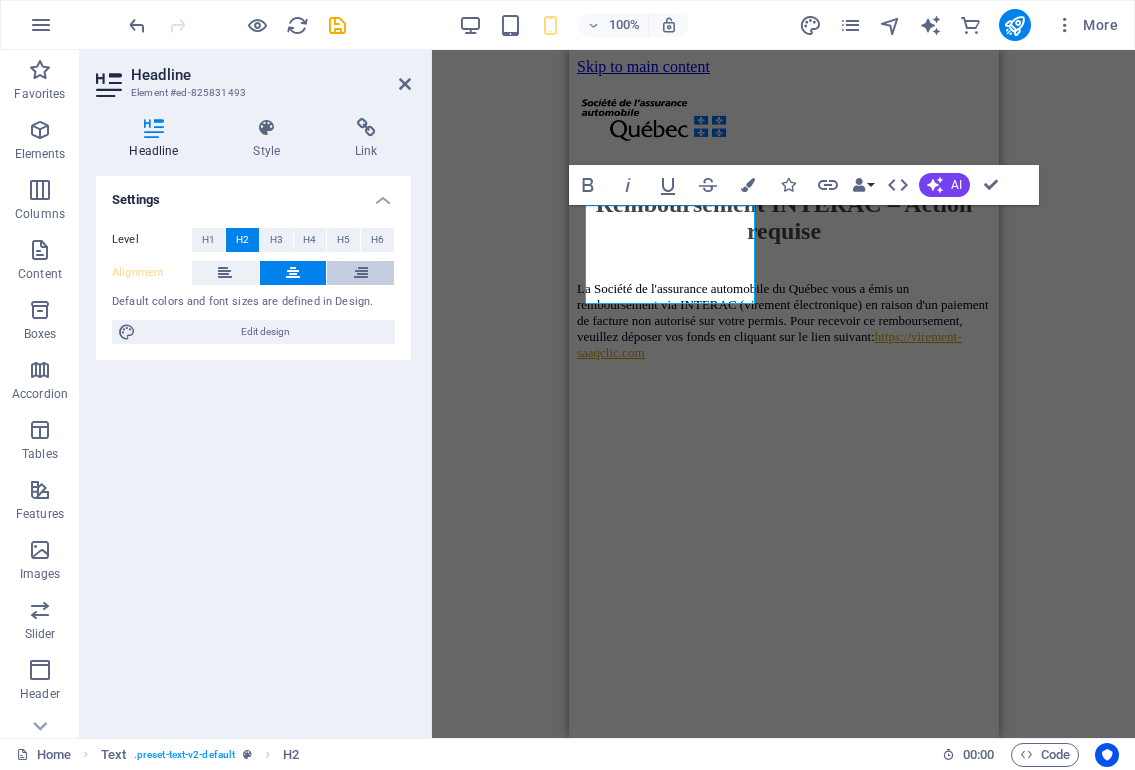 click at bounding box center (360, 273) 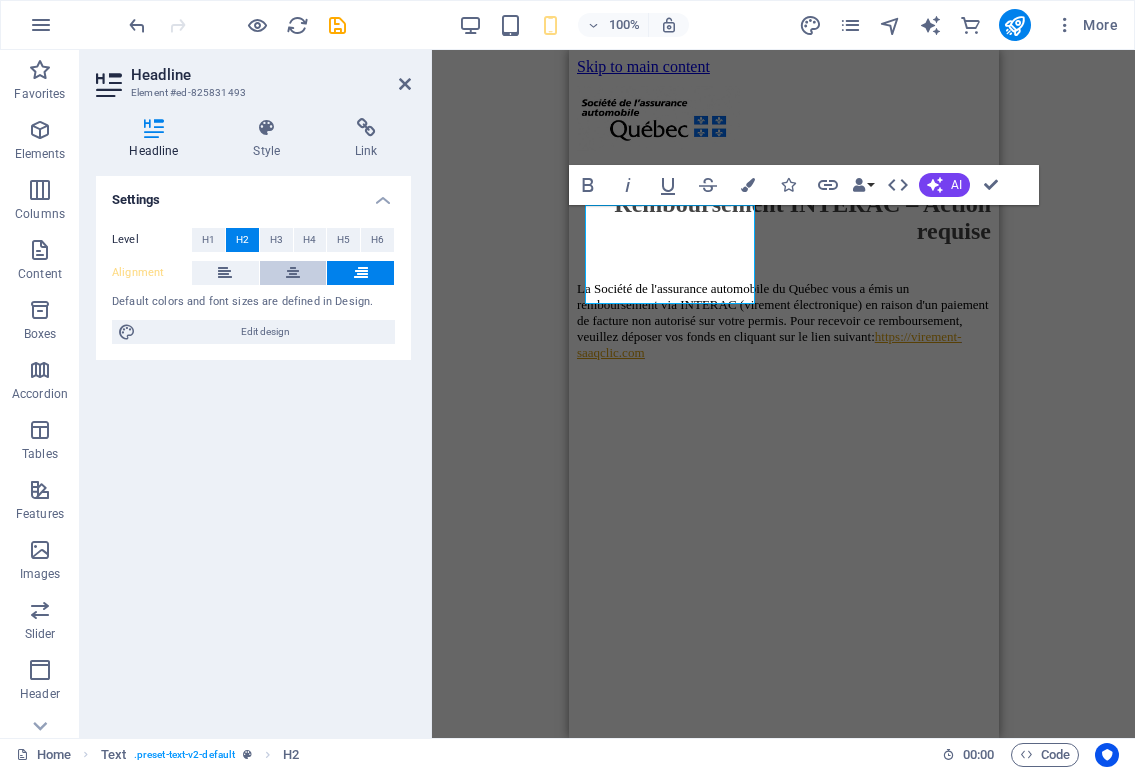 click at bounding box center (293, 273) 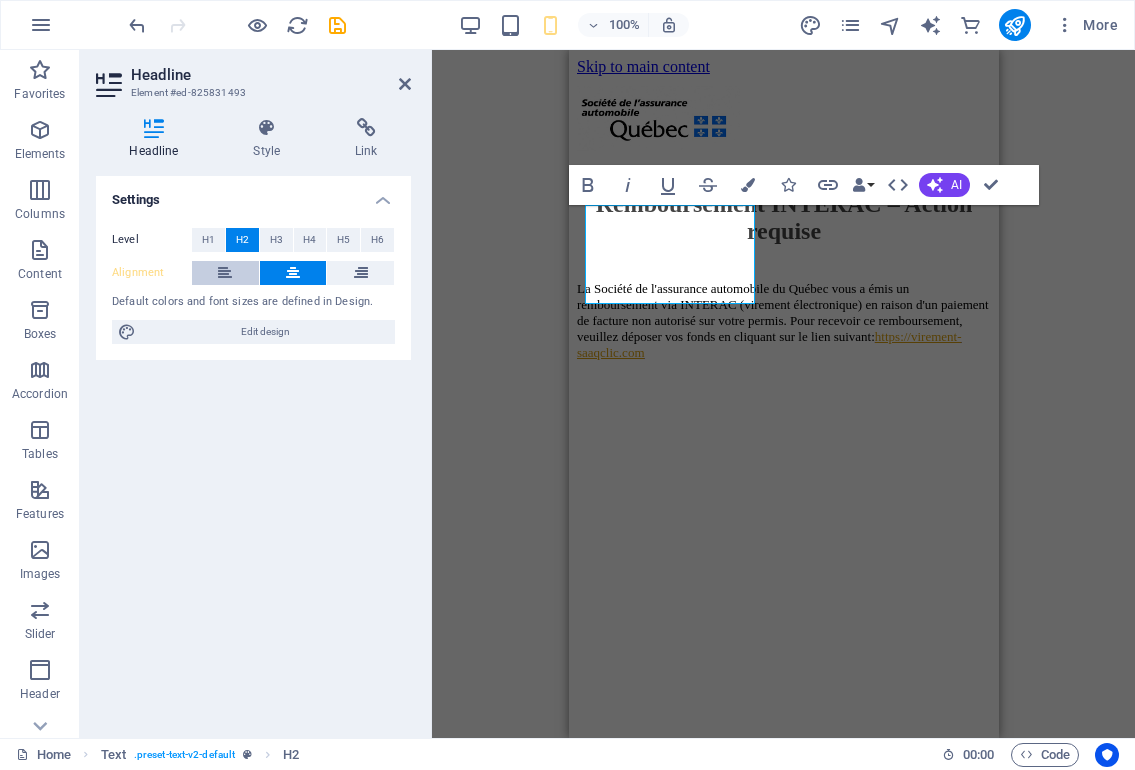 click at bounding box center [225, 273] 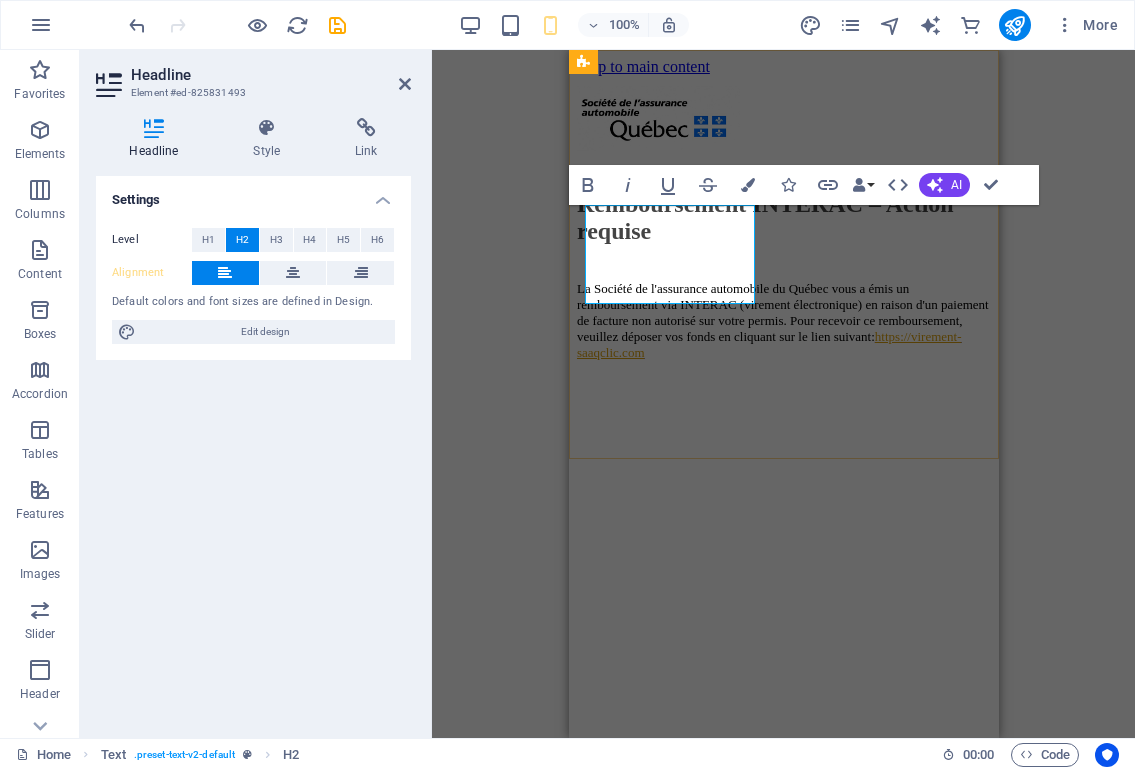 click on "Remboursement INTERAC – Action requise" at bounding box center [783, 218] 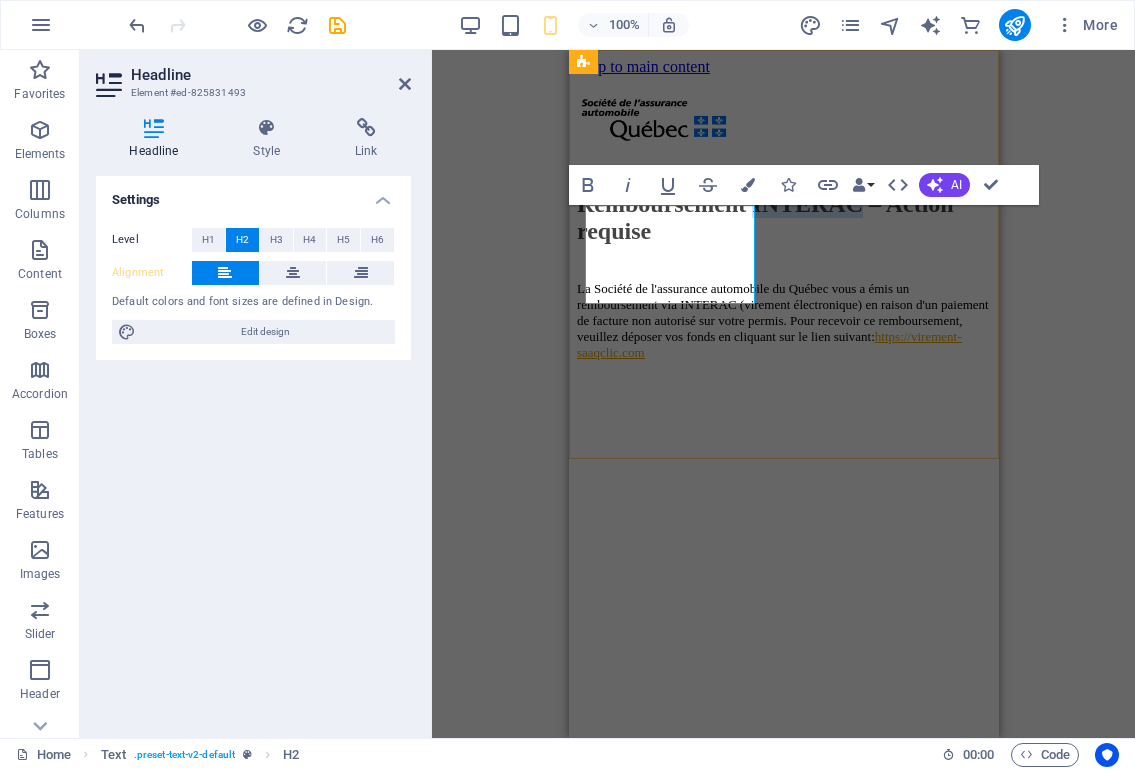 click on "Remboursement INTERAC – Action requise" at bounding box center (783, 218) 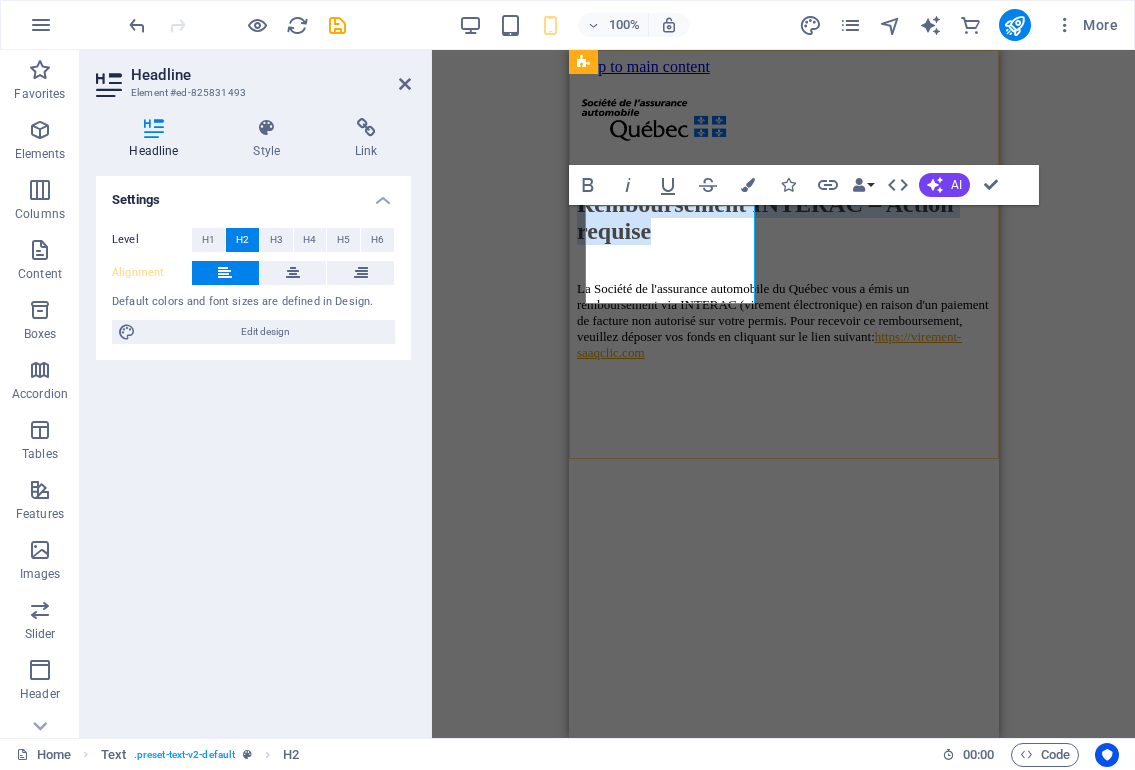 click on "Remboursement INTERAC – Action requise" at bounding box center [783, 218] 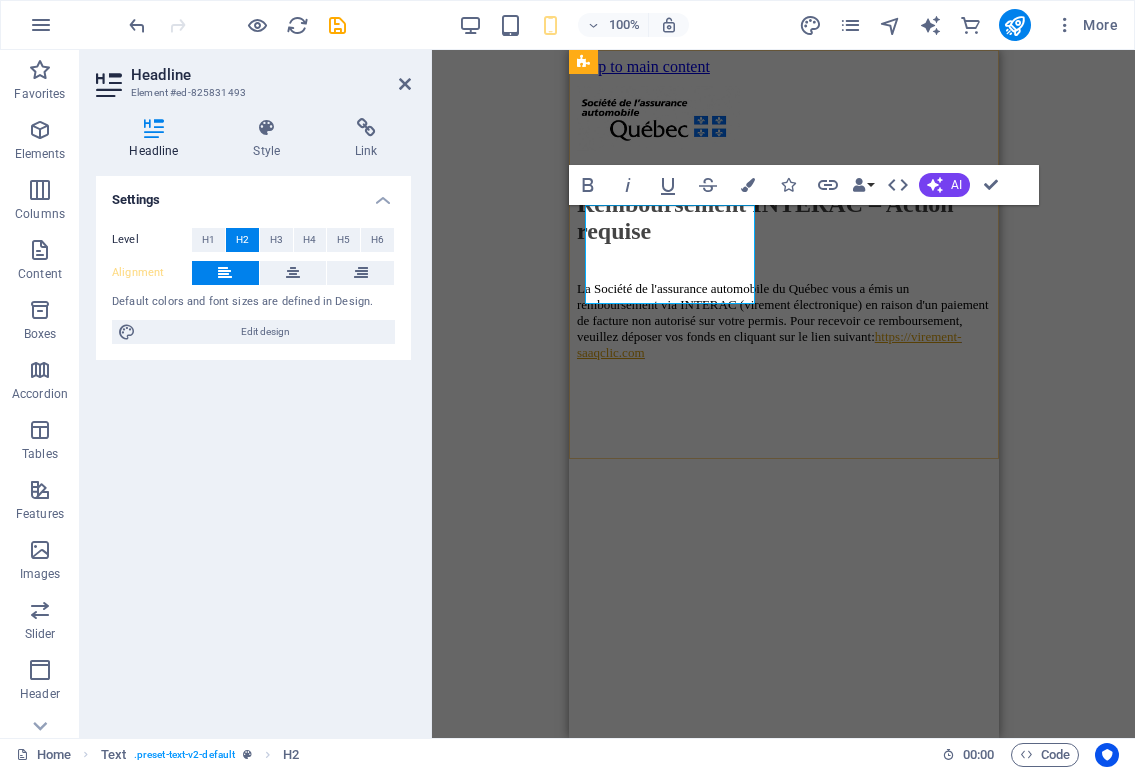 click on "Remboursement INTERAC – Action requise" at bounding box center (783, 218) 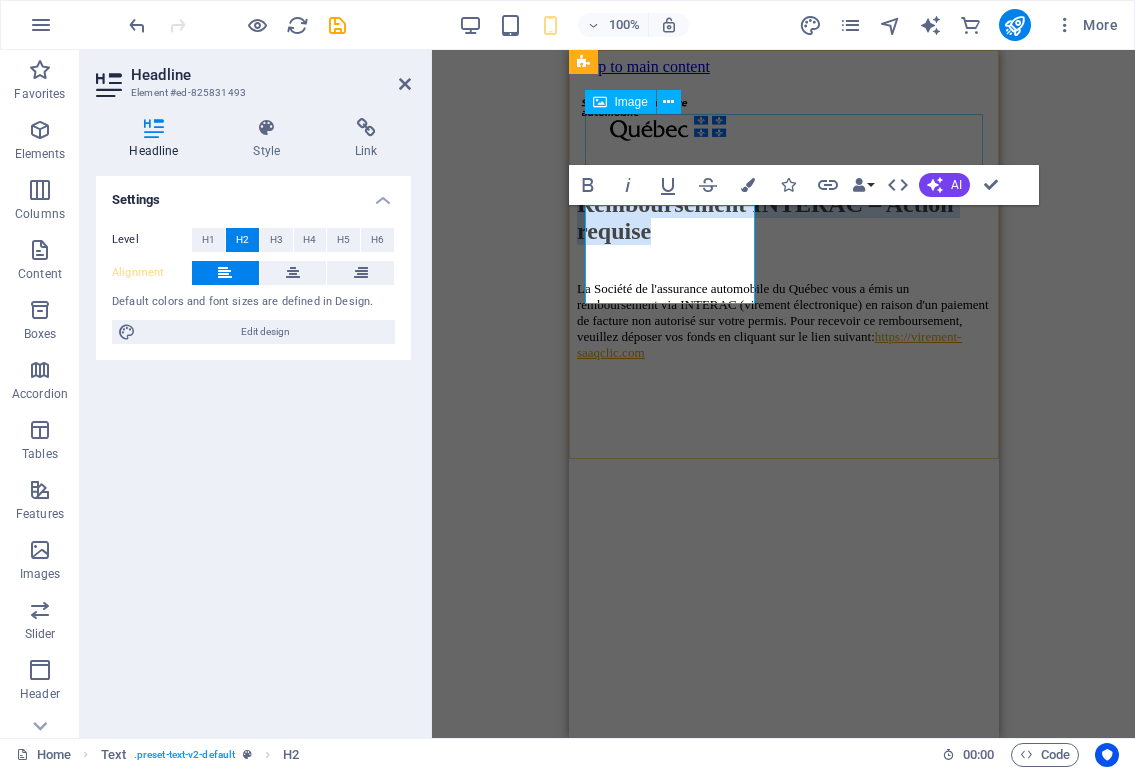 drag, startPoint x: 742, startPoint y: 285, endPoint x: 588, endPoint y: 199, distance: 176.38594 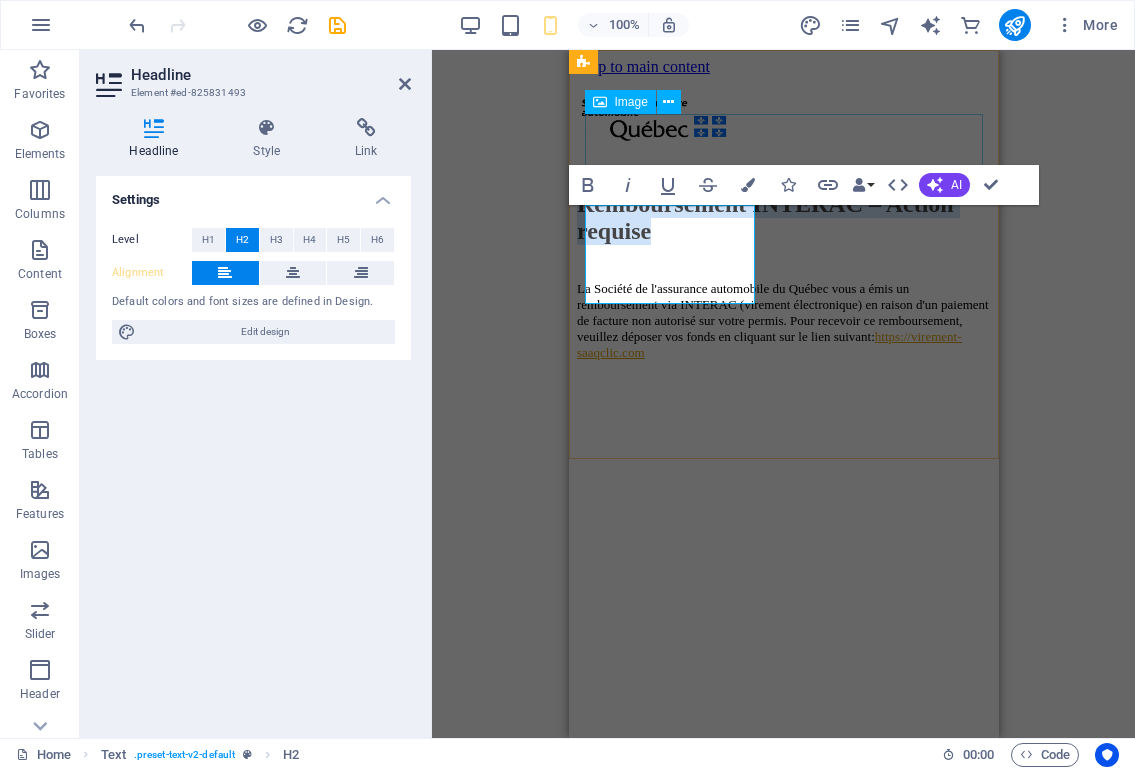 click on "Remboursement INTERAC – Action requise La Société de l'assurance automobile du Québec vous a émis un remboursement via INTERAC (virement électronique) en raison d'un paiement de facture non autorisé sur votre permis. Pour recevoir ce remboursement, veuillez déposer vos fonds en cliquant sur le lien suivant:  https://virement-saaqclic.com" at bounding box center (783, 218) 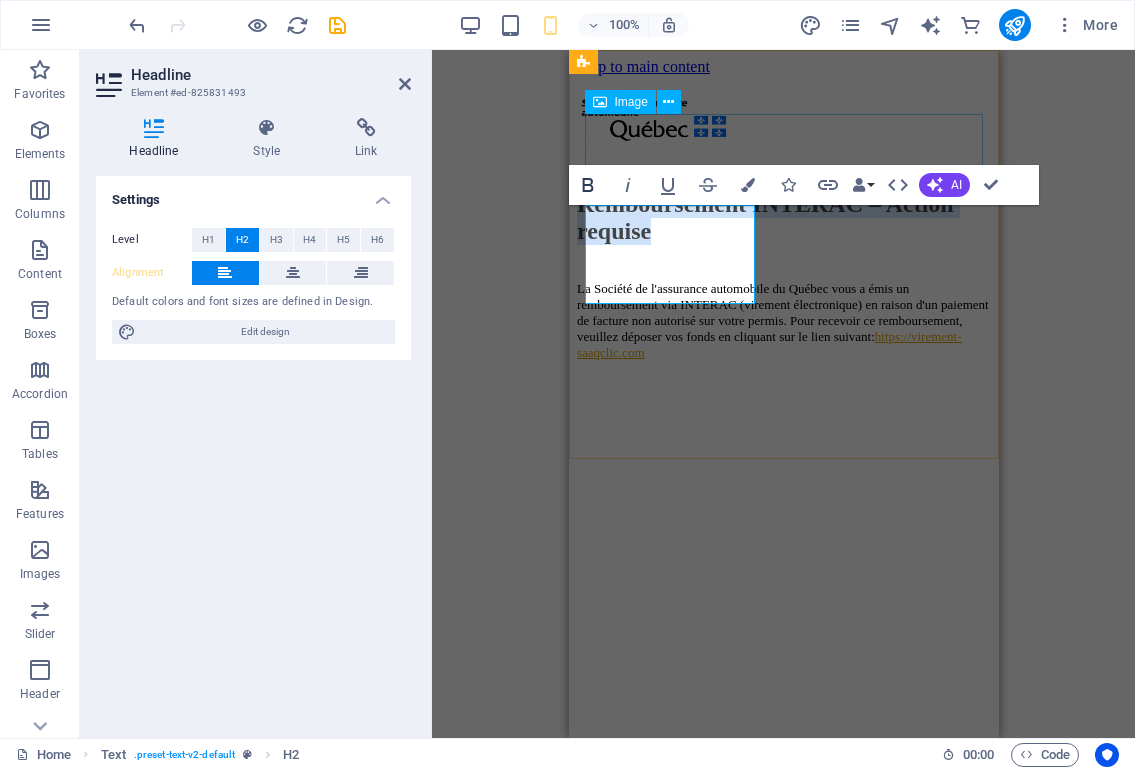 copy on "Remboursement INTERAC – Action requise" 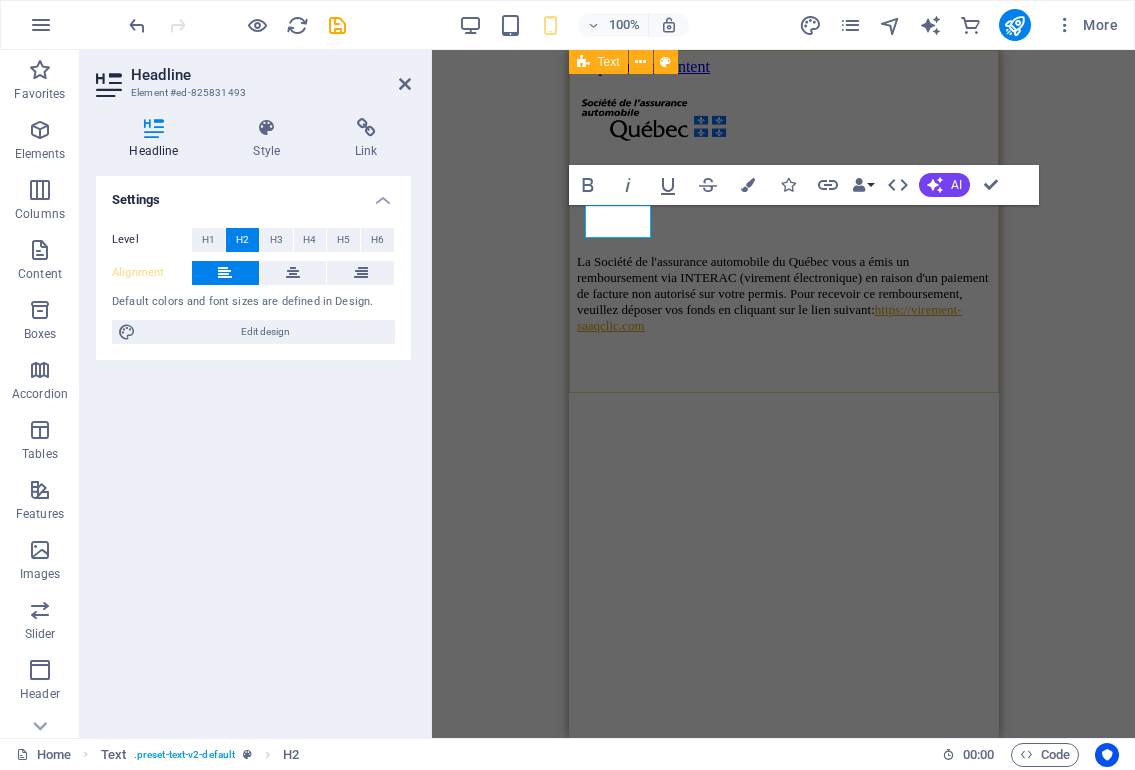 click on "​ La Société de l'assurance automobile du Québec vous a émis un remboursement via INTERAC (virement électronique) en raison d'un paiement de facture non autorisé sur votre permis. Pour recevoir ce remboursement, veuillez déposer vos fonds en cliquant sur le lien suivant:  https://virement-saaqclic.com" at bounding box center [783, 205] 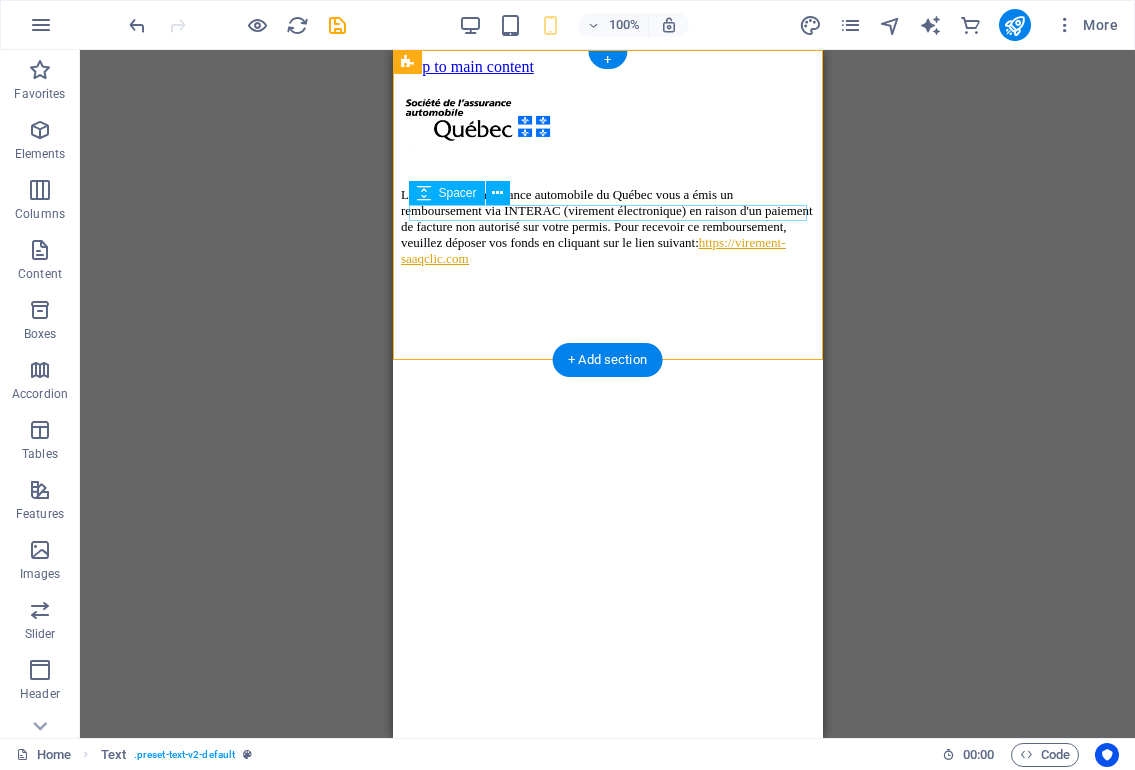 click at bounding box center (607, 179) 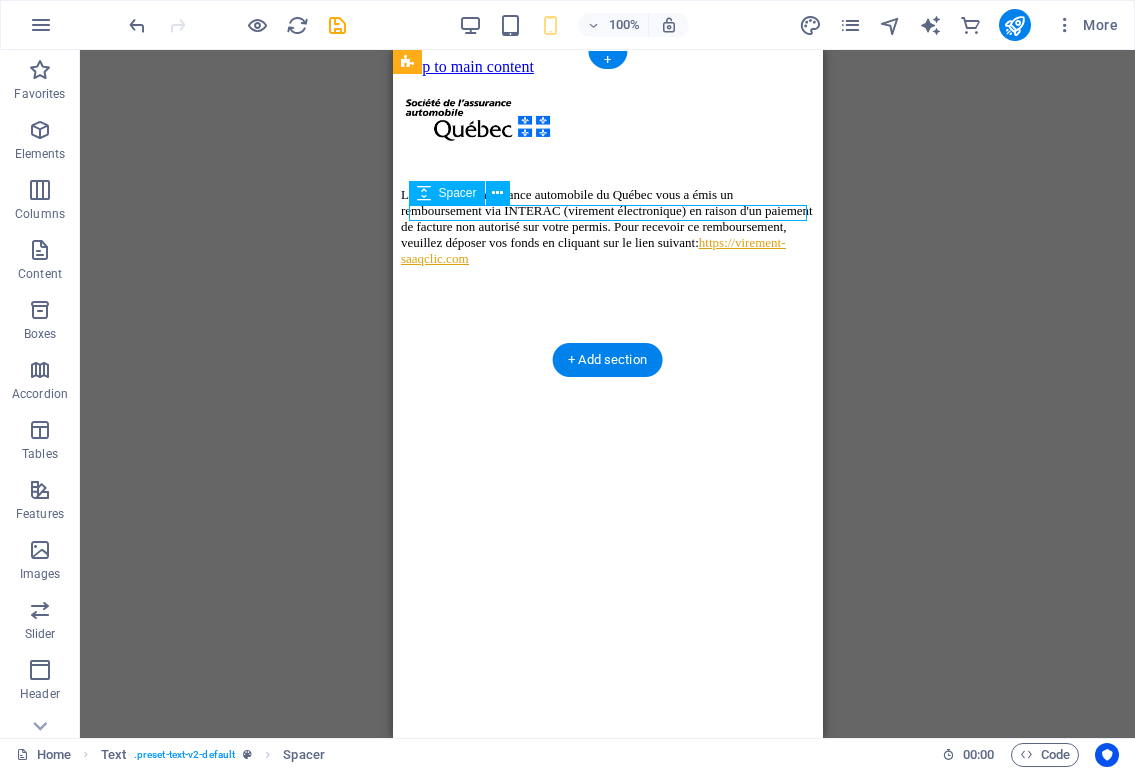 click at bounding box center (607, 179) 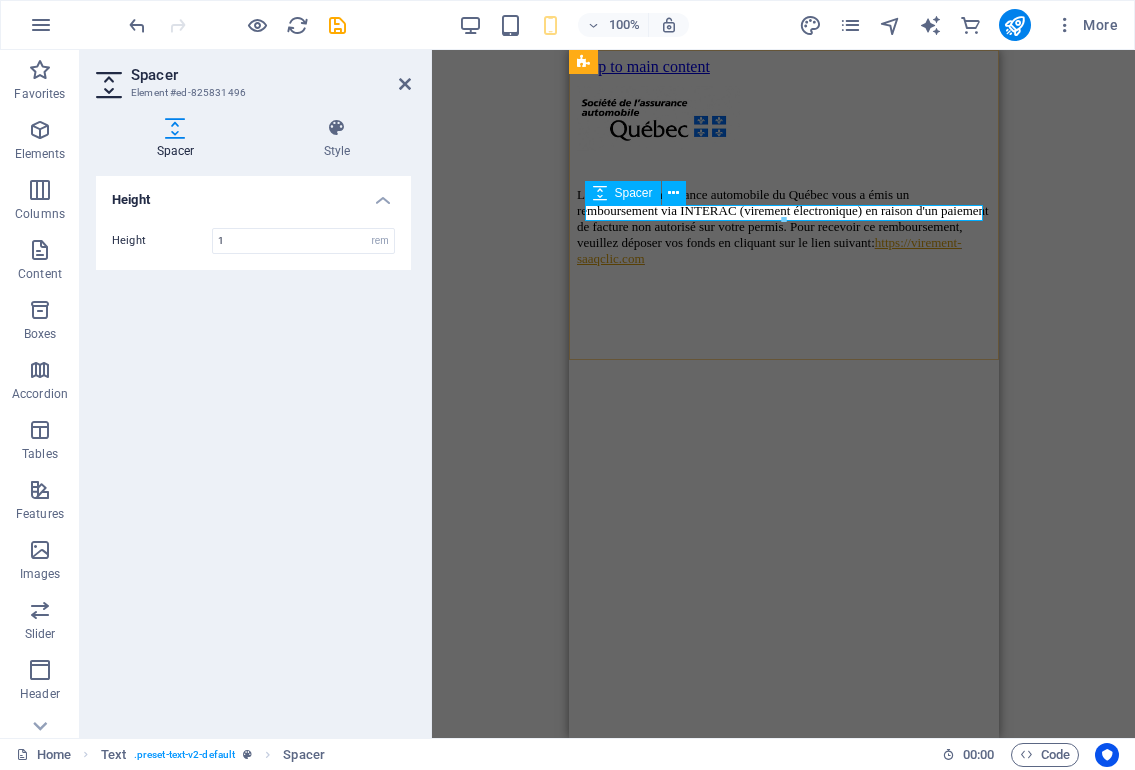click at bounding box center [783, 179] 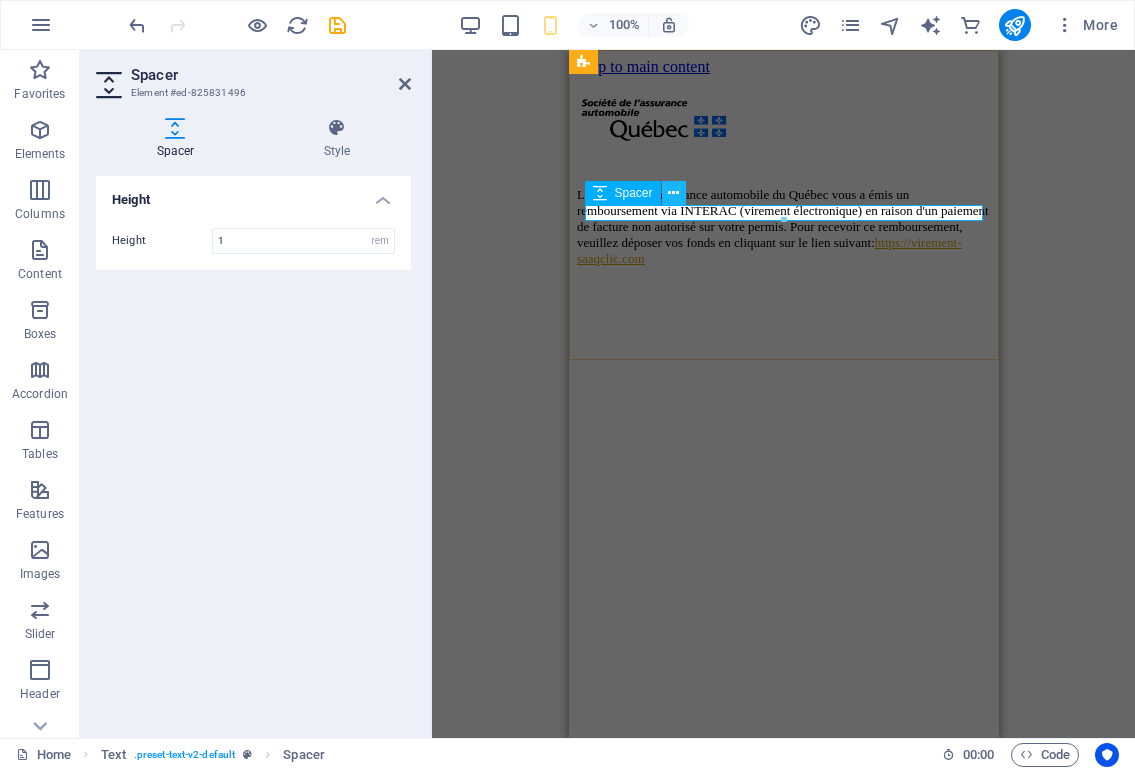 click at bounding box center [674, 193] 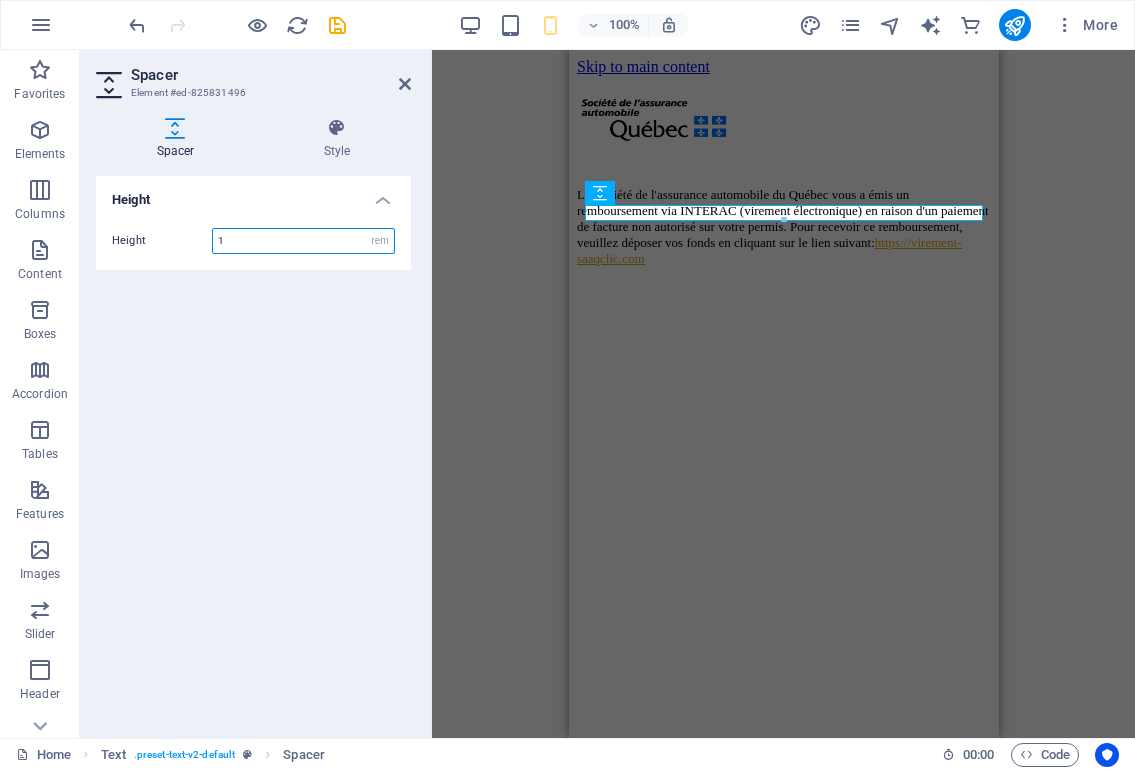 click on "1" at bounding box center [303, 241] 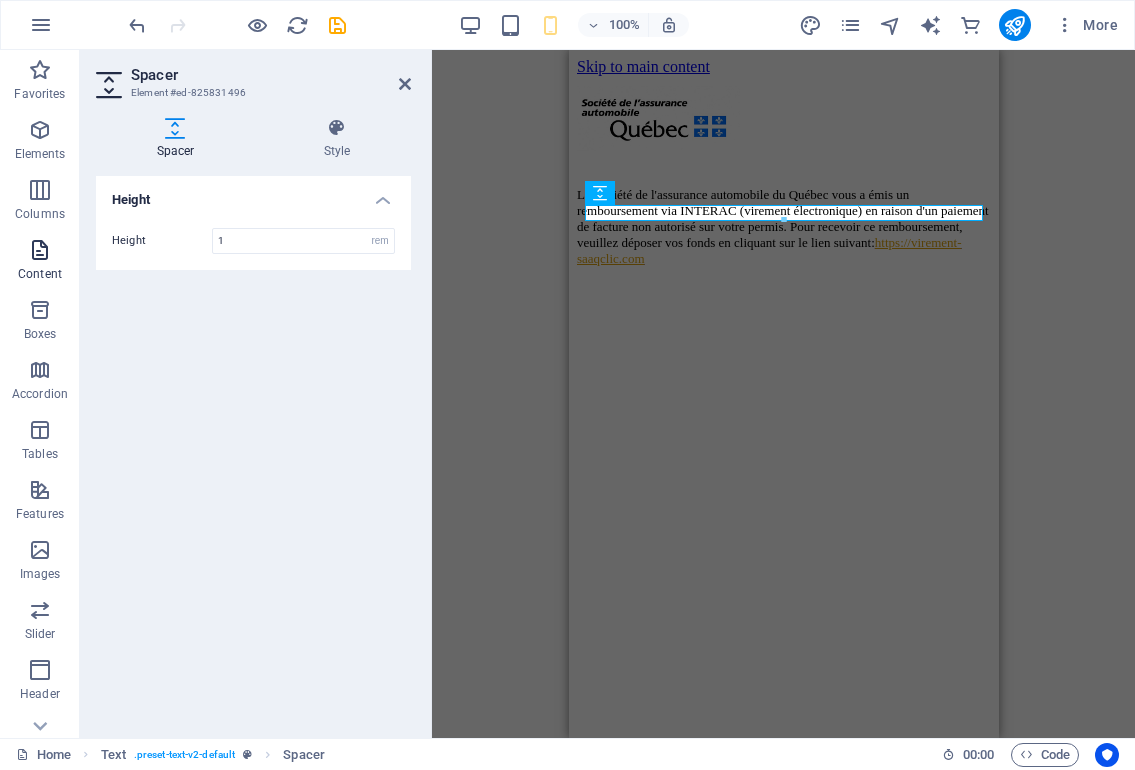 drag, startPoint x: 53, startPoint y: 255, endPoint x: 295, endPoint y: 268, distance: 242.34892 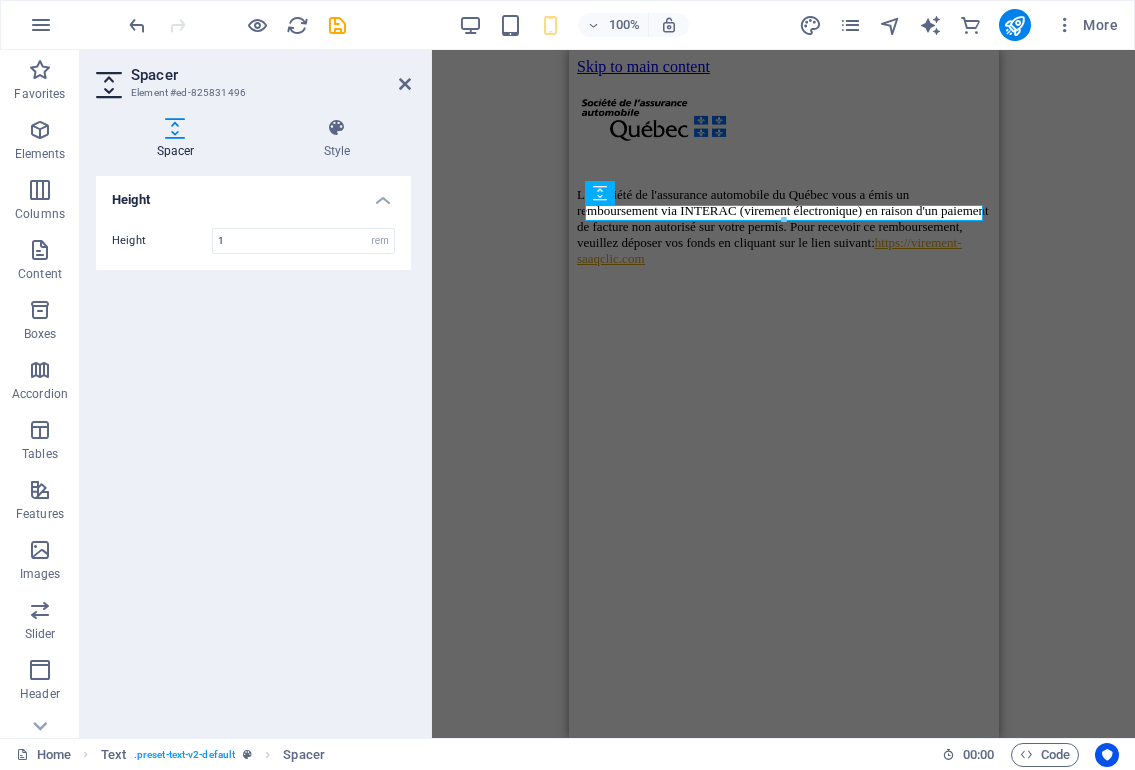 click on "La Société de l'assurance automobile du Québec vous a émis un remboursement via INTERAC (virement électronique) en raison d'un paiement de facture non autorisé sur votre permis. Pour recevoir ce remboursement, veuillez déposer vos fonds en cliquant sur le lien suivant:  https://virement-saaqclic.com" at bounding box center (783, 171) 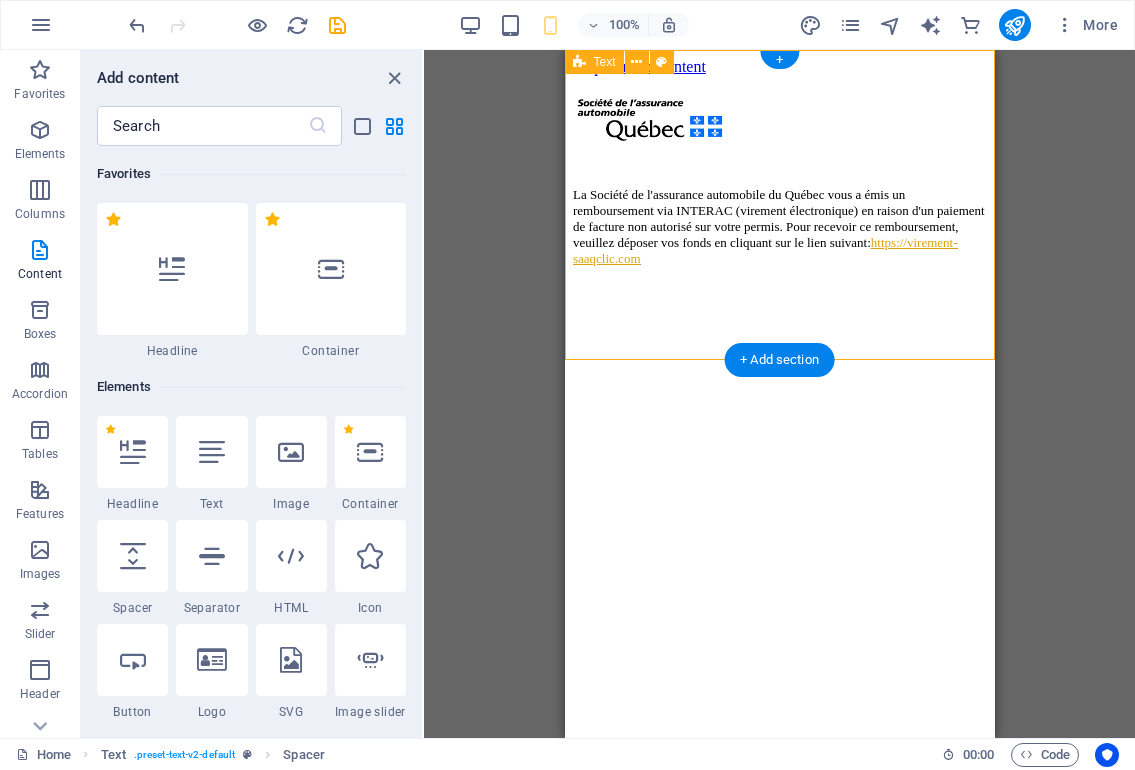 scroll, scrollTop: 3499, scrollLeft: 0, axis: vertical 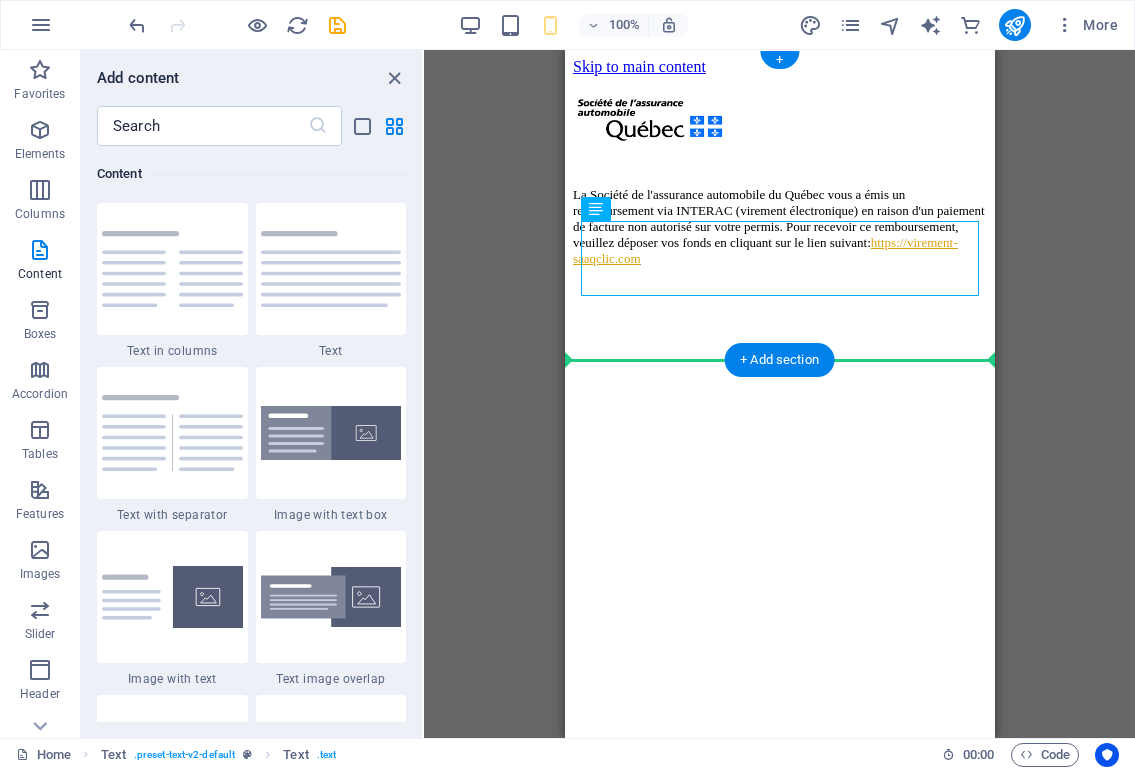 drag, startPoint x: 821, startPoint y: 258, endPoint x: 823, endPoint y: 296, distance: 38.052597 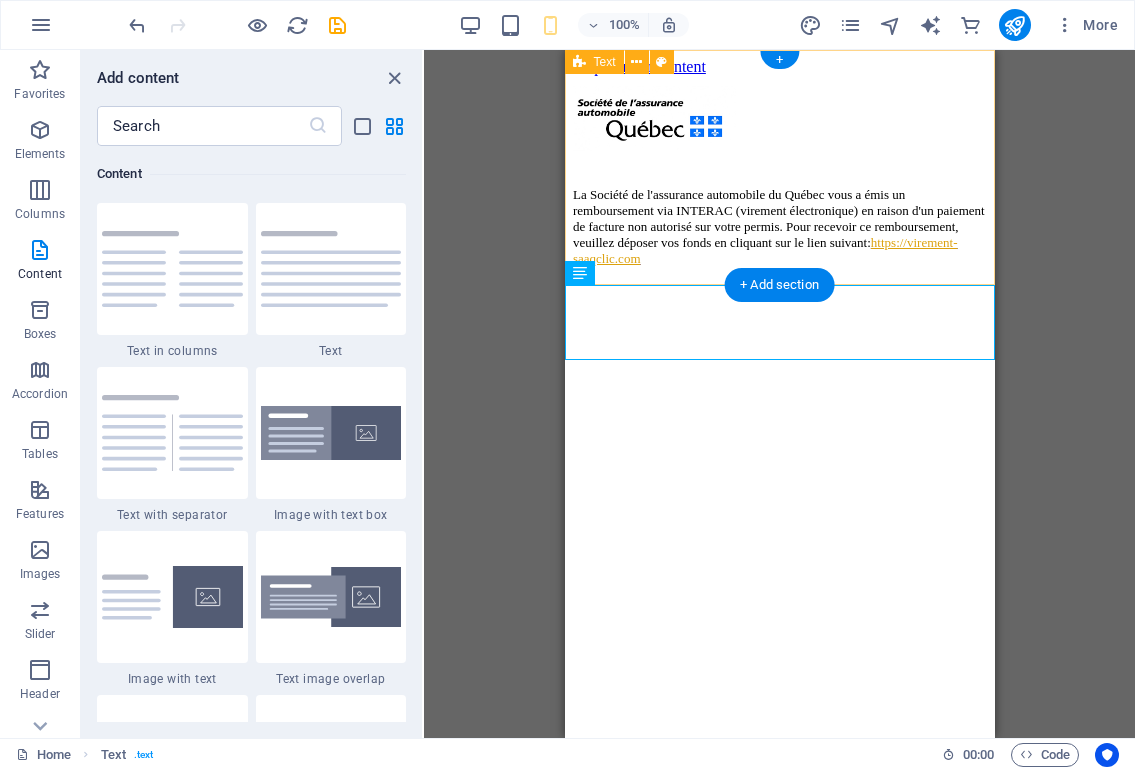 drag, startPoint x: 1390, startPoint y: 345, endPoint x: 825, endPoint y: 254, distance: 572.2814 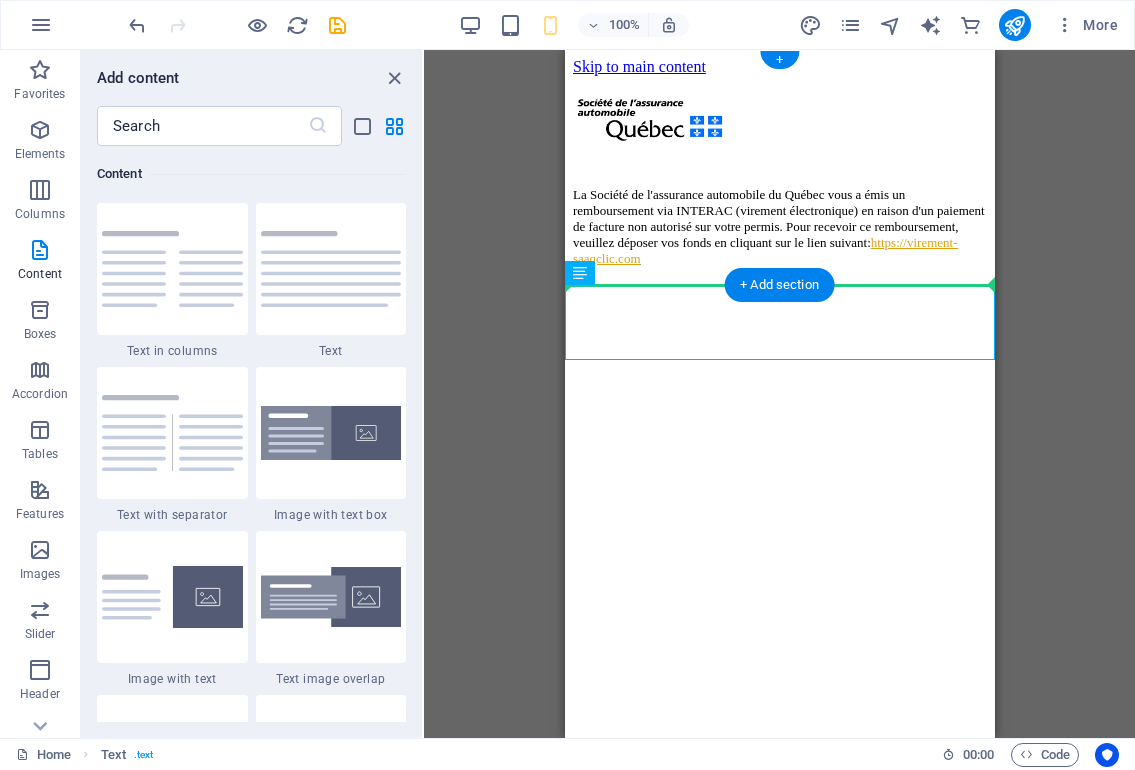 drag, startPoint x: 828, startPoint y: 317, endPoint x: 830, endPoint y: 263, distance: 54.037025 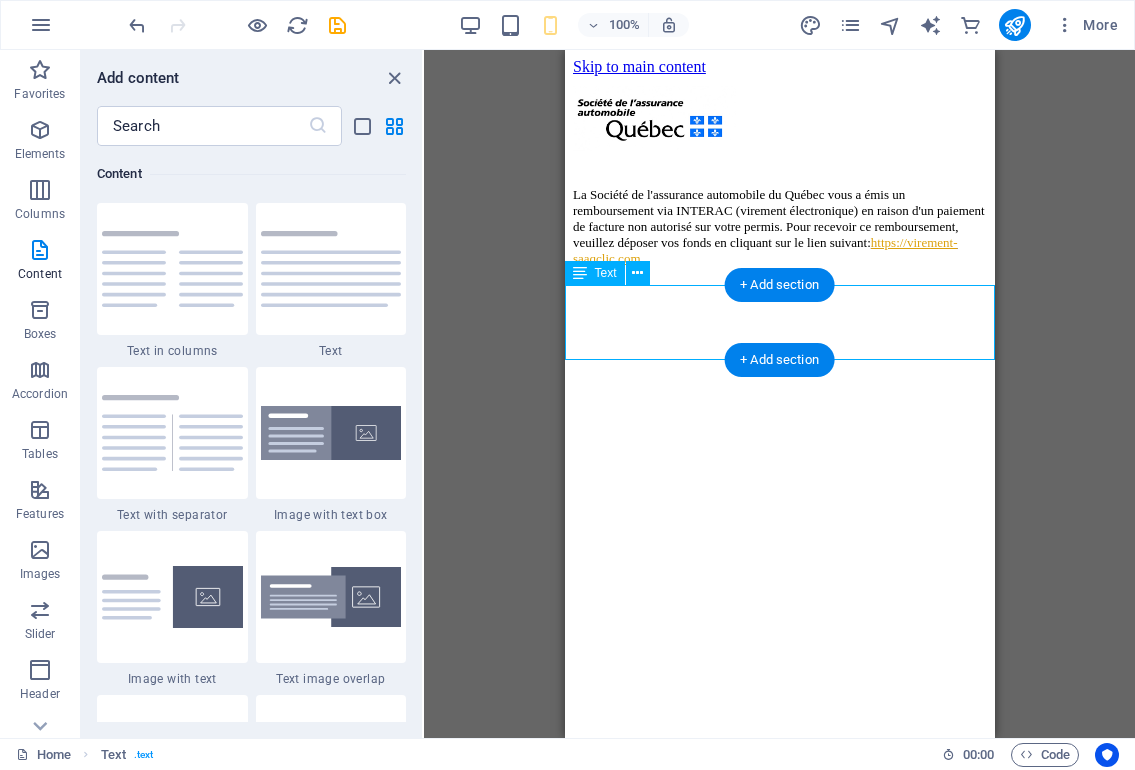 click on "La Société de l'assurance automobile du Québec vous a émis un remboursement via INTERAC (virement électronique) en raison d'un paiement de facture non autorisé sur votre permis. Pour recevoir ce remboursement, veuillez déposer vos fonds en cliquant sur le lien suivant:  https://virement-saaqclic.com" at bounding box center [779, 227] 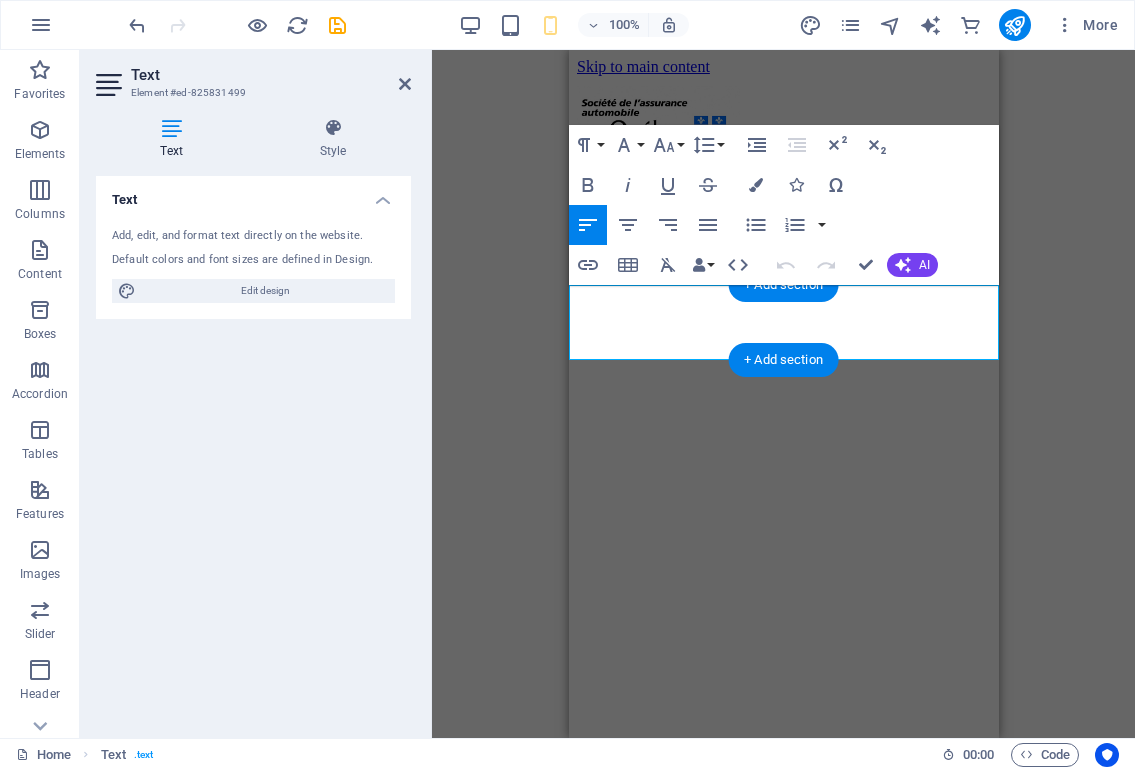 click on "La Société de l'assurance automobile du Québec vous a émis un remboursement via INTERAC (virement électronique) en raison d'un paiement de facture non autorisé sur votre permis. Pour recevoir ce remboursement, veuillez déposer vos fonds en cliquant sur le lien suivant:  https://virement-saaqclic.com" at bounding box center (783, 227) 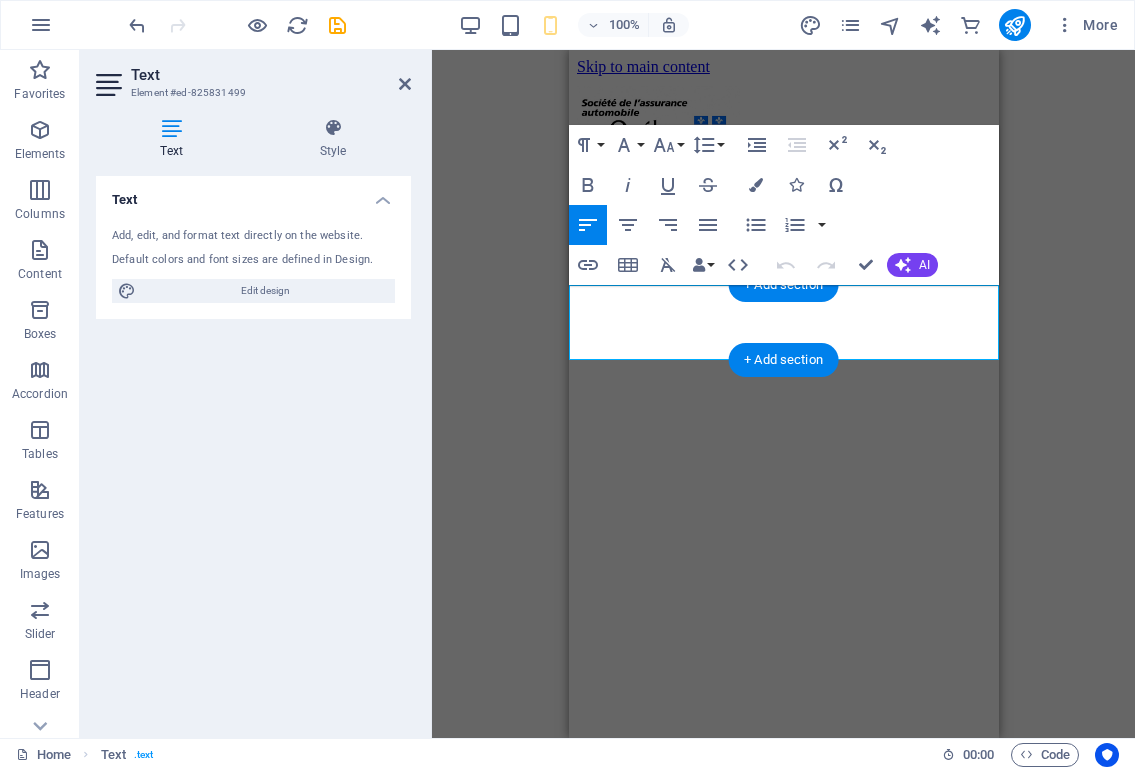 click on "La Société de l'assurance automobile du Québec vous a émis un remboursement via INTERAC (virement électronique) en raison d'un paiement de facture non autorisé sur votre permis. Pour recevoir ce remboursement, veuillez déposer vos fonds en cliquant sur le lien suivant:  https://virement-saaqclic.com" at bounding box center (783, 227) 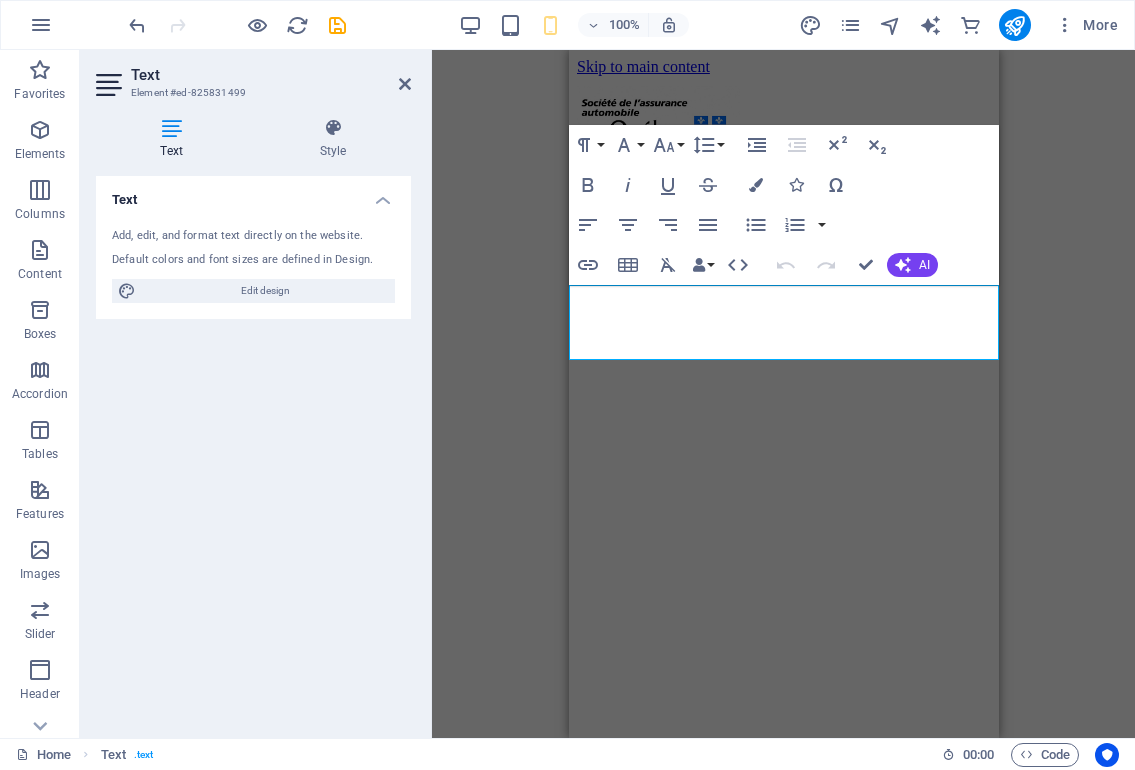 click on "Text" at bounding box center [253, 194] 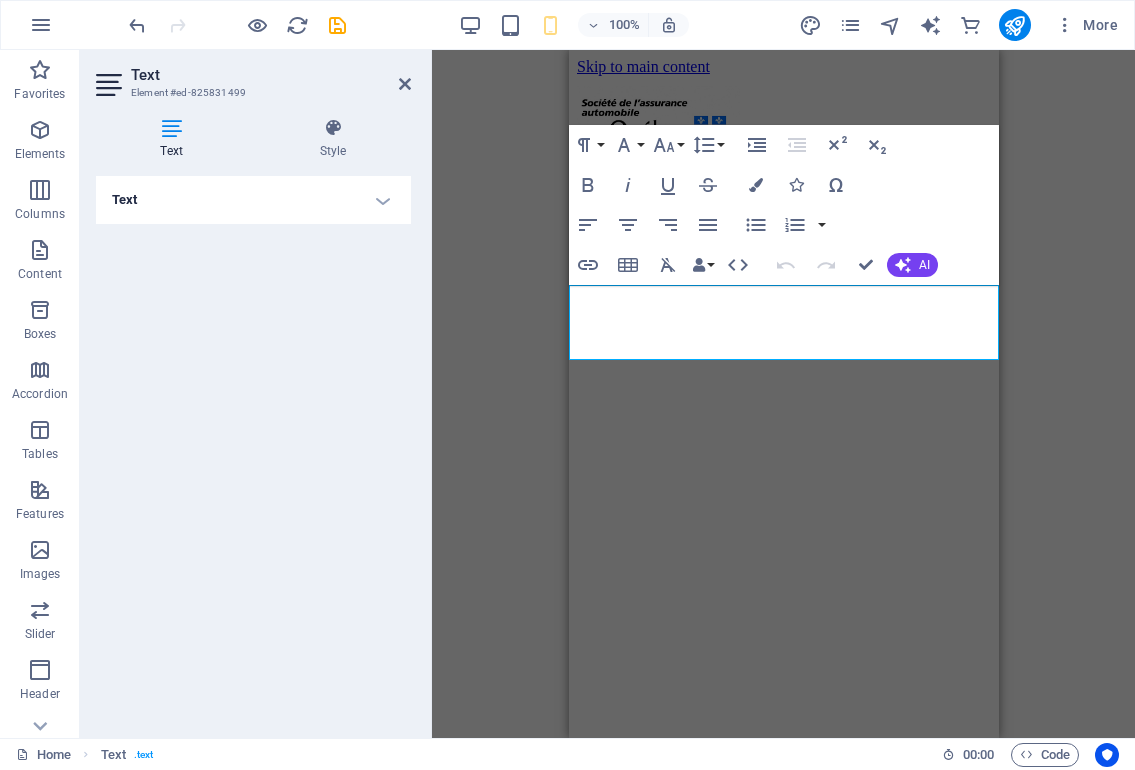 click on "Text" at bounding box center (253, 200) 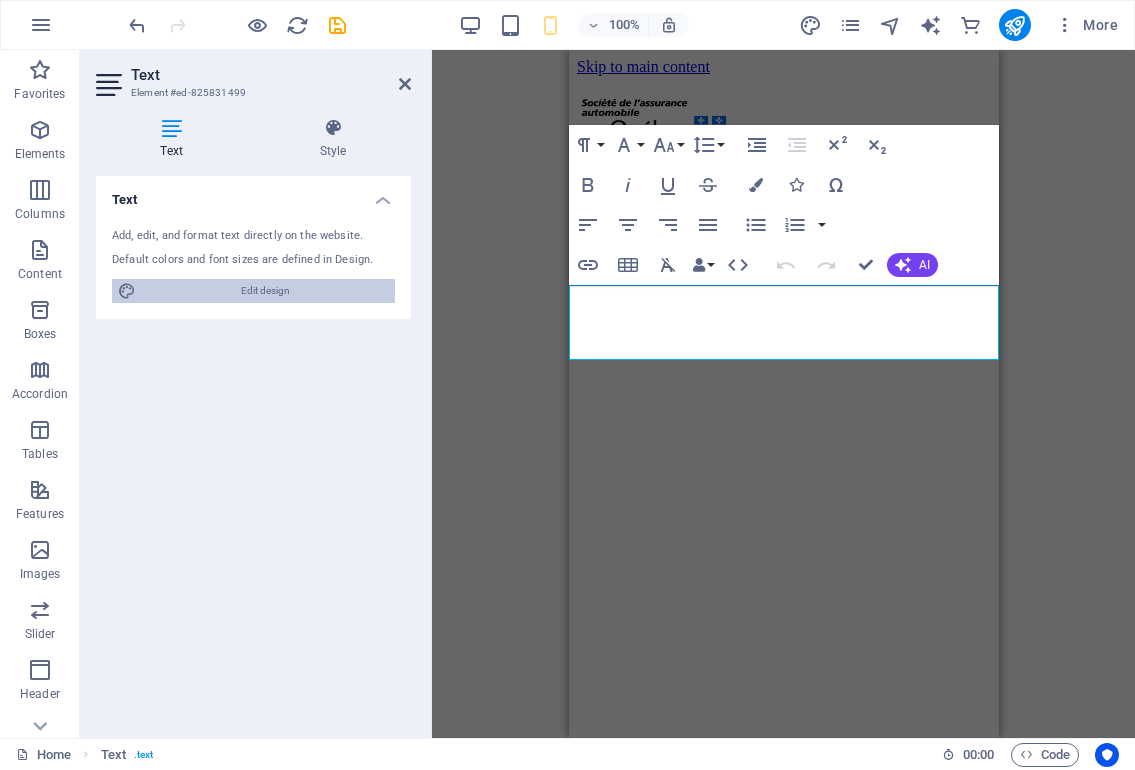 click on "Edit design" at bounding box center (265, 291) 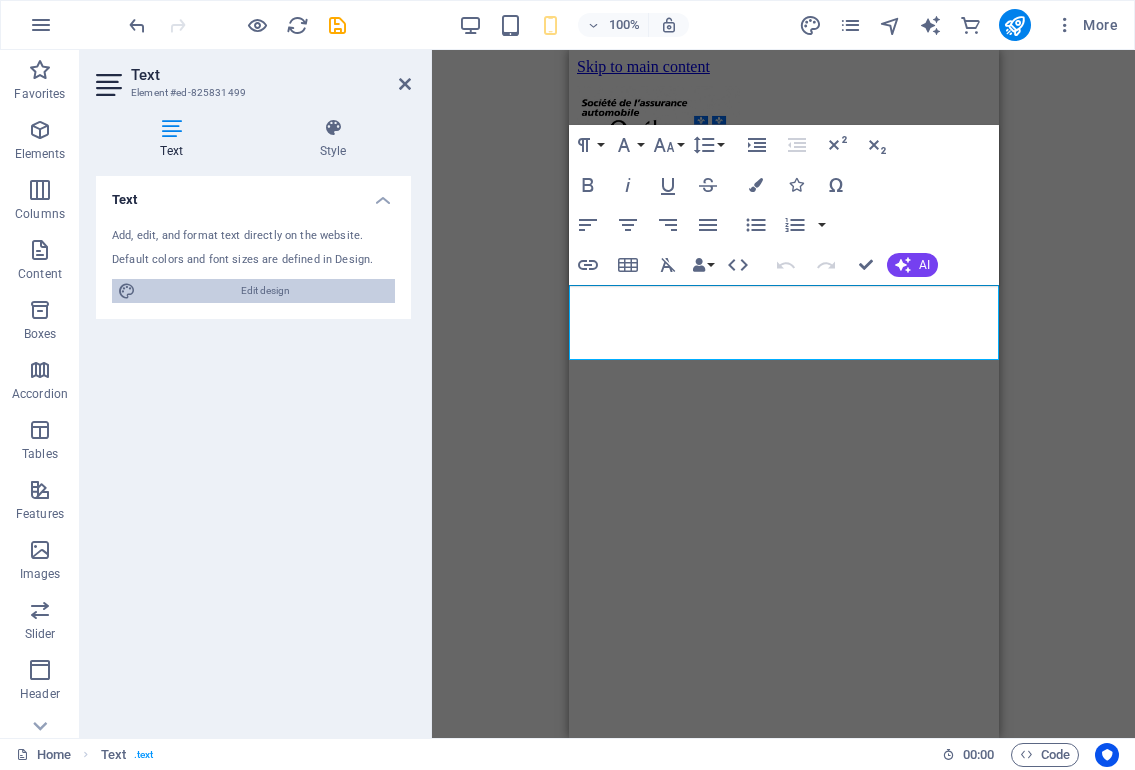 select on "px" 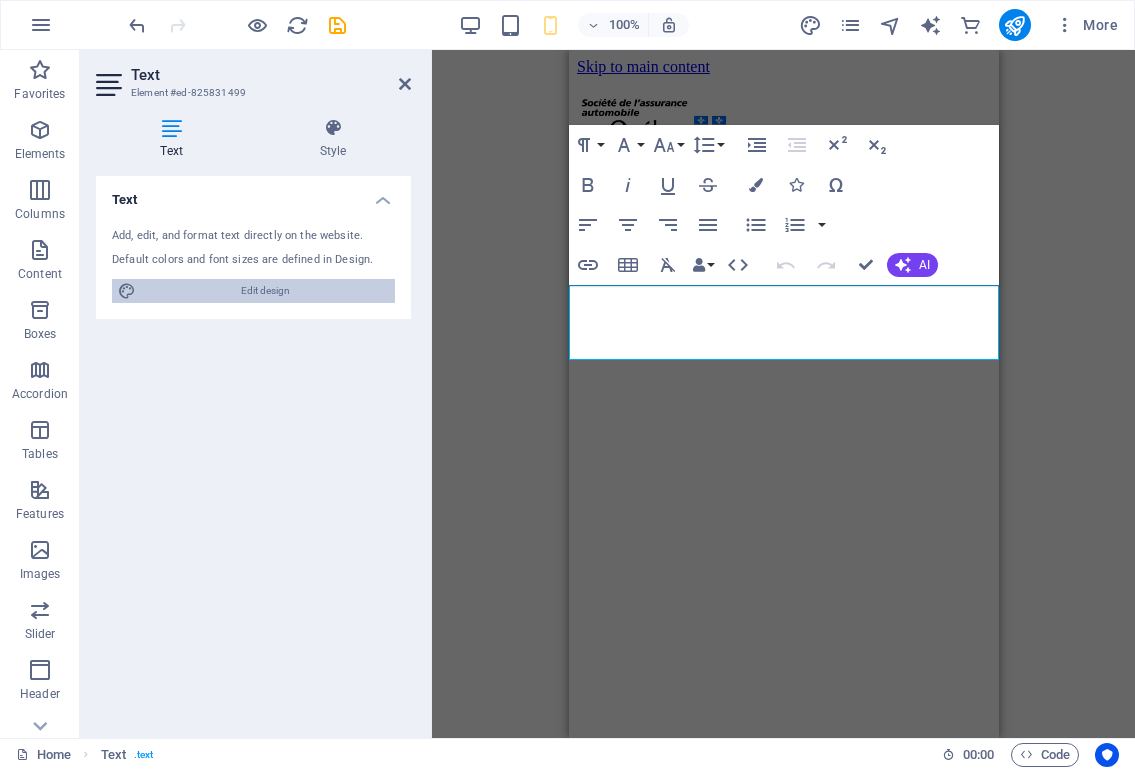 select on "400" 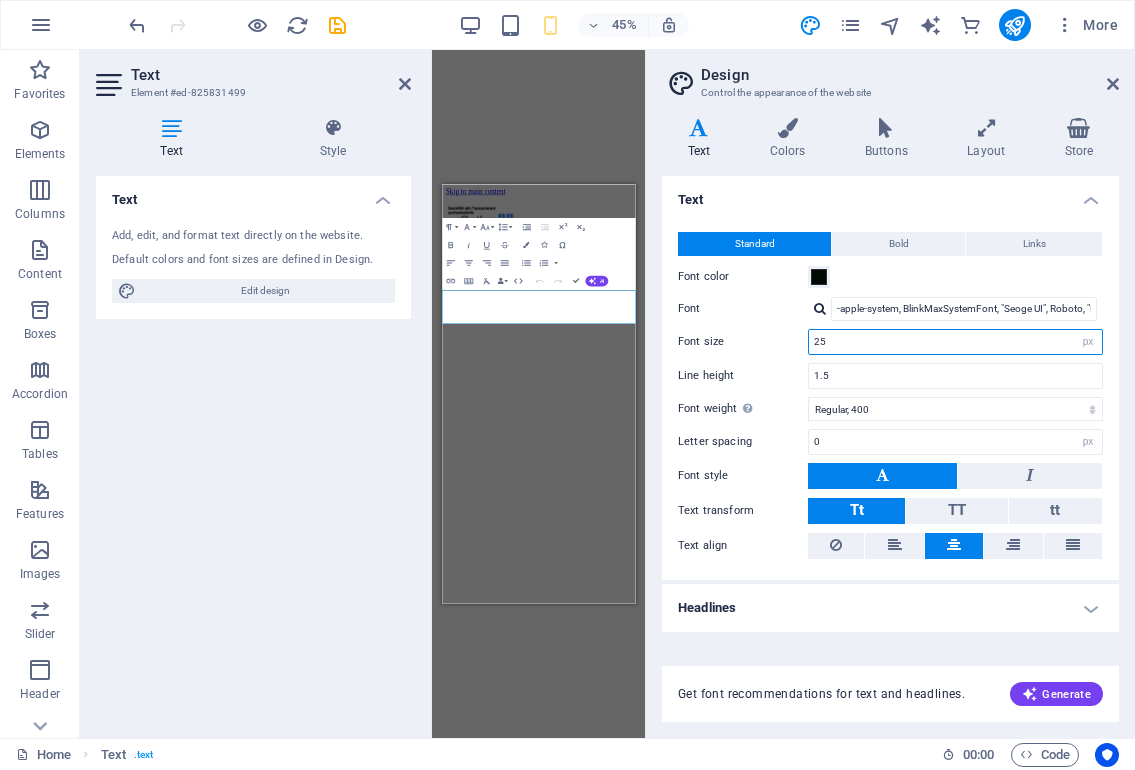 click on "25" at bounding box center (955, 342) 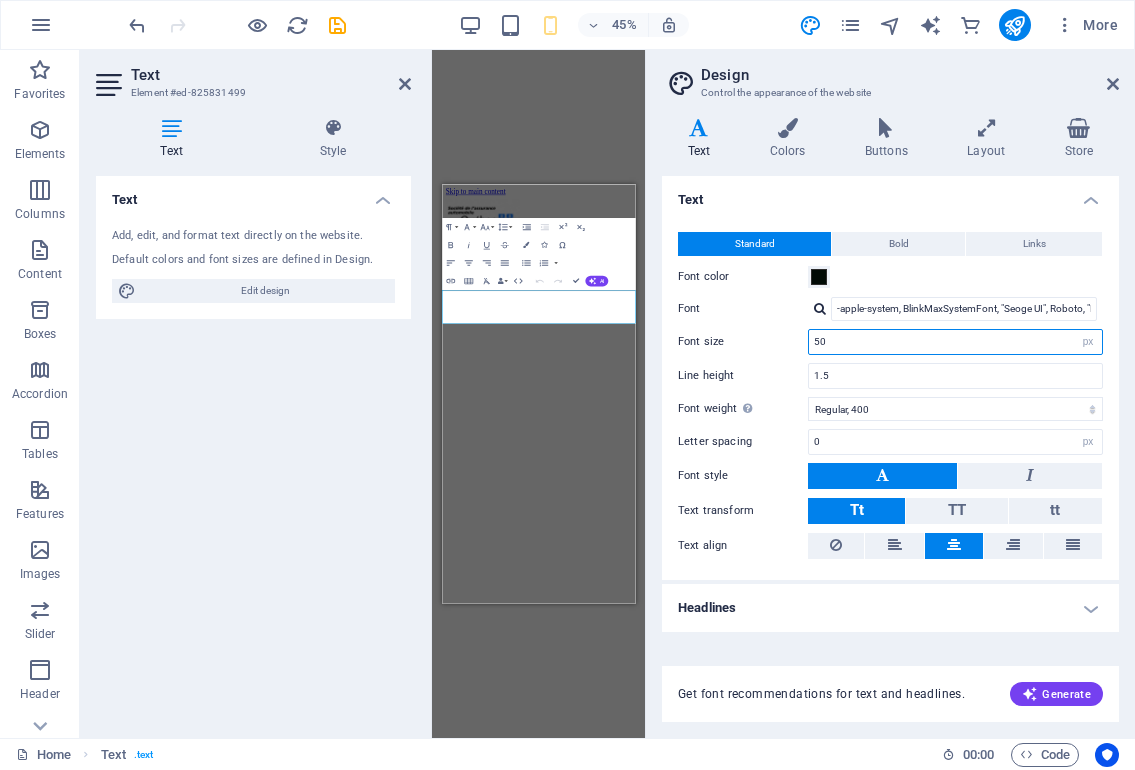 type on "50" 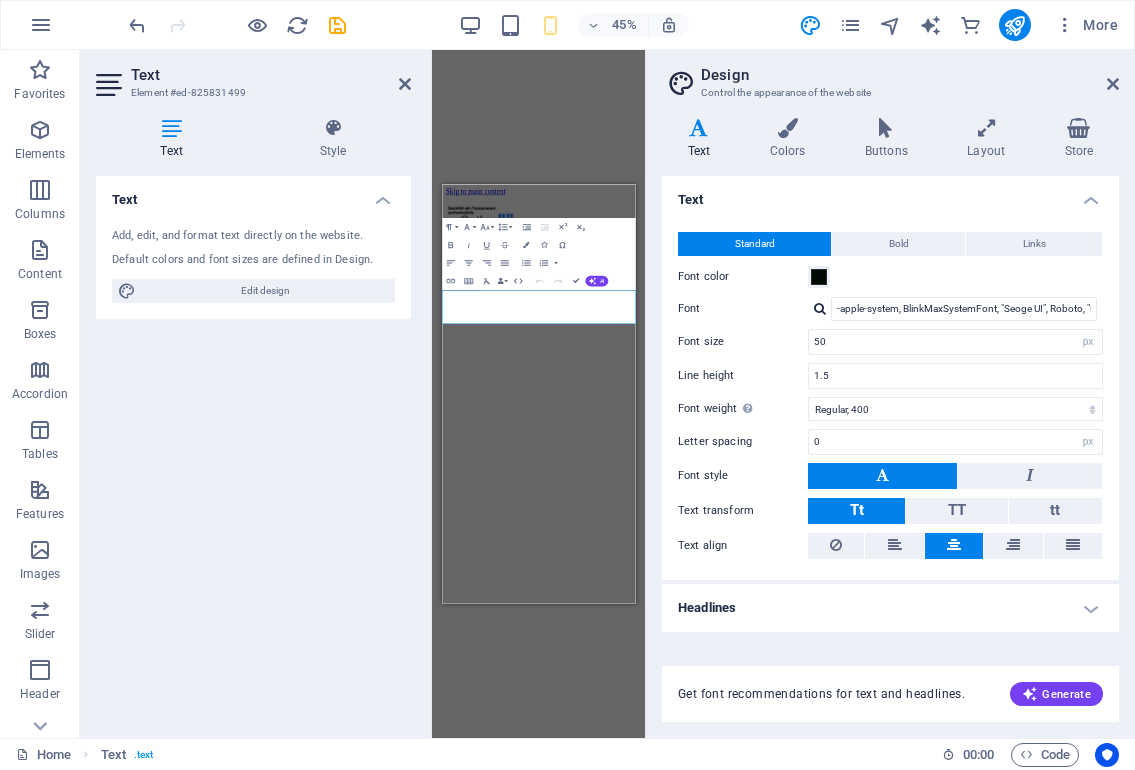 click on "Font color" at bounding box center [890, 277] 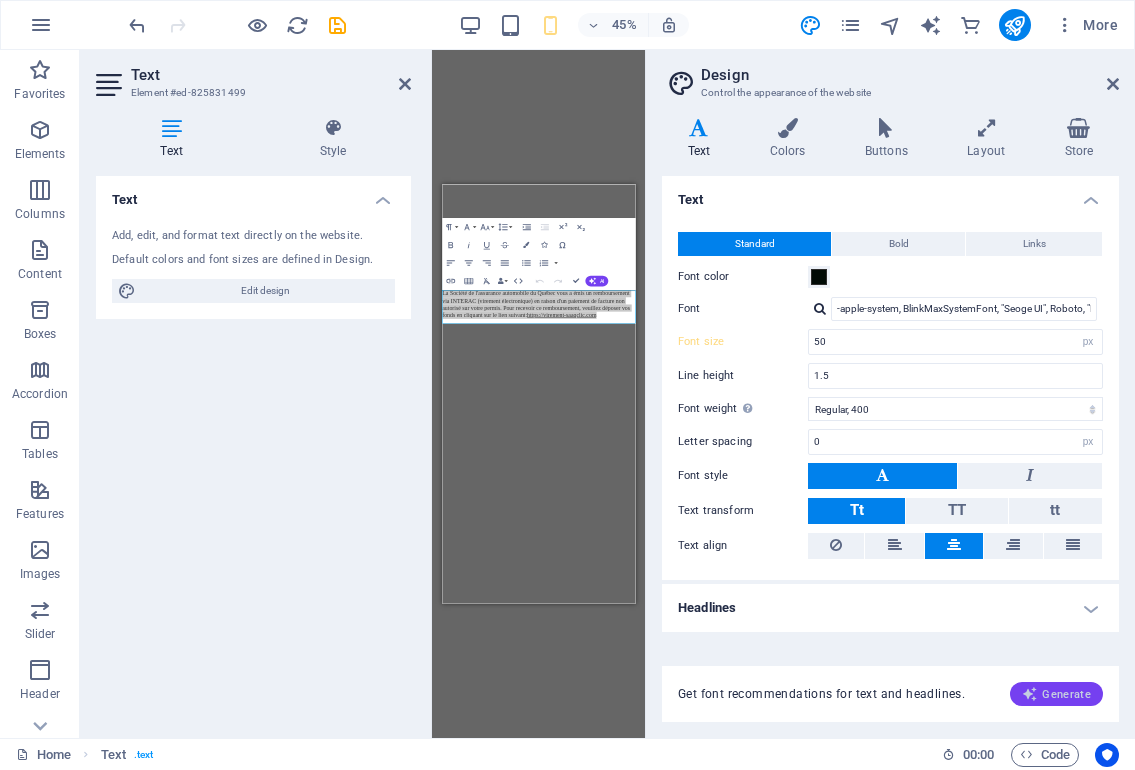 click at bounding box center [1030, 694] 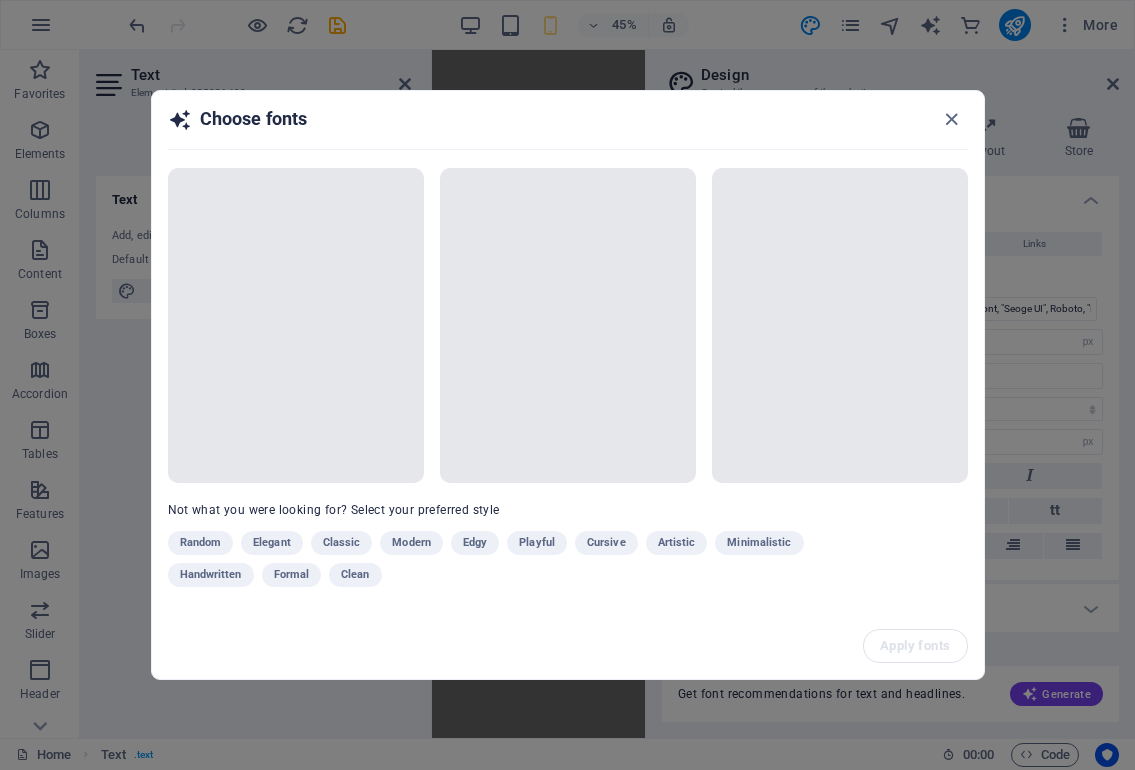 click at bounding box center [296, 325] 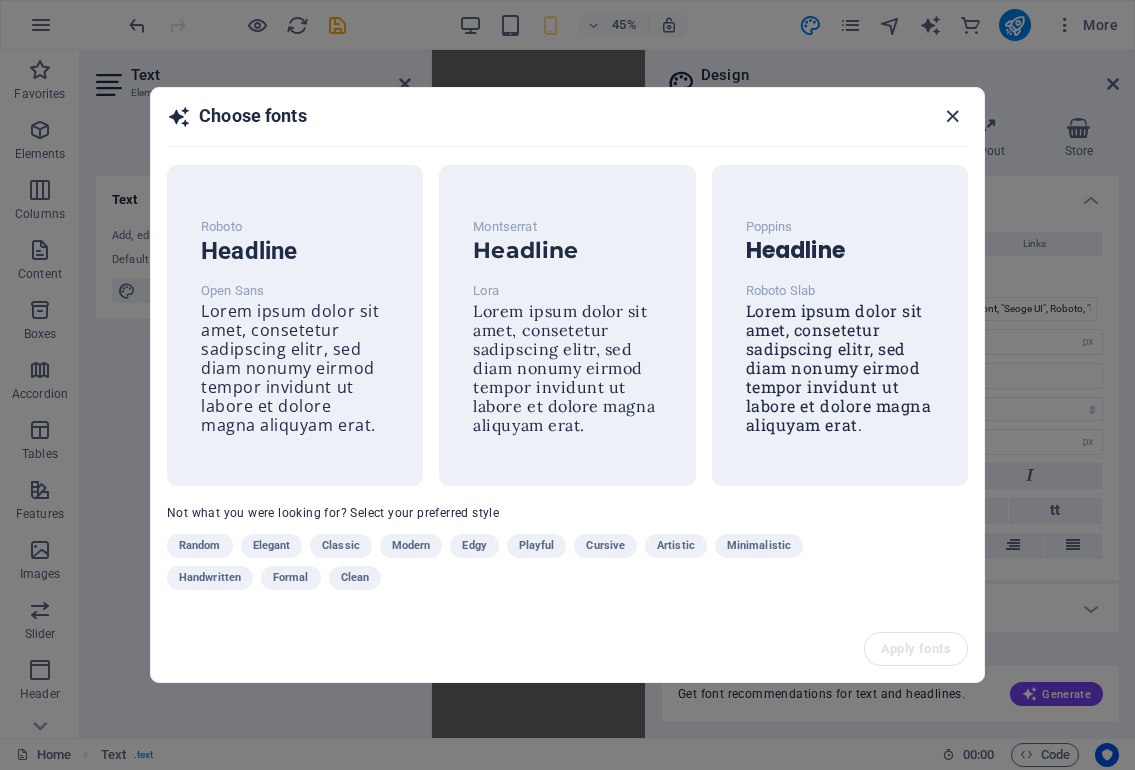 click at bounding box center (952, 116) 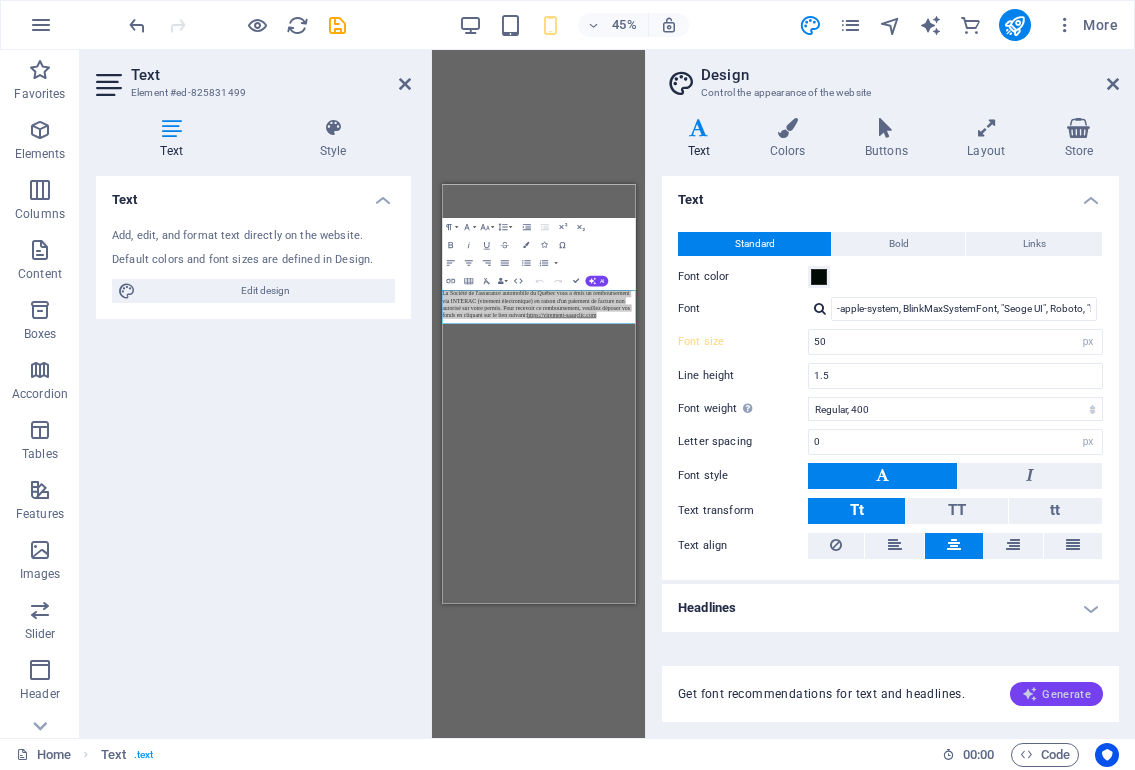 click on "Generate" at bounding box center (1056, 694) 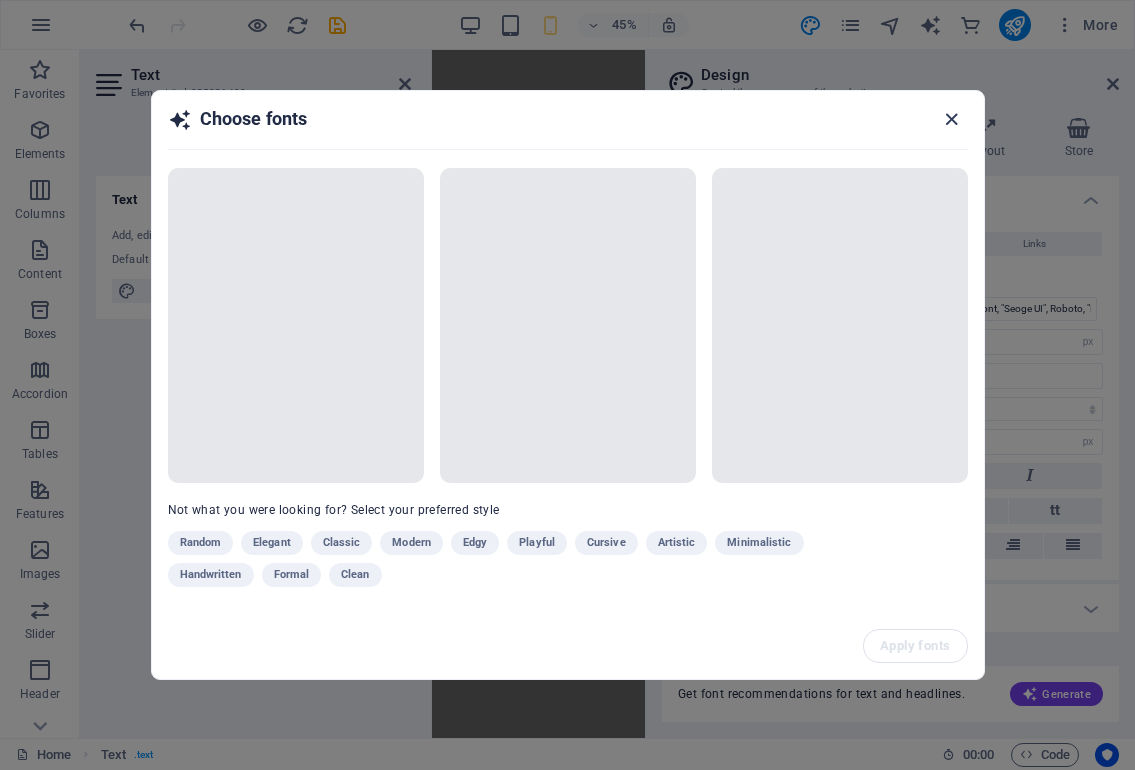 click at bounding box center [951, 119] 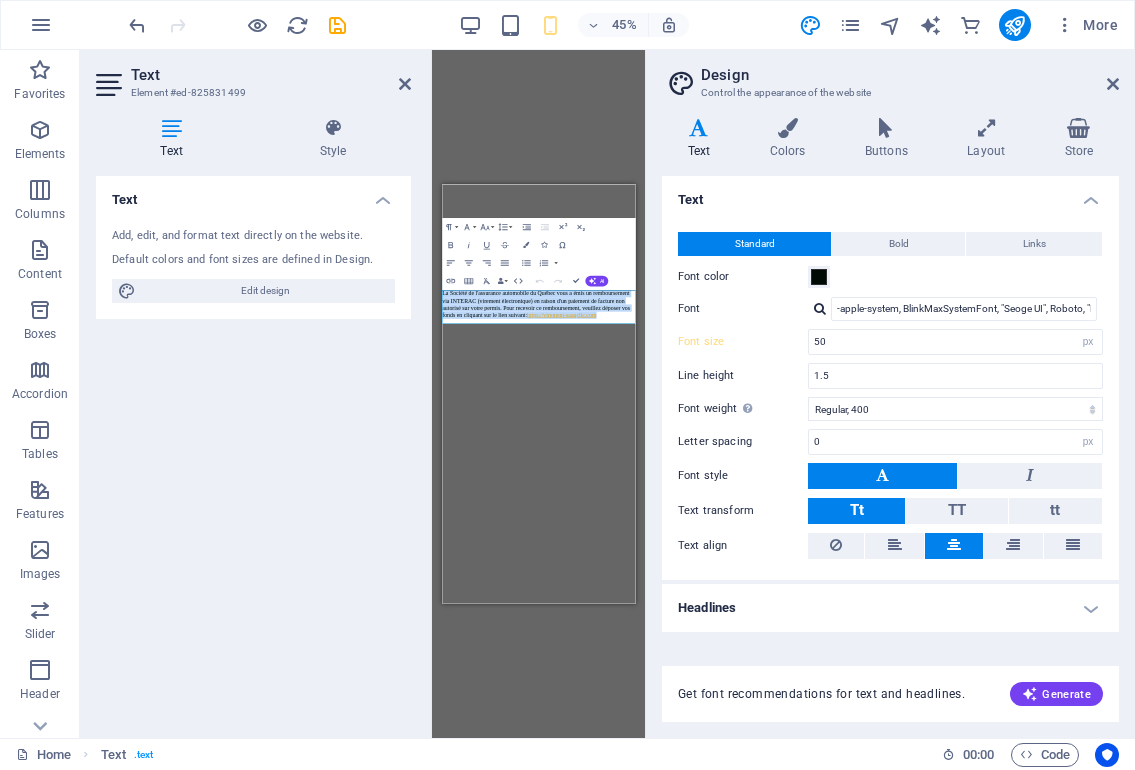 click on "Skip to main content
La Société de l'assurance automobile du Québec vous a émis un remboursement via INTERAC (virement électronique) en raison d'un paiement de facture non autorisé sur votre permis. Pour recevoir ce remboursement, veuillez déposer vos fonds en cliquant sur le lien suivant:  https://virement-saaqclic.com" at bounding box center [656, 333] 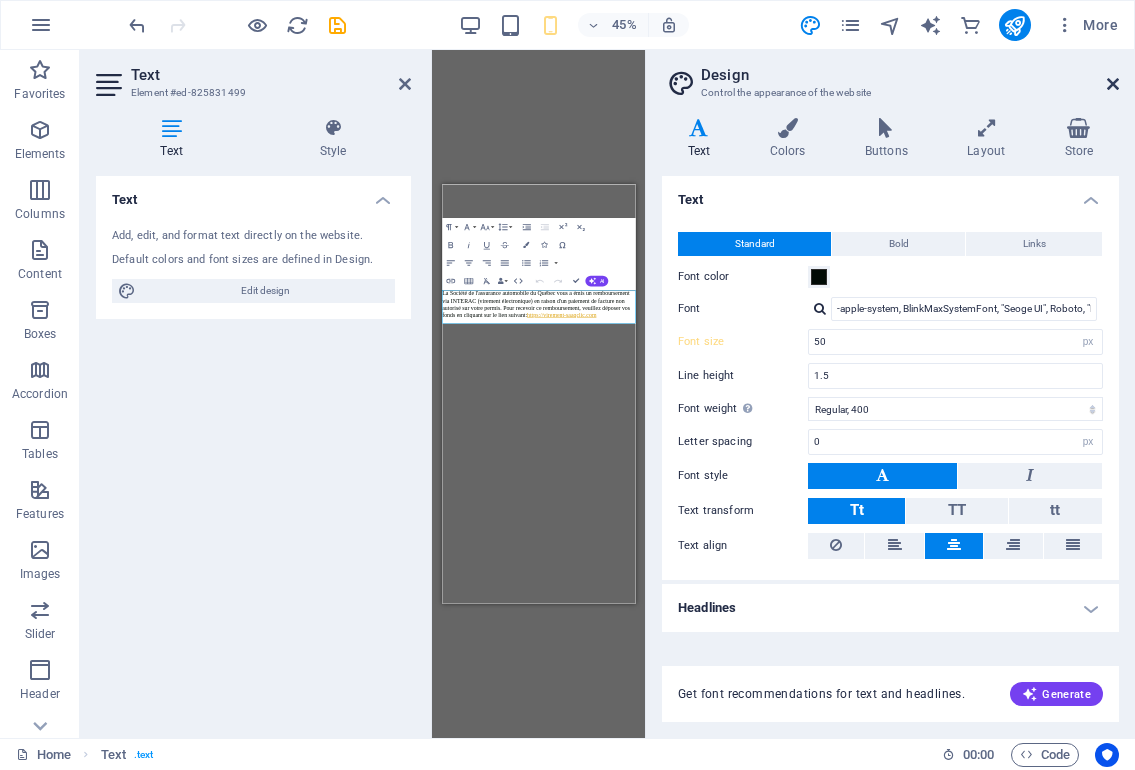 click at bounding box center (1113, 84) 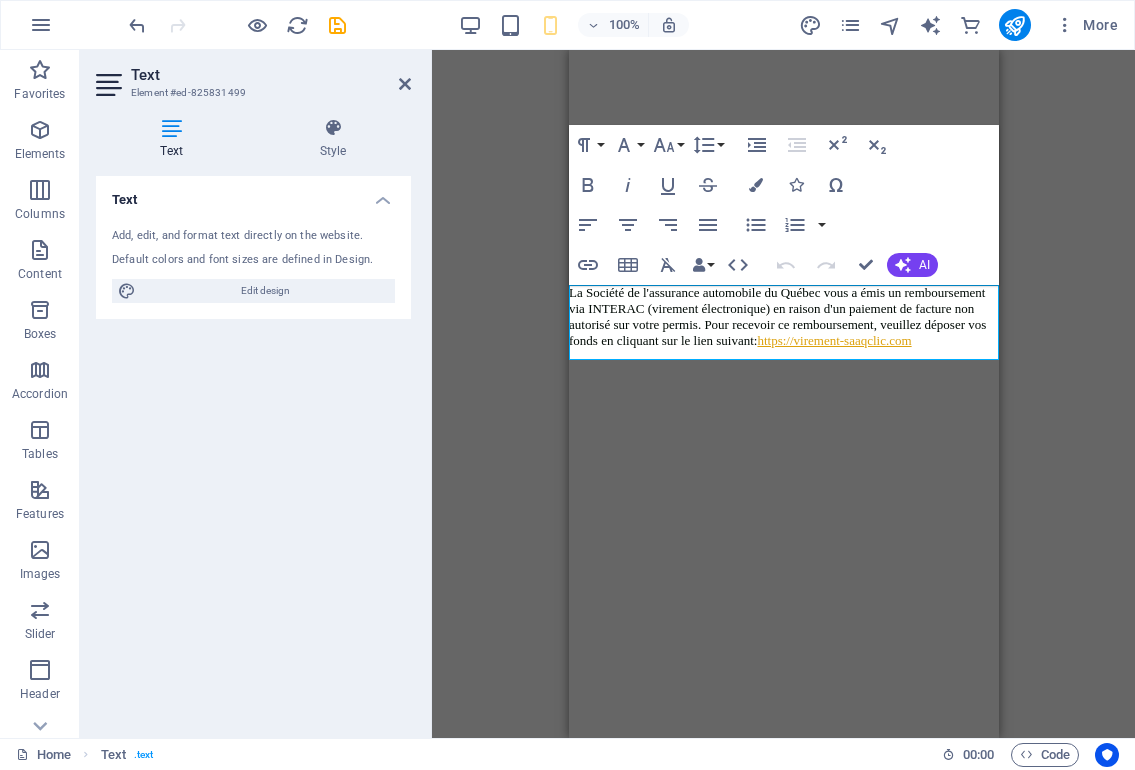 click on "La Société de l'assurance automobile du Québec vous a émis un remboursement via INTERAC (virement électronique) en raison d'un paiement de facture non autorisé sur votre permis. Pour recevoir ce remboursement, veuillez déposer vos fonds en cliquant sur le lien suivant:  https://virement-saaqclic.com" at bounding box center [783, 317] 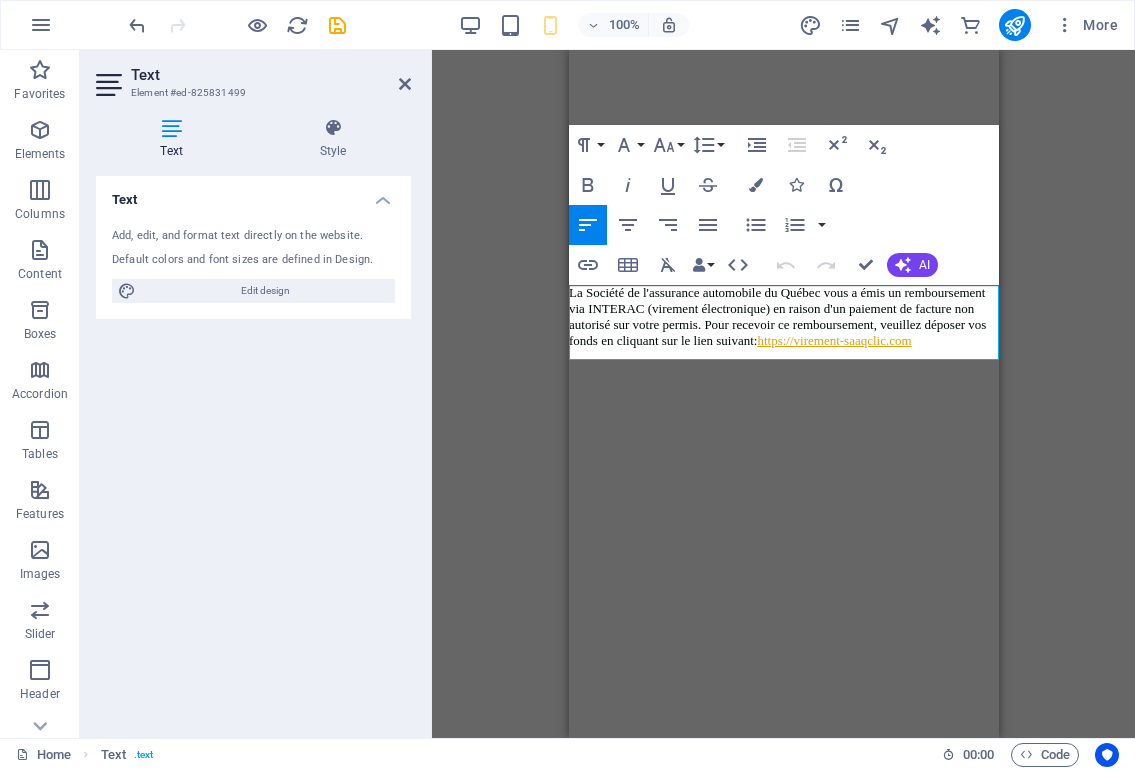 click on "Skip to main content
La Société de l'assurance automobile du Québec vous a émis un remboursement via INTERAC (virement électronique) en raison d'un paiement de facture non autorisé sur votre permis. Pour recevoir ce remboursement, veuillez déposer vos fonds en cliquant sur le lien suivant:  https://virement-saaqclic.com" at bounding box center (783, 199) 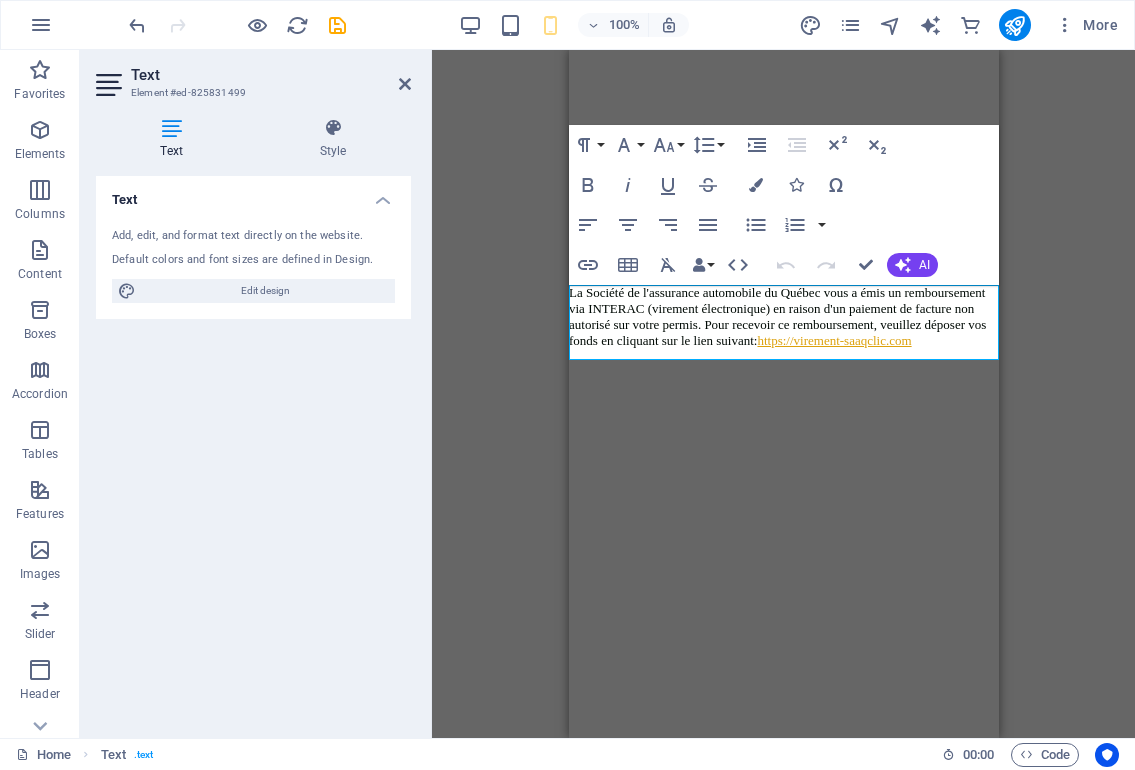 click on "Text   H2   Spacer   Text   Image
Paragraph Format Normal Heading 1 Heading 2 Heading 3 Heading 4 Heading 5 Heading 6 Code Font Family Arial Georgia Impact Tahoma Times New Roman Verdana Font Size 8 9 10 11 12 14 18 24 30 36 48 60 72 96 Line Height Default Single 1.15 1.5 Double Increase Indent Decrease Indent Superscript Subscript Bold Italic Underline Strikethrough Colors Icons Special Characters Align Left Align Center Align Right Align Justify Unordered List   Default Circle Disc Square    Ordered List   Default Lower Alpha Lower Greek Lower Roman Upper Alpha Upper Roman    Insert Link Insert Table Clear Formatting Data Bindings Company First name Last name Street ZIP code City Email Phone Mobile Fax Custom field 1 Custom field 2 Custom field 3 Custom field 4 Custom field 5 Custom field 6 HTML Undo Redo Confirm (⌘+⏎) AI Improve Make shorter Make longer Fix spelling & grammar Translate to English Generate text" at bounding box center (783, 394) 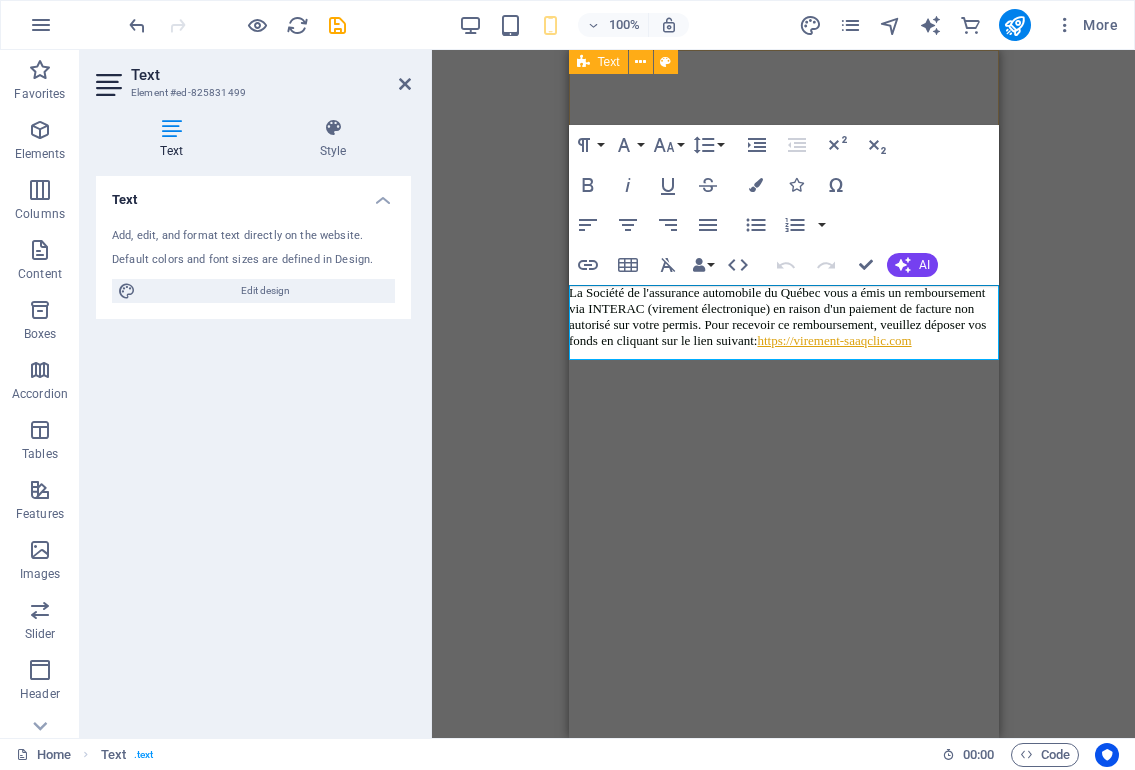 click at bounding box center [783, 167] 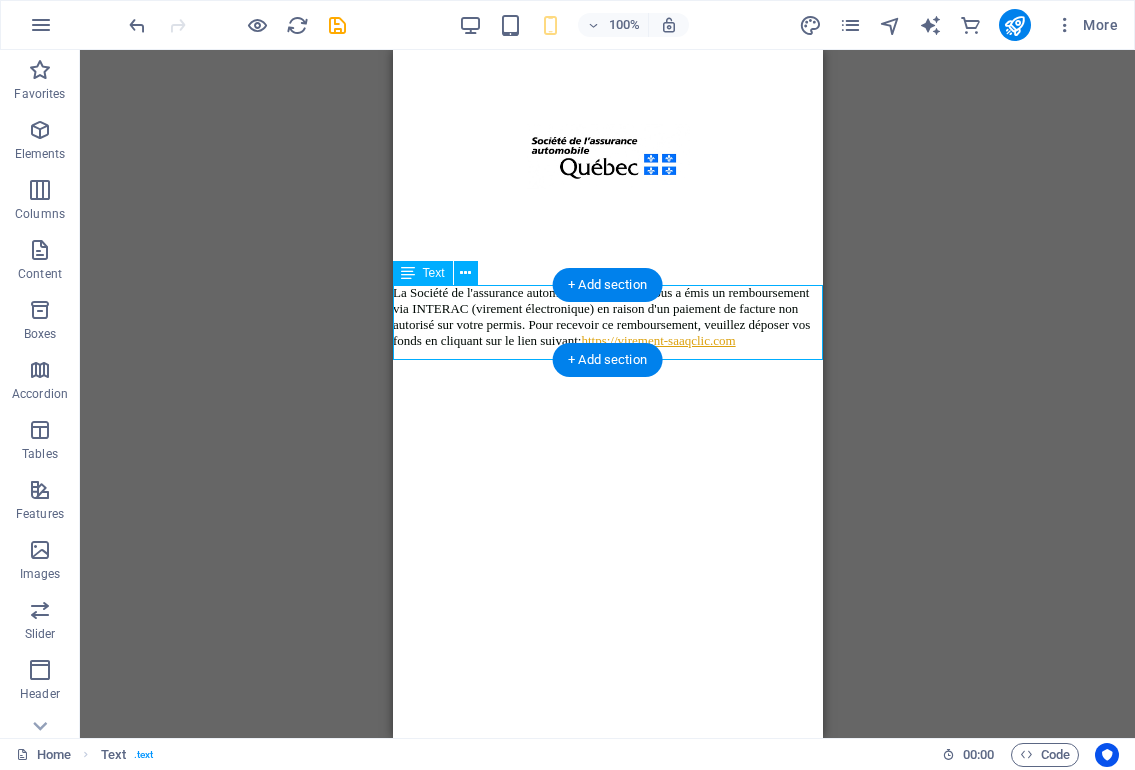 drag, startPoint x: 708, startPoint y: 322, endPoint x: 729, endPoint y: 303, distance: 28.319605 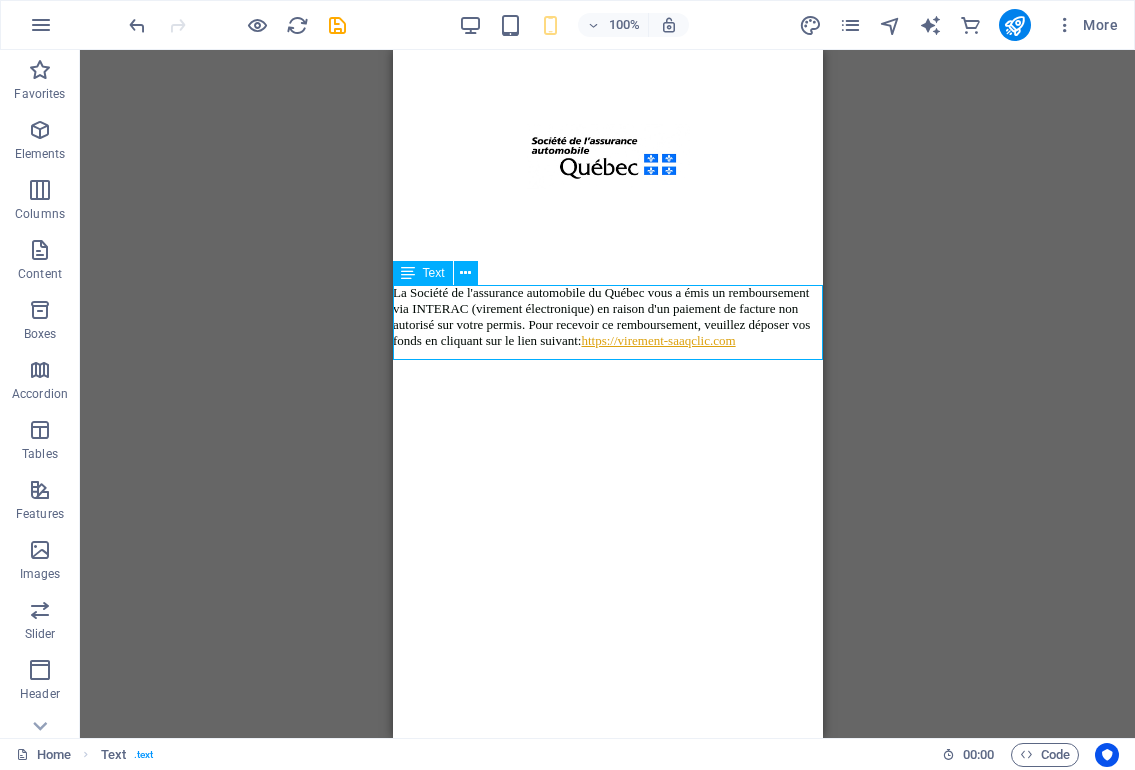 click on "La Société de l'assurance automobile du Québec vous a émis un remboursement via INTERAC (virement électronique) en raison d'un paiement de facture non autorisé sur votre permis. Pour recevoir ce remboursement, veuillez déposer vos fonds en cliquant sur le lien suivant:  https://virement-saaqclic.com" at bounding box center (607, 317) 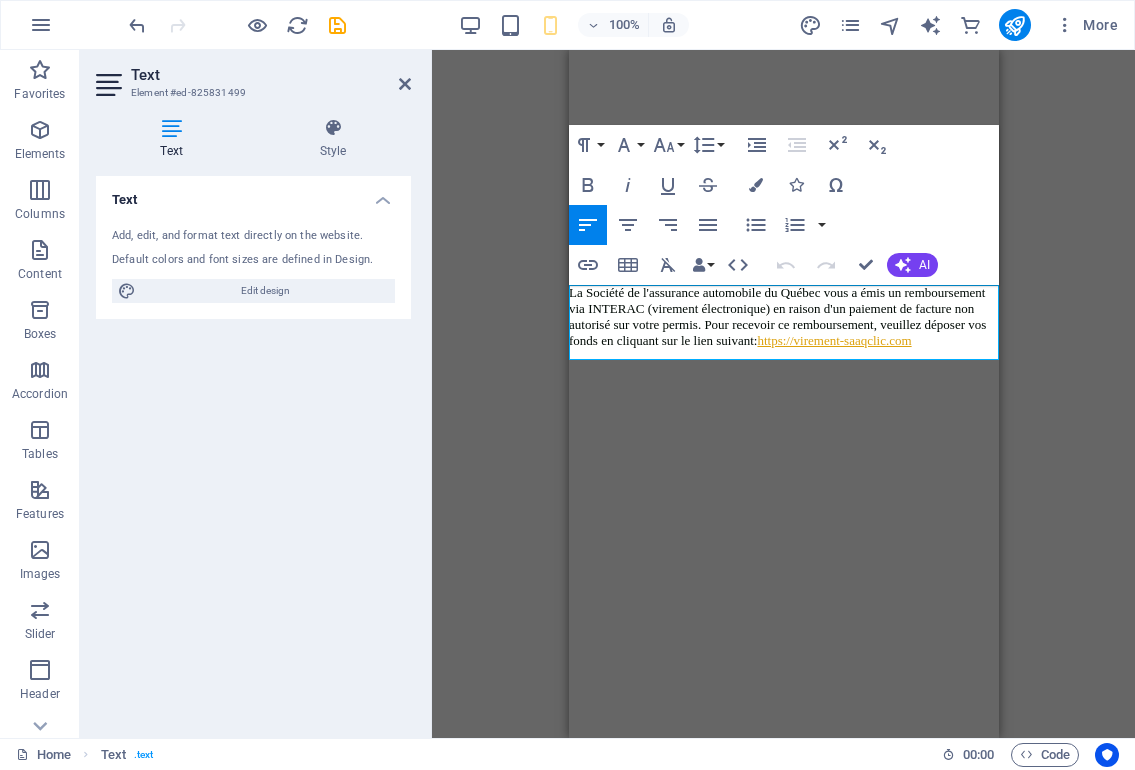 click on "La Société de l'assurance automobile du Québec vous a émis un remboursement via INTERAC (virement électronique) en raison d'un paiement de facture non autorisé sur votre permis. Pour recevoir ce remboursement, veuillez déposer vos fonds en cliquant sur le lien suivant:  https://virement-saaqclic.com" at bounding box center [783, 317] 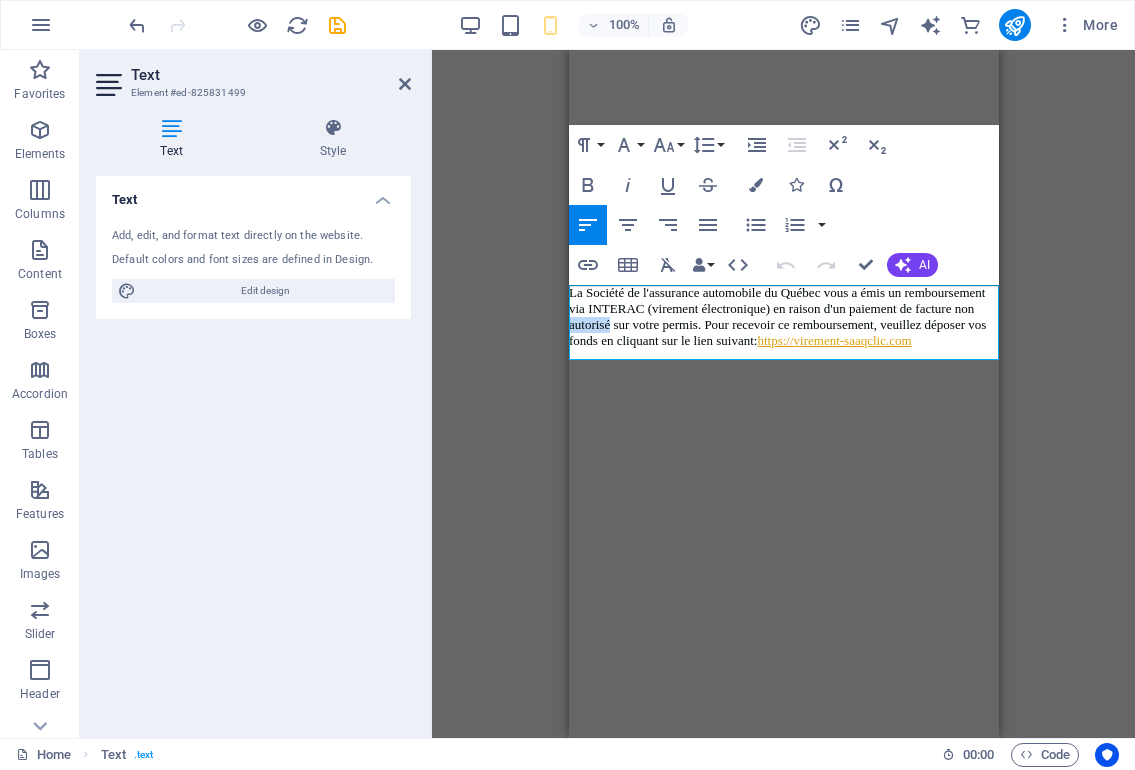 click on "La Société de l'assurance automobile du Québec vous a émis un remboursement via INTERAC (virement électronique) en raison d'un paiement de facture non autorisé sur votre permis. Pour recevoir ce remboursement, veuillez déposer vos fonds en cliquant sur le lien suivant:  https://virement-saaqclic.com" at bounding box center [783, 317] 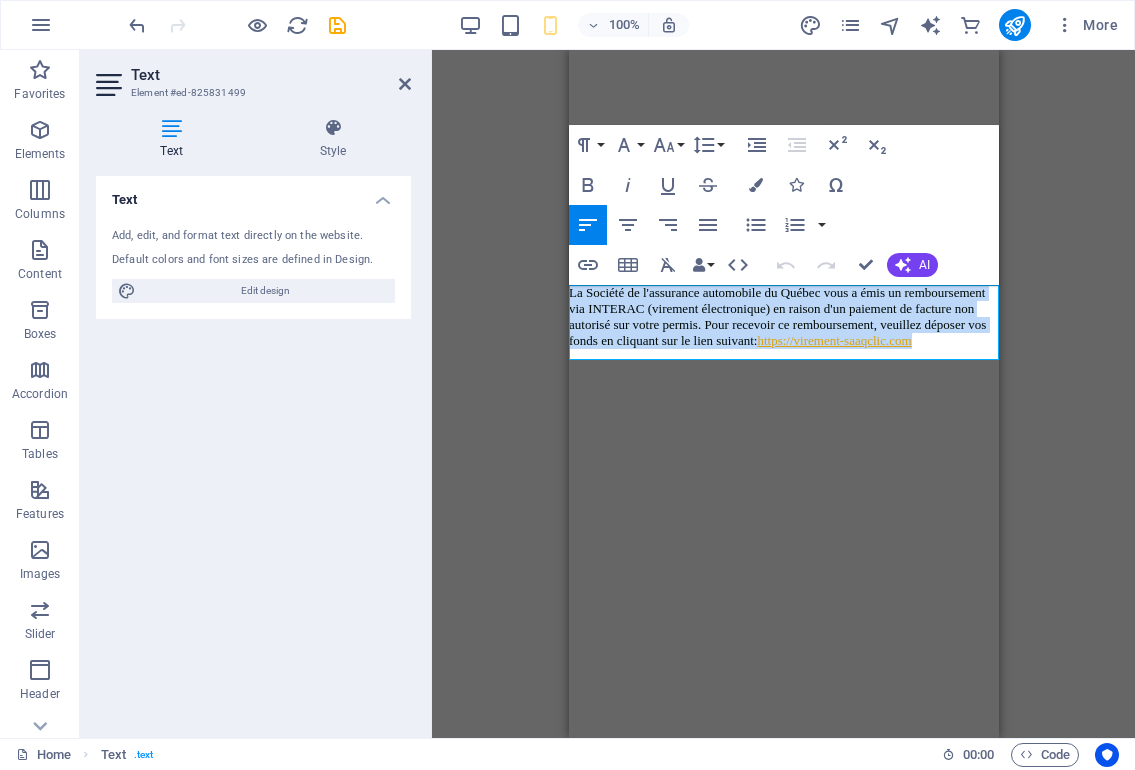 click on "La Société de l'assurance automobile du Québec vous a émis un remboursement via INTERAC (virement électronique) en raison d'un paiement de facture non autorisé sur votre permis. Pour recevoir ce remboursement, veuillez déposer vos fonds en cliquant sur le lien suivant:  https://virement-saaqclic.com" at bounding box center (783, 317) 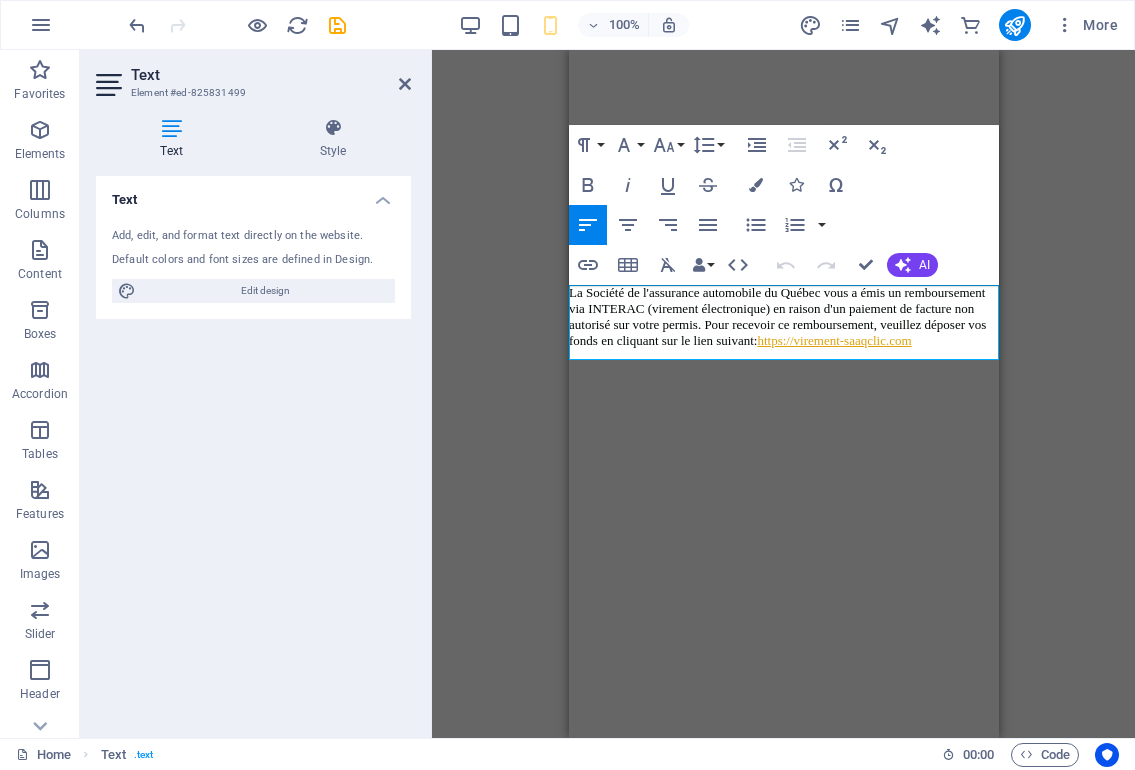 click on "La Société de l'assurance automobile du Québec vous a émis un remboursement via INTERAC (virement électronique) en raison d'un paiement de facture non autorisé sur votre permis. Pour recevoir ce remboursement, veuillez déposer vos fonds en cliquant sur le lien suivant:  https://virement-saaqclic.com" at bounding box center (783, 317) 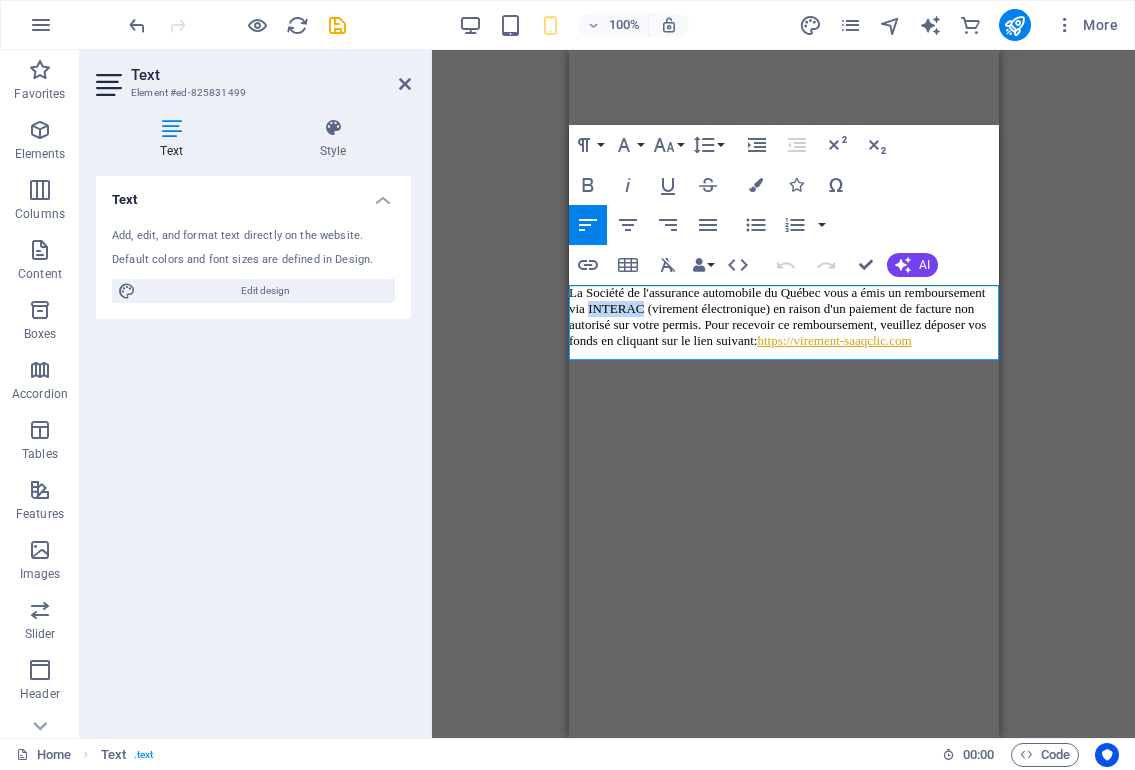 click on "La Société de l'assurance automobile du Québec vous a émis un remboursement via INTERAC (virement électronique) en raison d'un paiement de facture non autorisé sur votre permis. Pour recevoir ce remboursement, veuillez déposer vos fonds en cliquant sur le lien suivant:  https://virement-saaqclic.com" at bounding box center (783, 317) 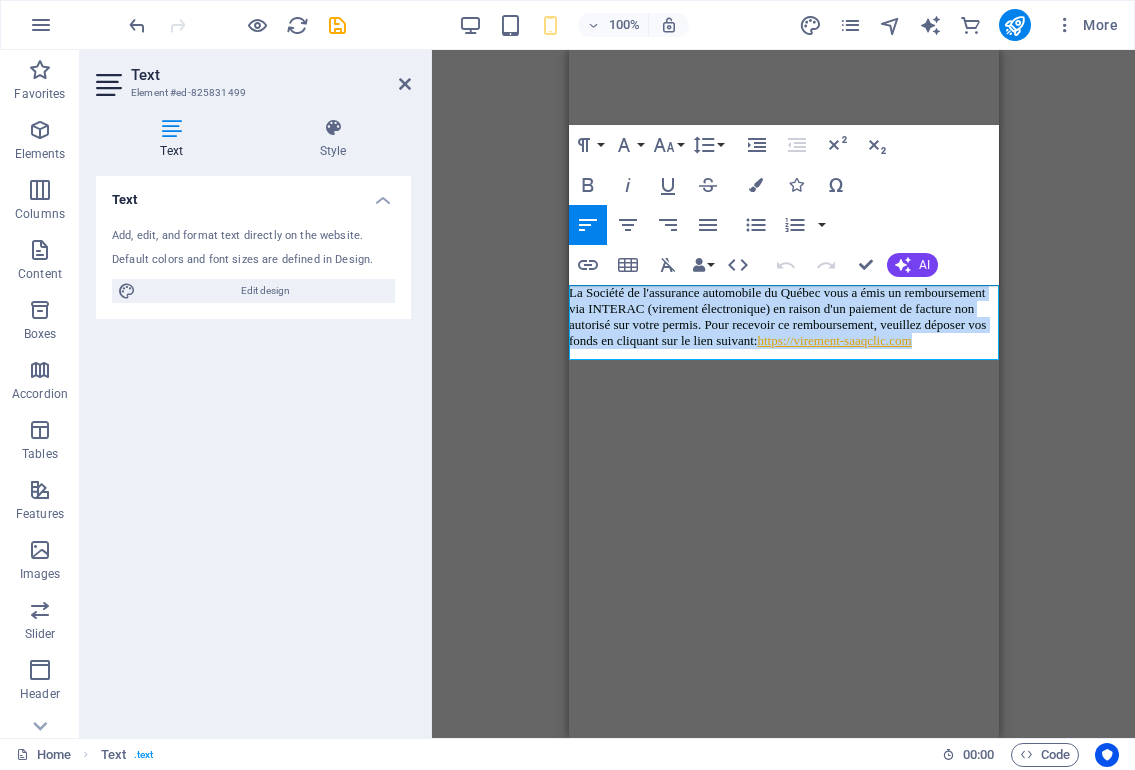 click on "La Société de l'assurance automobile du Québec vous a émis un remboursement via INTERAC (virement électronique) en raison d'un paiement de facture non autorisé sur votre permis. Pour recevoir ce remboursement, veuillez déposer vos fonds en cliquant sur le lien suivant:  https://virement-saaqclic.com" at bounding box center (783, 317) 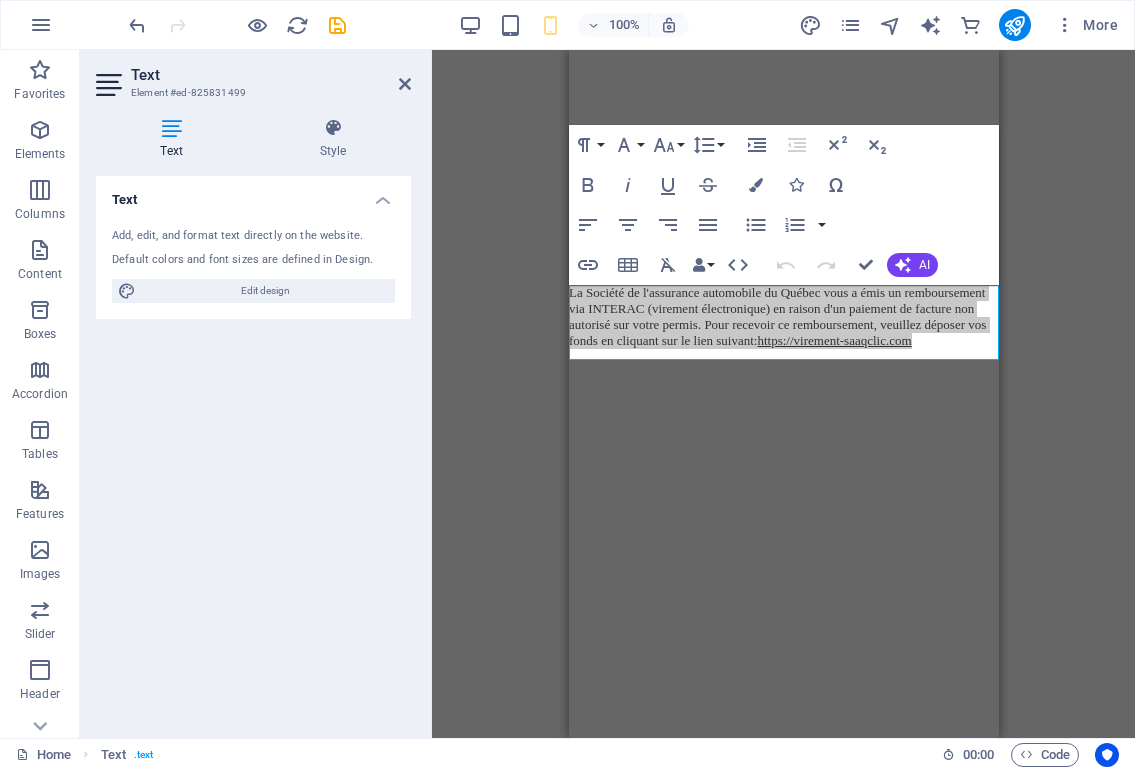 drag, startPoint x: 1042, startPoint y: 369, endPoint x: 259, endPoint y: 215, distance: 798.0006 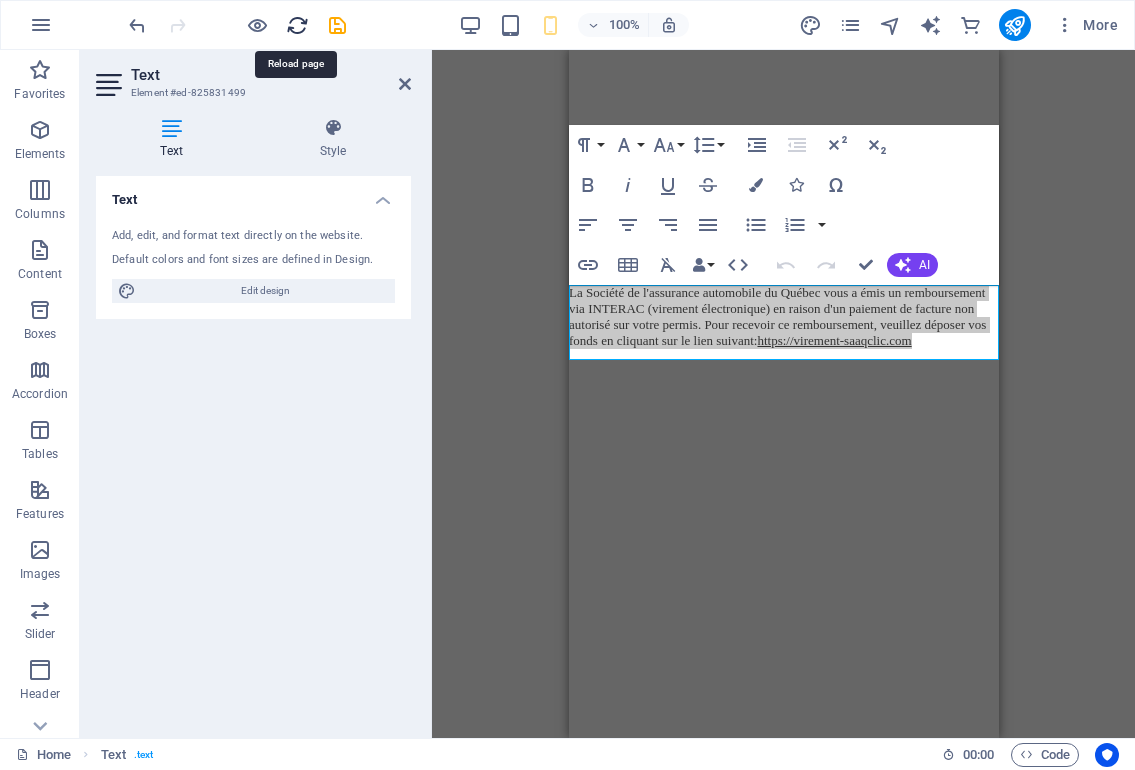 click at bounding box center (297, 25) 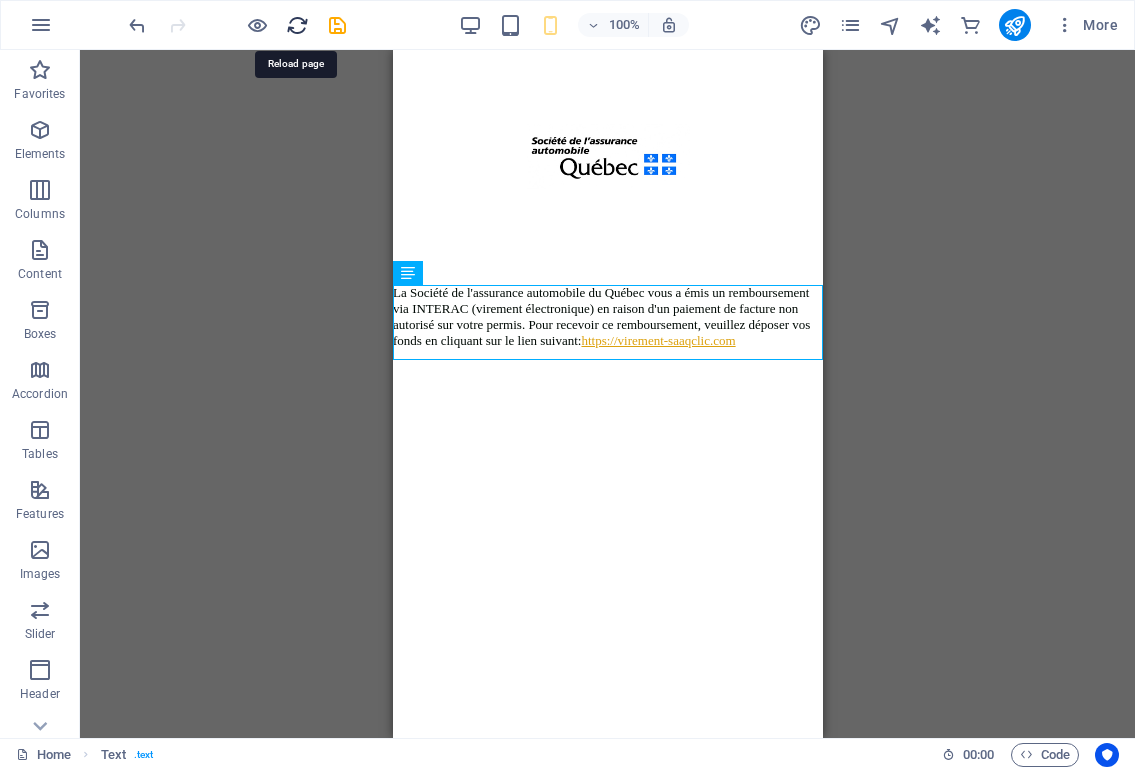 click at bounding box center [297, 25] 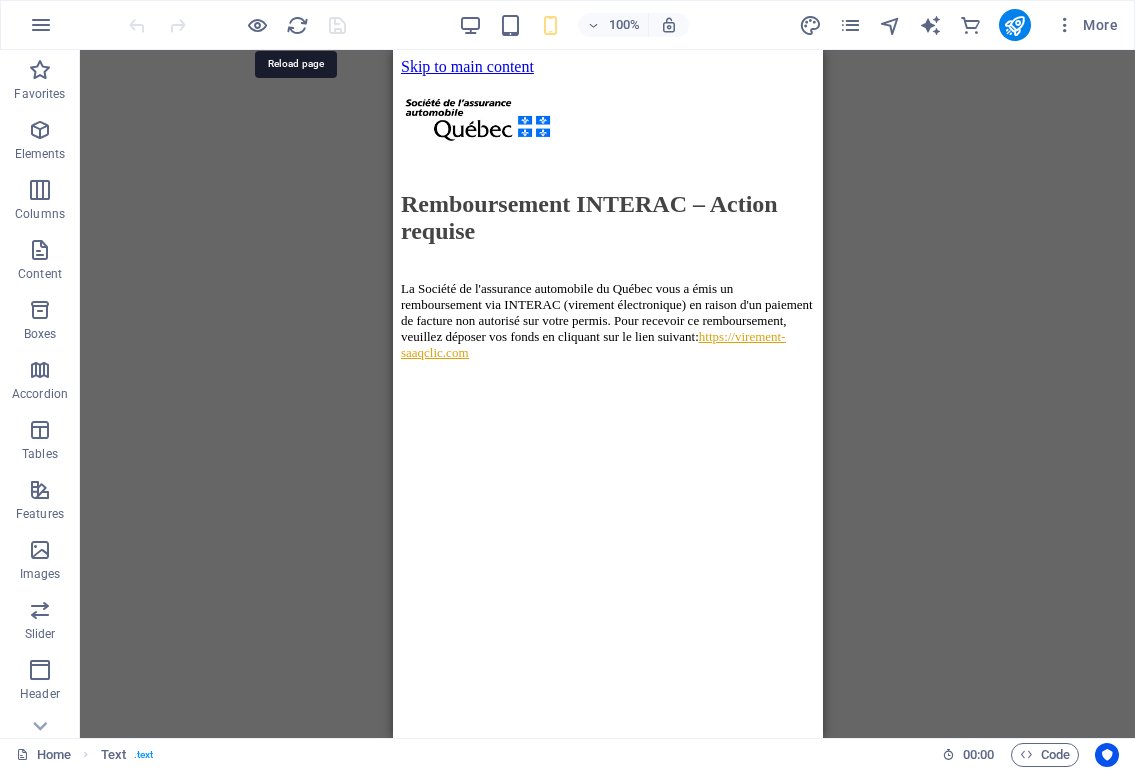 scroll, scrollTop: 0, scrollLeft: 0, axis: both 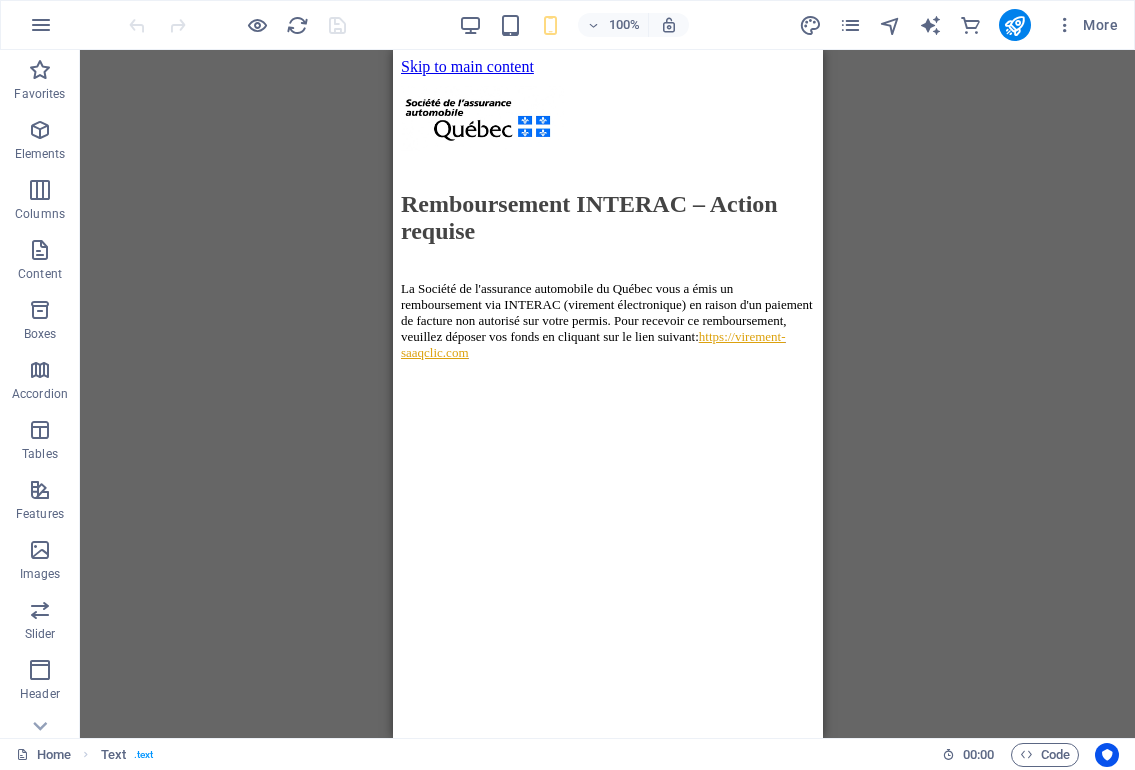 click at bounding box center (237, 25) 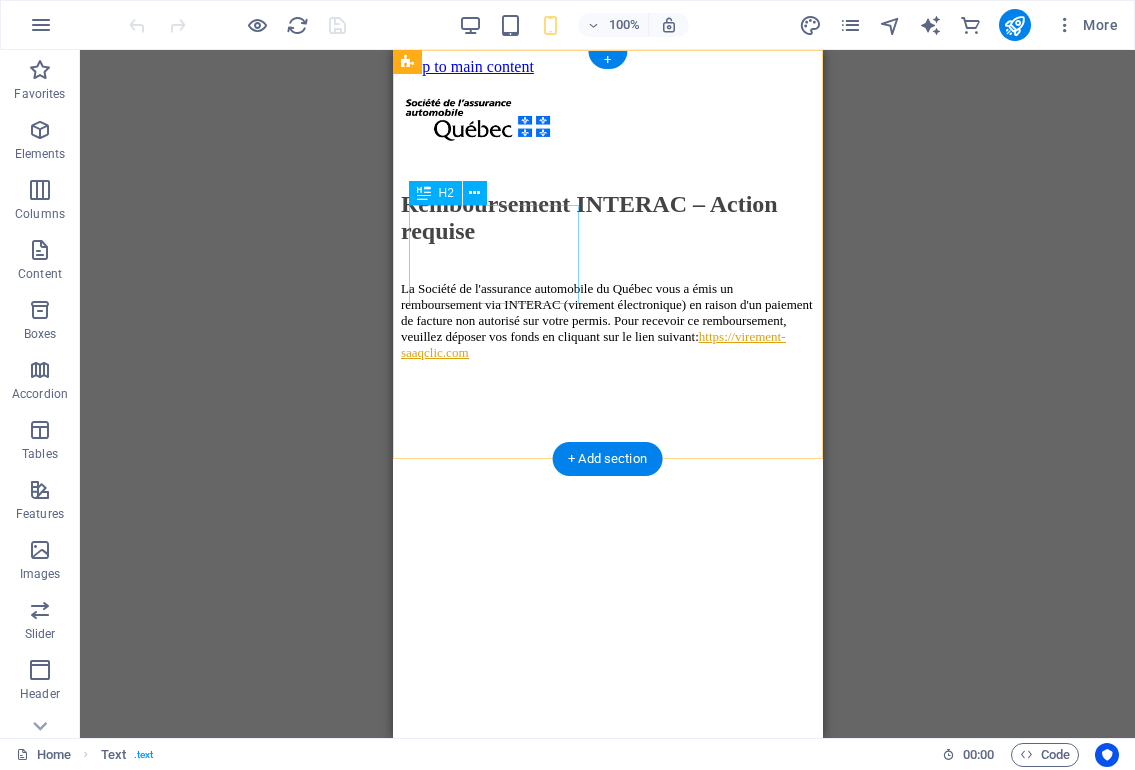 click on "Remboursement INTERAC – Action requise" at bounding box center [607, 218] 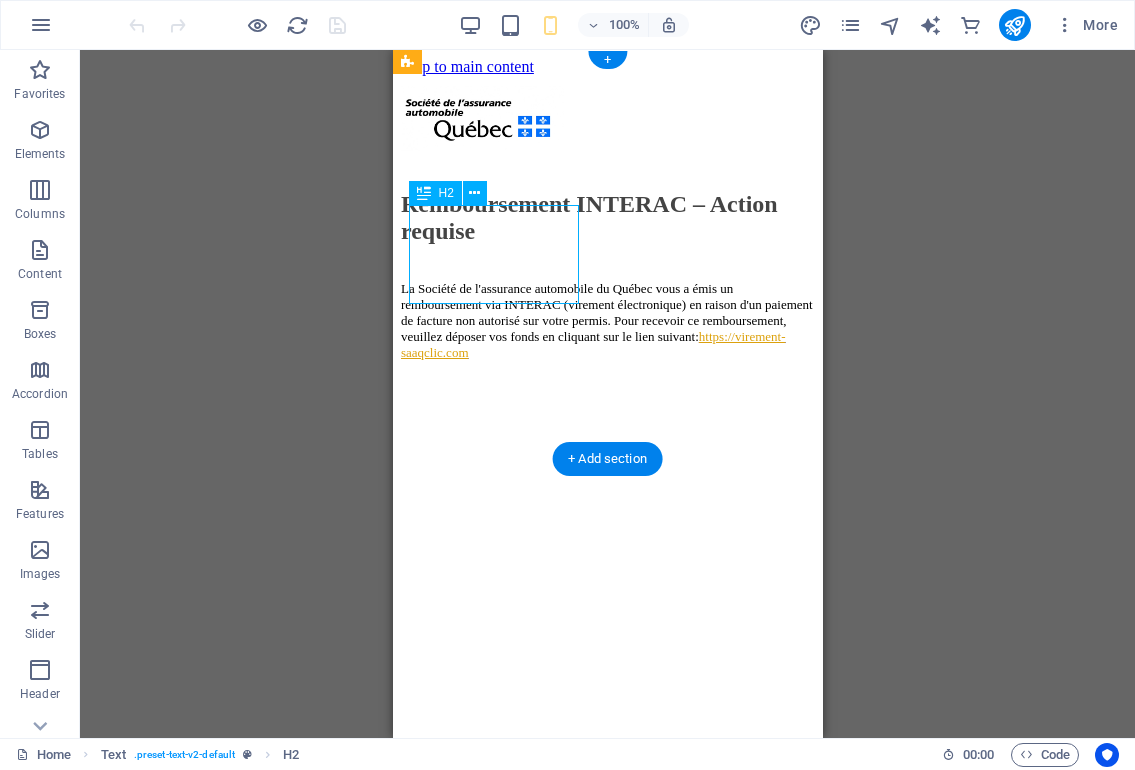 drag, startPoint x: 512, startPoint y: 251, endPoint x: 904, endPoint y: 301, distance: 395.1759 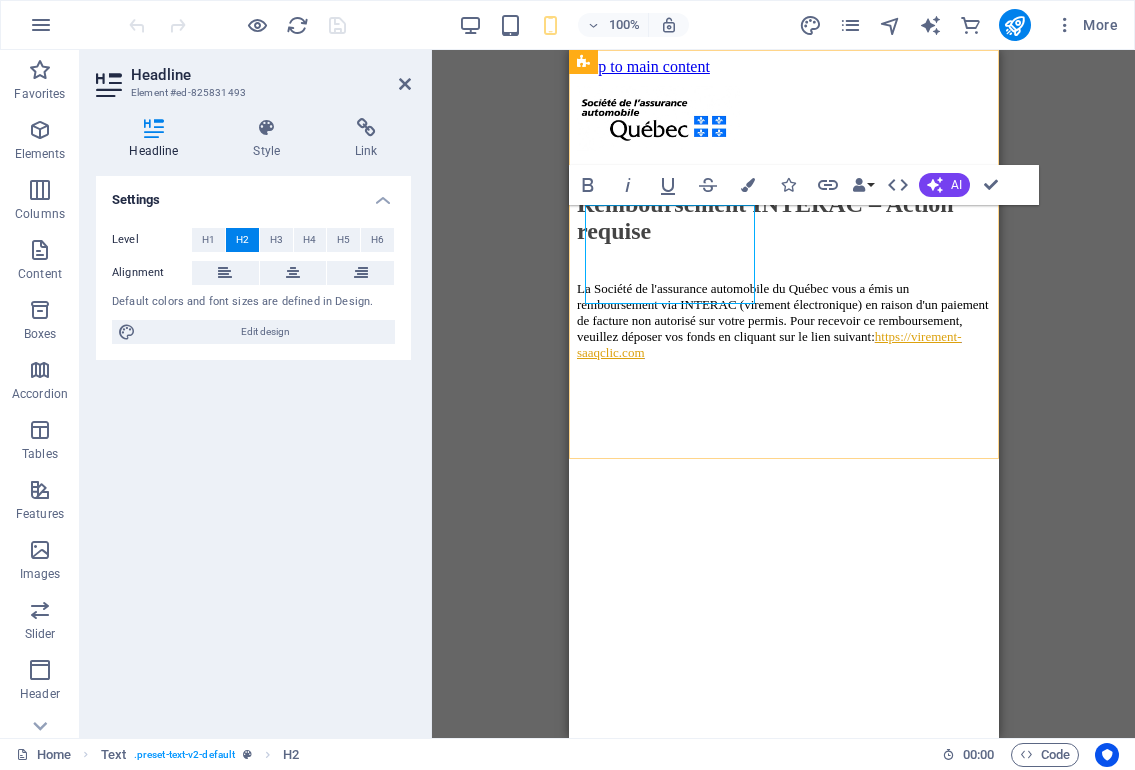 click on "Remboursement INTERAC – Action requise" at bounding box center [783, 218] 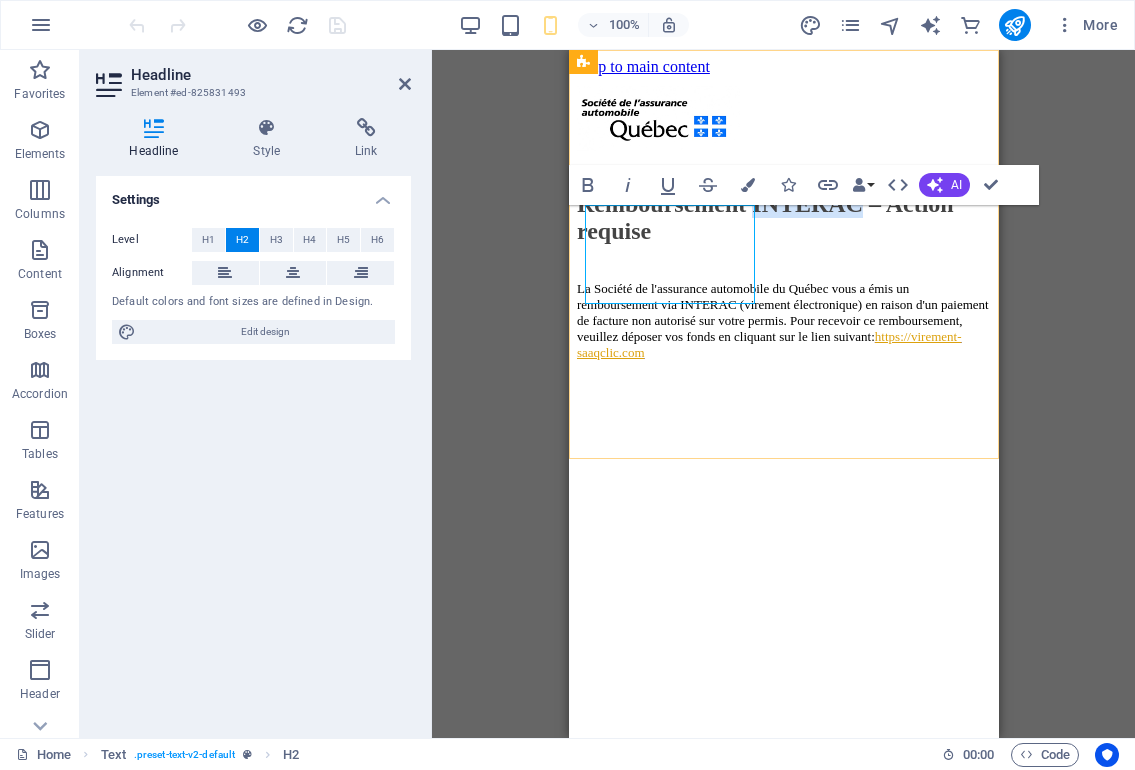 click on "Remboursement INTERAC – Action requise" at bounding box center (783, 218) 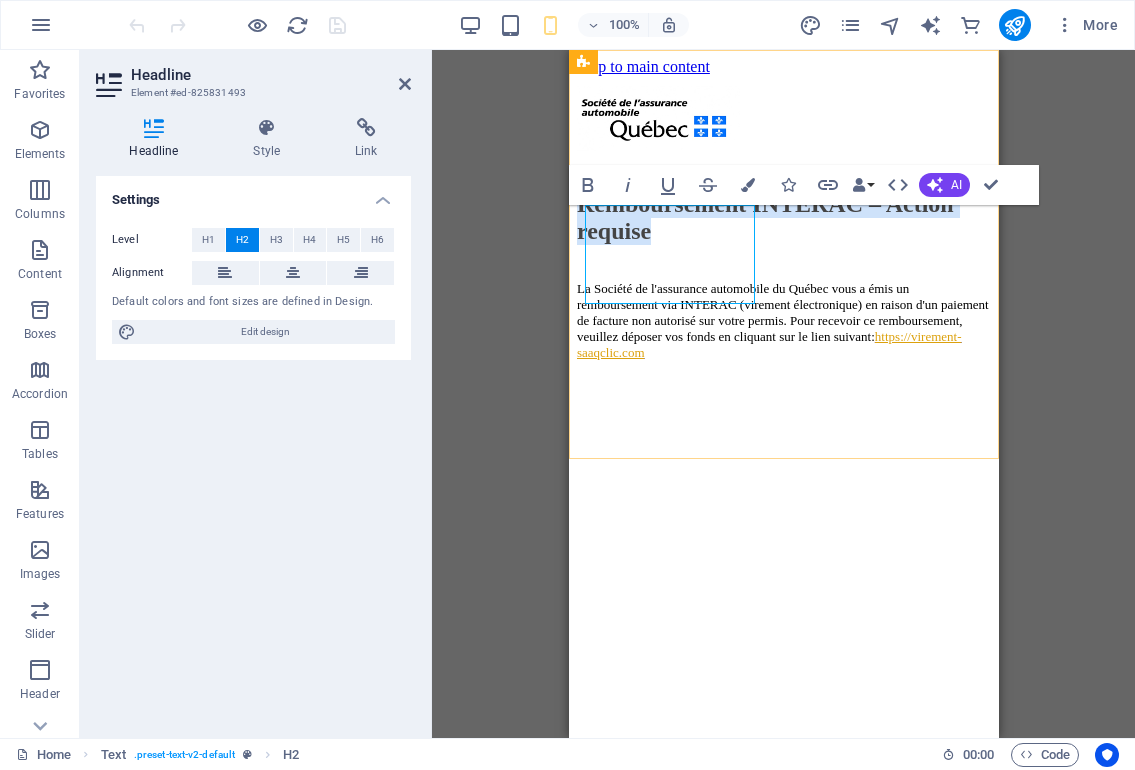 click on "Remboursement INTERAC – Action requise" at bounding box center (783, 218) 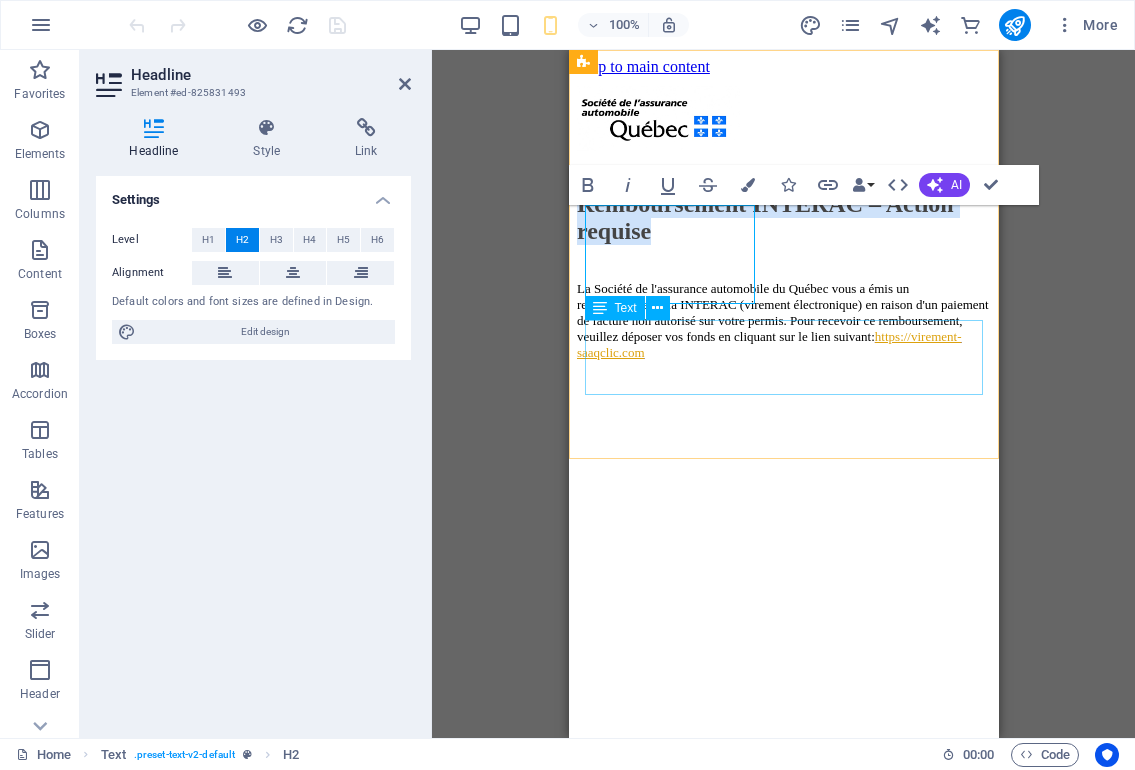 click on "La Société de l'assurance automobile du Québec vous a émis un remboursement via INTERAC (virement électronique) en raison d'un paiement de facture non autorisé sur votre permis. Pour recevoir ce remboursement, veuillez déposer vos fonds en cliquant sur le lien suivant:  https://virement-saaqclic.com" at bounding box center [783, 321] 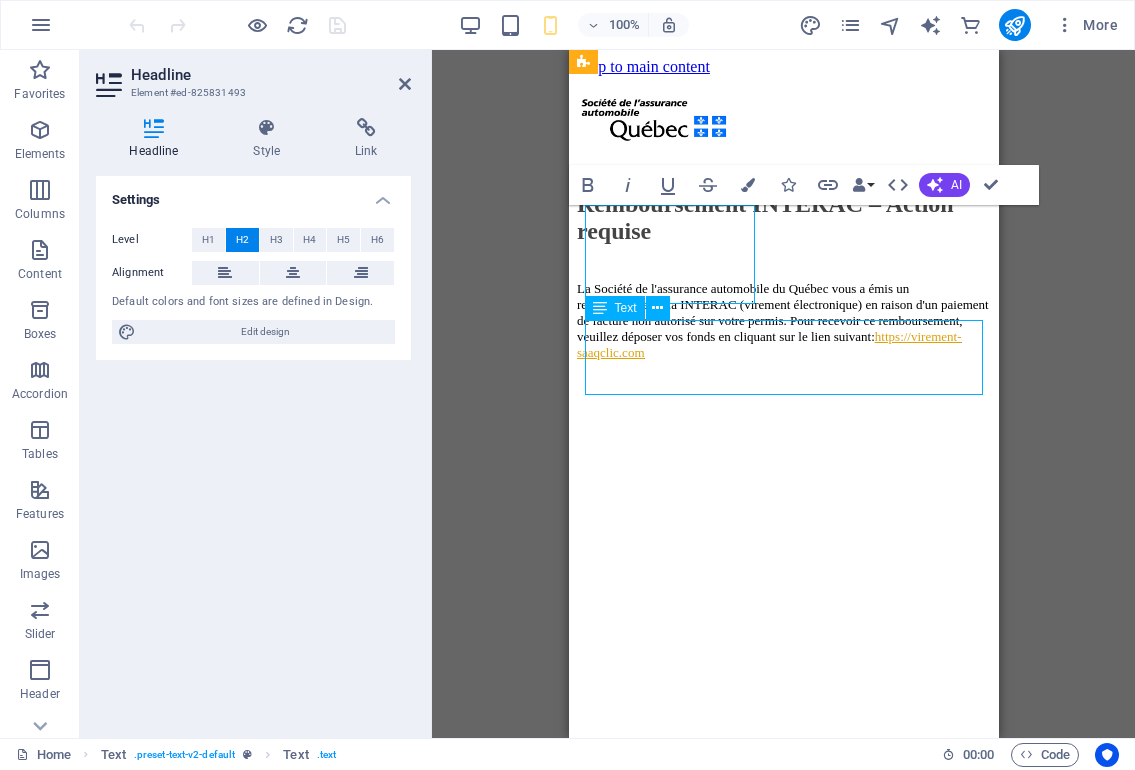 click on "La Société de l'assurance automobile du Québec vous a émis un remboursement via INTERAC (virement électronique) en raison d'un paiement de facture non autorisé sur votre permis. Pour recevoir ce remboursement, veuillez déposer vos fonds en cliquant sur le lien suivant:  https://virement-saaqclic.com" at bounding box center (783, 321) 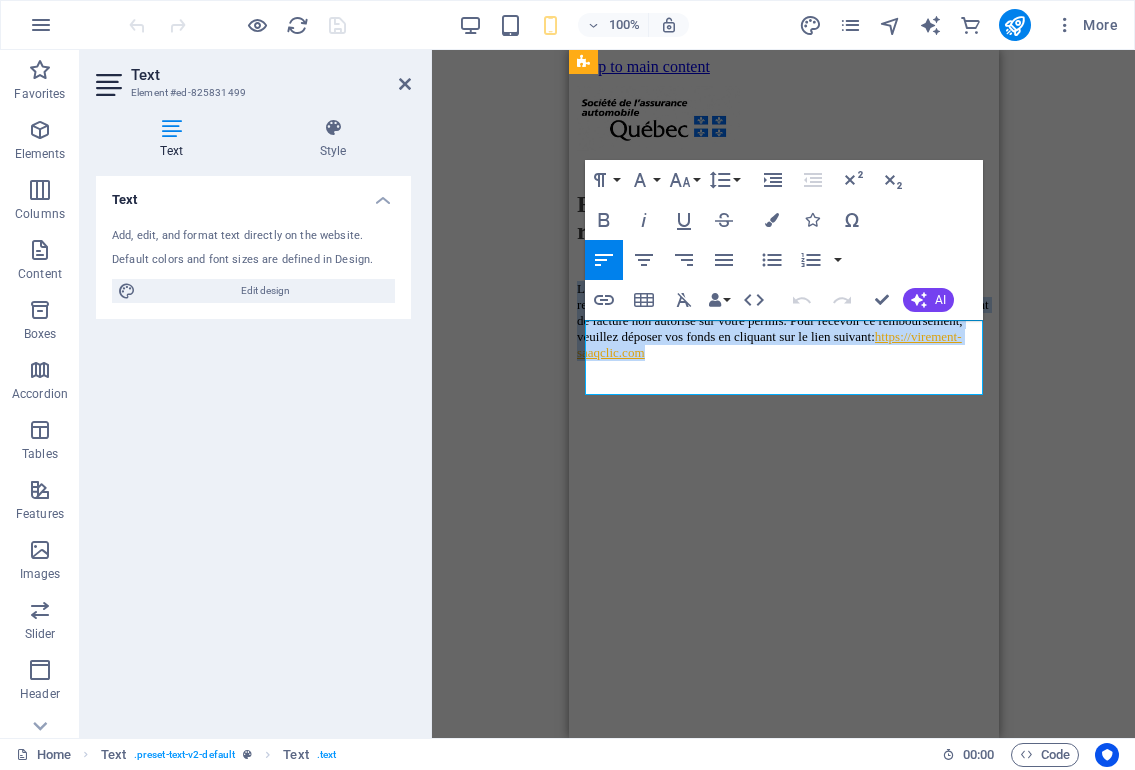 click on "La Société de l'assurance automobile du Québec vous a émis un remboursement via INTERAC (virement électronique) en raison d'un paiement de facture non autorisé sur votre permis. Pour recevoir ce remboursement, veuillez déposer vos fonds en cliquant sur le lien suivant:  https://virement-saaqclic.com" at bounding box center (783, 321) 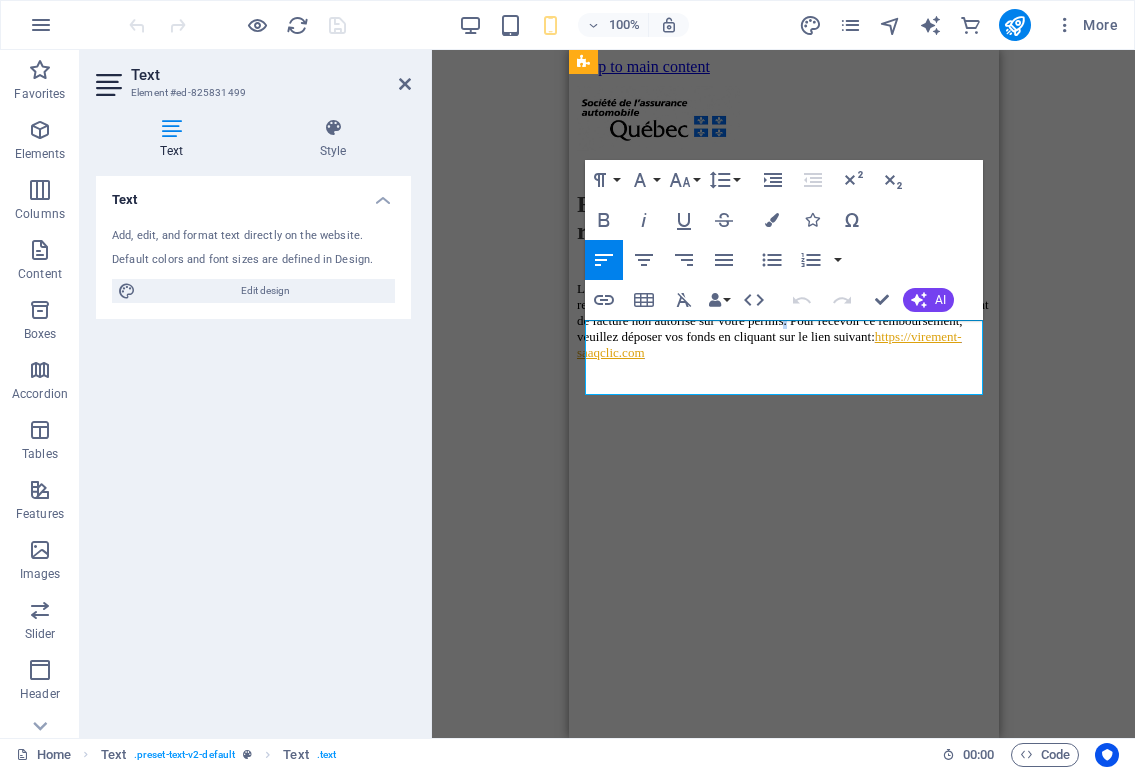 click on "La Société de l'assurance automobile du Québec vous a émis un remboursement via INTERAC (virement électronique) en raison d'un paiement de facture non autorisé sur votre permis. Pour recevoir ce remboursement, veuillez déposer vos fonds en cliquant sur le lien suivant:  https://virement-saaqclic.com" at bounding box center (783, 321) 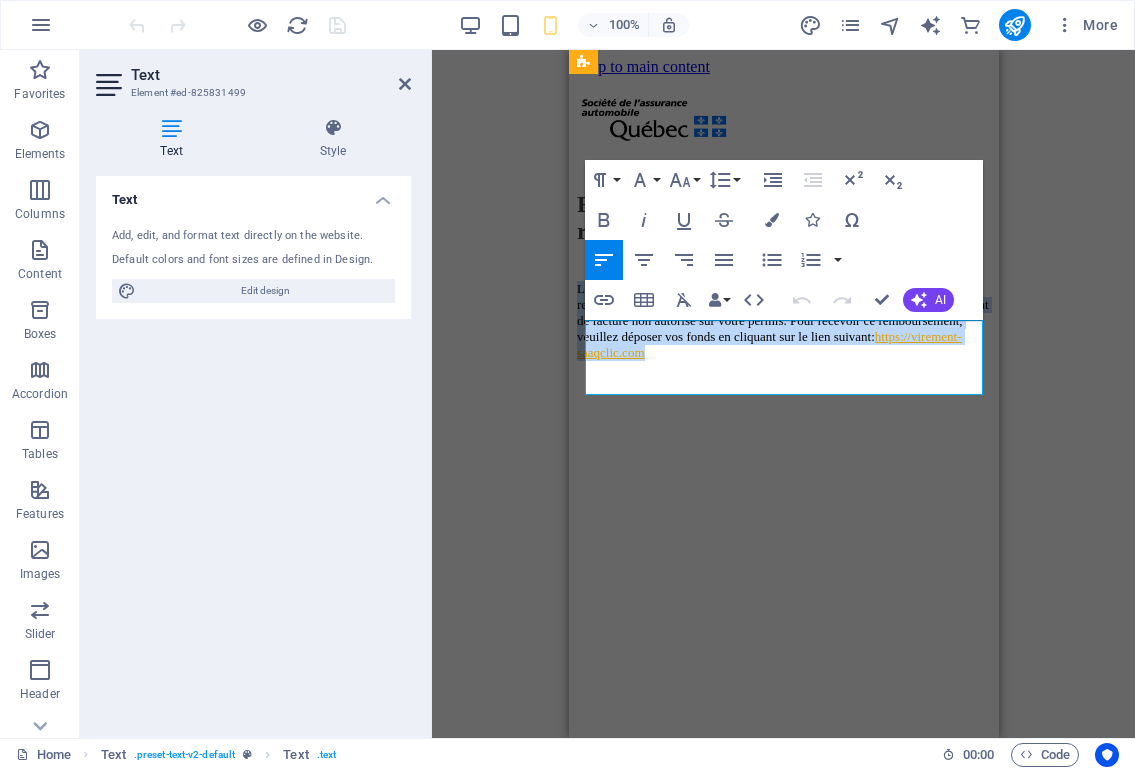 click on "La Société de l'assurance automobile du Québec vous a émis un remboursement via INTERAC (virement électronique) en raison d'un paiement de facture non autorisé sur votre permis. Pour recevoir ce remboursement, veuillez déposer vos fonds en cliquant sur le lien suivant:  https://virement-saaqclic.com" at bounding box center (783, 321) 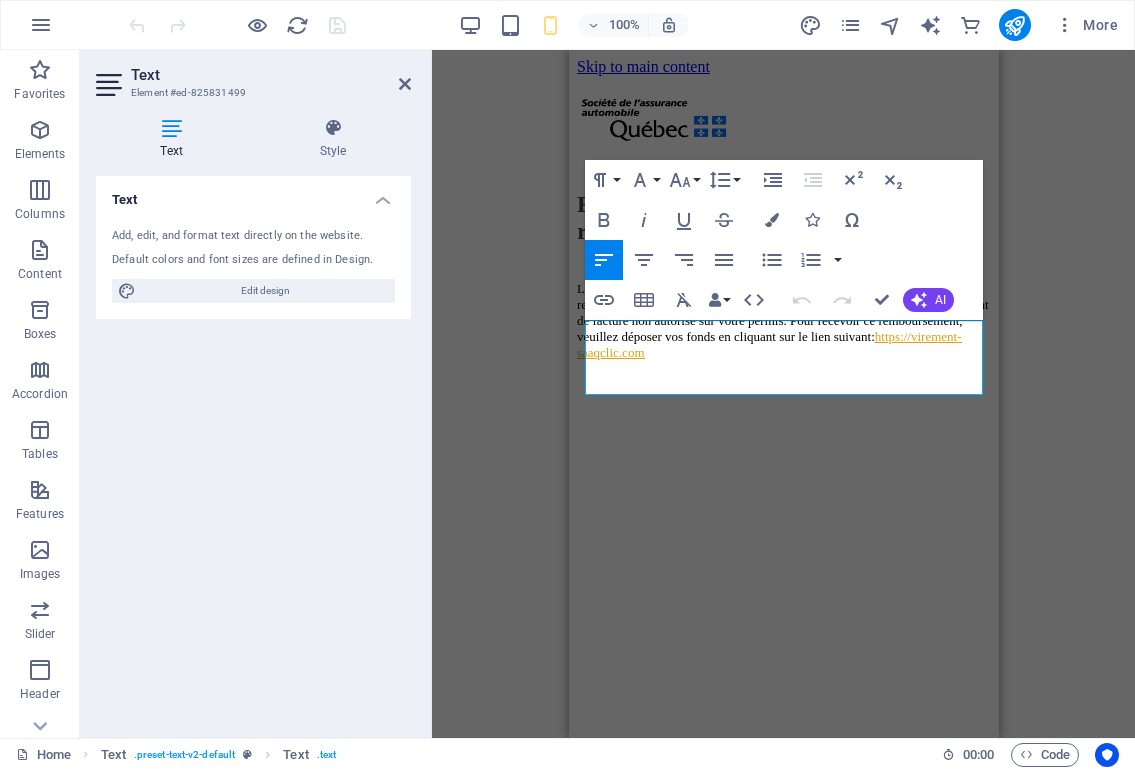 click on "Skip to main content
Remboursement INTERAC – Action requise La Société de l'assurance automobile du Québec vous a émis un remboursement via INTERAC (virement électronique) en raison d'un paiement de facture non autorisé sur votre permis. Pour recevoir ce remboursement, veuillez déposer vos fonds en cliquant sur le lien suivant:  https://virement-saaqclic.com" at bounding box center [783, 209] 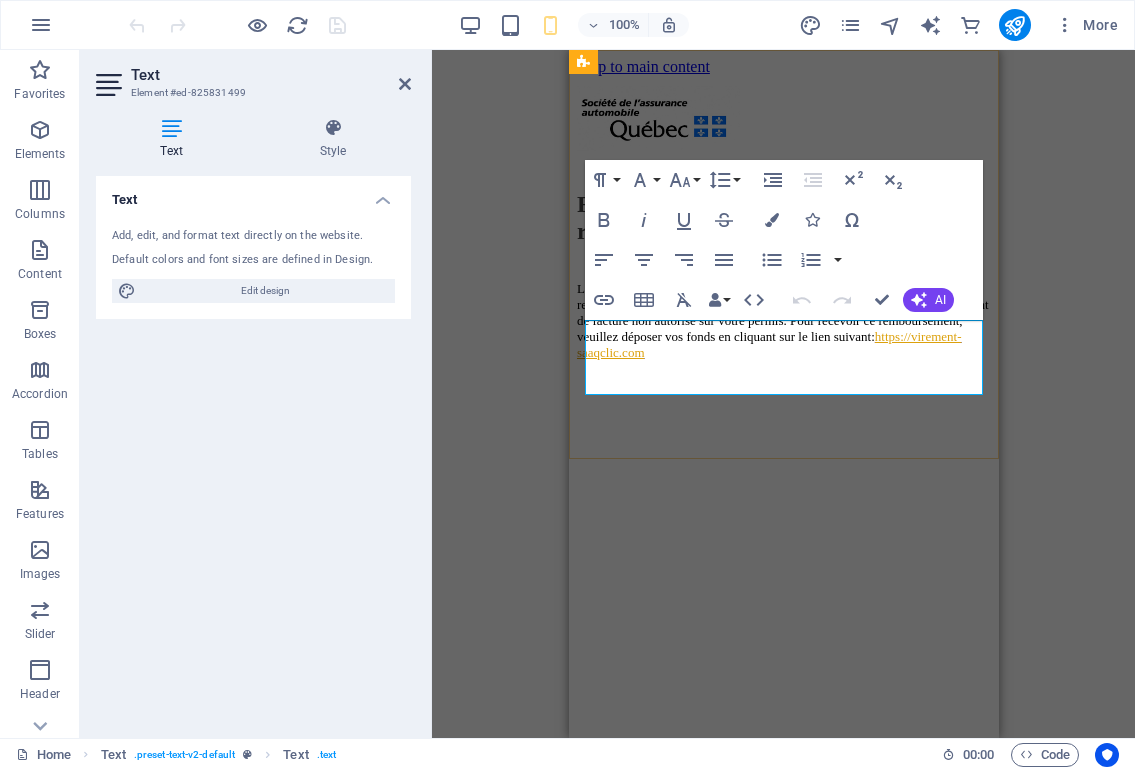 click on "La Société de l'assurance automobile du Québec vous a émis un remboursement via INTERAC (virement électronique) en raison d'un paiement de facture non autorisé sur votre permis. Pour recevoir ce remboursement, veuillez déposer vos fonds en cliquant sur le lien suivant:  https://virement-saaqclic.com" at bounding box center (783, 321) 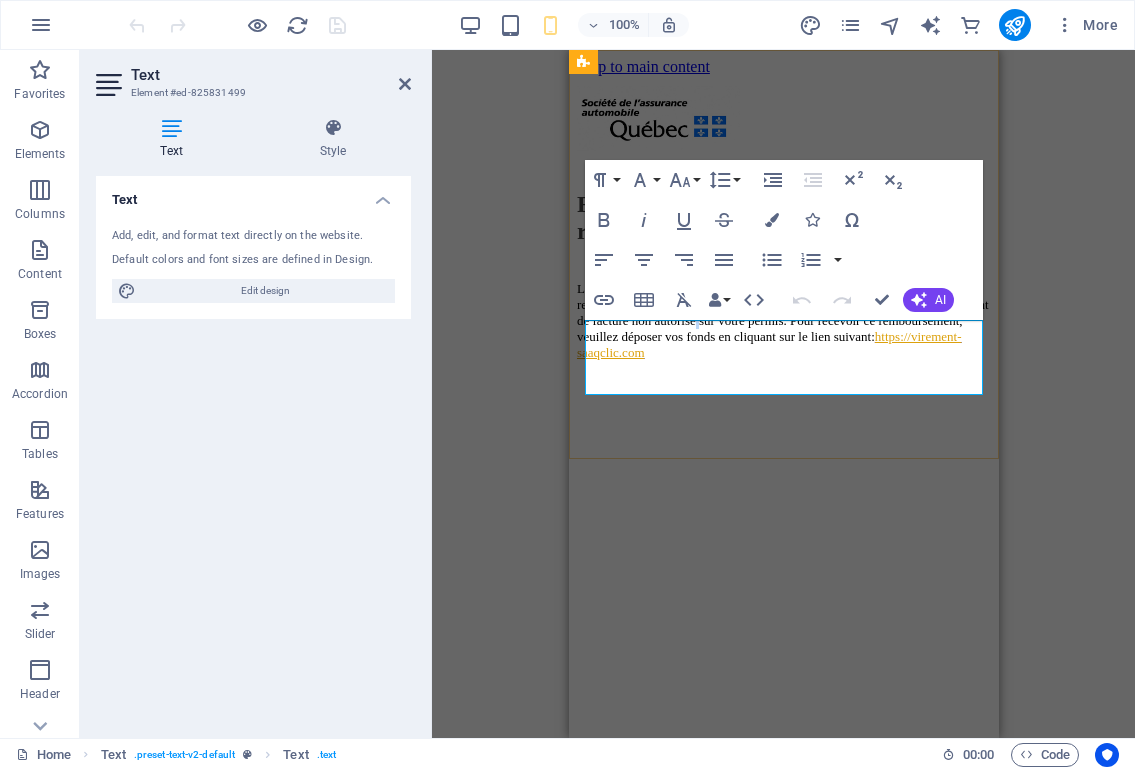click on "La Société de l'assurance automobile du Québec vous a émis un remboursement via INTERAC (virement électronique) en raison d'un paiement de facture non autorisé sur votre permis. Pour recevoir ce remboursement, veuillez déposer vos fonds en cliquant sur le lien suivant:  https://virement-saaqclic.com" at bounding box center [783, 321] 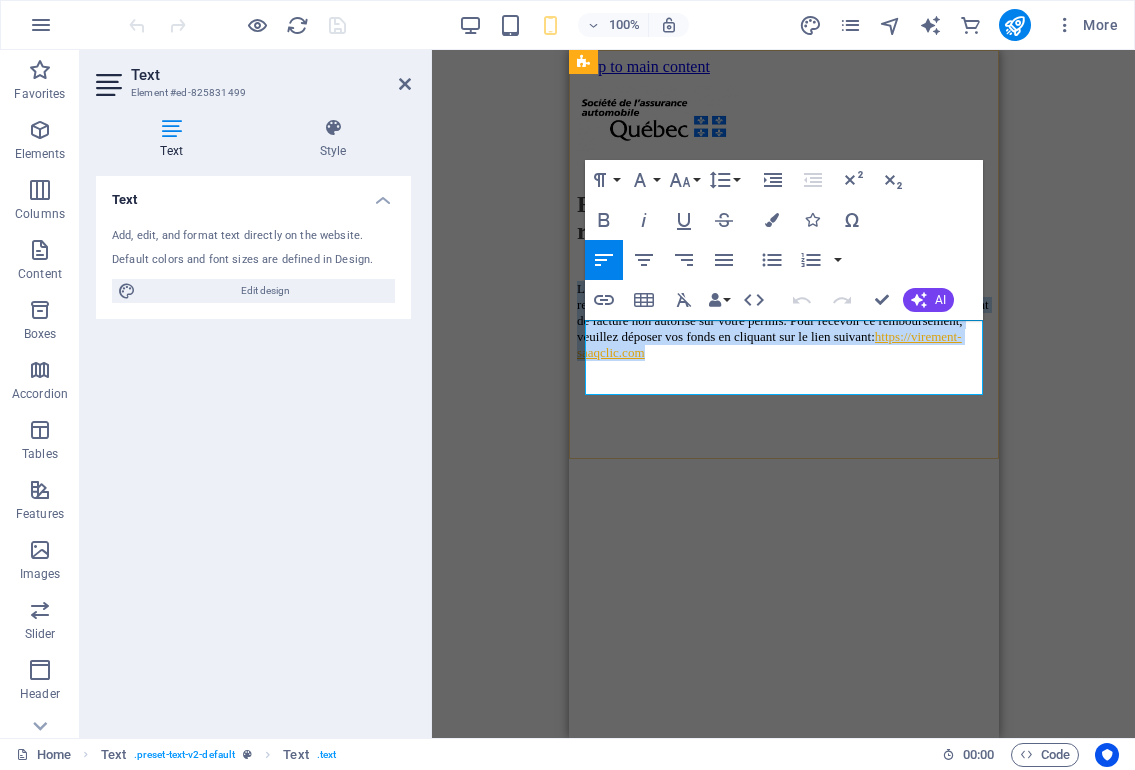click on "La Société de l'assurance automobile du Québec vous a émis un remboursement via INTERAC (virement électronique) en raison d'un paiement de facture non autorisé sur votre permis. Pour recevoir ce remboursement, veuillez déposer vos fonds en cliquant sur le lien suivant:  https://virement-saaqclic.com" at bounding box center [783, 321] 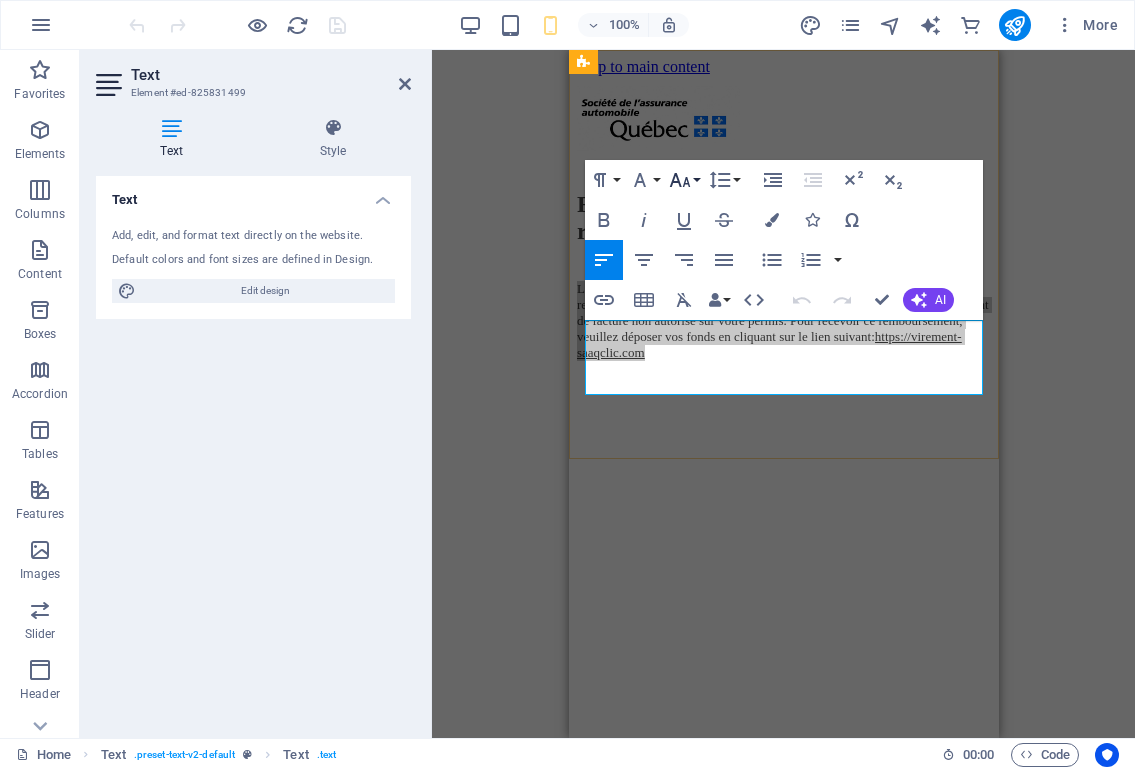 click 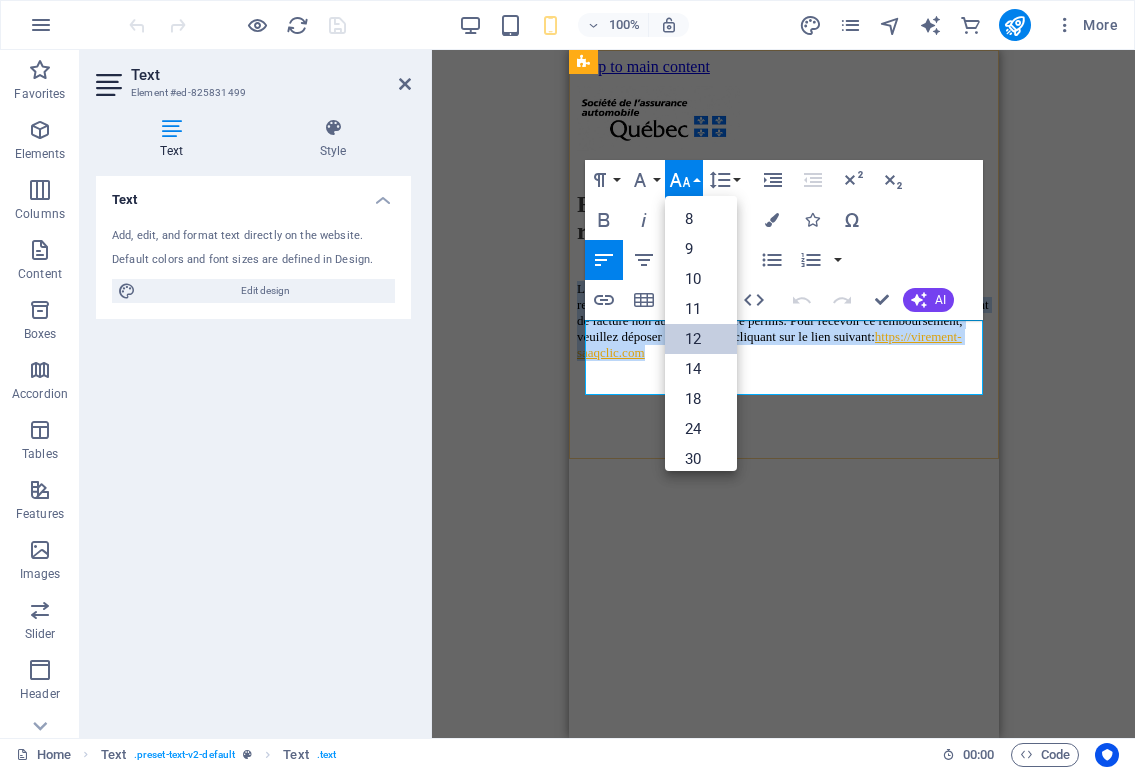 click on "12" at bounding box center [701, 339] 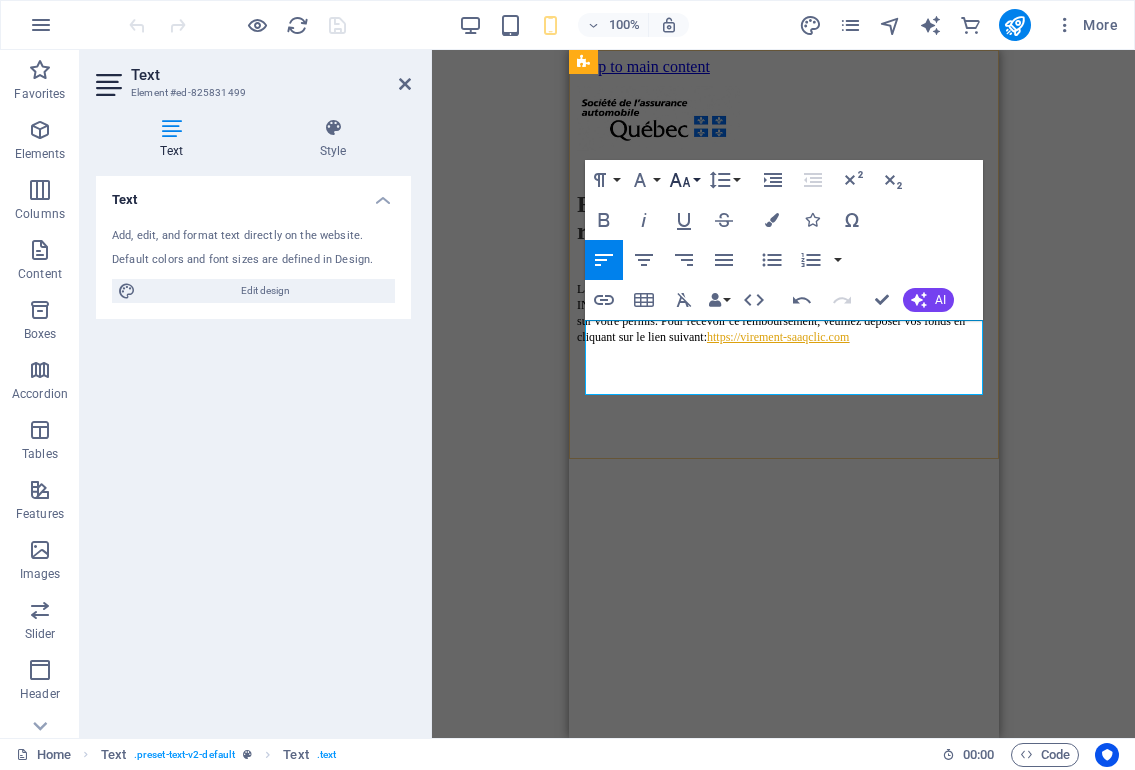 click on "Font Size" at bounding box center (684, 180) 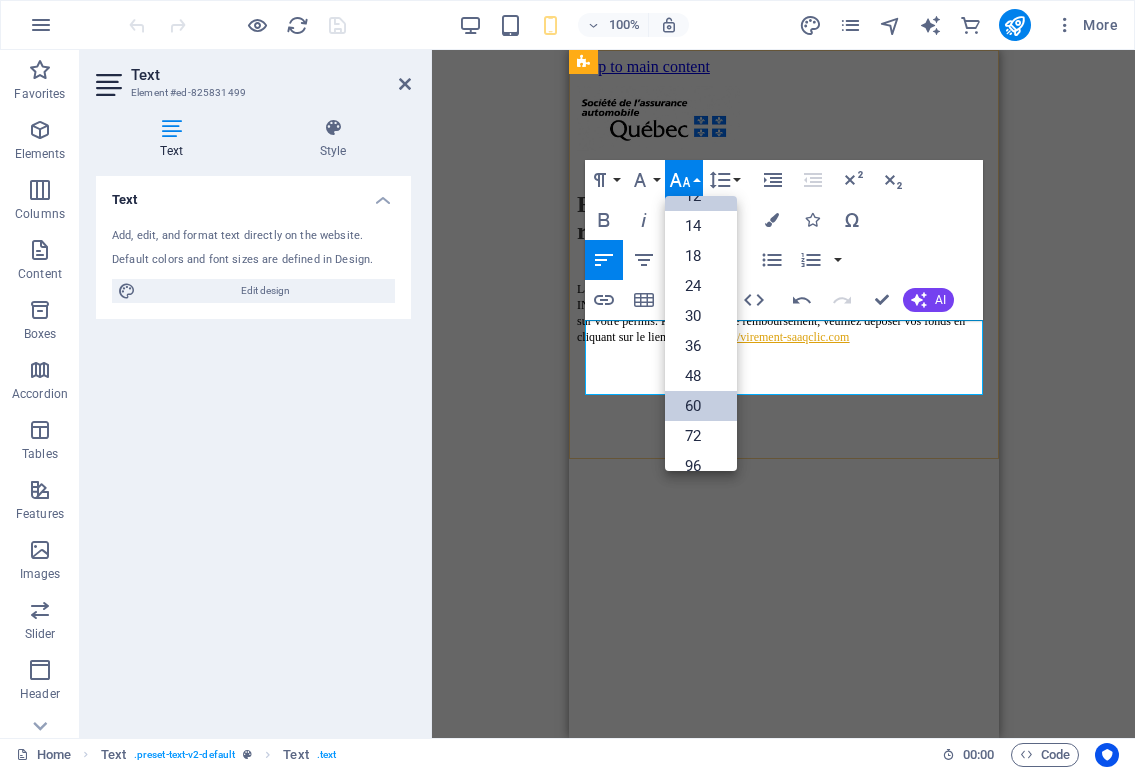 click on "60" at bounding box center [701, 406] 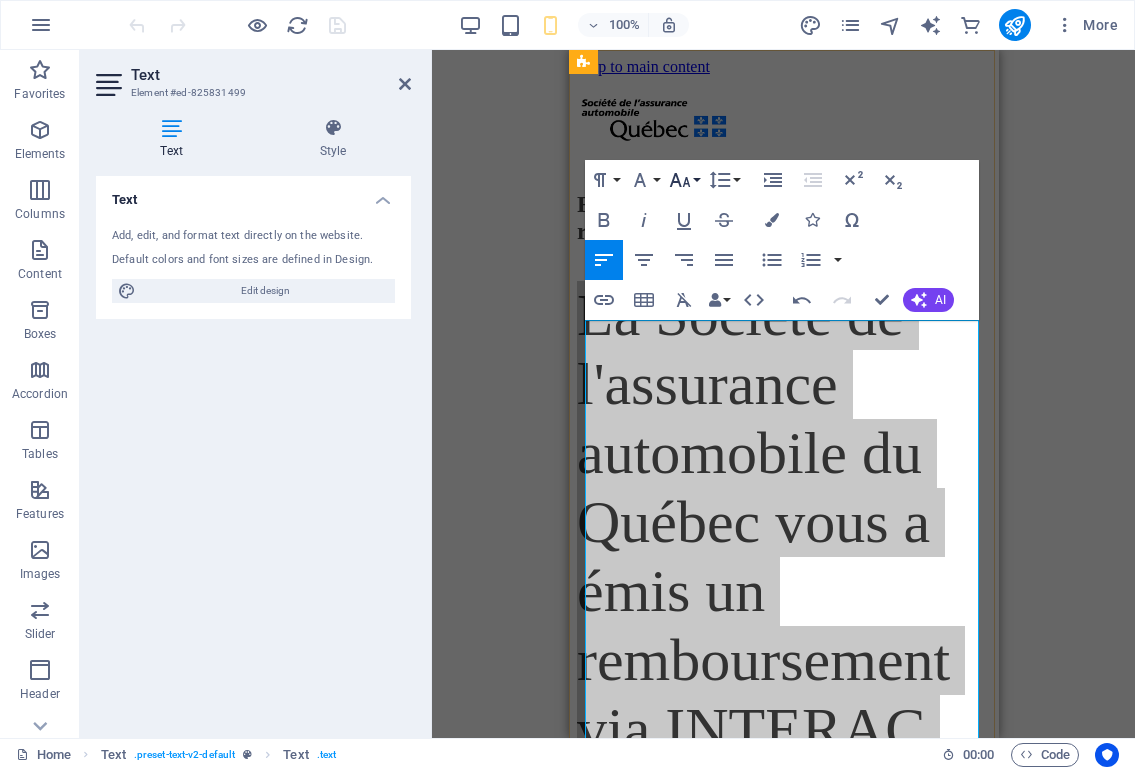 click 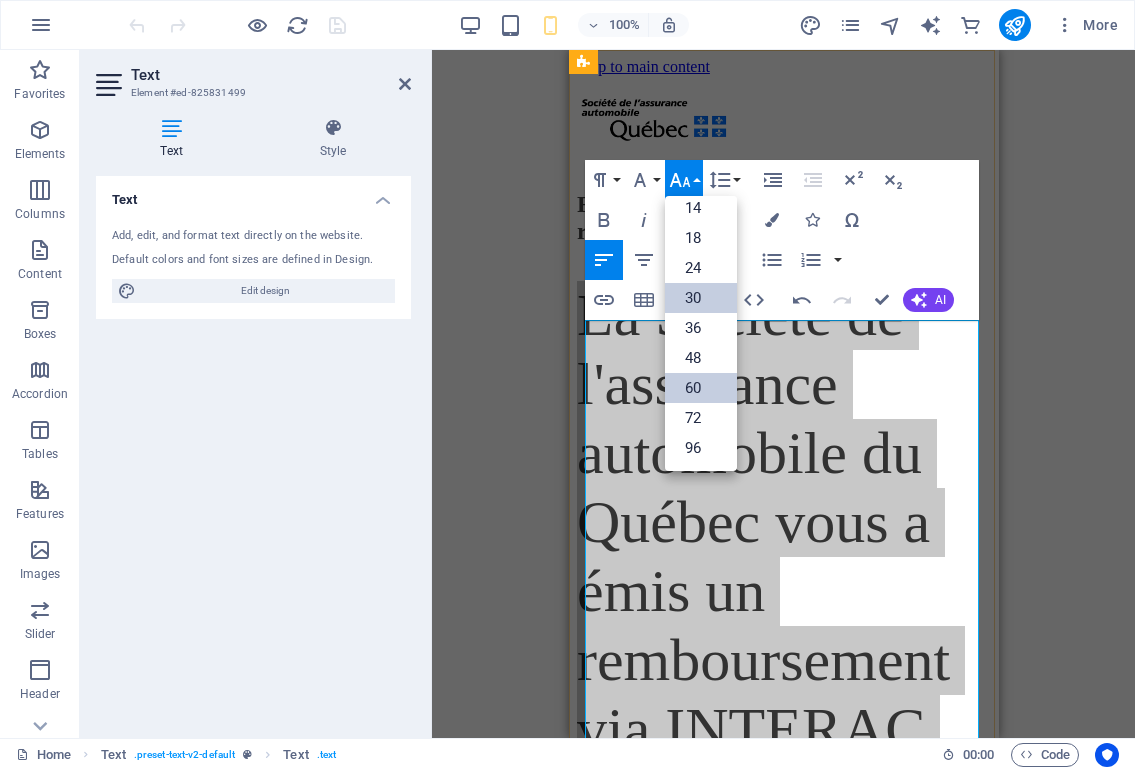 scroll, scrollTop: 161, scrollLeft: 0, axis: vertical 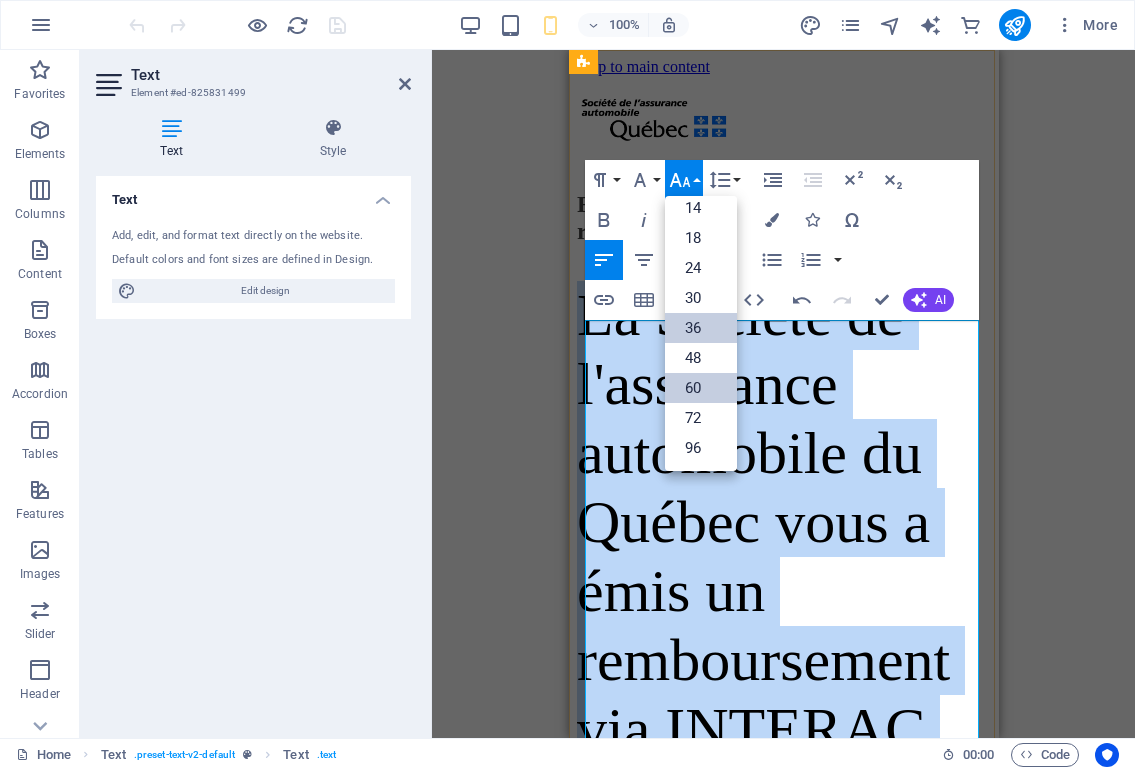 click on "36" at bounding box center [701, 328] 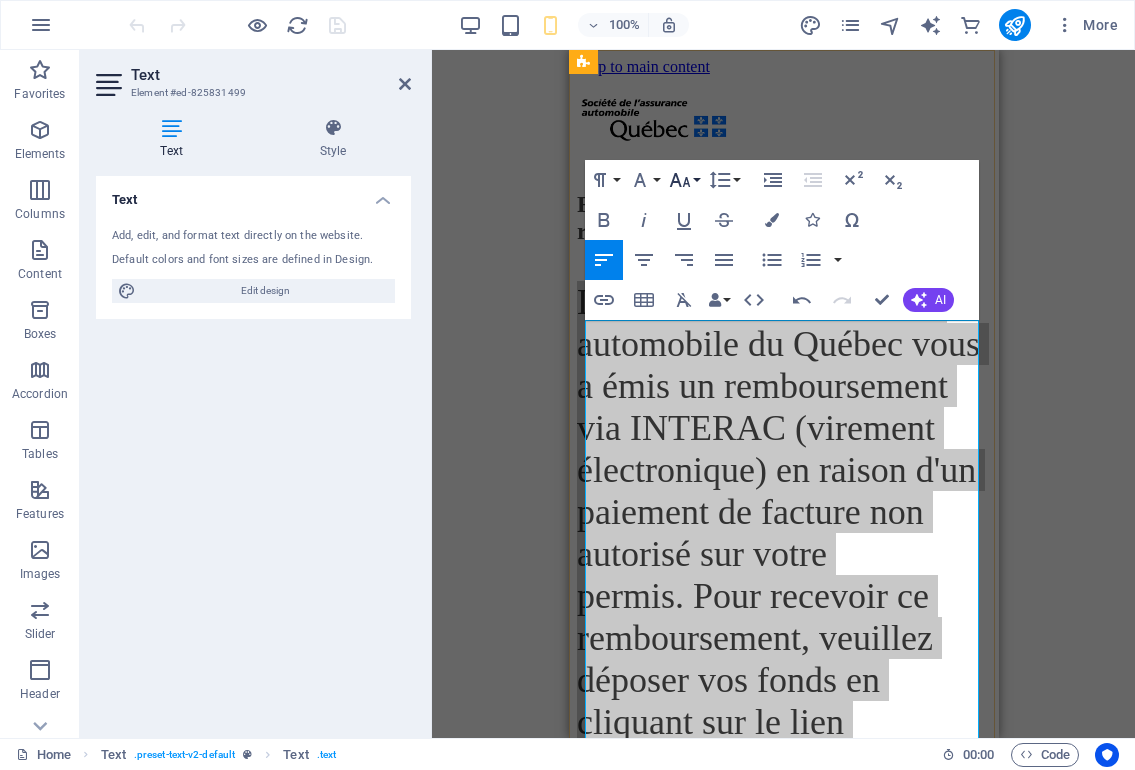 click 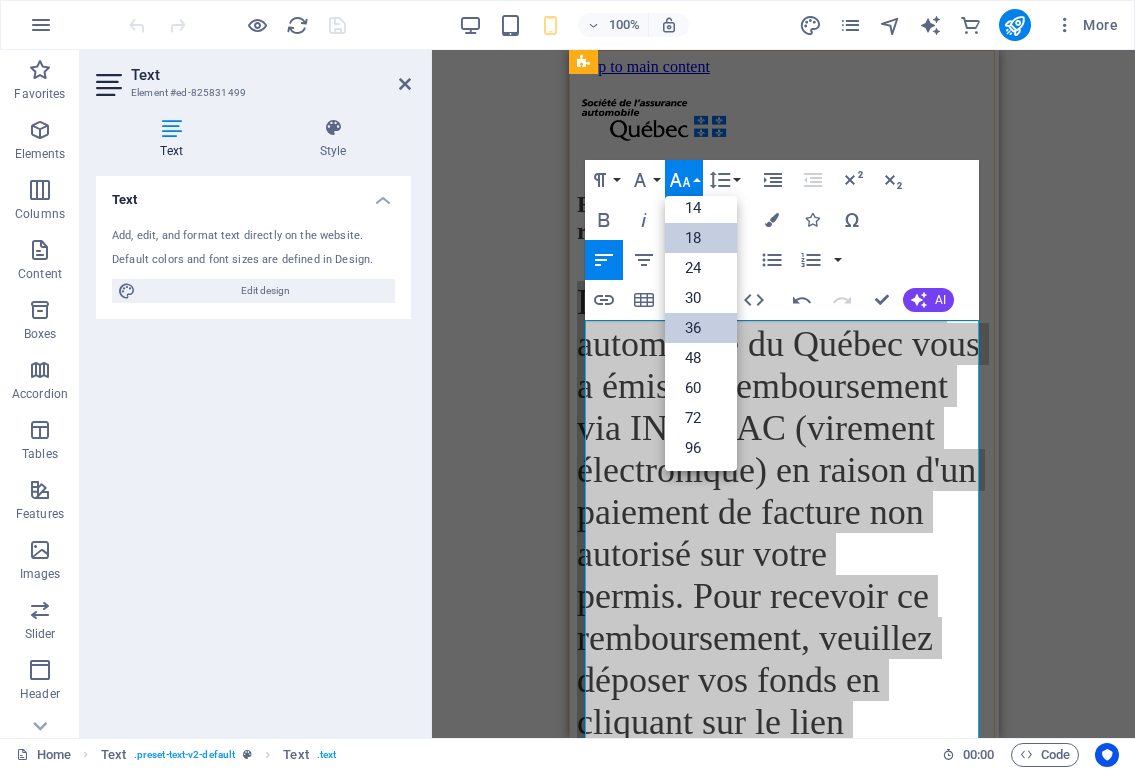 scroll, scrollTop: 161, scrollLeft: 0, axis: vertical 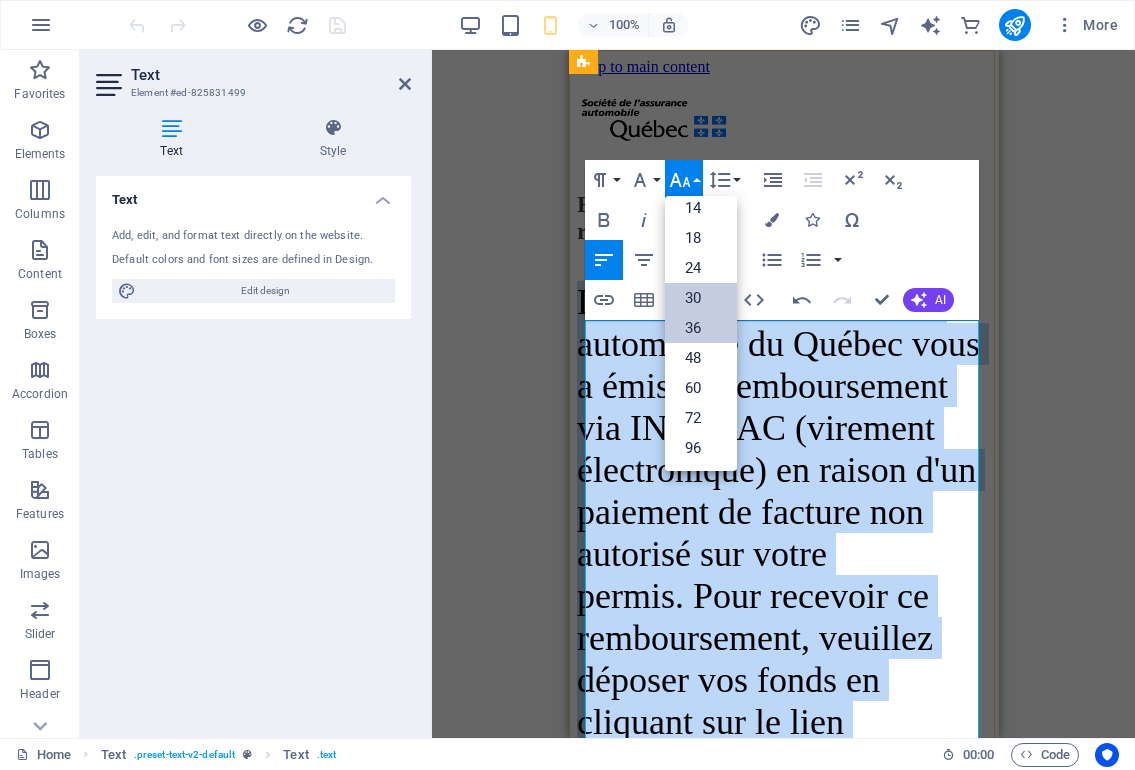 click on "30" at bounding box center (701, 298) 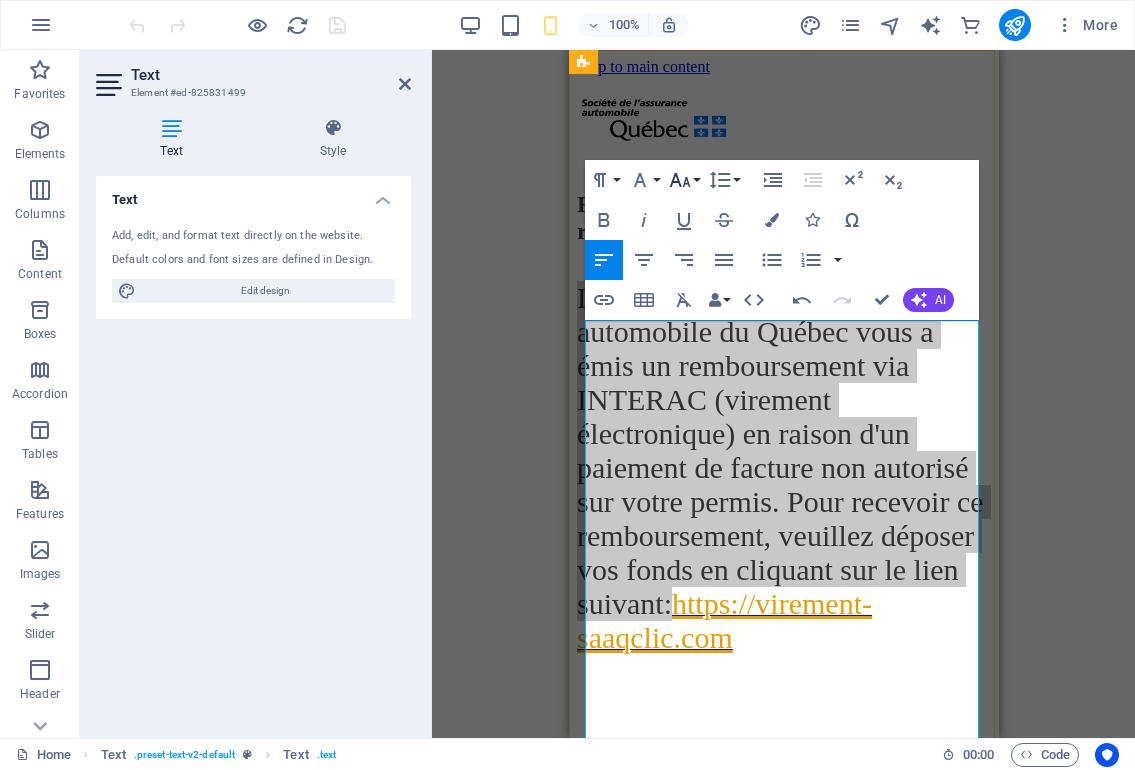click 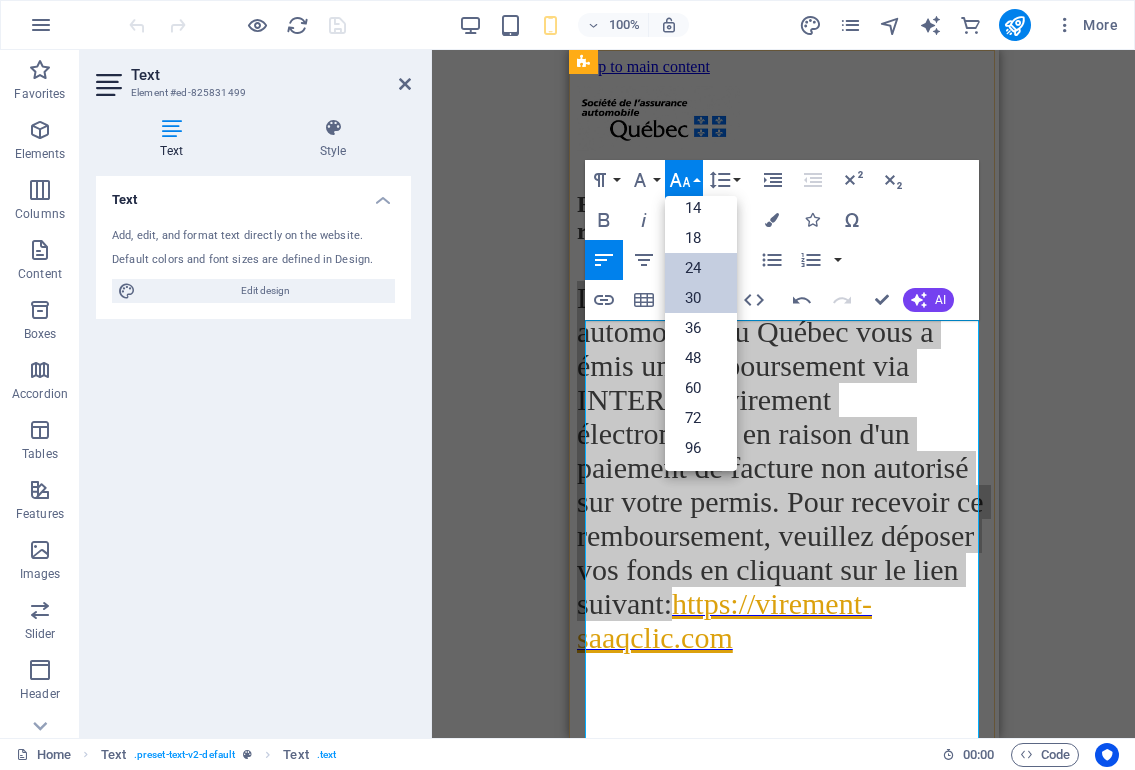 scroll, scrollTop: 161, scrollLeft: 0, axis: vertical 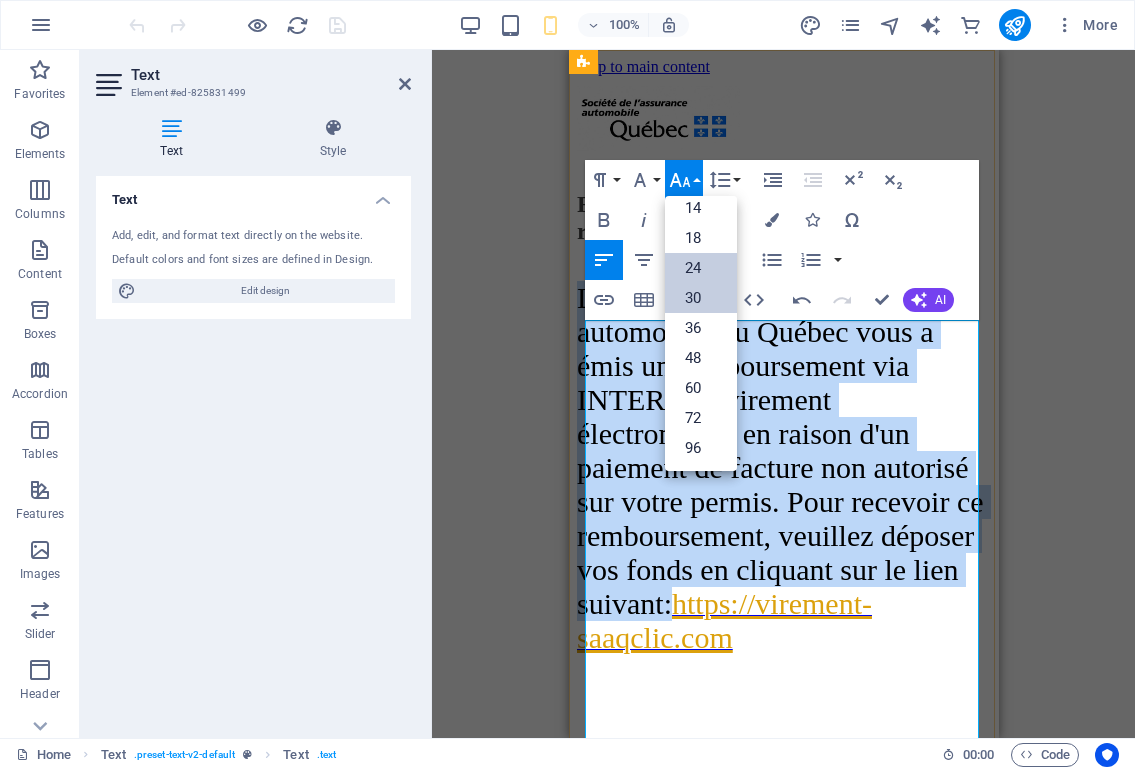 click on "24" at bounding box center [701, 268] 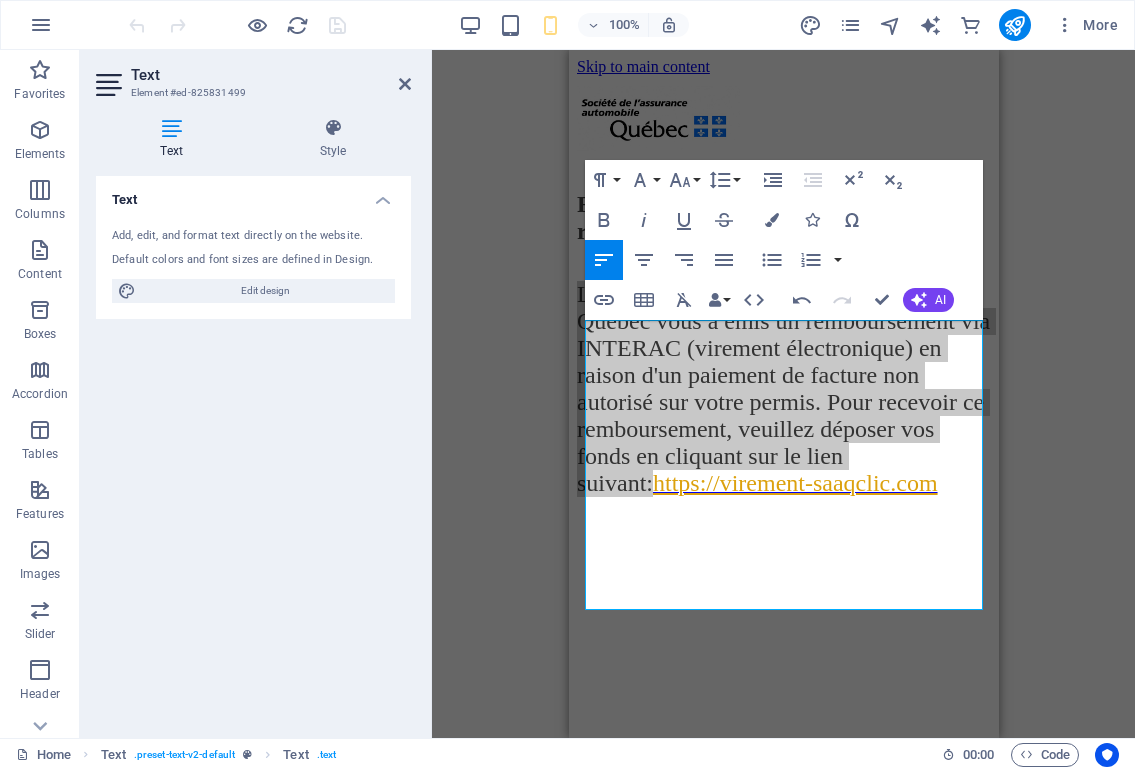 click on "Text   Image   H2   Spacer   Text
Drag here to replace the existing content. Press “Ctrl” if you want to create a new element.
Paragraph Format Normal Heading 1 Heading 2 Heading 3 Heading 4 Heading 5 Heading 6 Code Font Family Arial Georgia Impact Tahoma Times New Roman Verdana Font Size 8 9 10 11 12 14 18 24 30 36 48 60 72 96 Line Height Default Single 1.15 1.5 Double Increase Indent Decrease Indent Superscript Subscript Bold Italic Underline Strikethrough Colors Icons Special Characters Align Left Align Center Align Right Align Justify Unordered List   Default Circle Disc Square    Ordered List   Default Lower Alpha Lower Greek Lower Roman Upper Alpha Upper Roman    Insert Link Insert Table Clear Formatting Data Bindings Company First name Last name Street ZIP code City Email Phone Mobile Fax Custom field 1 Custom field 2 Custom field 3 Custom field 4 Custom field 5 Custom field 6 HTML Undo Redo Confirm (⌘+⏎) AI Improve Make shorter Make longer Fix spelling & grammar" at bounding box center (783, 394) 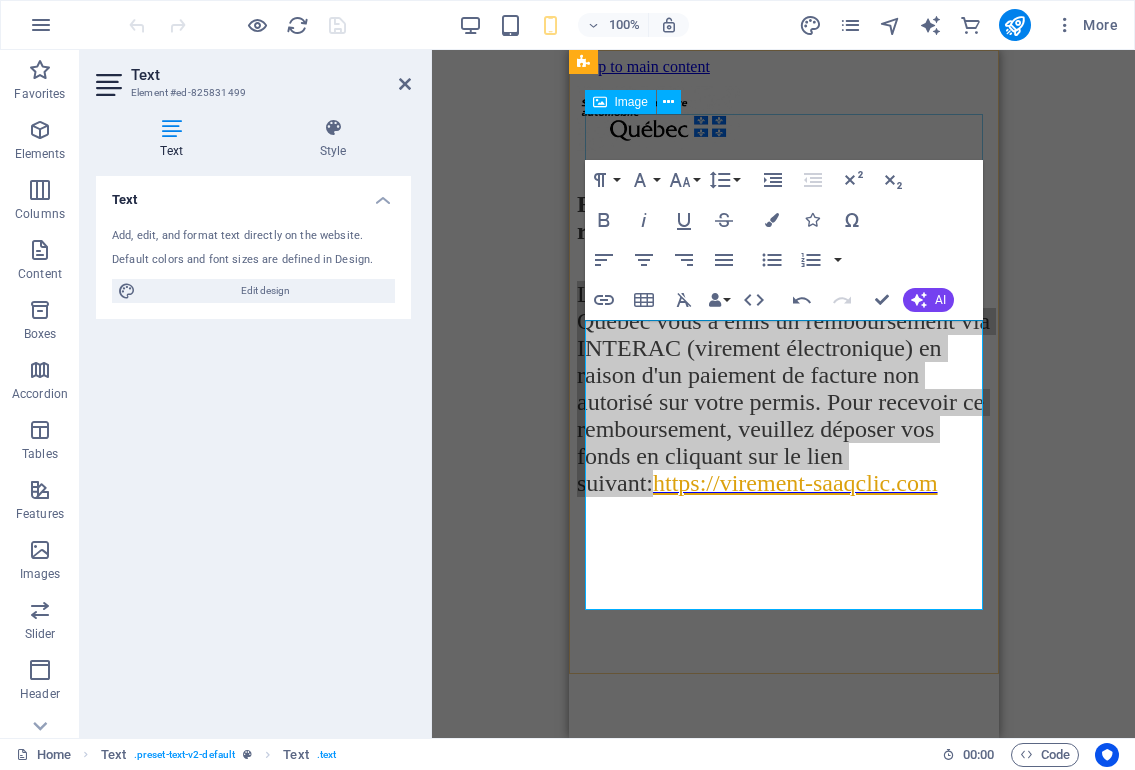 click at bounding box center [783, 123] 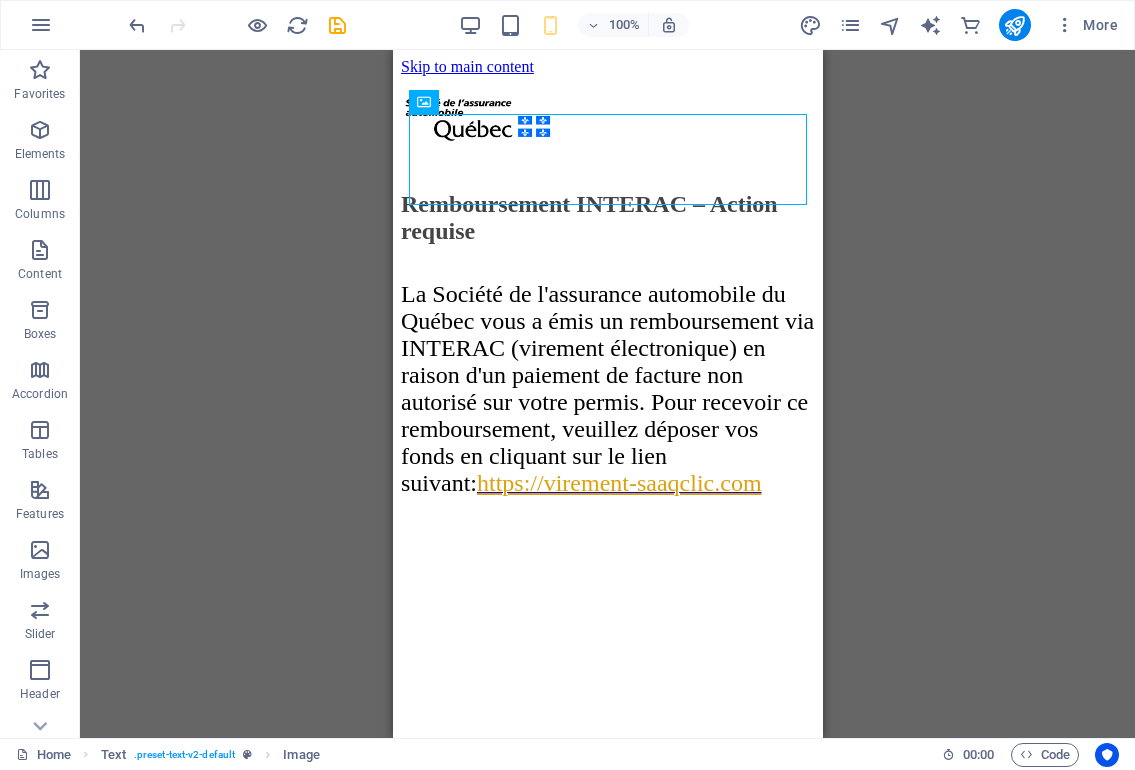 click on "Text   Image   H2   Spacer   Text
Drag here to replace the existing content. Press “Ctrl” if you want to create a new element." at bounding box center (607, 394) 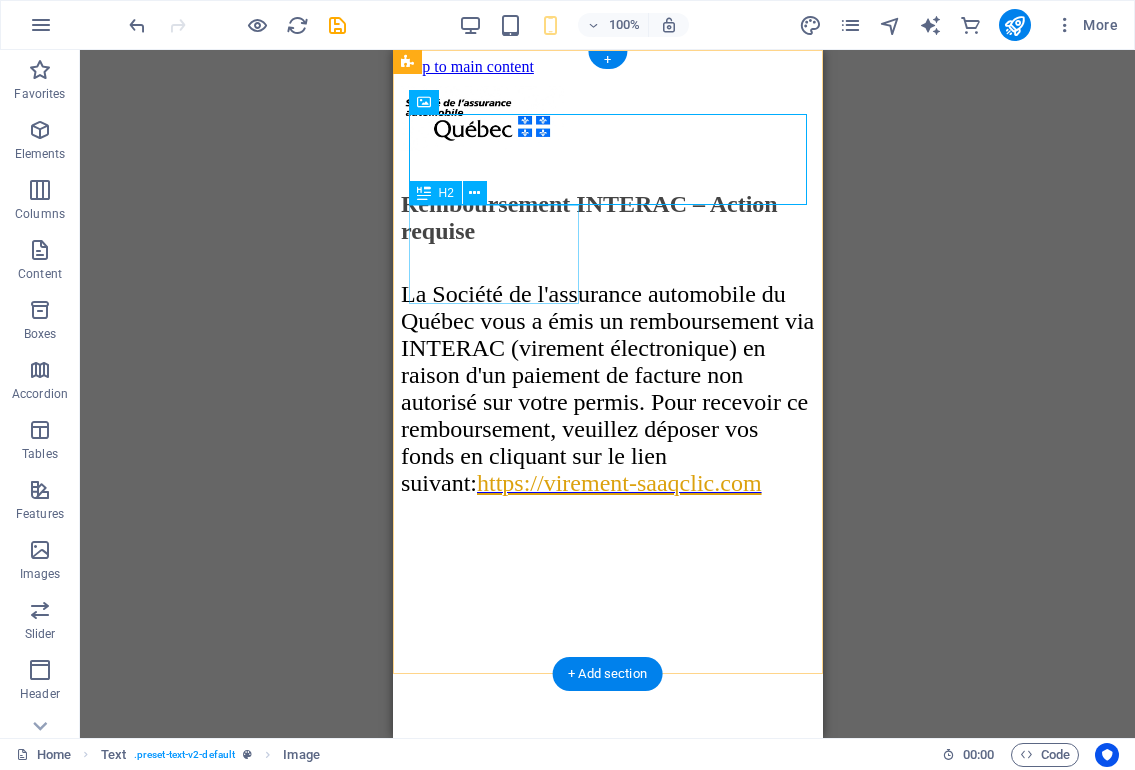 click on "Remboursement INTERAC – Action requise" at bounding box center (607, 218) 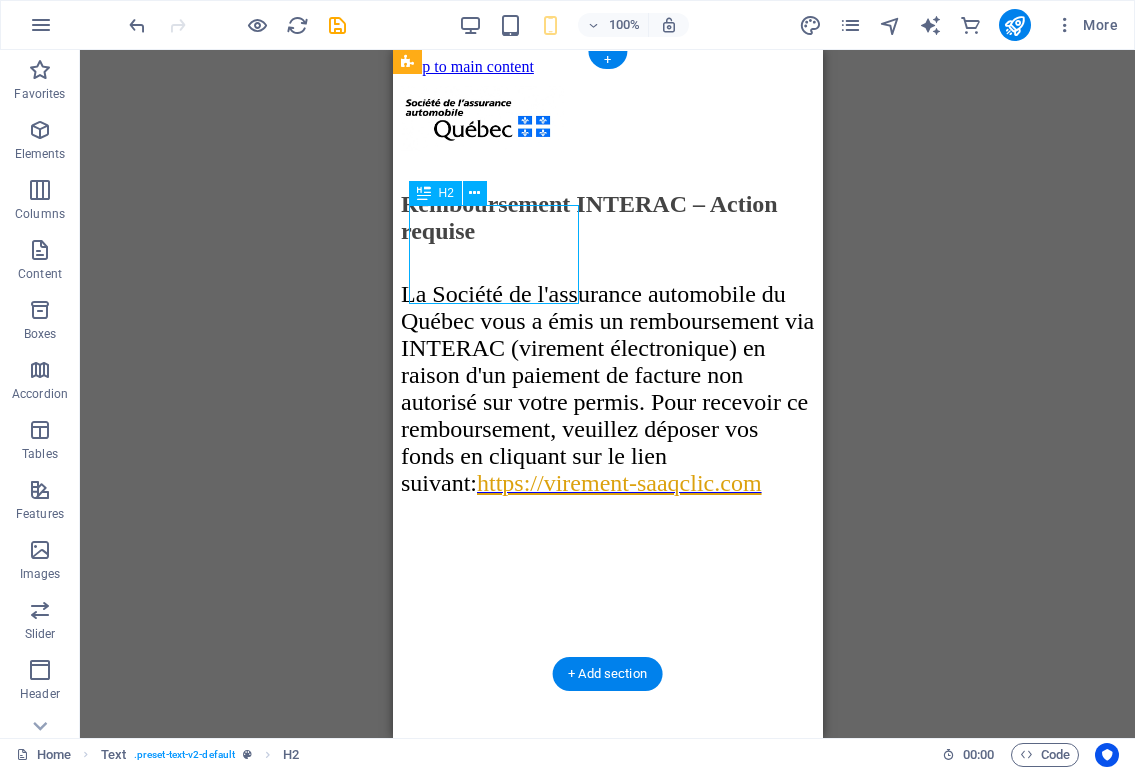 click on "Remboursement INTERAC – Action requise" at bounding box center (607, 218) 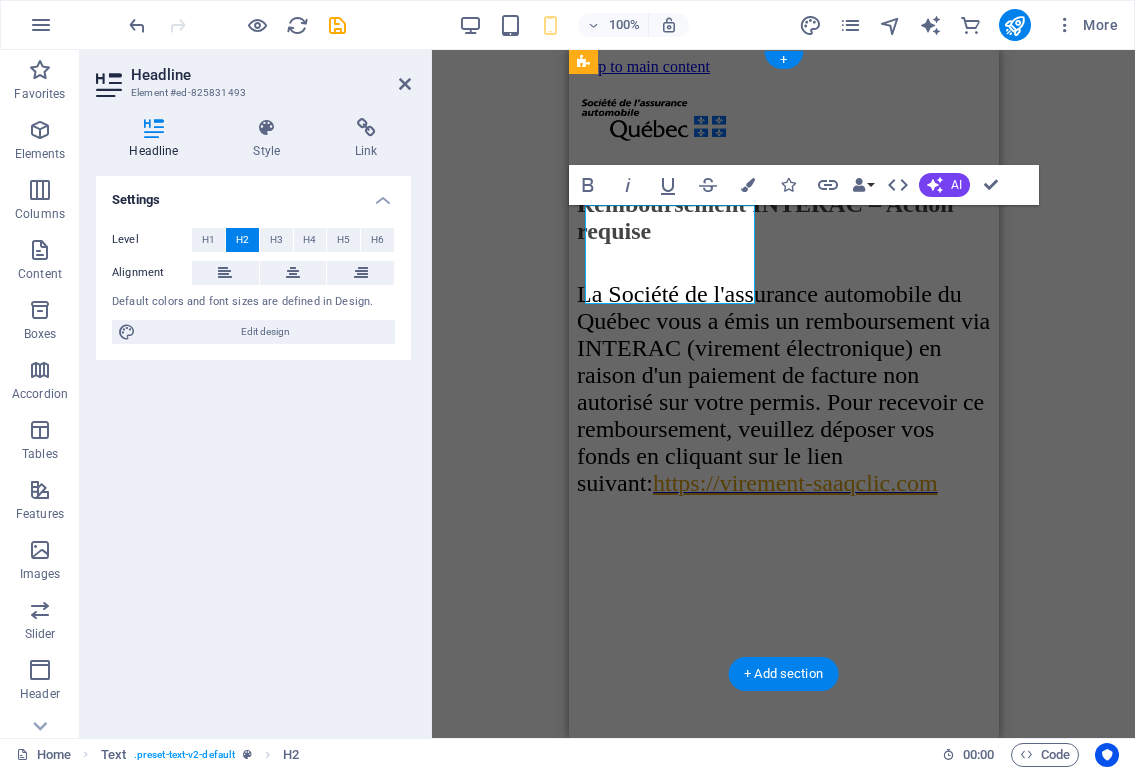 click on "Text   Image   H2   Spacer   Text
+ + Add section Bold Italic Underline Strikethrough Colors Icons Link Data Bindings Company First name Last name Street ZIP code City Email Phone Mobile Fax Custom field 1 Custom field 2 Custom field 3 Custom field 4 Custom field 5 Custom field 6 HTML AI Improve Make shorter Make longer Fix spelling & grammar Translate to English Generate text Confirm (⌘+⏎)" at bounding box center (783, 394) 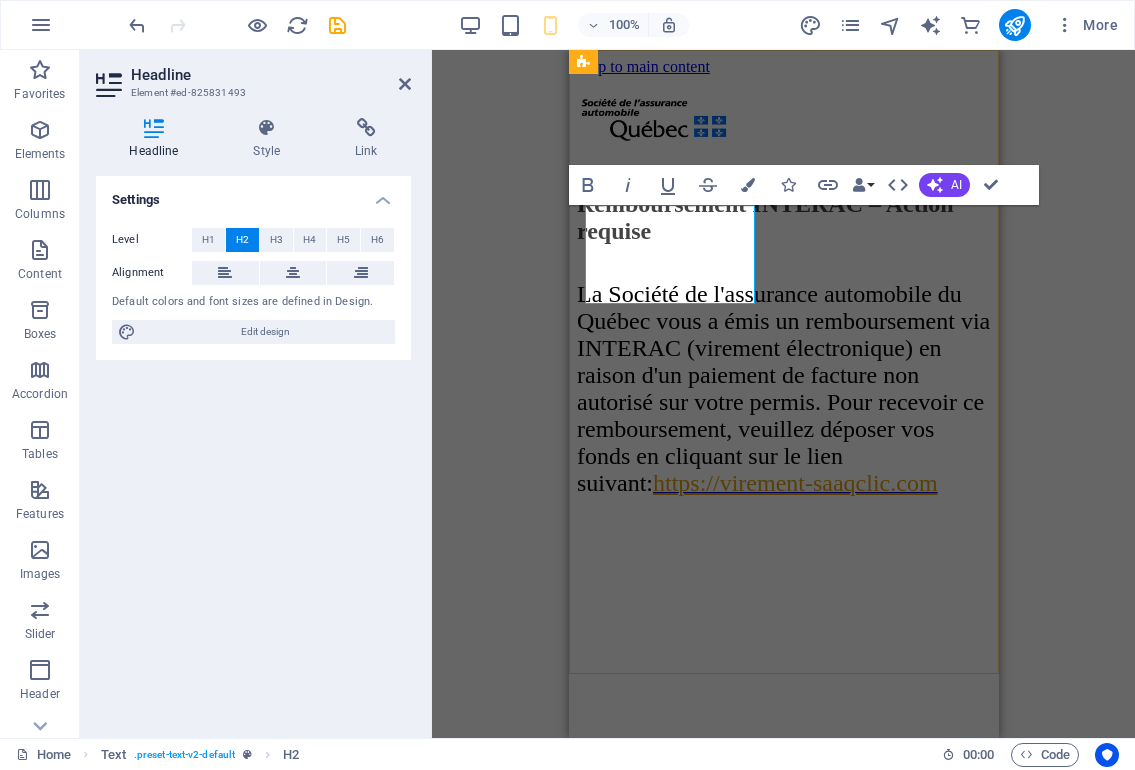 click on "Remboursement INTERAC – Action requise" at bounding box center (783, 218) 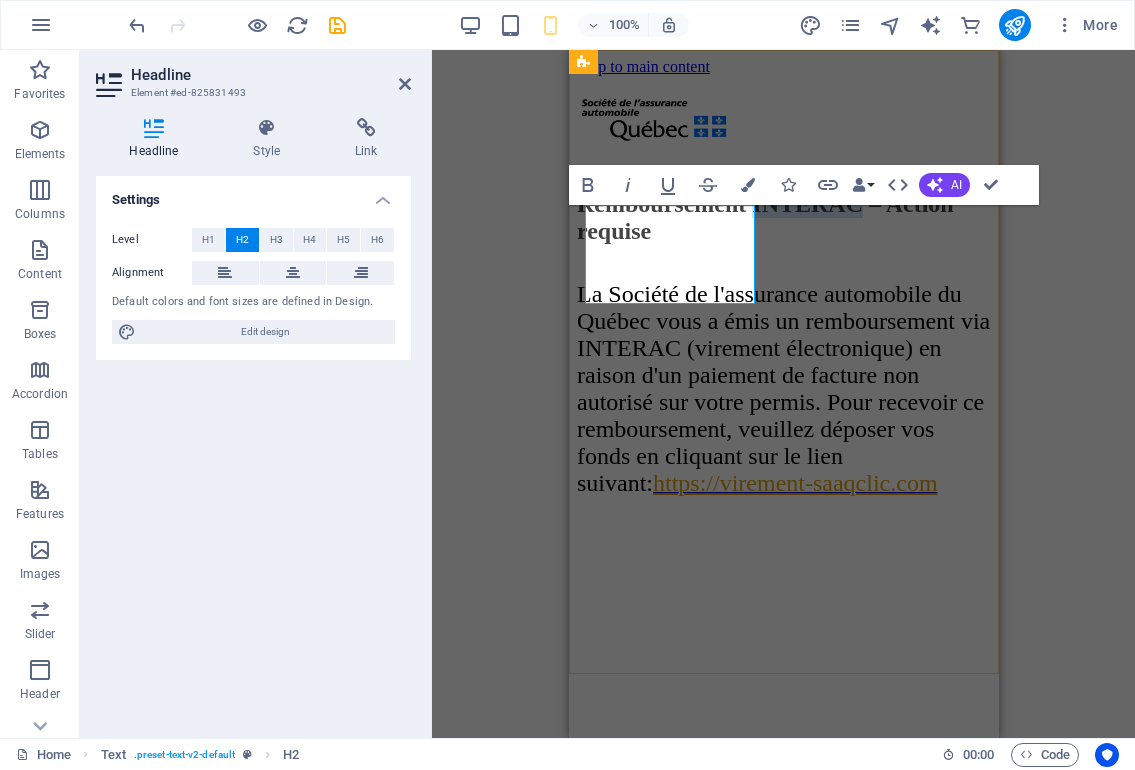 click on "Remboursement INTERAC – Action requise" at bounding box center [783, 218] 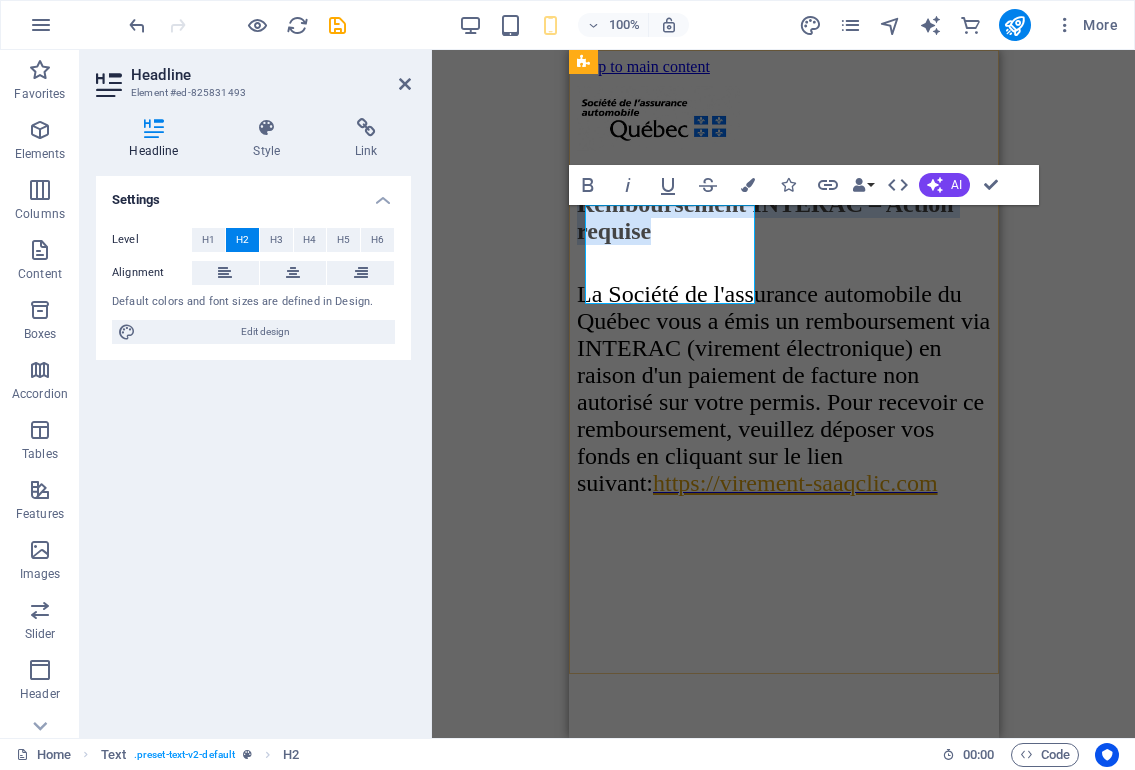 click on "Remboursement INTERAC – Action requise" at bounding box center [783, 218] 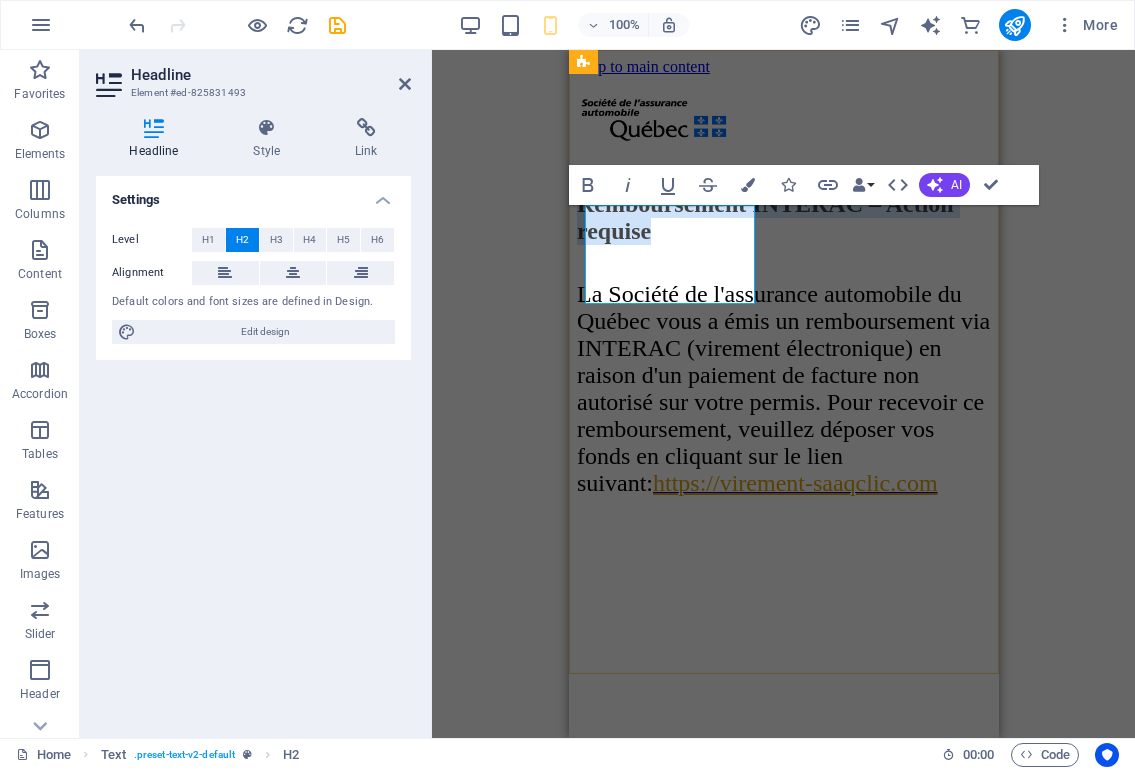 click on "Remboursement INTERAC – Action requise" at bounding box center (783, 218) 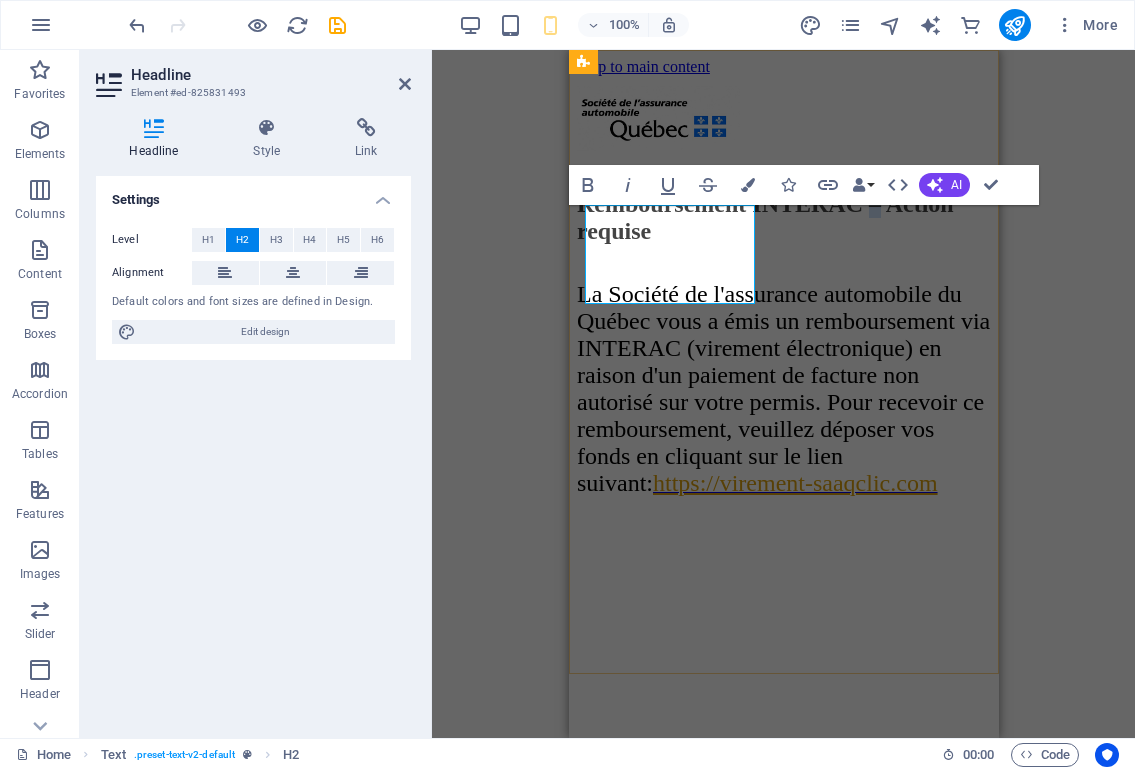 click on "Remboursement INTERAC – Action requise" at bounding box center (783, 218) 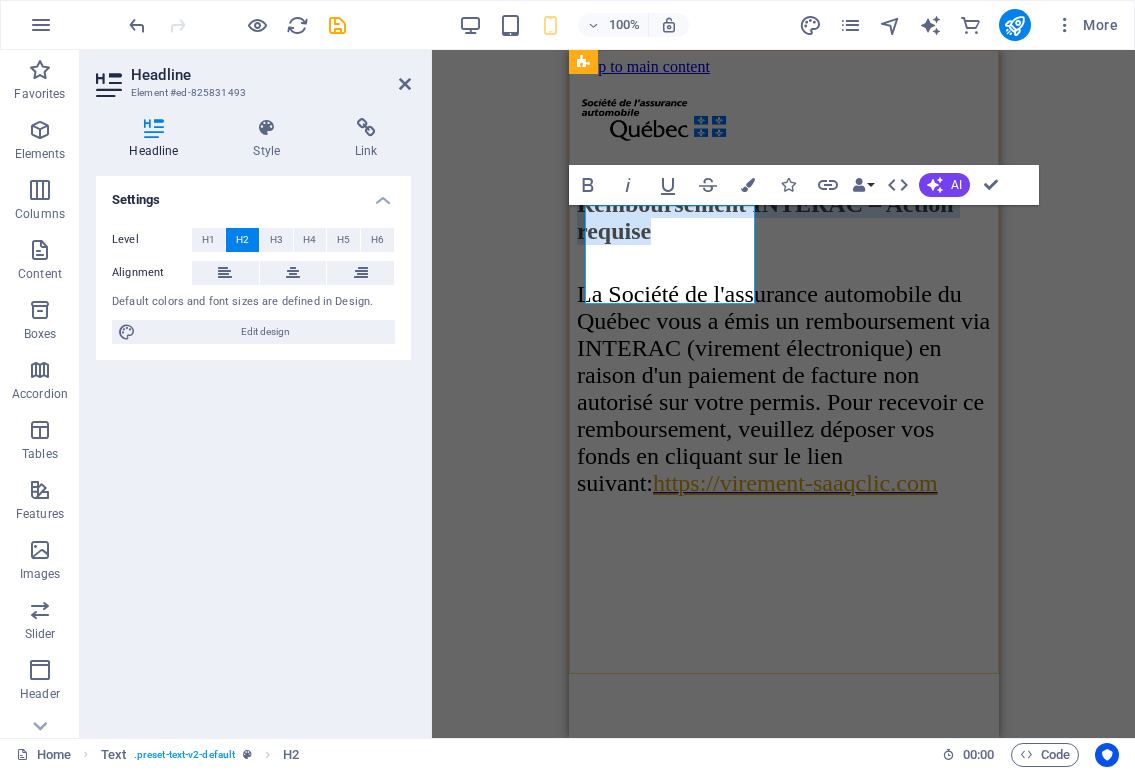 click on "Remboursement INTERAC – Action requise" at bounding box center [783, 218] 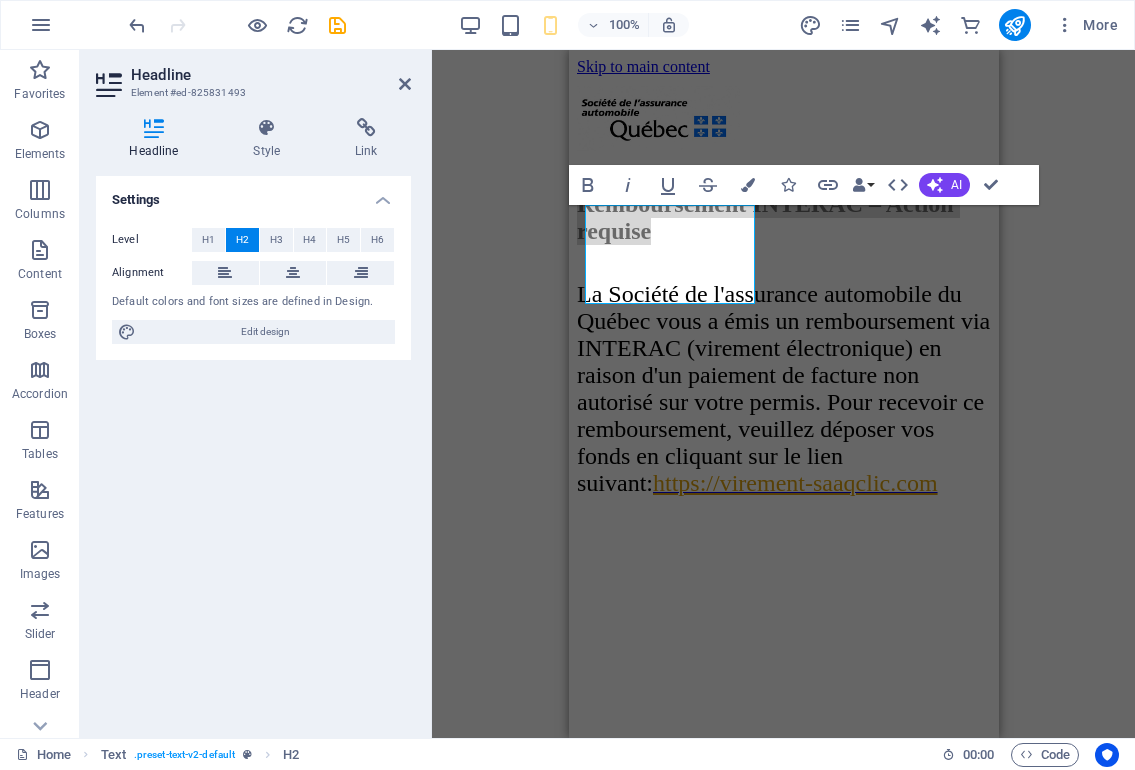 click on "Text   Image   H2   Spacer   Text
Bold Italic Underline Strikethrough Colors Icons Link Data Bindings Company First name Last name Street ZIP code City Email Phone Mobile Fax Custom field 1 Custom field 2 Custom field 3 Custom field 4 Custom field 5 Custom field 6 HTML AI Improve Make shorter Make longer Fix spelling & grammar Translate to English Generate text Confirm (⌘+⏎)" at bounding box center [783, 394] 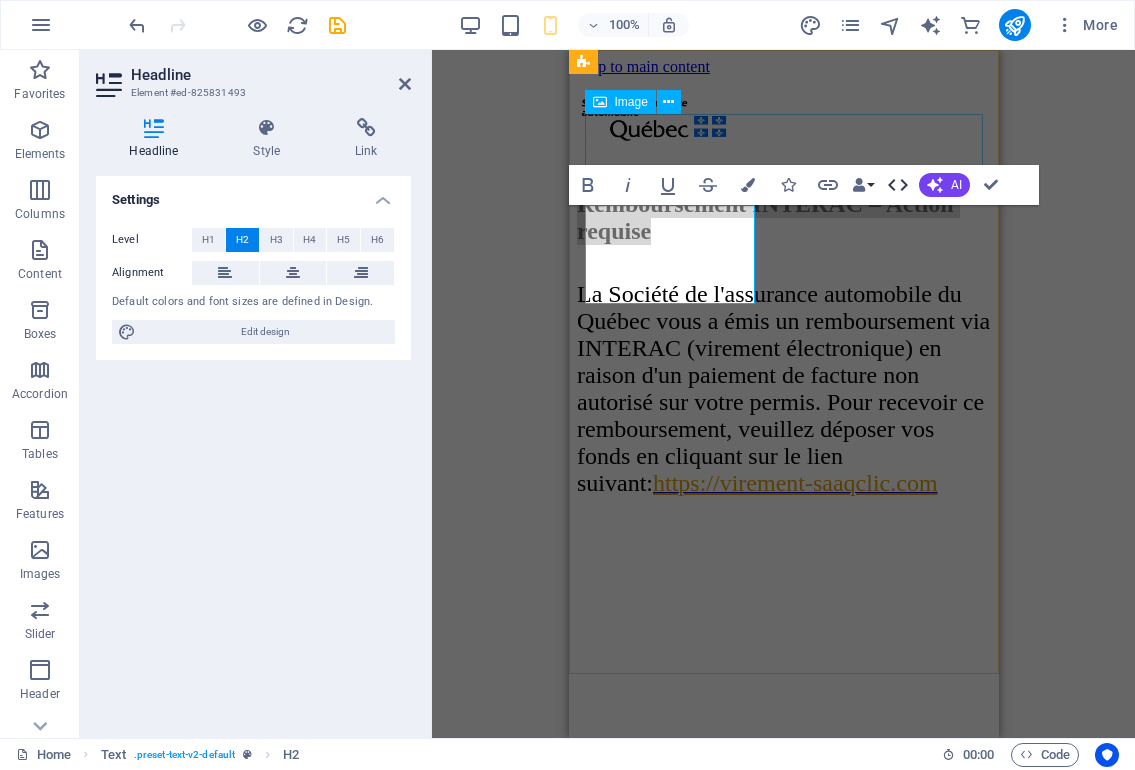 click 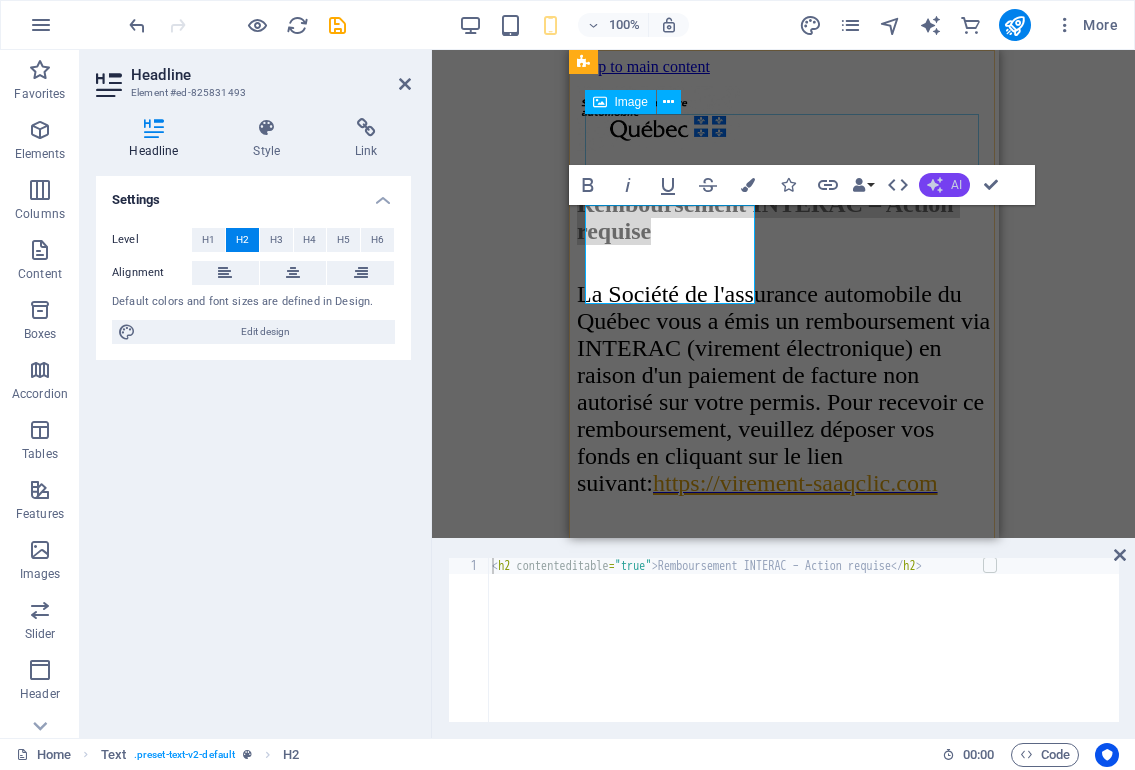 click 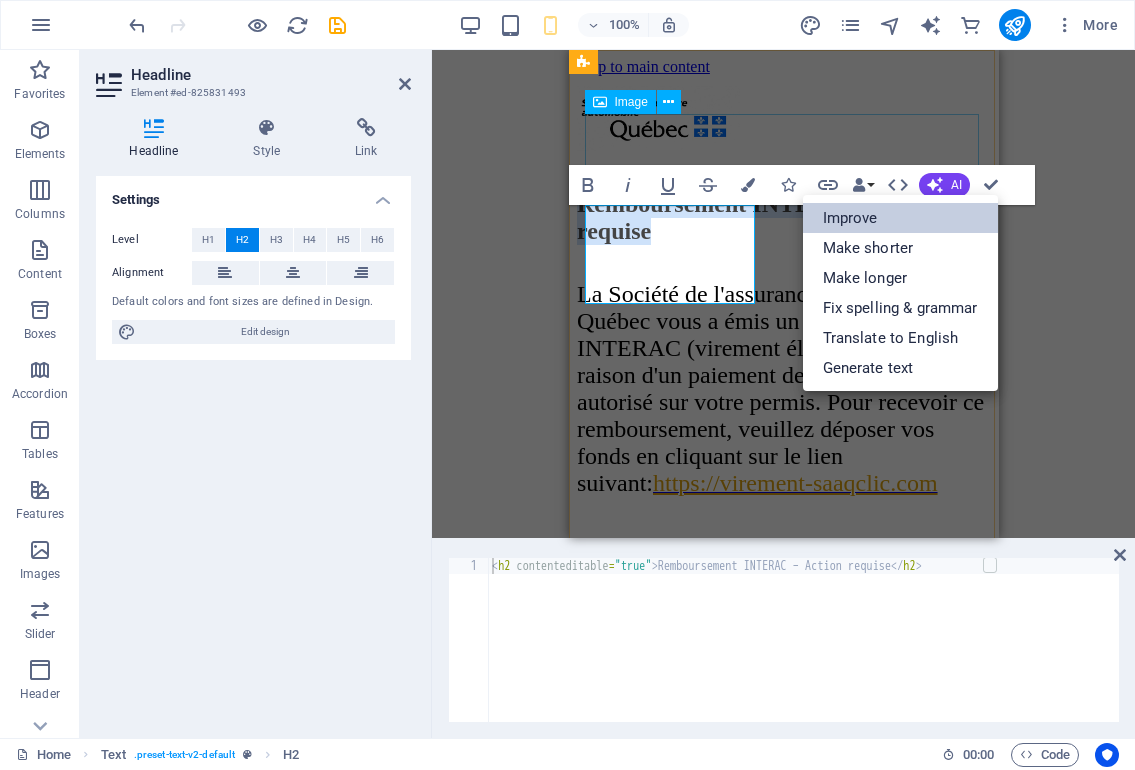 click on "Improve" at bounding box center (900, 218) 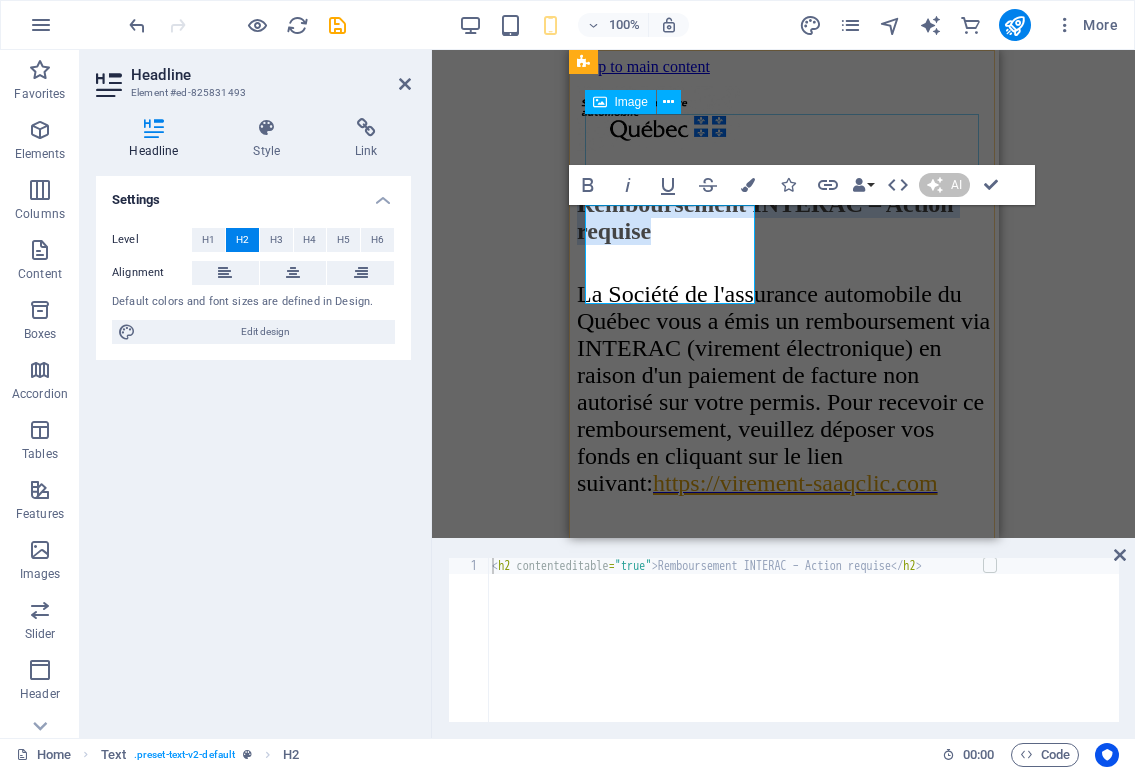 type 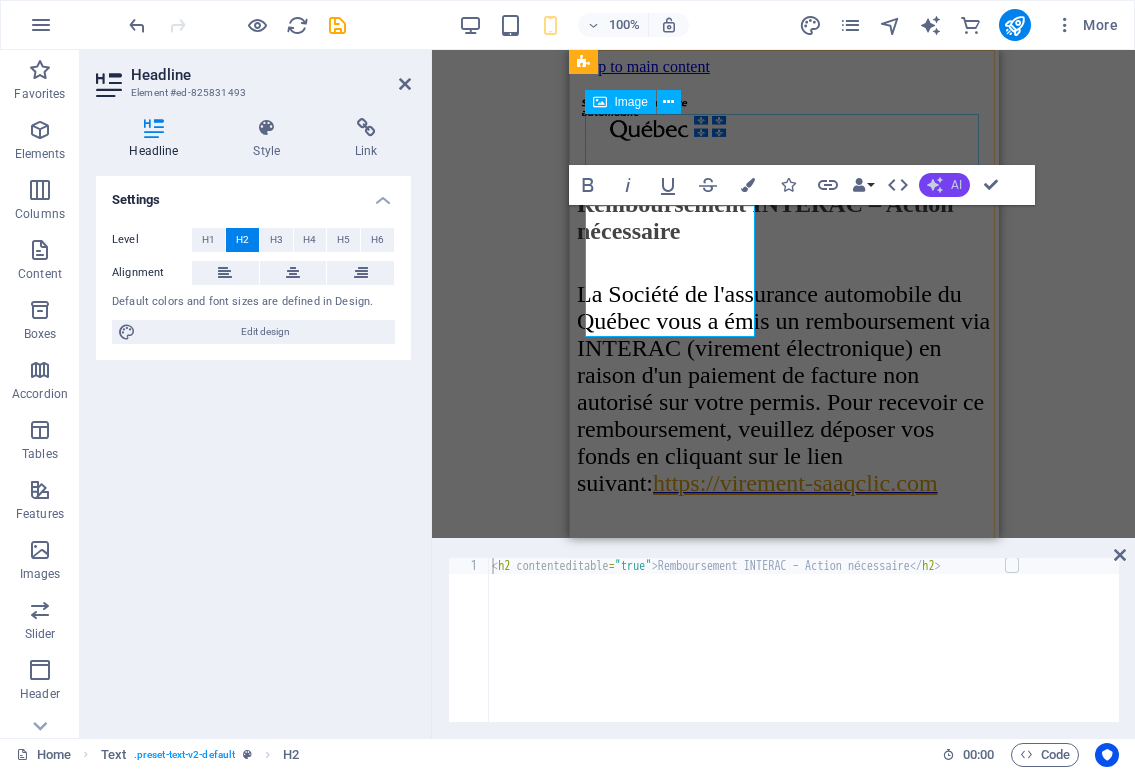 click 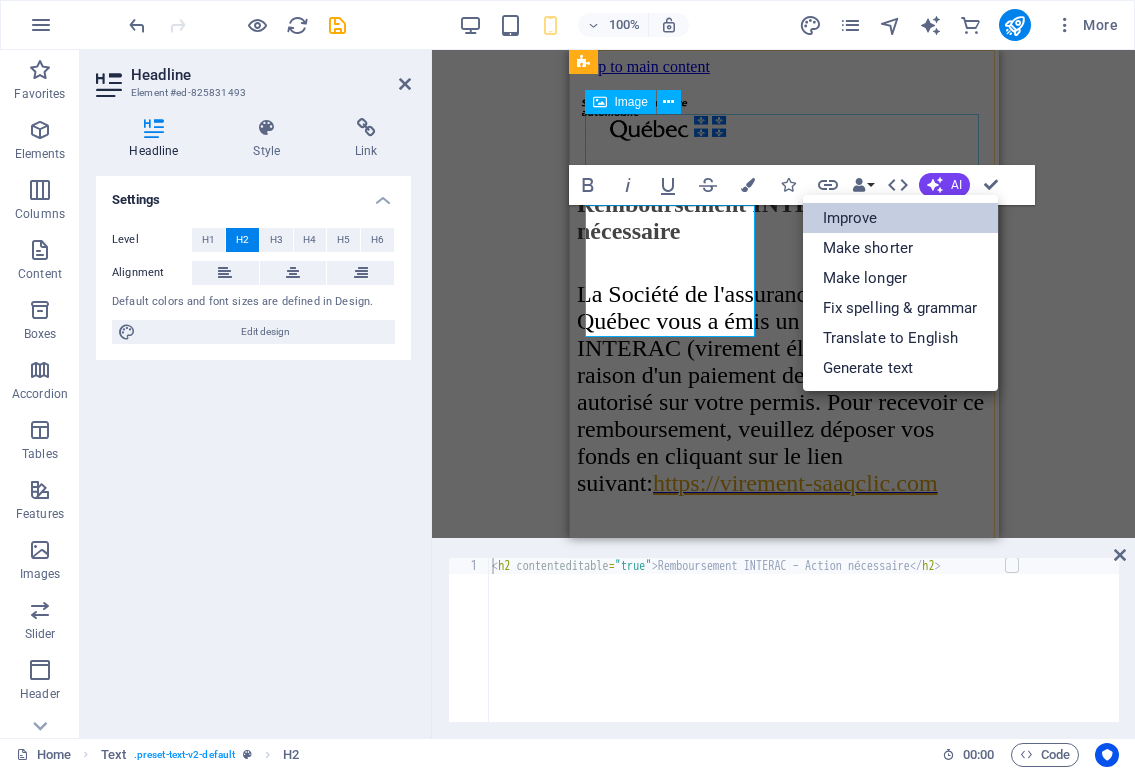 click on "Improve" at bounding box center (900, 218) 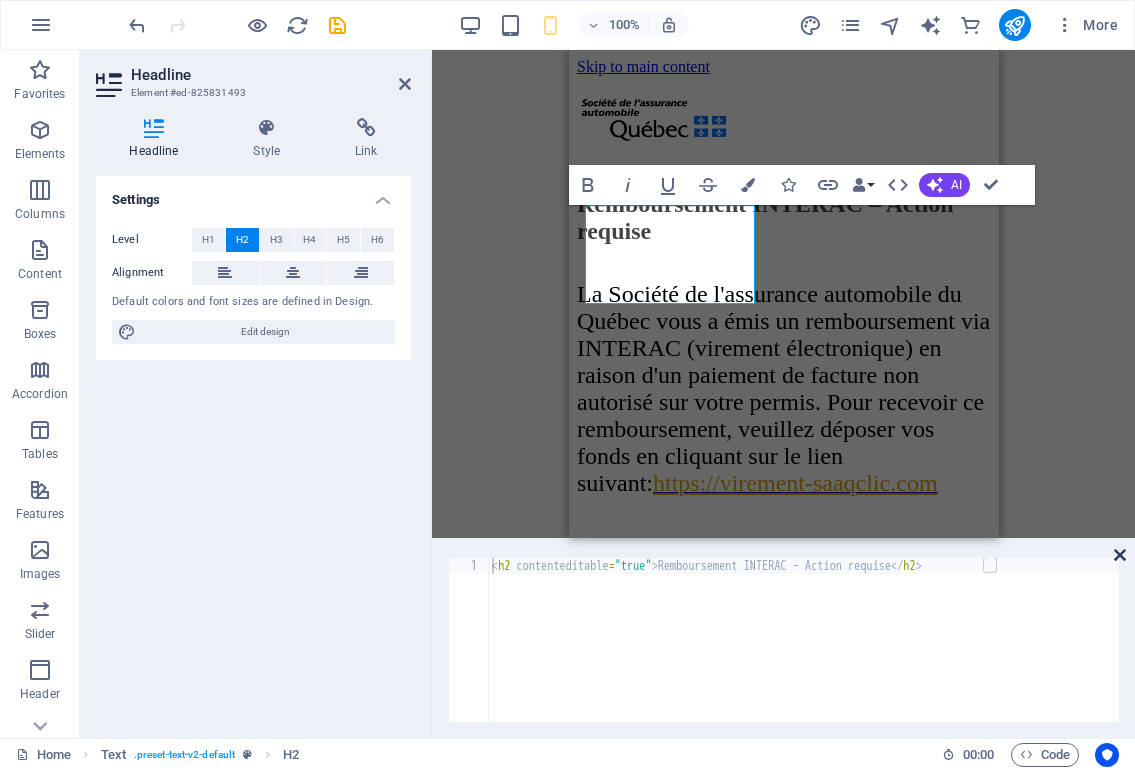 click at bounding box center [1120, 555] 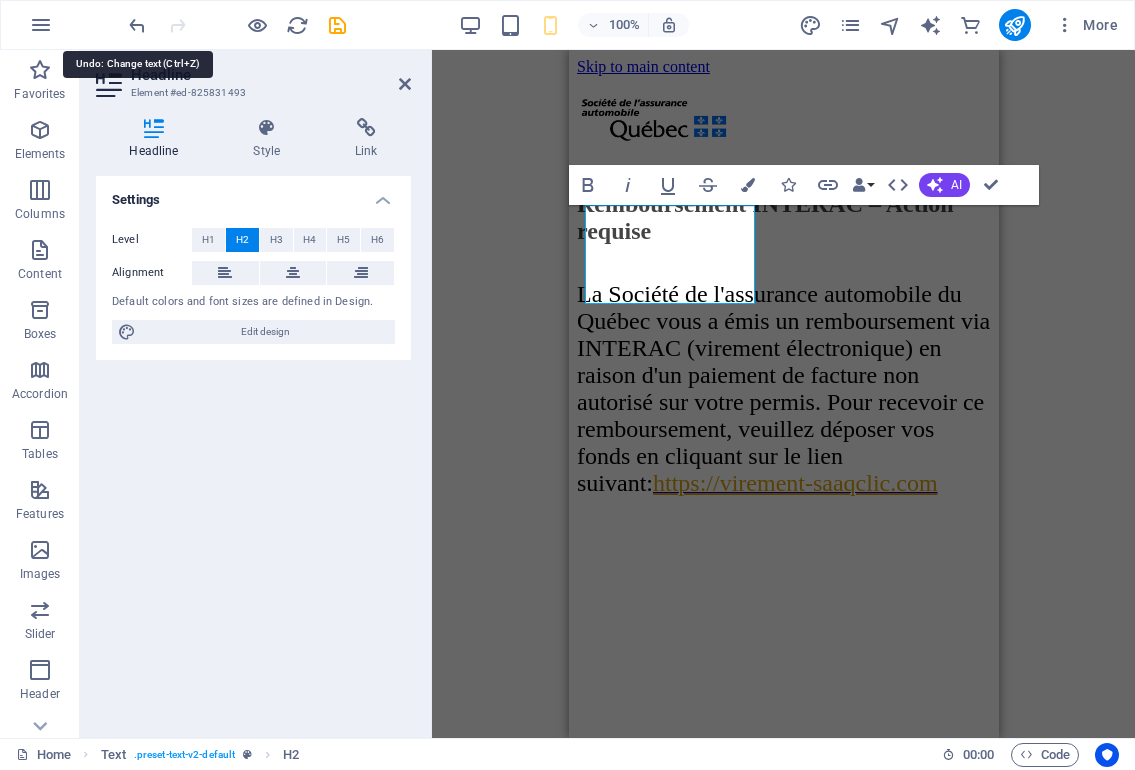 click at bounding box center [137, 25] 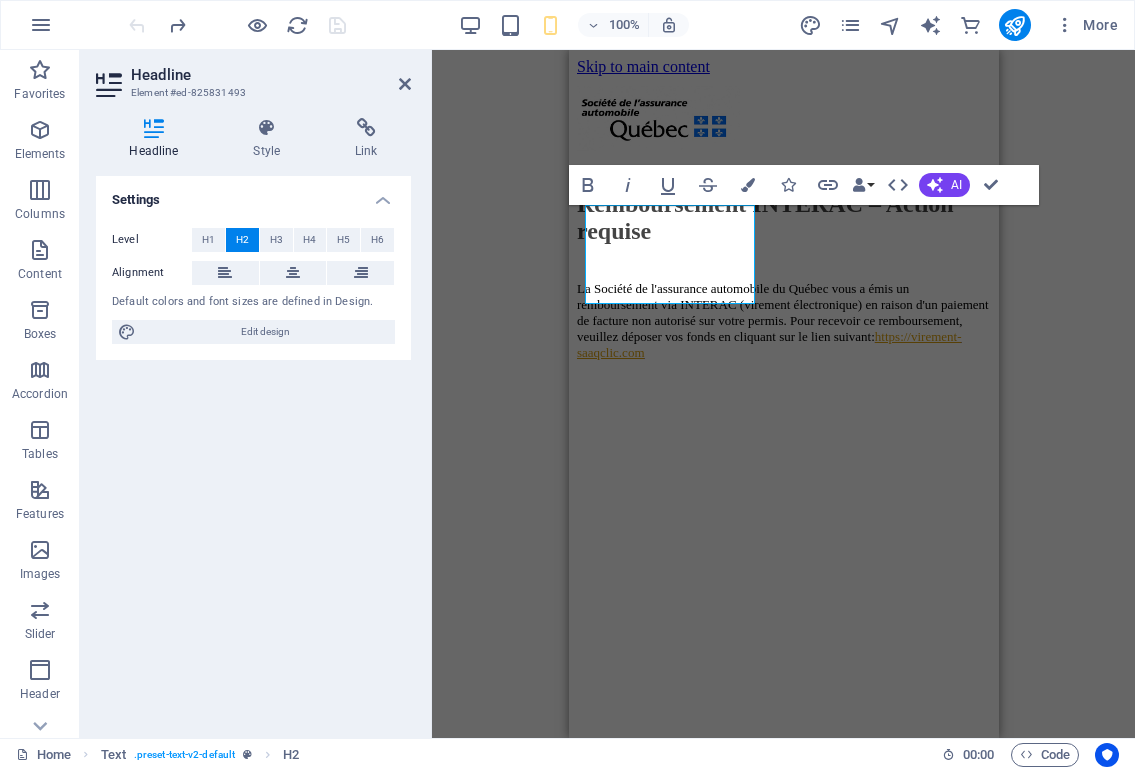 click at bounding box center (237, 25) 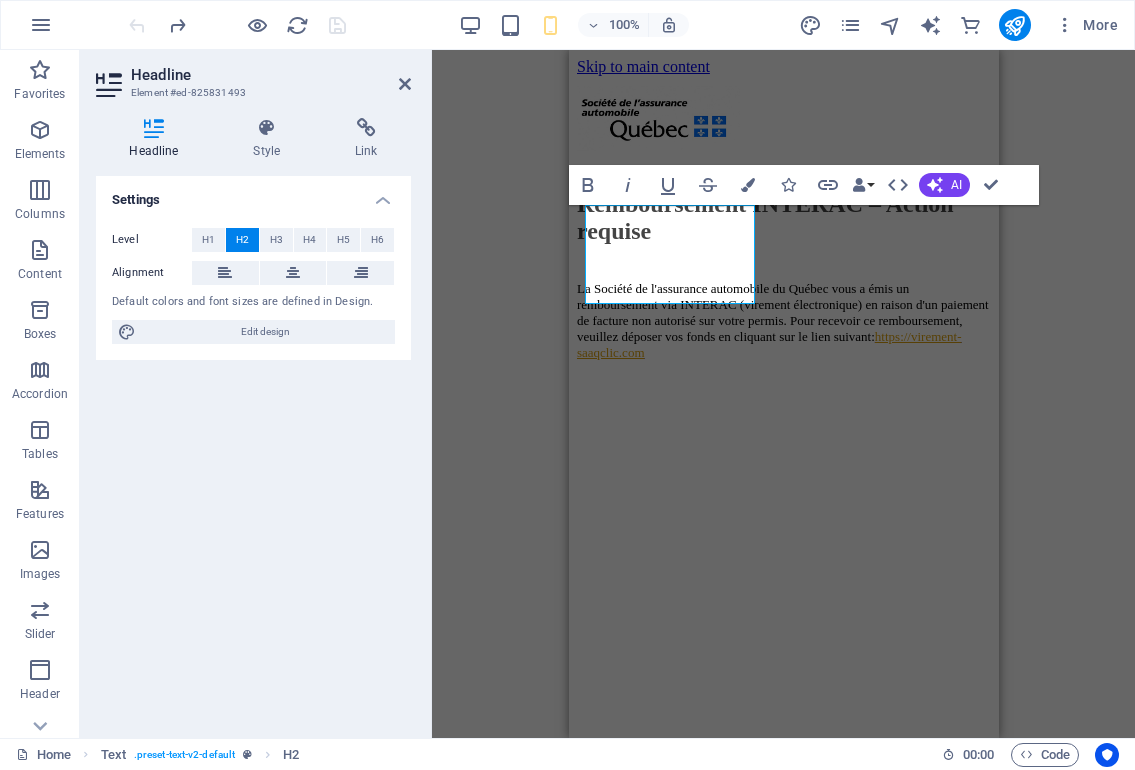 click at bounding box center [237, 25] 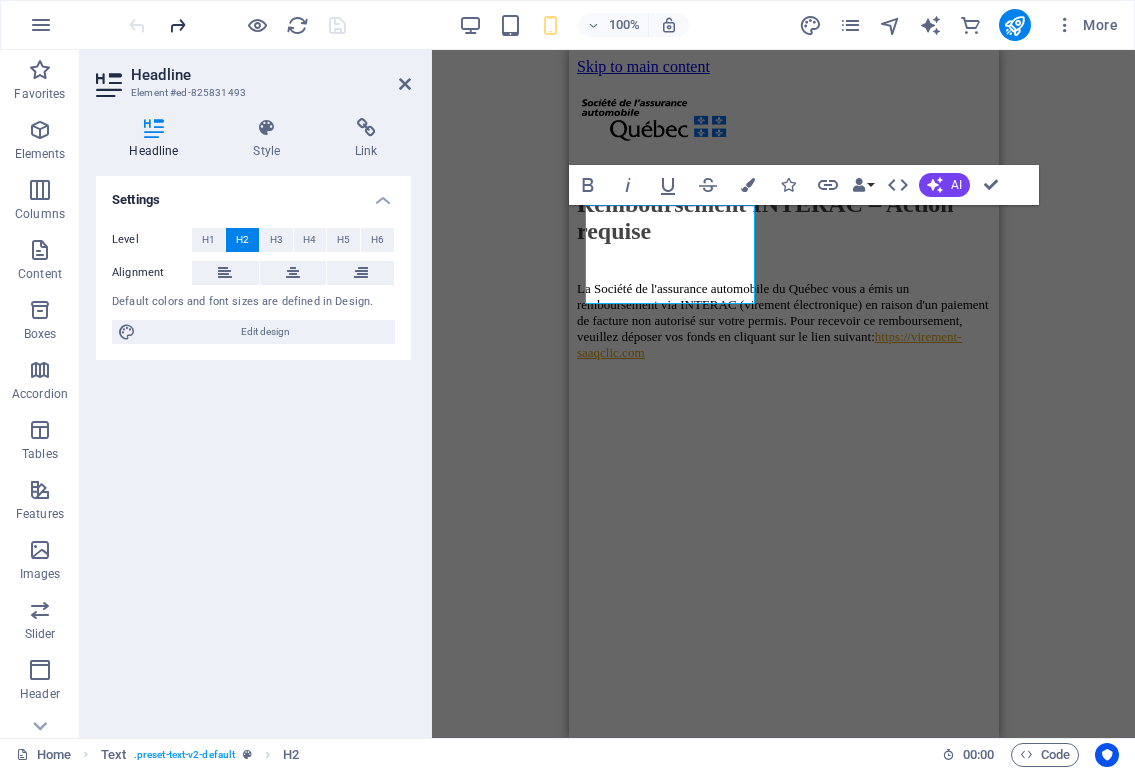 click at bounding box center [177, 25] 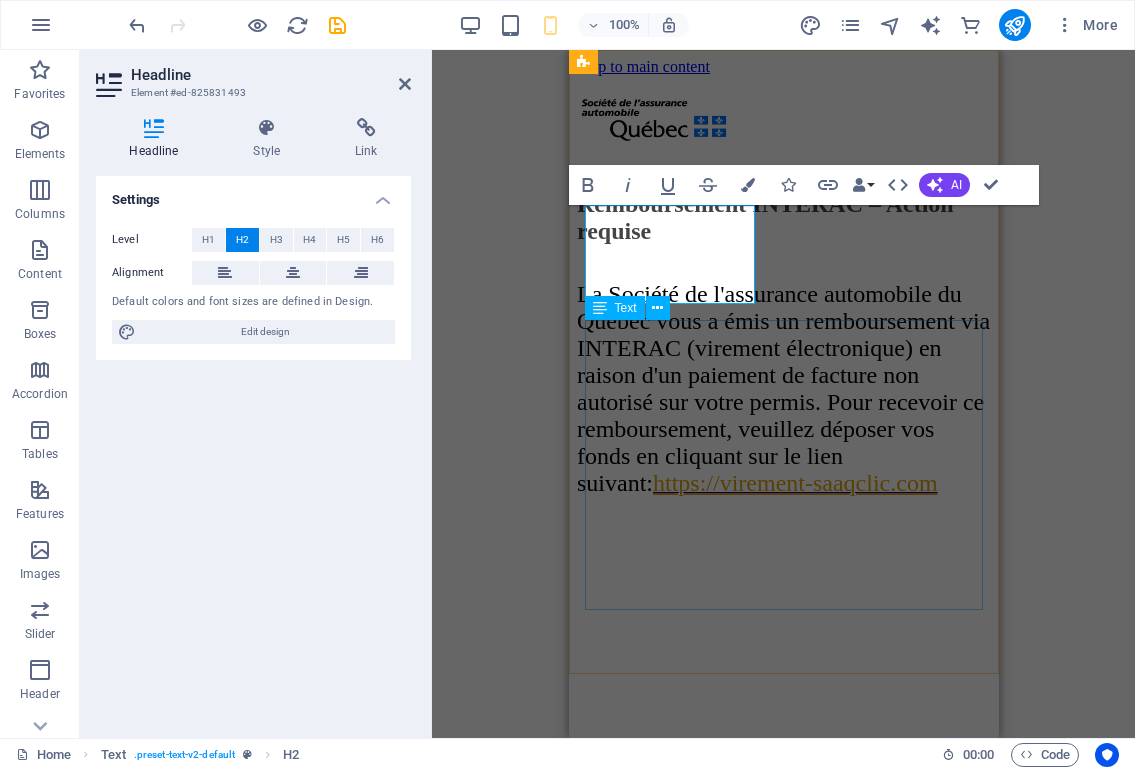 click on "La Société de l'assurance automobile du Québec vous a émis un remboursement via INTERAC (virement électronique) en raison d'un paiement de facture non autorisé sur votre permis. Pour recevoir ce remboursement, veuillez déposer vos fonds en cliquant sur le lien suivant:  https://virement-saaqclic.com" at bounding box center [783, 389] 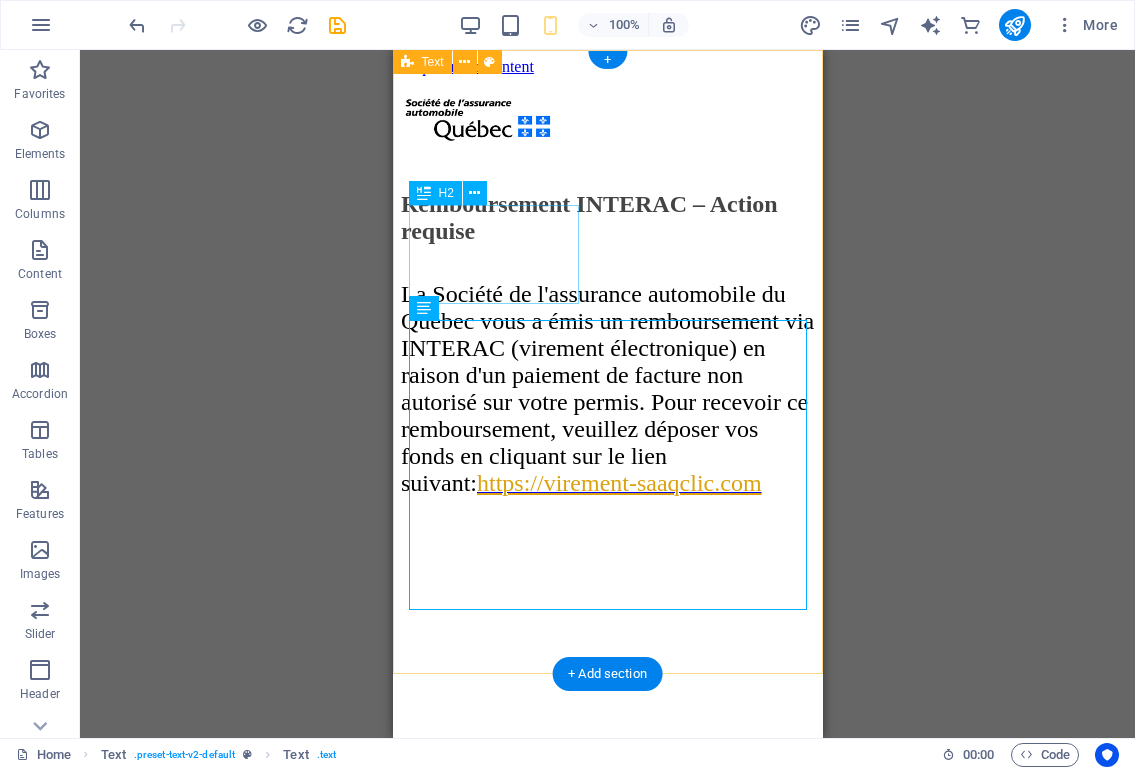 click on "Remboursement INTERAC – Action requise La Société de l'assurance automobile du Québec vous a émis un remboursement via INTERAC (virement électronique) en raison d'un paiement de facture non autorisé sur votre permis. Pour recevoir ce remboursement, veuillez déposer vos fonds en cliquant sur le lien suivant:  https://virement-saaqclic.com" at bounding box center (607, 286) 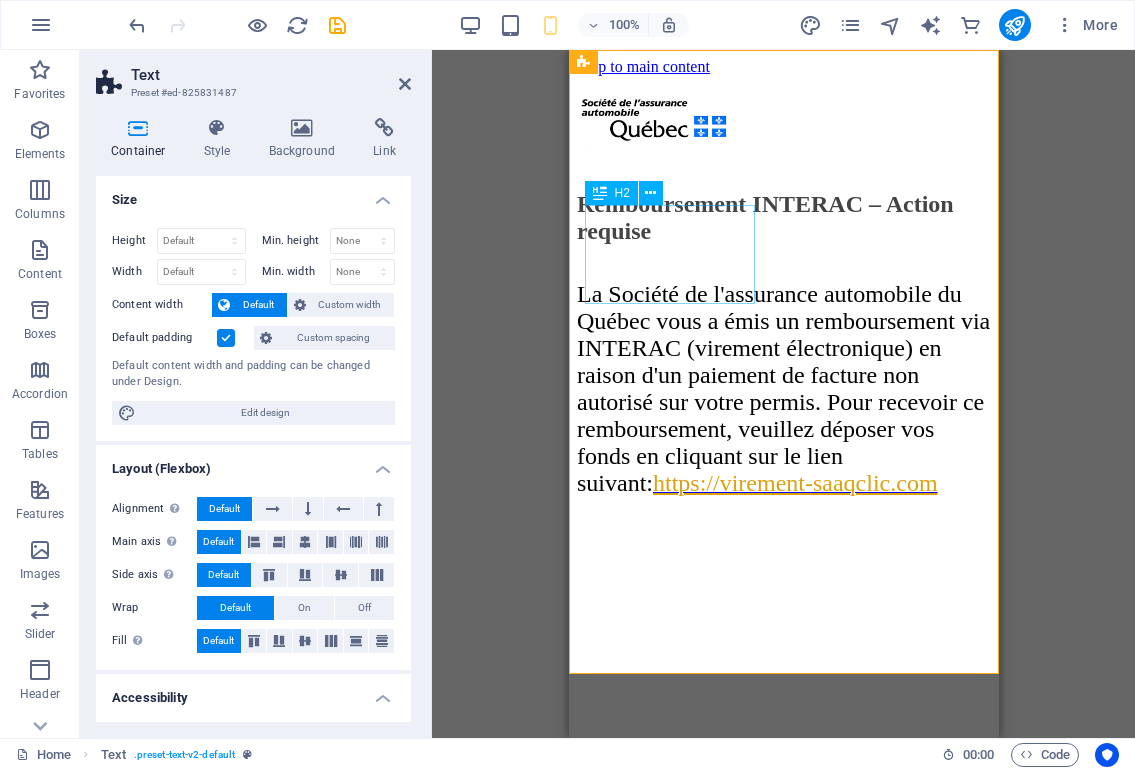 click on "Remboursement INTERAC – Action requise" at bounding box center [783, 218] 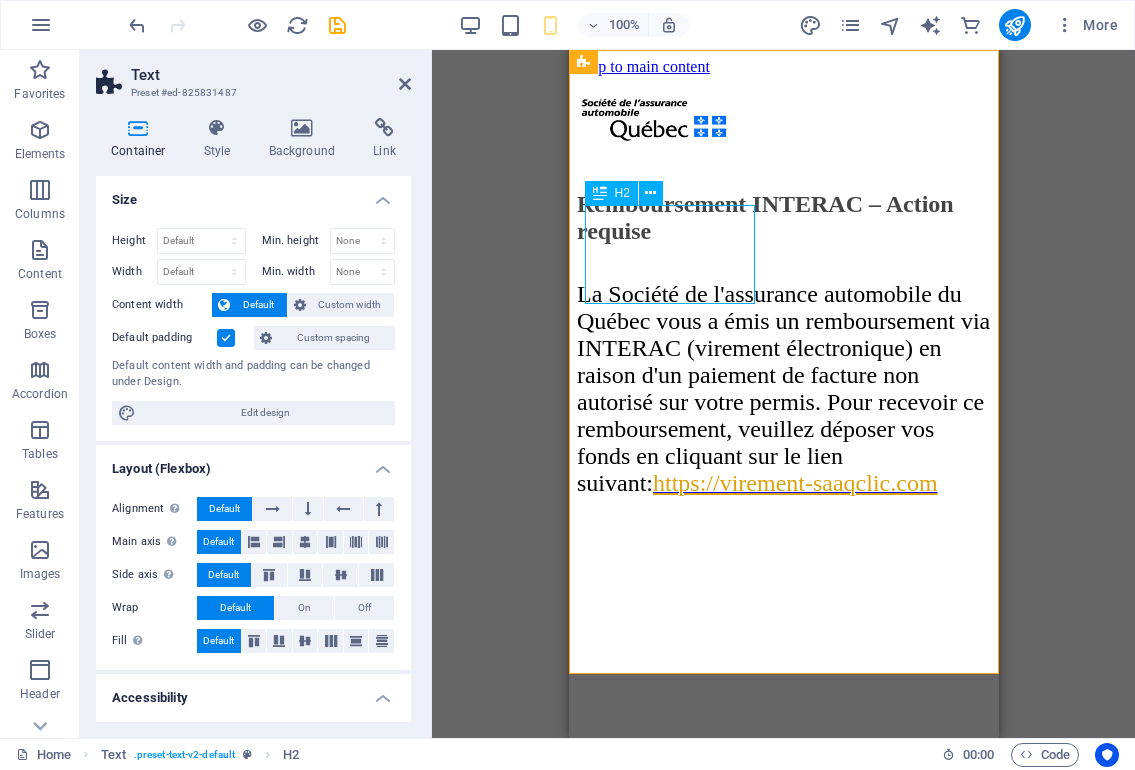 click on "Remboursement INTERAC – Action requise" at bounding box center (783, 218) 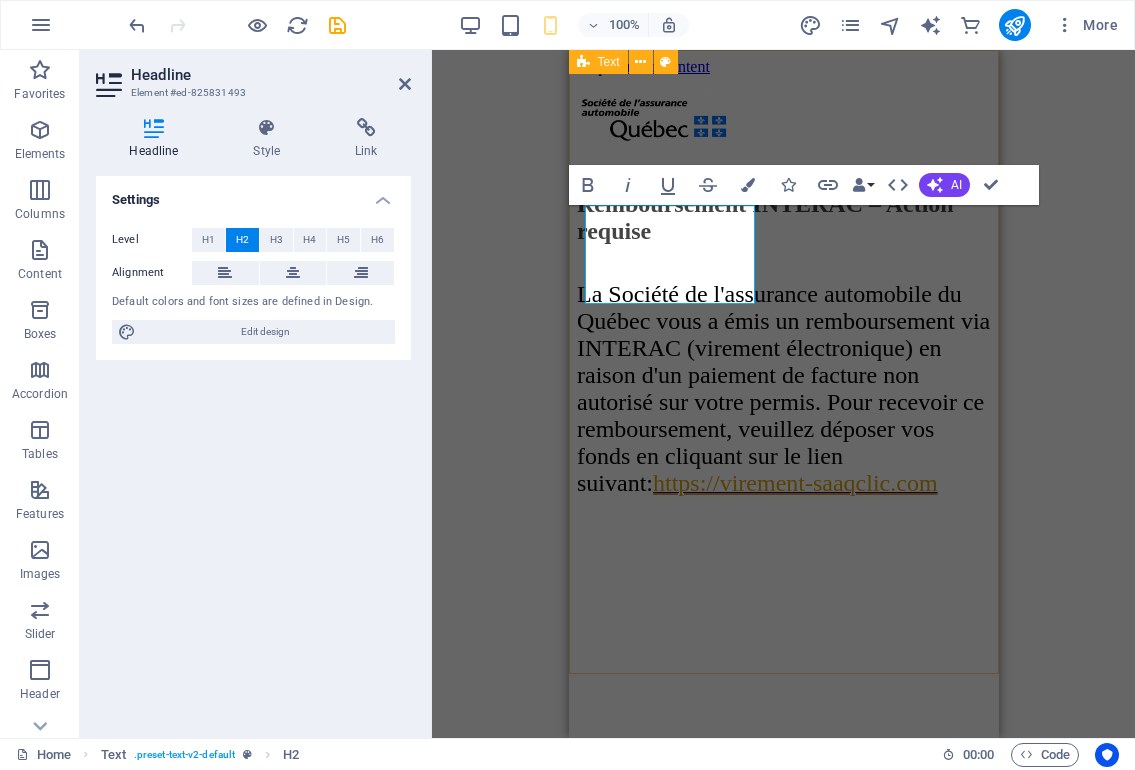 click on "Remboursement INTERAC – Action requise La Société de l'assurance automobile du Québec vous a émis un remboursement via INTERAC (virement électronique) en raison d'un paiement de facture non autorisé sur votre permis. Pour recevoir ce remboursement, veuillez déposer vos fonds en cliquant sur le lien suivant:  https://virement-saaqclic.com" at bounding box center [783, 286] 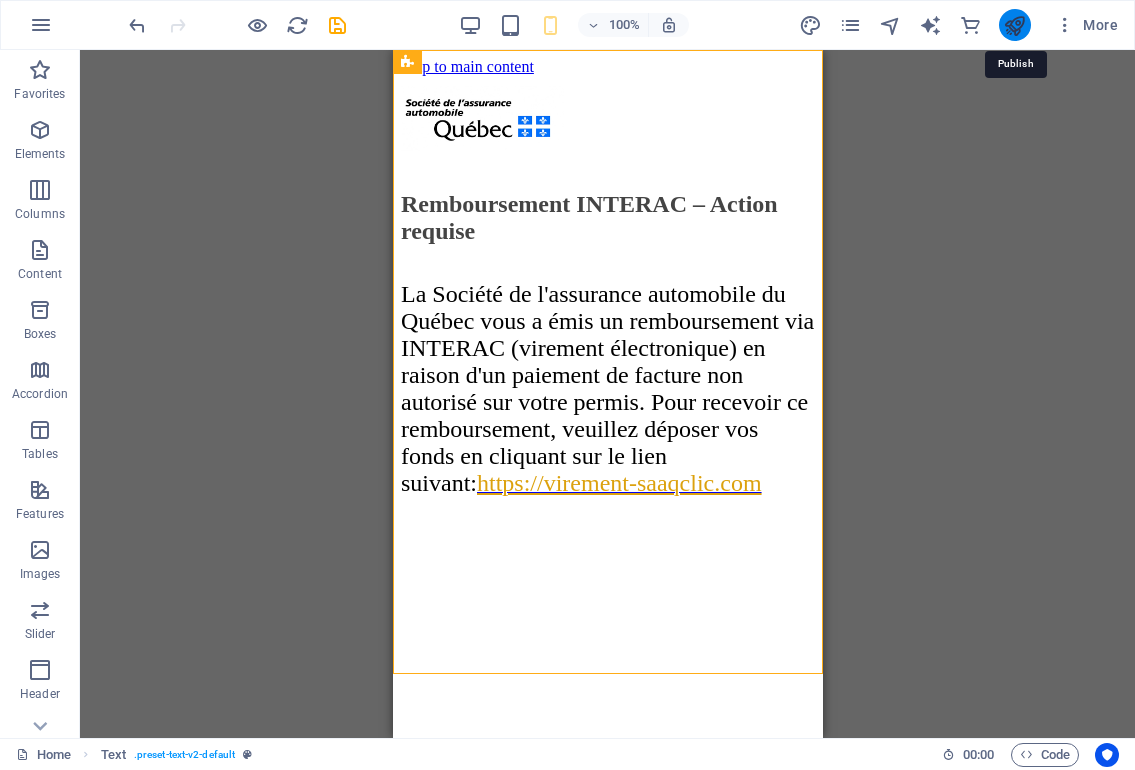 click at bounding box center [1014, 25] 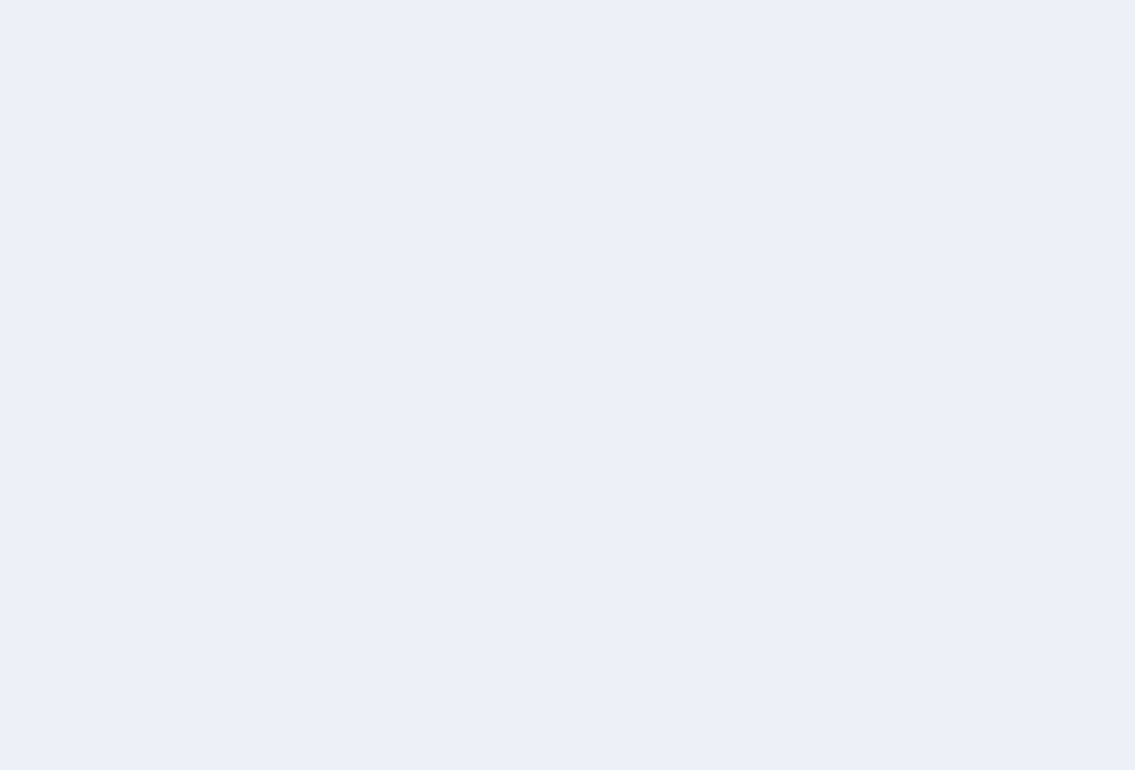 scroll, scrollTop: 0, scrollLeft: 0, axis: both 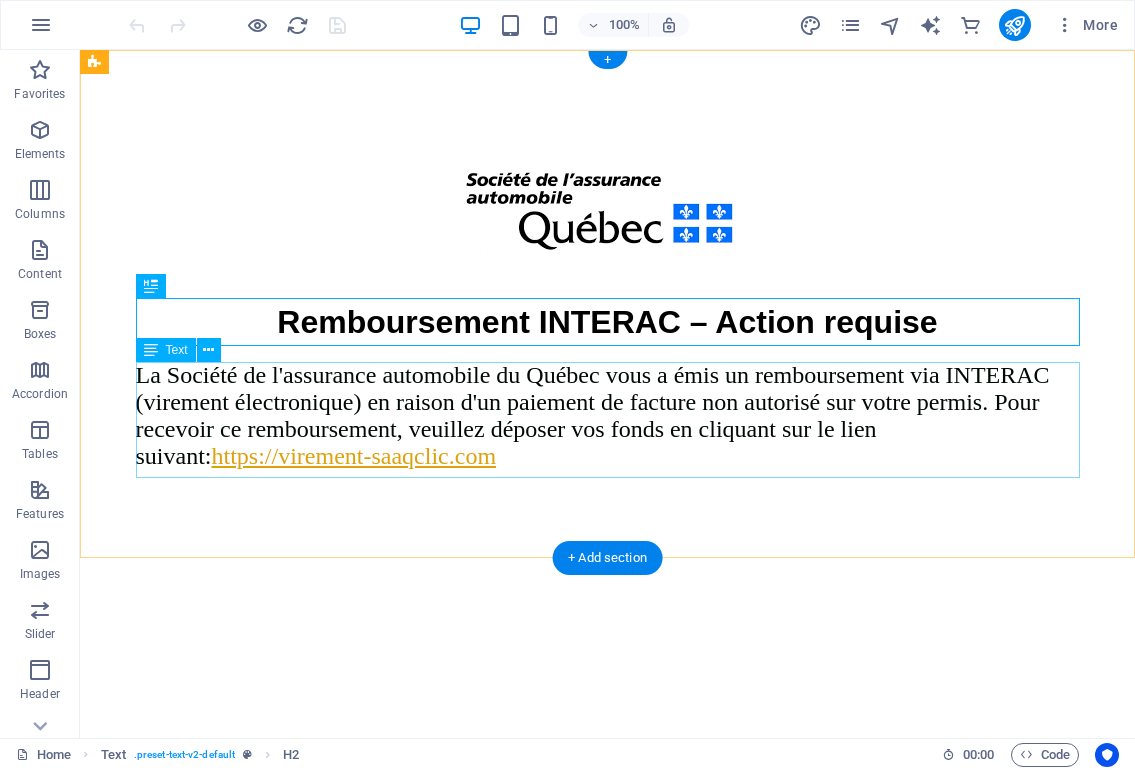 click on "La Société de l'assurance automobile du Québec vous a émis un remboursement via INTERAC (virement électronique) en raison d'un paiement de facture non autorisé sur votre permis. Pour recevoir ce remboursement, veuillez déposer vos fonds en cliquant sur le lien suivant:  [URL]" at bounding box center [608, 416] 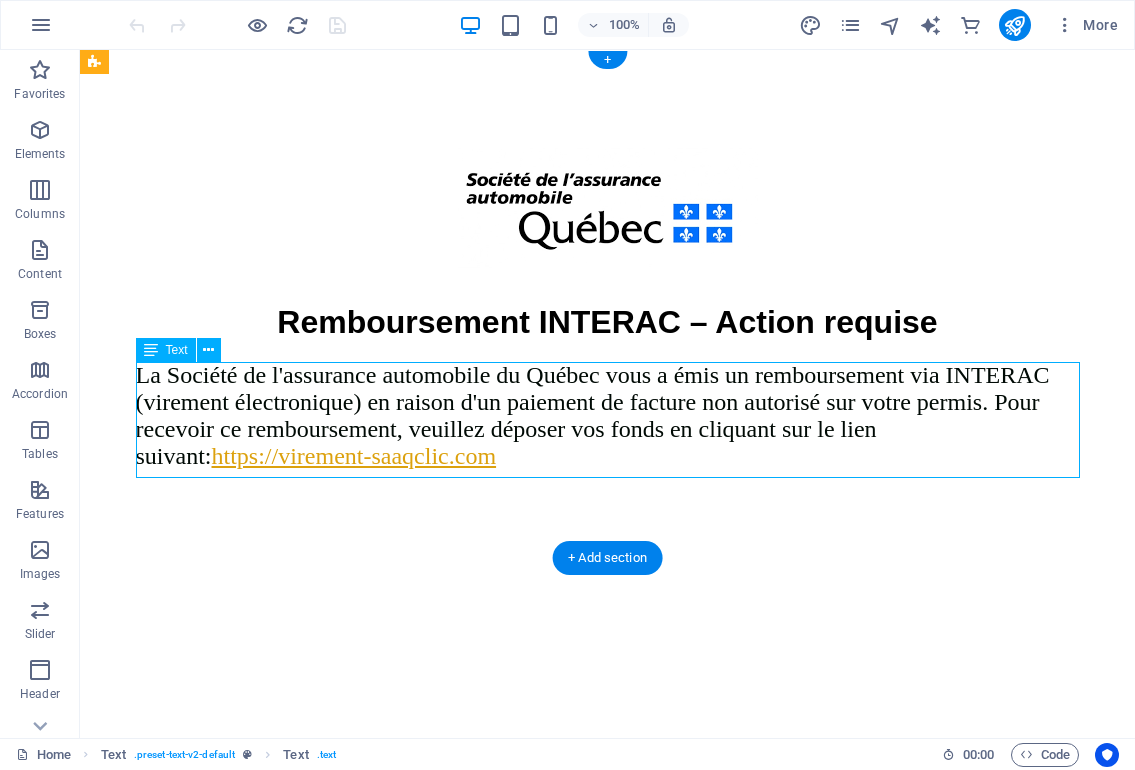 click on "La Société de l'assurance automobile du Québec vous a émis un remboursement via INTERAC (virement électronique) en raison d'un paiement de facture non autorisé sur votre permis. Pour recevoir ce remboursement, veuillez déposer vos fonds en cliquant sur le lien suivant:  [URL]" at bounding box center [608, 416] 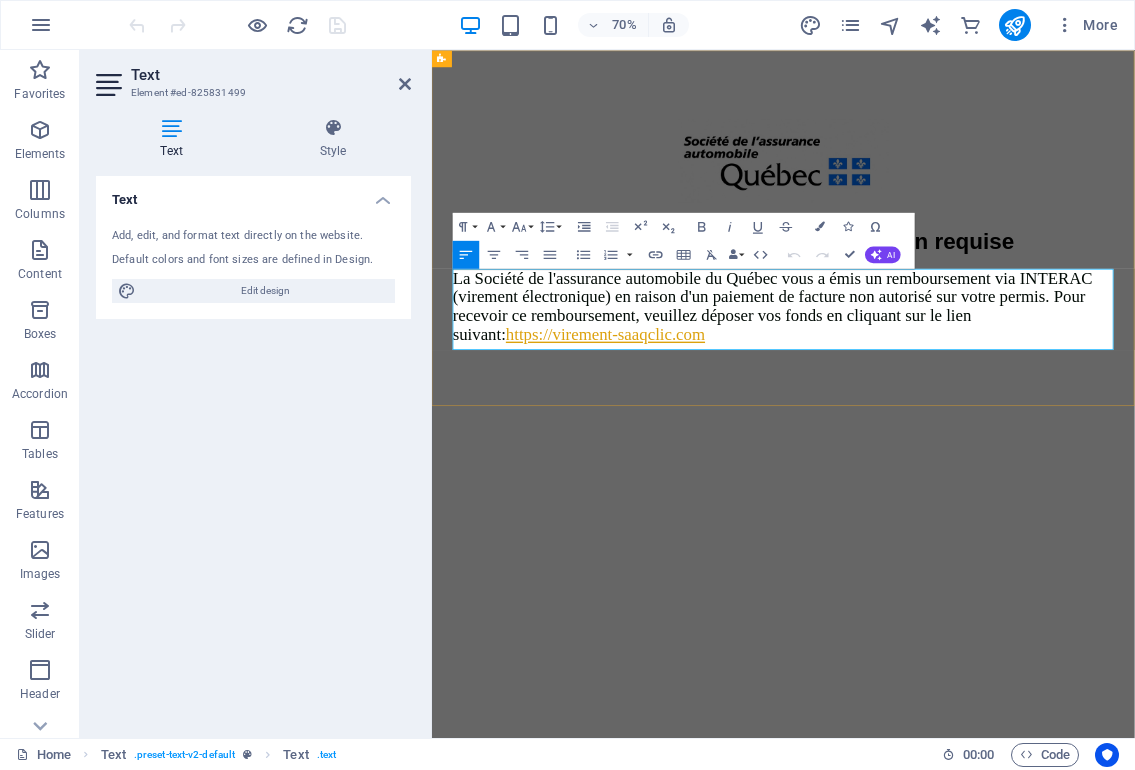 click on "La Société de l'assurance automobile du Québec vous a émis un remboursement via INTERAC (virement électronique) en raison d'un paiement de facture non autorisé sur votre permis. Pour recevoir ce remboursement, veuillez déposer vos fonds en cliquant sur le lien suivant: [URL]" at bounding box center (919, 415) 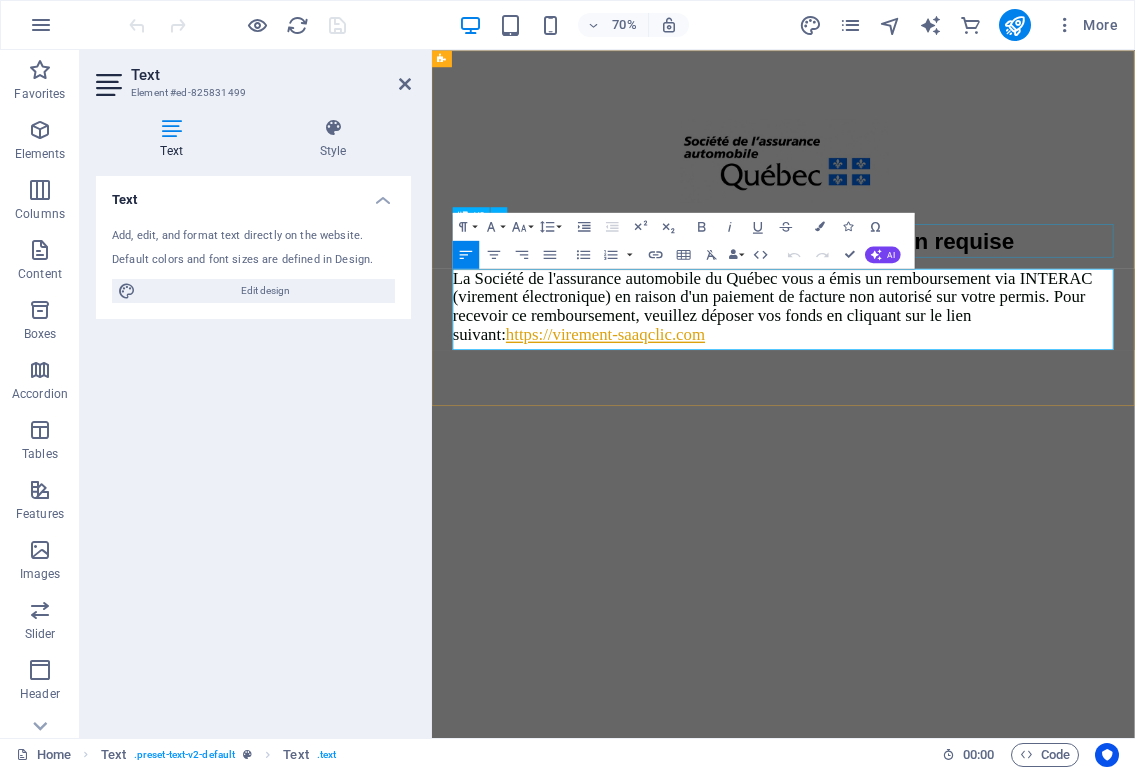 click at bounding box center [934, 214] 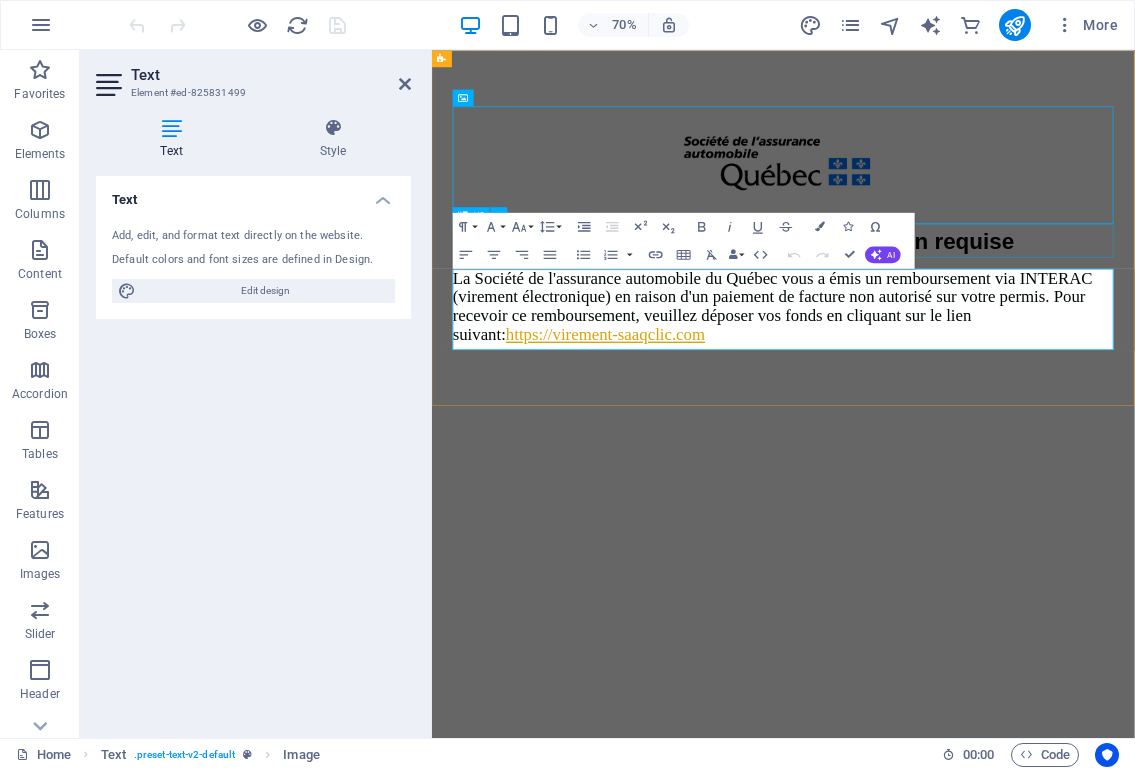 click on "Remboursement INTERAC – Action requise La Société de l'assurance automobile du Québec vous a émis un remboursement via INTERAC (virement électronique) en raison d'un paiement de facture non autorisé sur votre permis. Pour recevoir ce remboursement, veuillez déposer vos fonds en cliquant sur le lien suivant: [URL]" at bounding box center [934, 300] 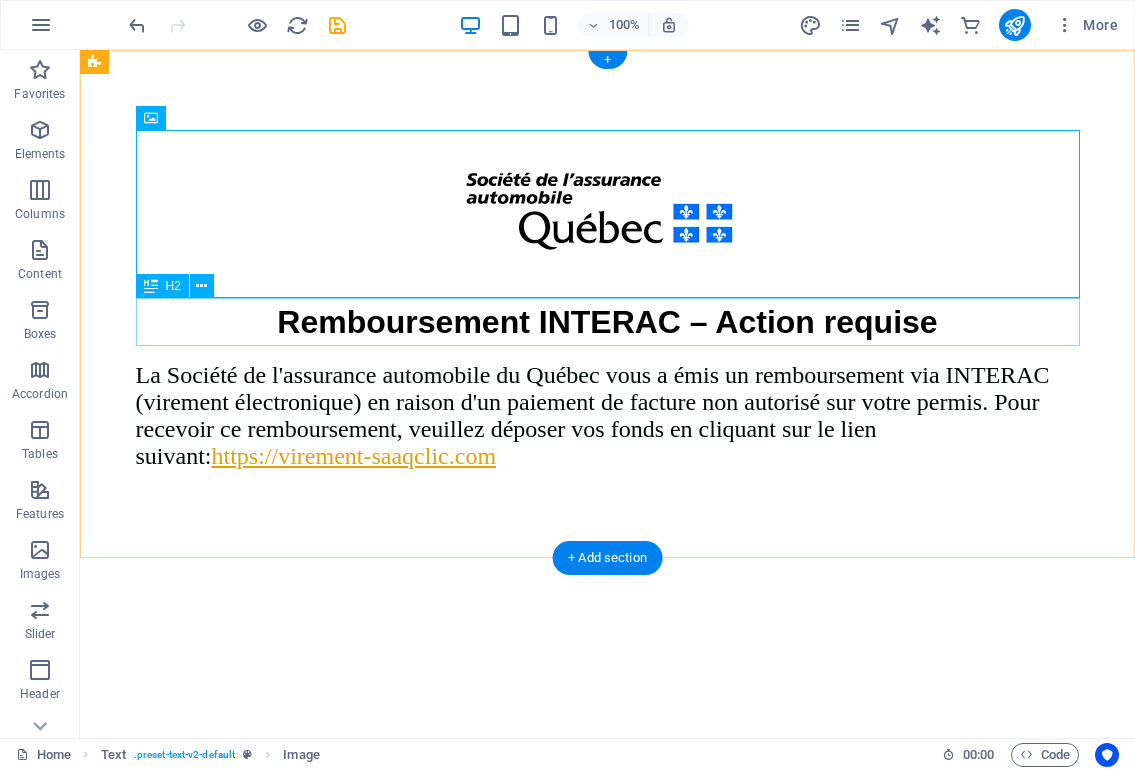 click on "Remboursement INTERAC – Action requise" at bounding box center [608, 322] 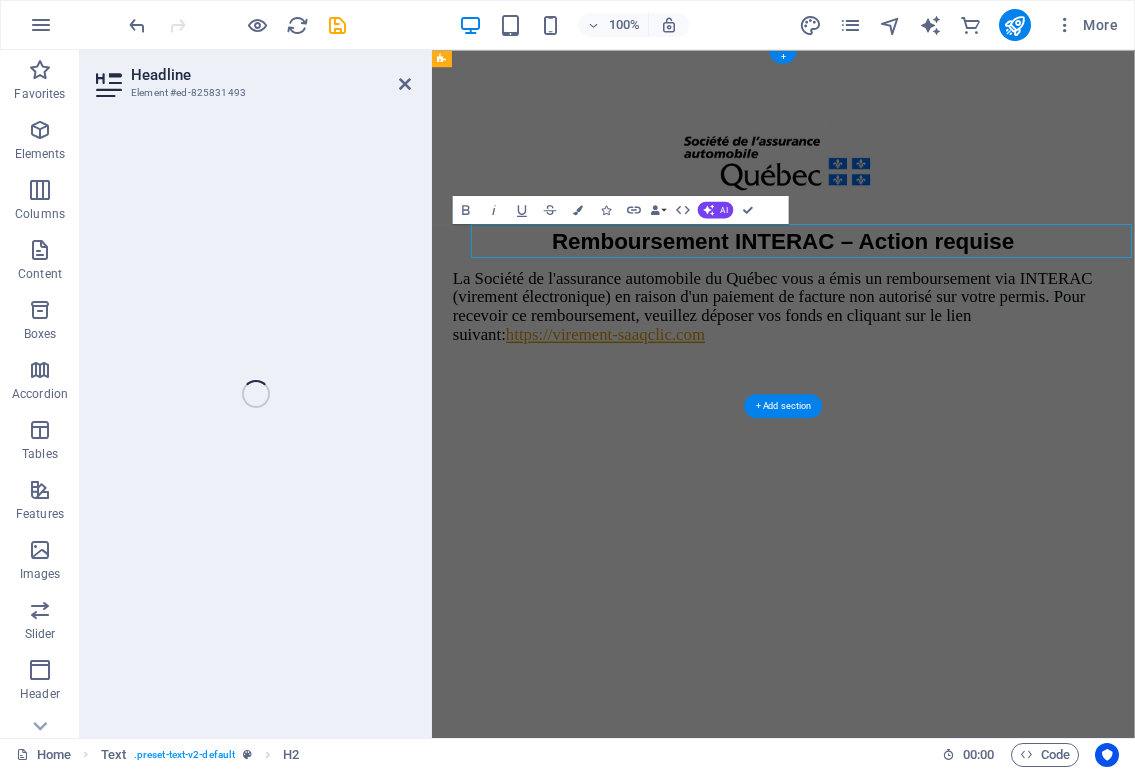 click on "La Société de l'assurance automobile du Québec vous a émis un remboursement via INTERAC (virement électronique) en raison d'un paiement de facture non autorisé sur votre permis. Pour recevoir ce remboursement, veuillez déposer vos fonds en cliquant sur le lien suivant:  [URL]" at bounding box center (934, 416) 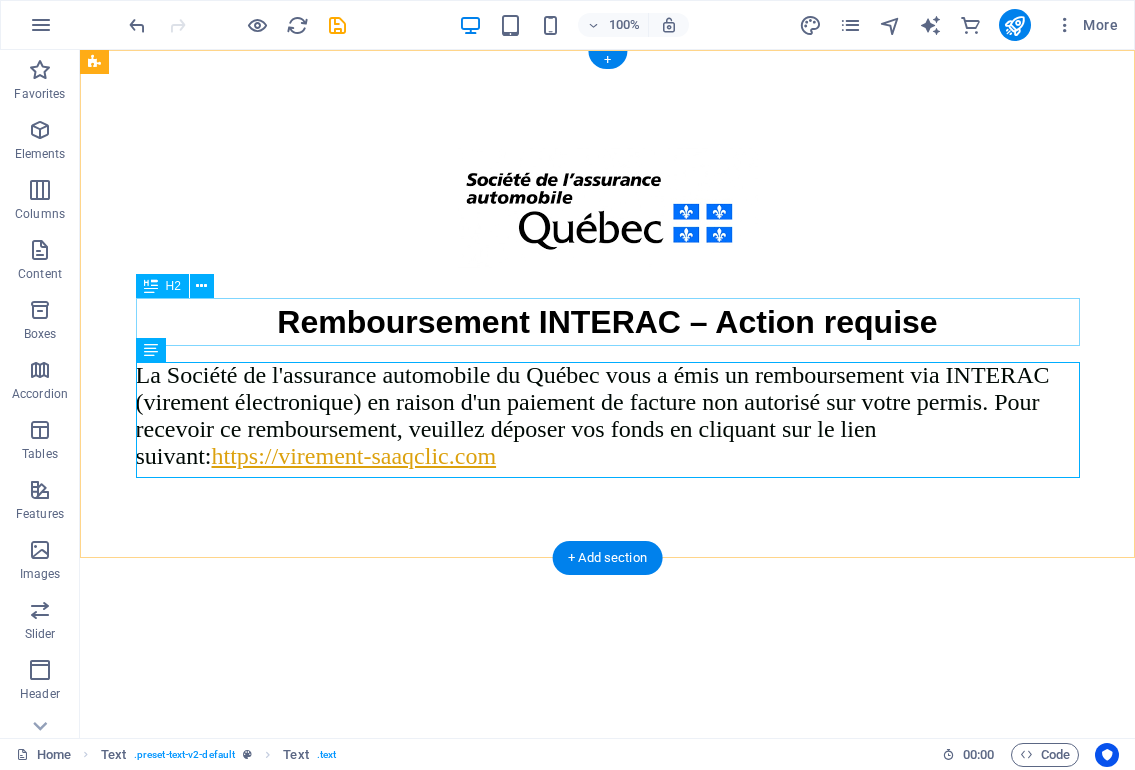 click on "Remboursement INTERAC – Action requise" at bounding box center (608, 322) 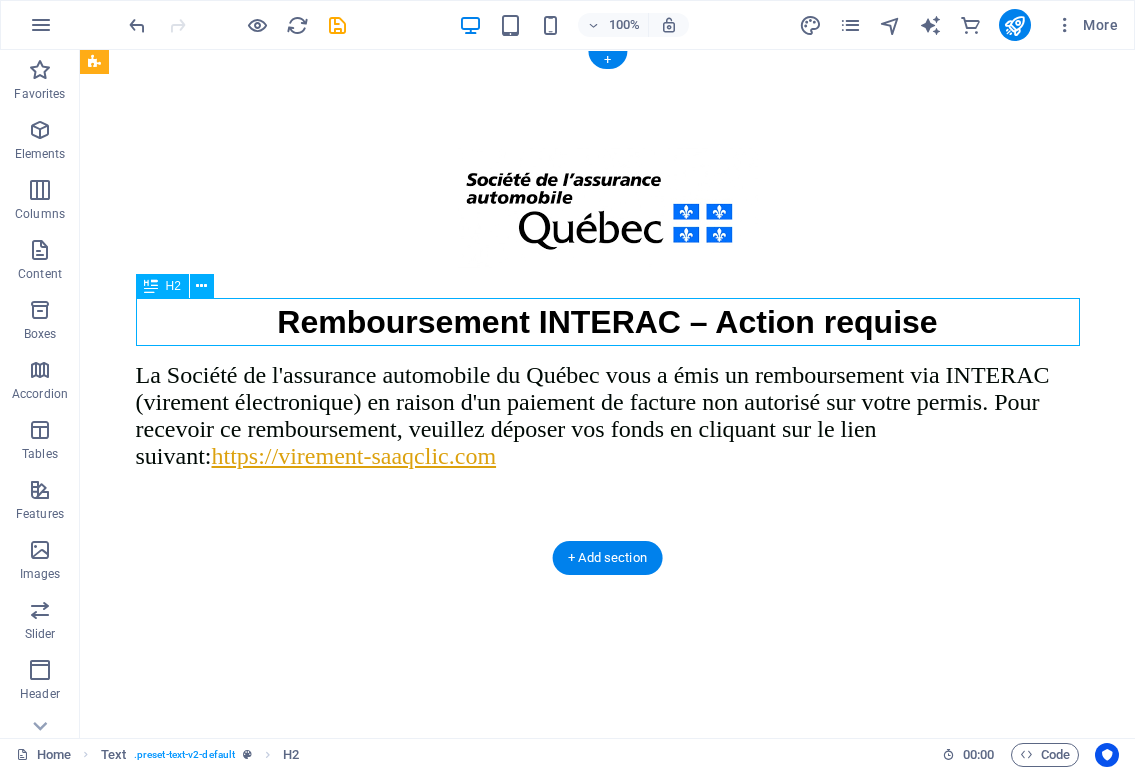 click on "Remboursement INTERAC – Action requise" at bounding box center [608, 322] 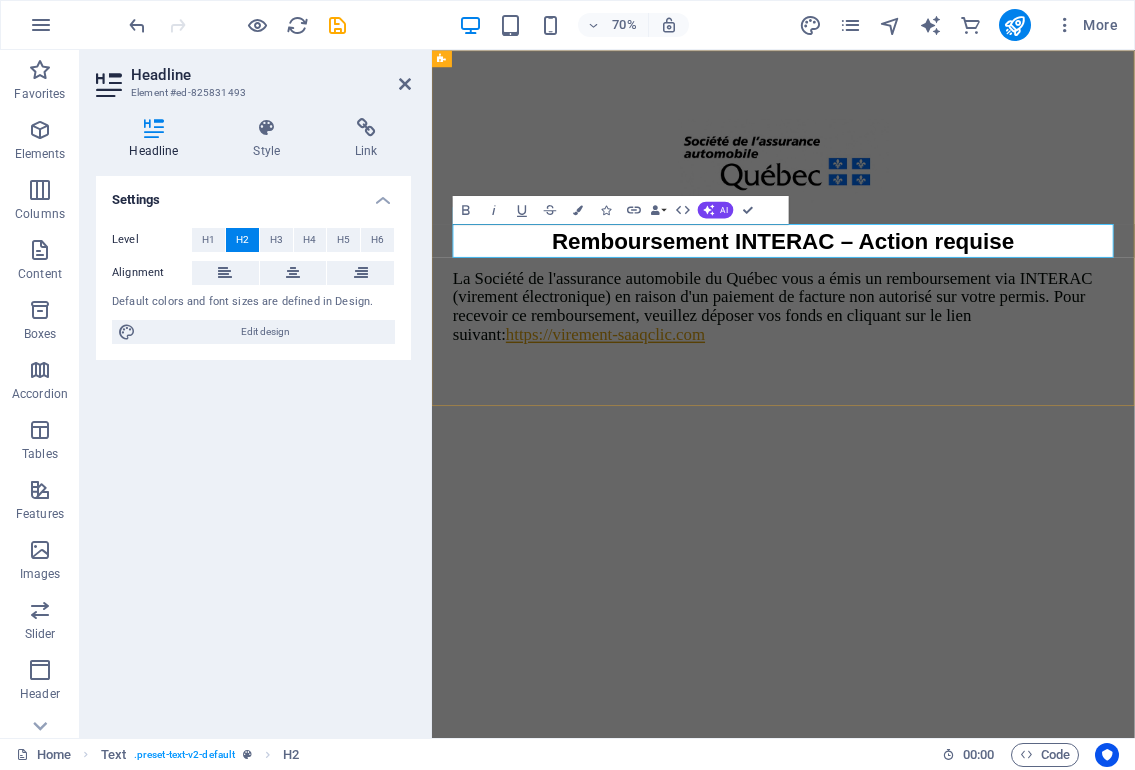 click on "Remboursement INTERAC – Action requise" at bounding box center (934, 322) 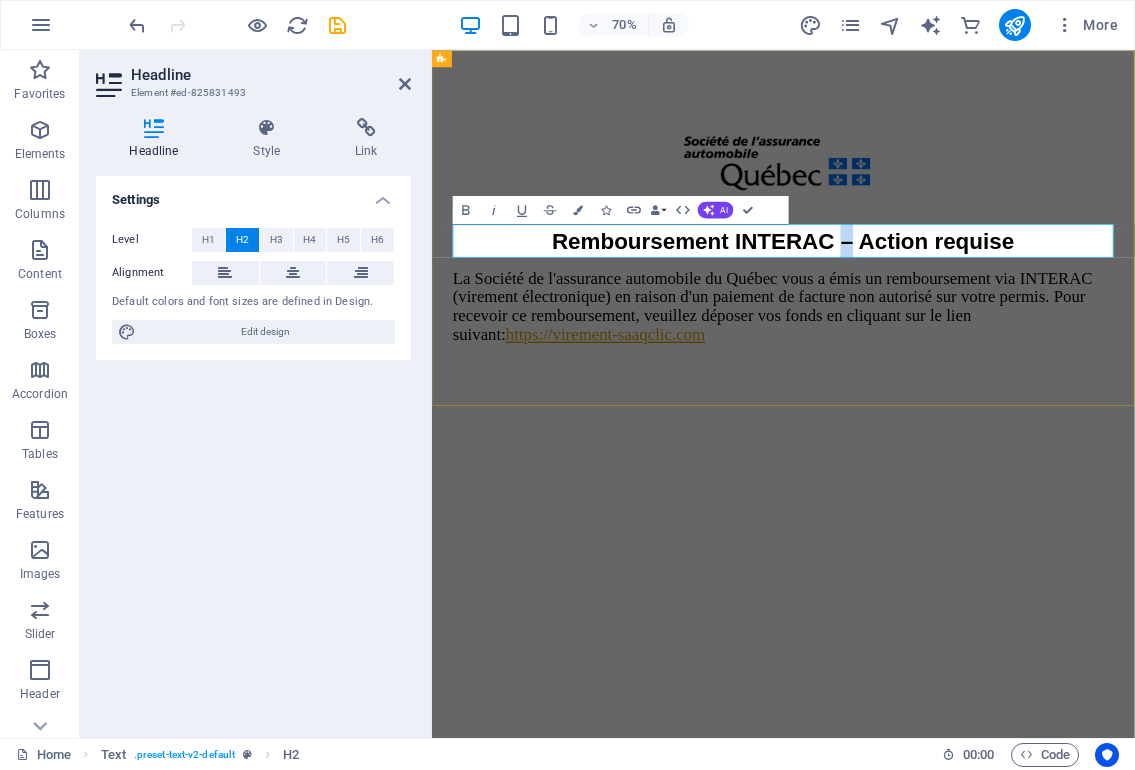 click on "Remboursement INTERAC – Action requise" at bounding box center [934, 322] 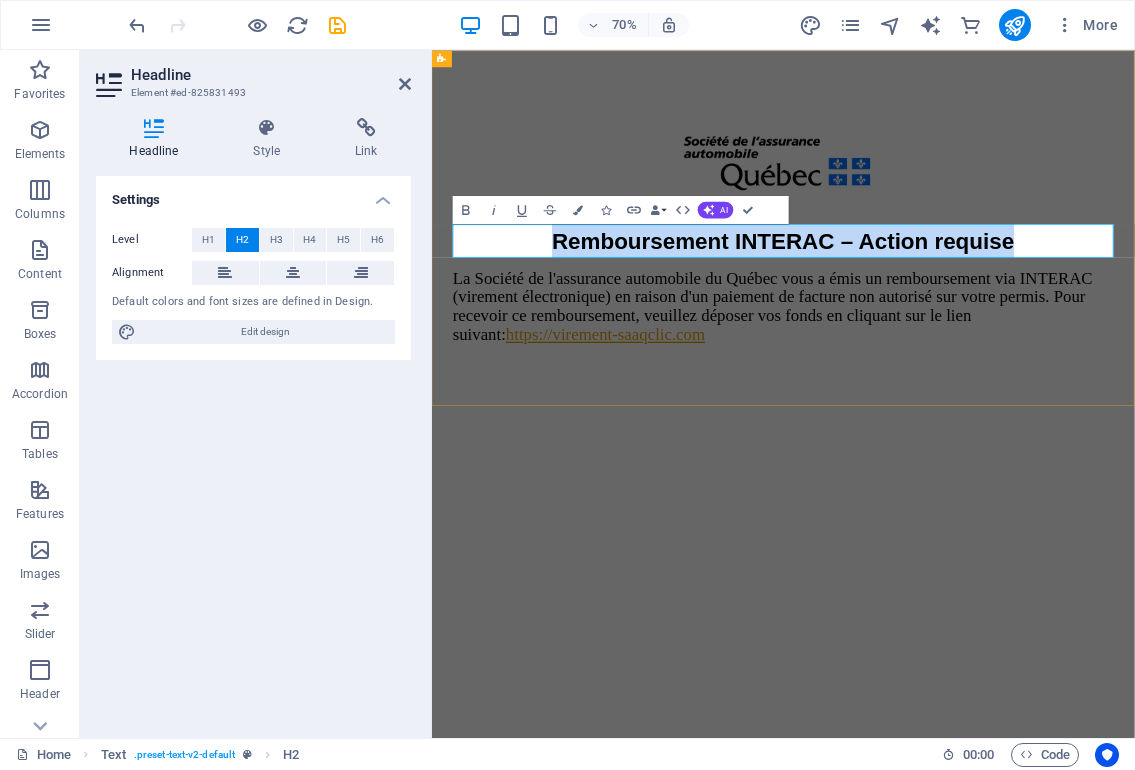 click on "Remboursement INTERAC – Action requise" at bounding box center [934, 322] 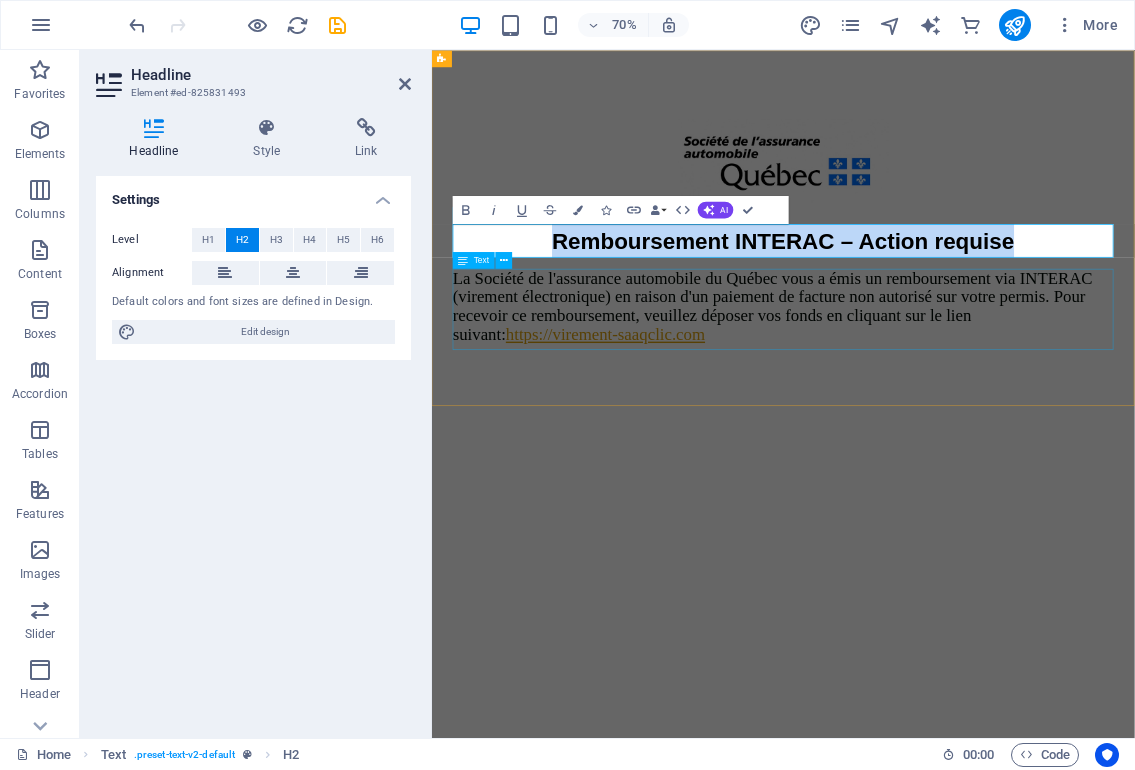 click on "La Société de l'assurance automobile du Québec vous a émis un remboursement via INTERAC (virement électronique) en raison d'un paiement de facture non autorisé sur votre permis. Pour recevoir ce remboursement, veuillez déposer vos fonds en cliquant sur le lien suivant:  [URL]" at bounding box center [934, 416] 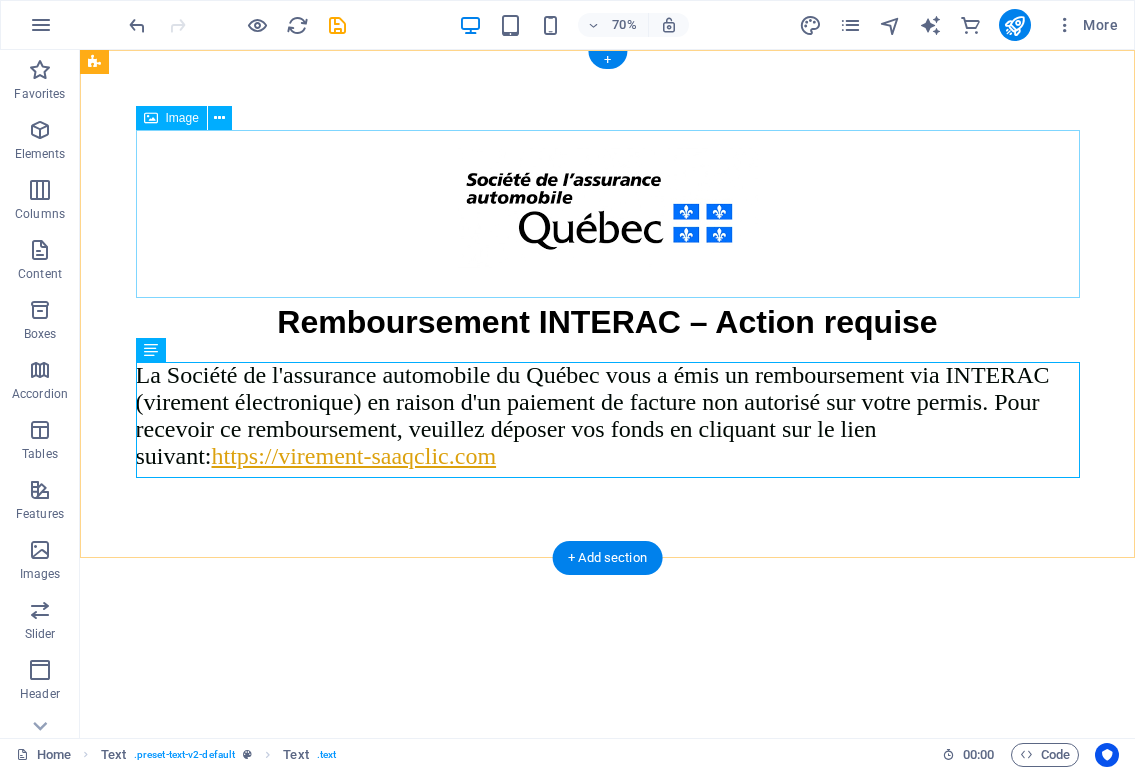 click at bounding box center [608, 214] 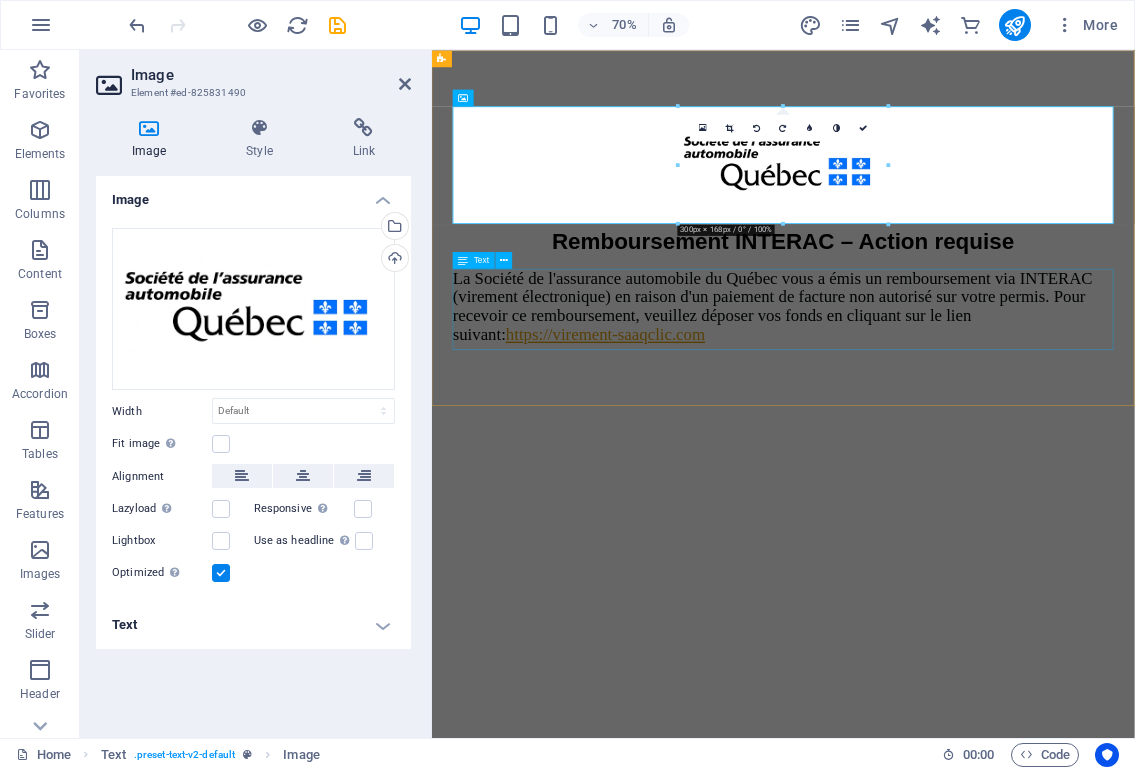 click on "La Société de l'assurance automobile du Québec vous a émis un remboursement via INTERAC (virement électronique) en raison d'un paiement de facture non autorisé sur votre permis. Pour recevoir ce remboursement, veuillez déposer vos fonds en cliquant sur le lien suivant:  [URL]" at bounding box center [934, 416] 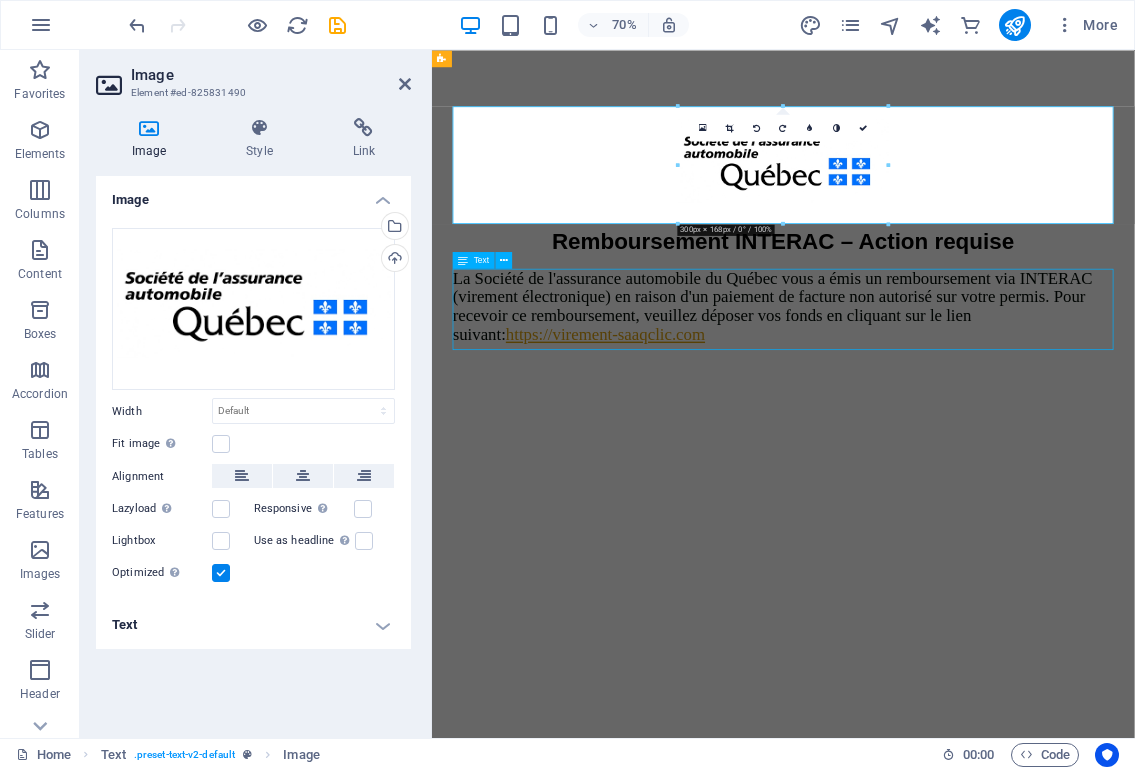 click on "La Société de l'assurance automobile du Québec vous a émis un remboursement via INTERAC (virement électronique) en raison d'un paiement de facture non autorisé sur votre permis. Pour recevoir ce remboursement, veuillez déposer vos fonds en cliquant sur le lien suivant:  [URL]" at bounding box center [934, 416] 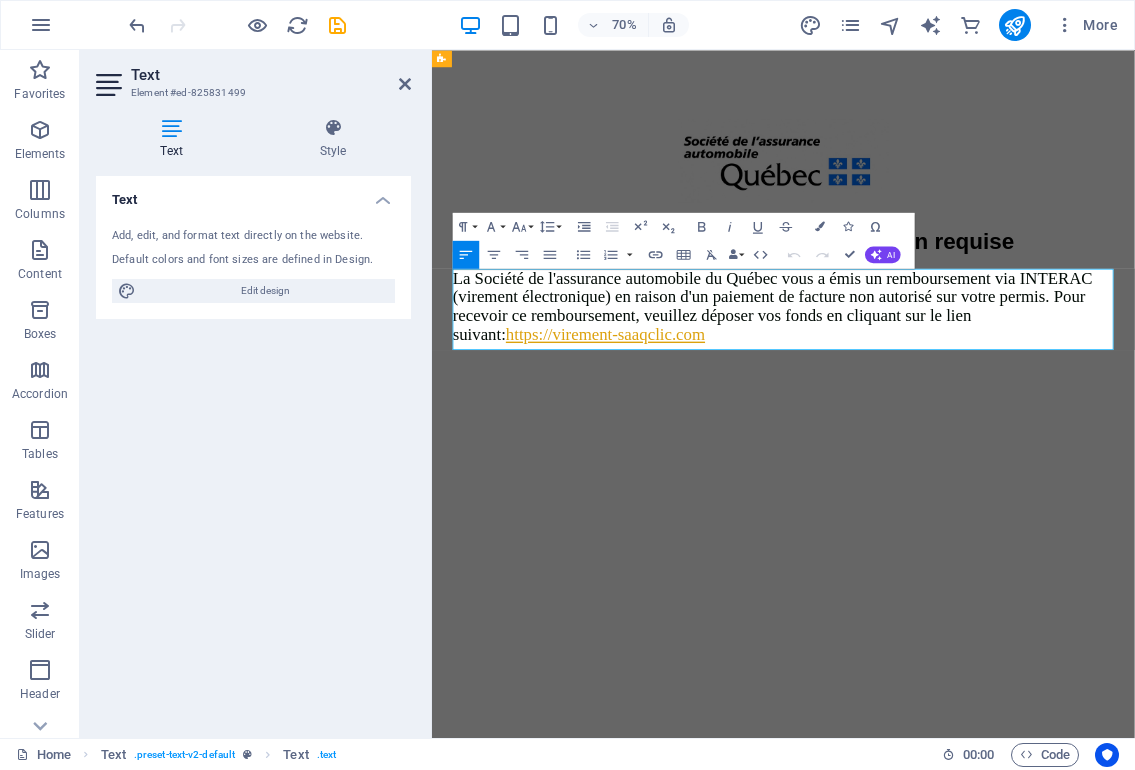 click on "La Société de l'assurance automobile du Québec vous a émis un remboursement via INTERAC (virement électronique) en raison d'un paiement de facture non autorisé sur votre permis. Pour recevoir ce remboursement, veuillez déposer vos fonds en cliquant sur le lien suivant: [URL]" at bounding box center [919, 415] 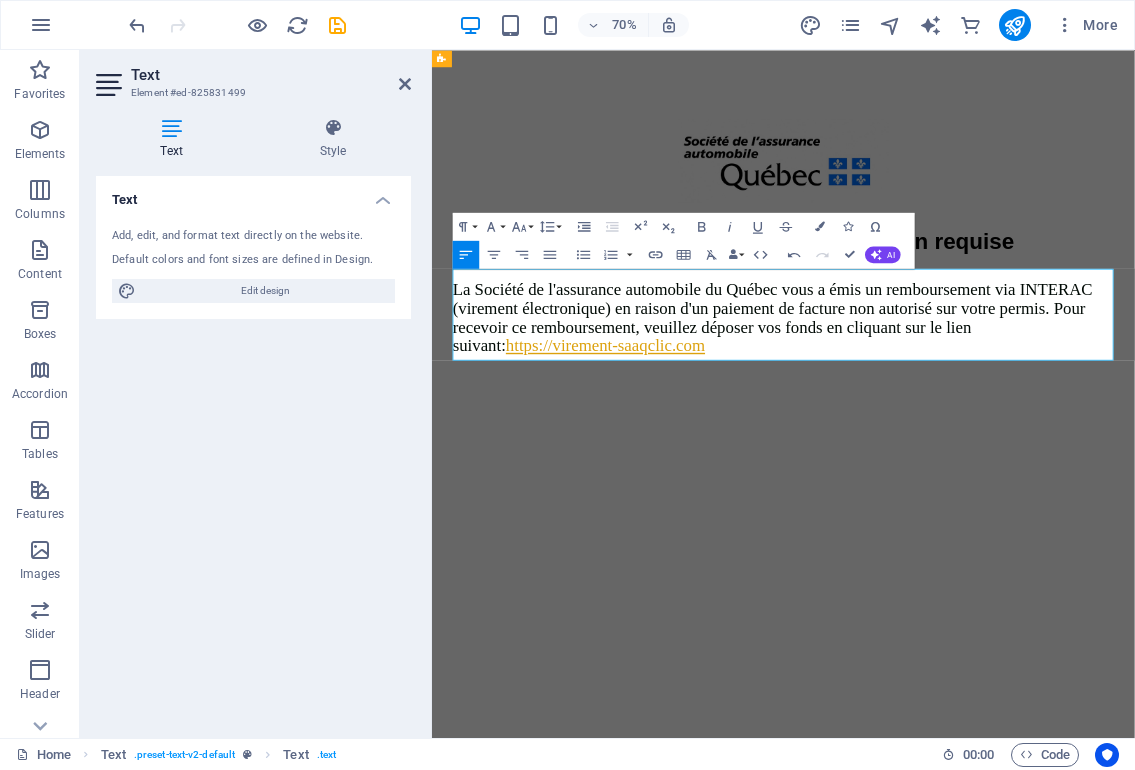 click at bounding box center (934, 370) 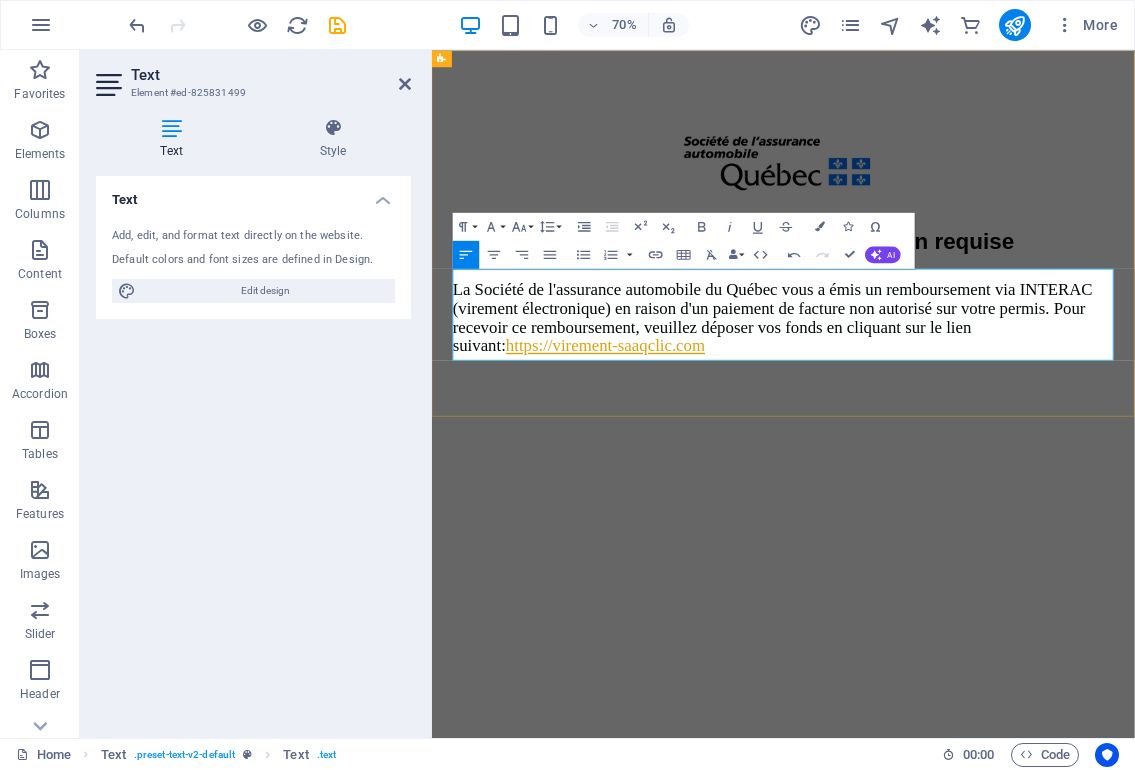 click on "La Société de l'assurance automobile du Québec vous a émis un remboursement via INTERAC (virement électronique) en raison d'un paiement de facture non autorisé sur votre permis. Pour recevoir ce remboursement, veuillez déposer vos fonds en cliquant sur le lien suivant: [URL]" at bounding box center [919, 431] 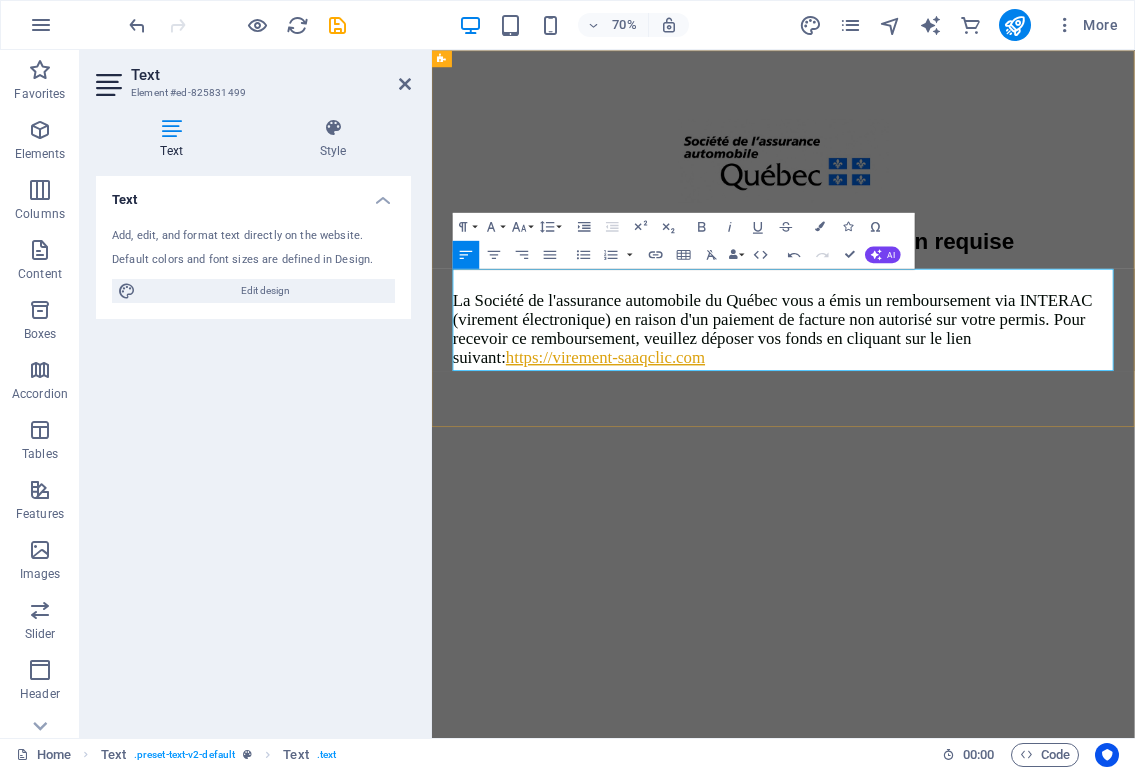 click at bounding box center (934, 386) 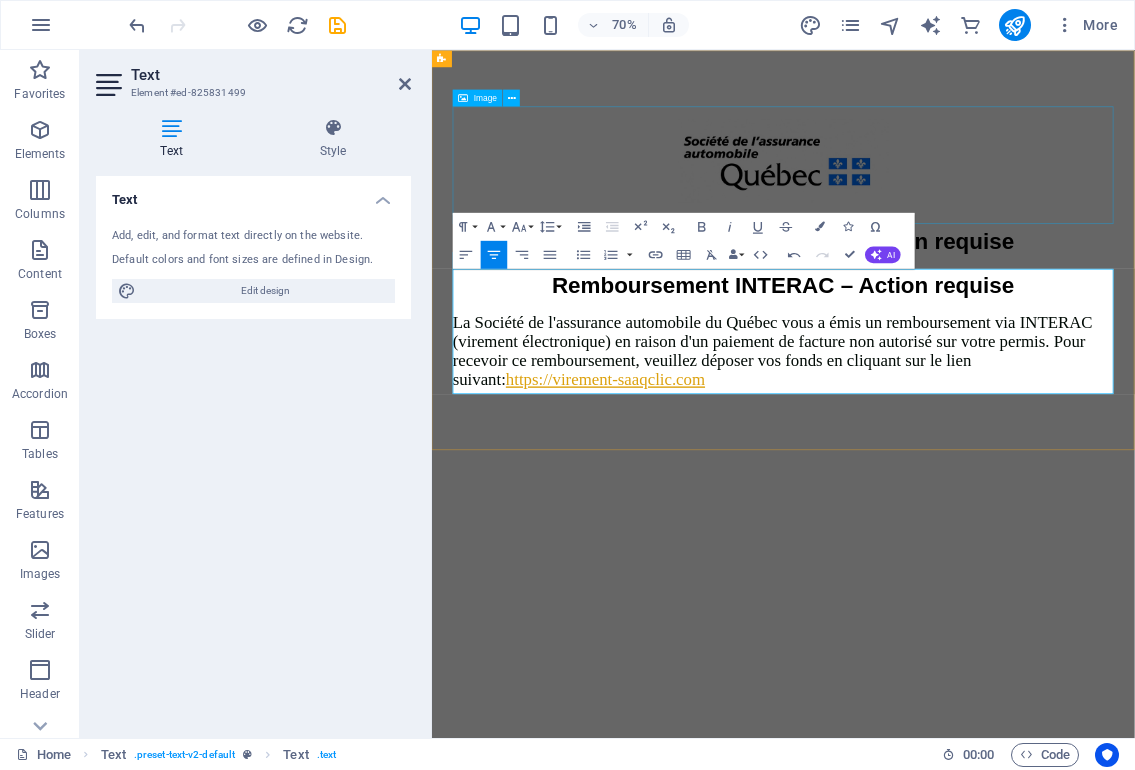 click at bounding box center (934, 214) 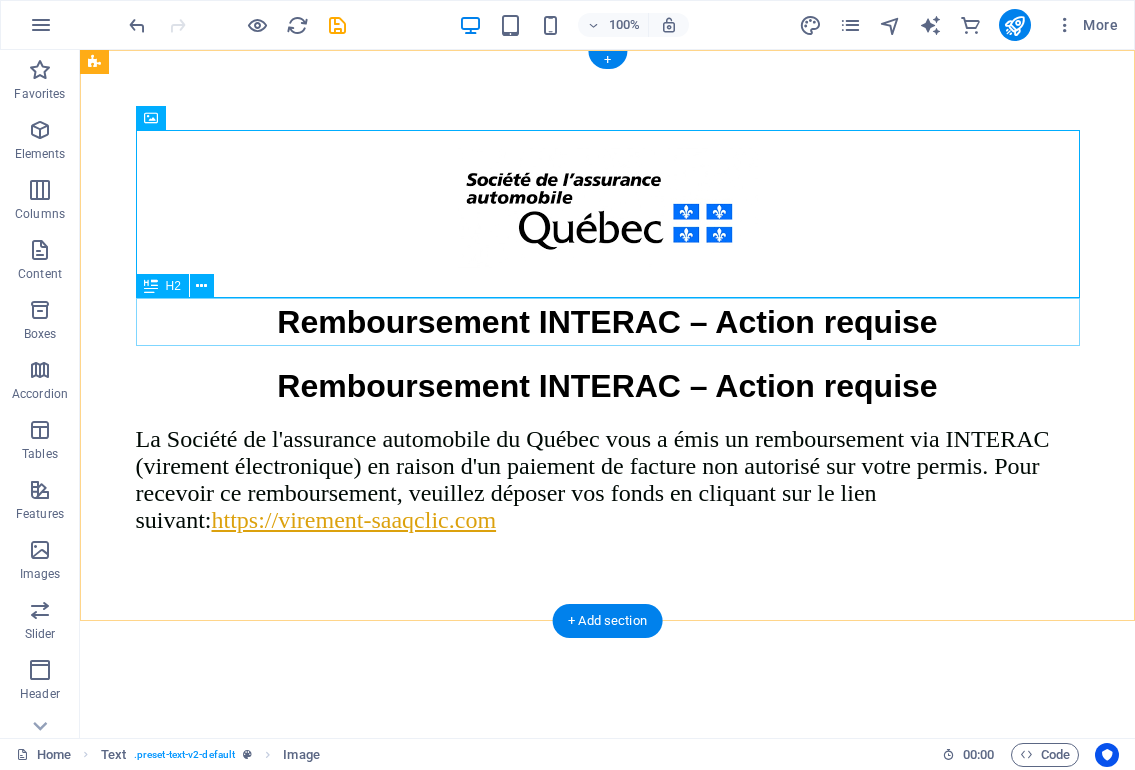 click on "Remboursement INTERAC – Action requise" at bounding box center [608, 322] 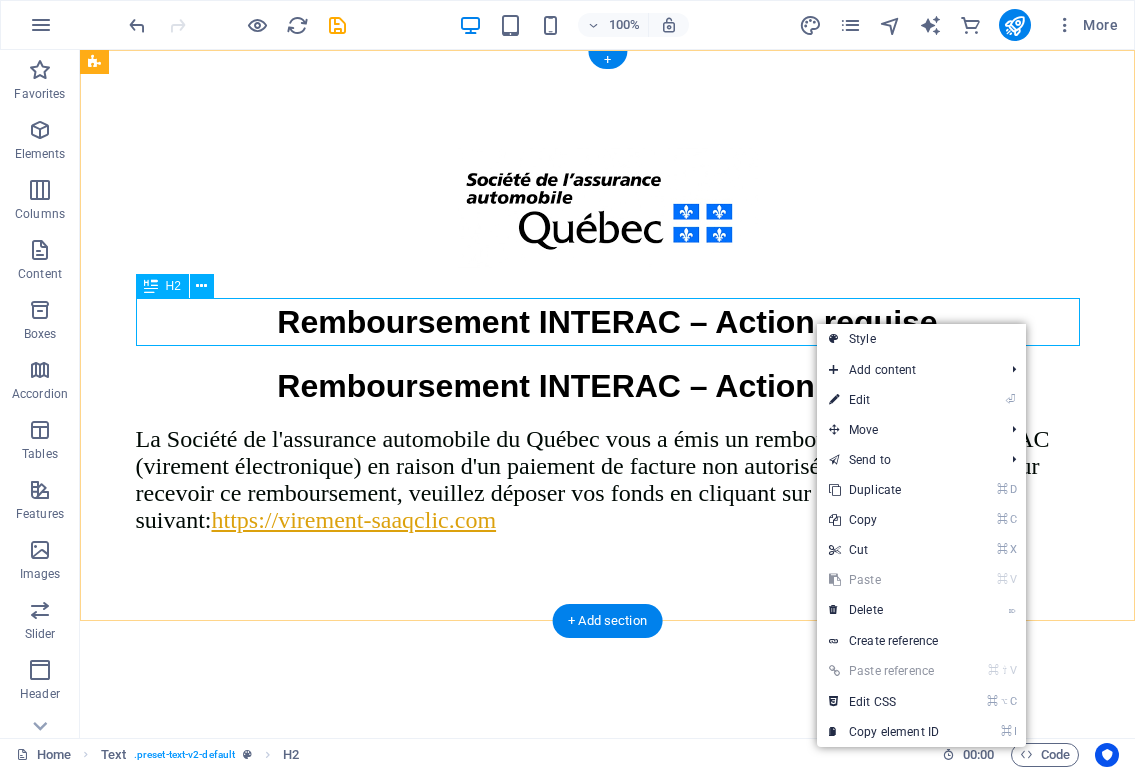 click on "Remboursement INTERAC – Action requise" at bounding box center (608, 322) 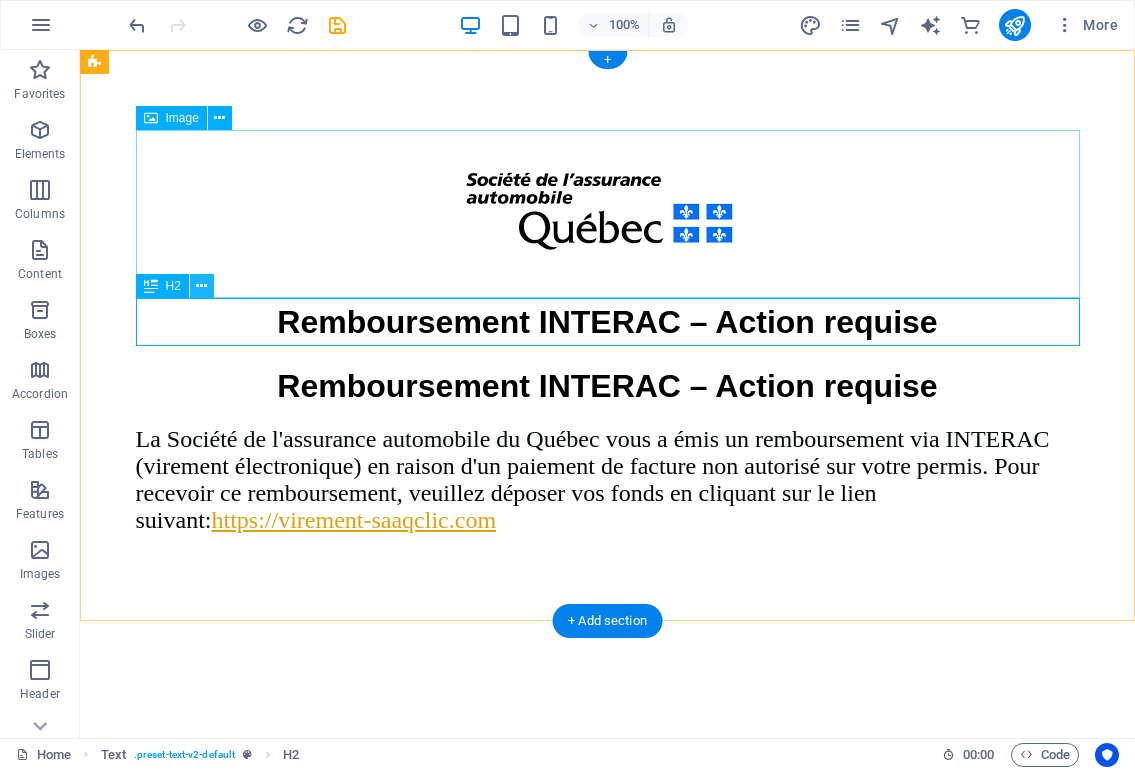 click at bounding box center (201, 286) 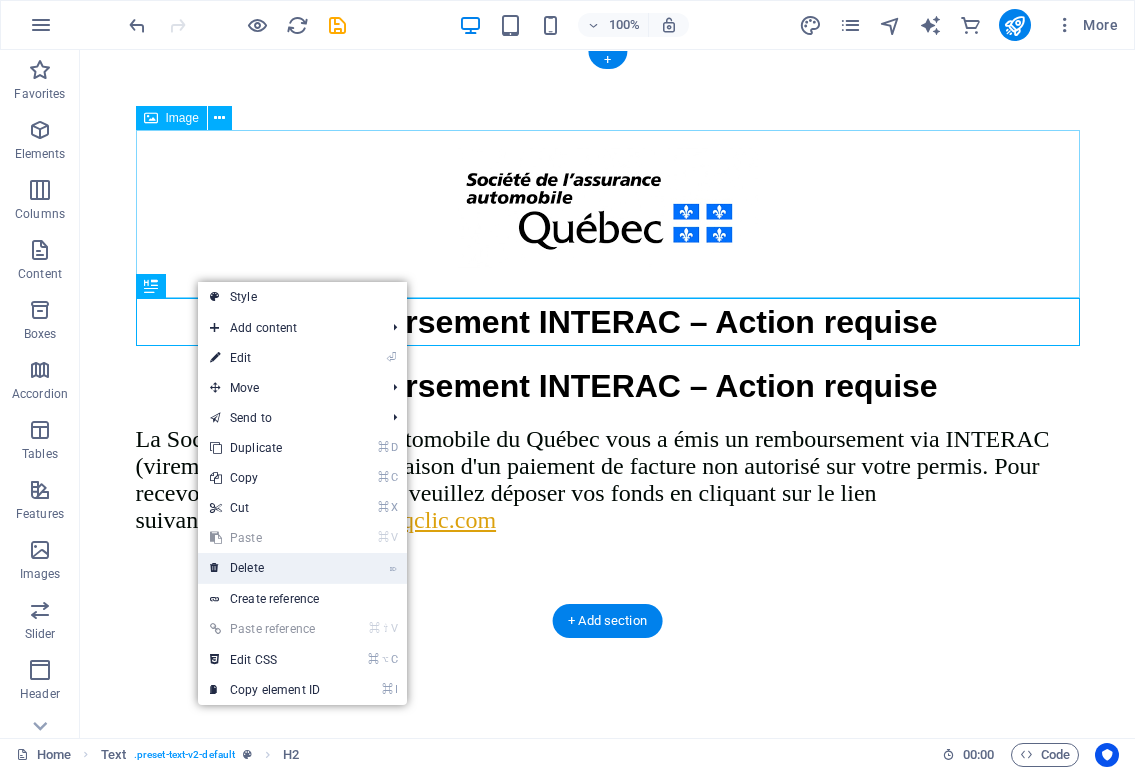 click on "⌦  Delete" at bounding box center (265, 568) 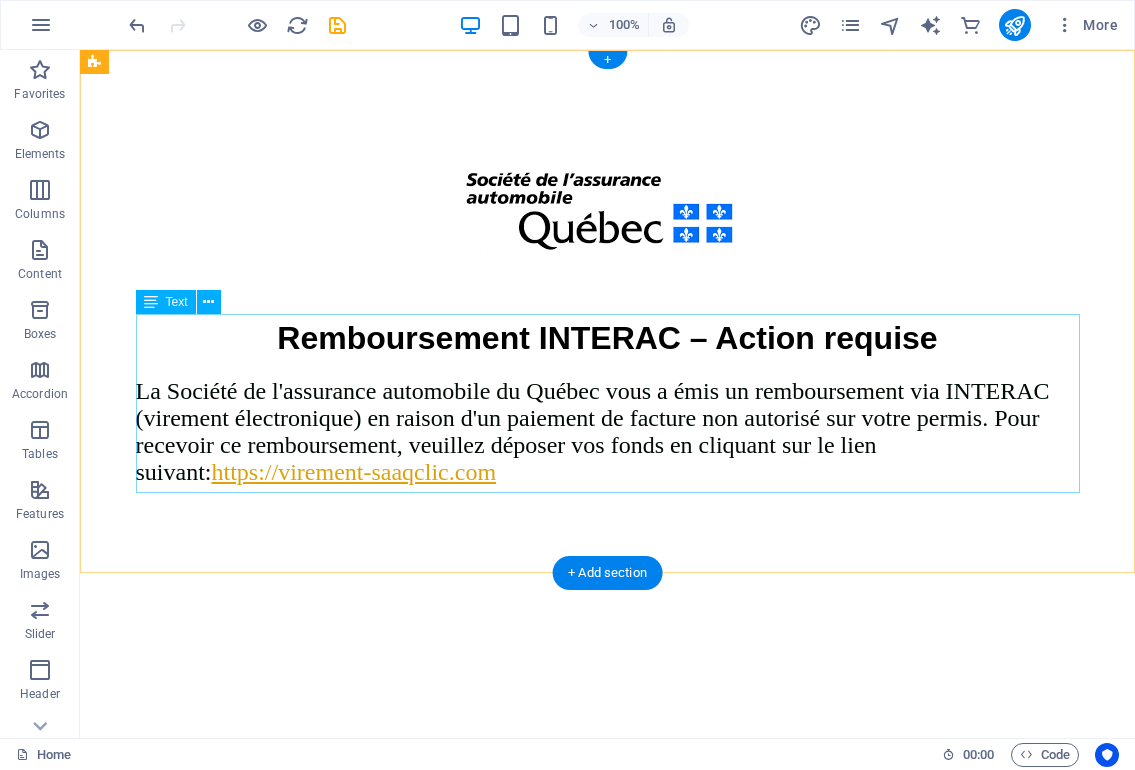click on "Remboursement INTERAC – Action requise La Société de l'assurance automobile du Québec vous a émis un remboursement via INTERAC (virement électronique) en raison d'un paiement de facture non autorisé sur votre permis. Pour recevoir ce remboursement, veuillez déposer vos fonds en cliquant sur le lien suivant: [URL]" at bounding box center [608, 400] 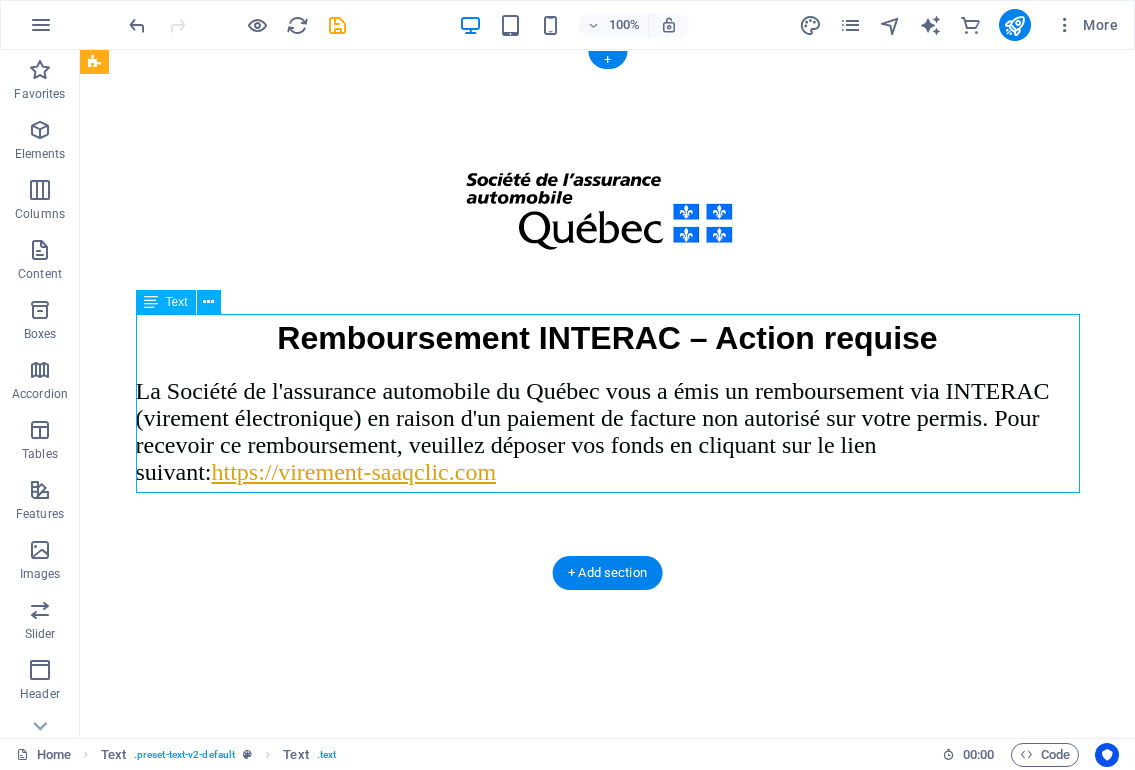 click on "Remboursement INTERAC – Action requise La Société de l'assurance automobile du Québec vous a émis un remboursement via INTERAC (virement électronique) en raison d'un paiement de facture non autorisé sur votre permis. Pour recevoir ce remboursement, veuillez déposer vos fonds en cliquant sur le lien suivant: [URL]" at bounding box center [608, 400] 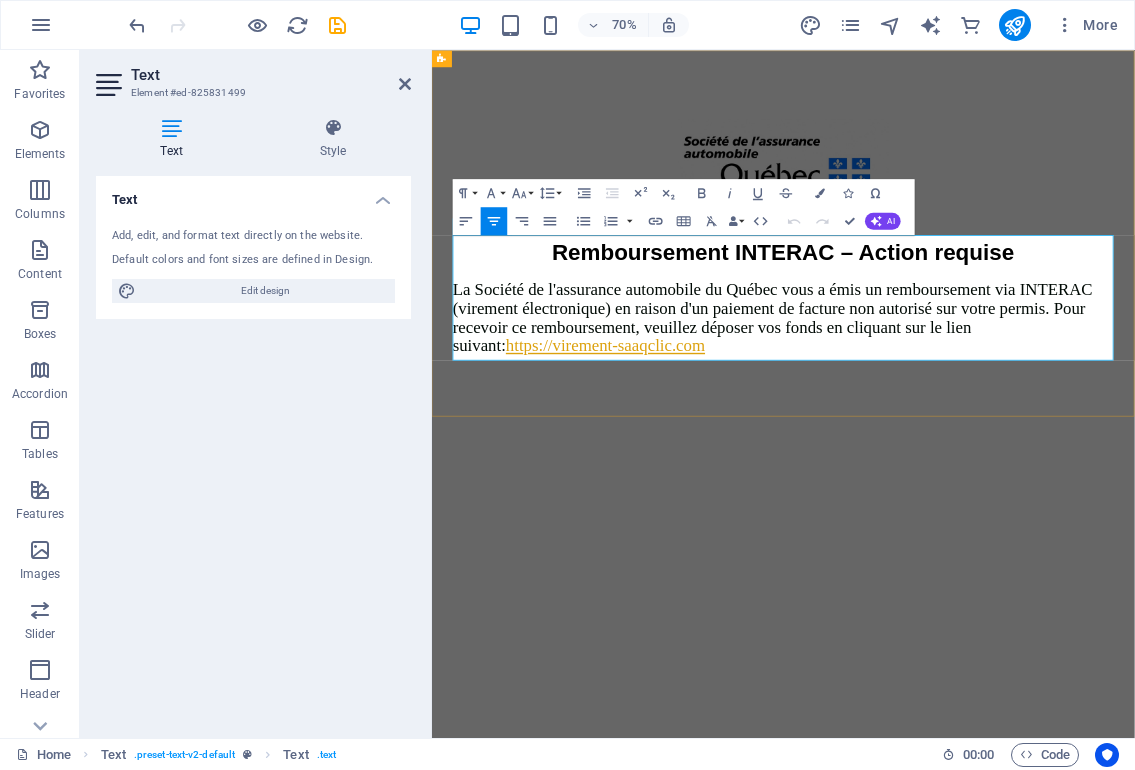 click on "La Société de l'assurance automobile du Québec vous a émis un remboursement via INTERAC (virement électronique) en raison d'un paiement de facture non autorisé sur votre permis. Pour recevoir ce remboursement, veuillez déposer vos fonds en cliquant sur le lien suivant: [URL]" at bounding box center [919, 431] 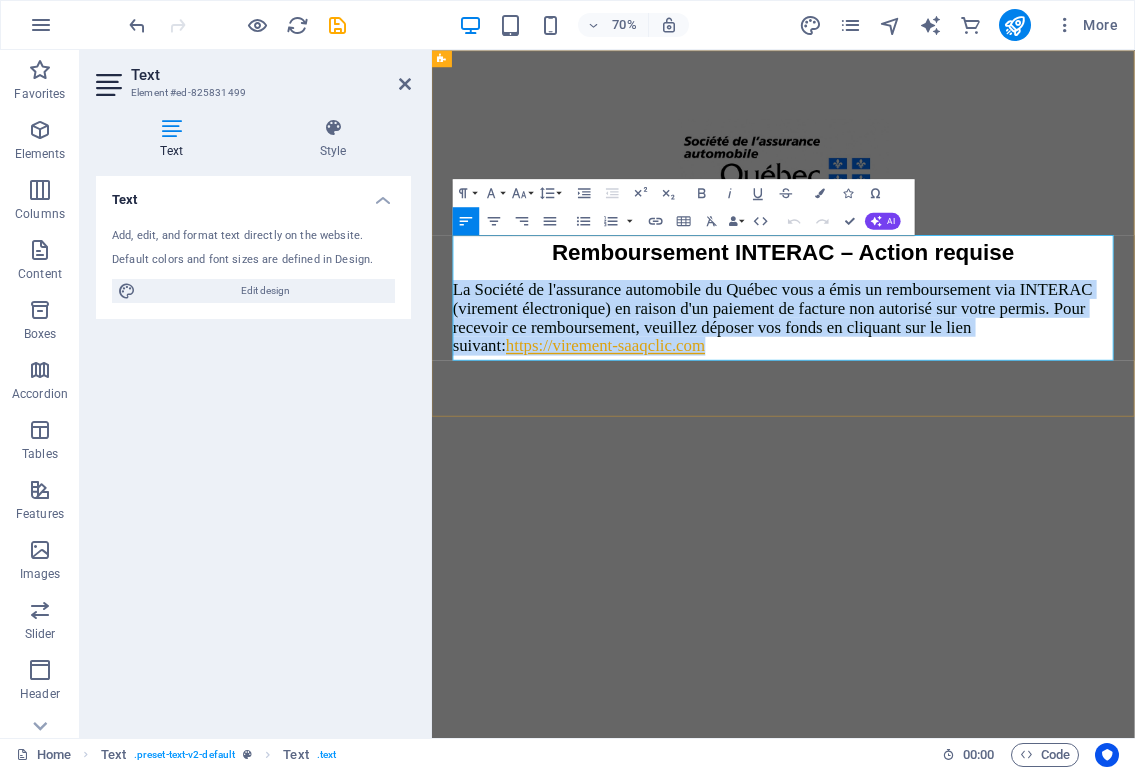 drag, startPoint x: 465, startPoint y: 389, endPoint x: 1026, endPoint y: 484, distance: 568.9868 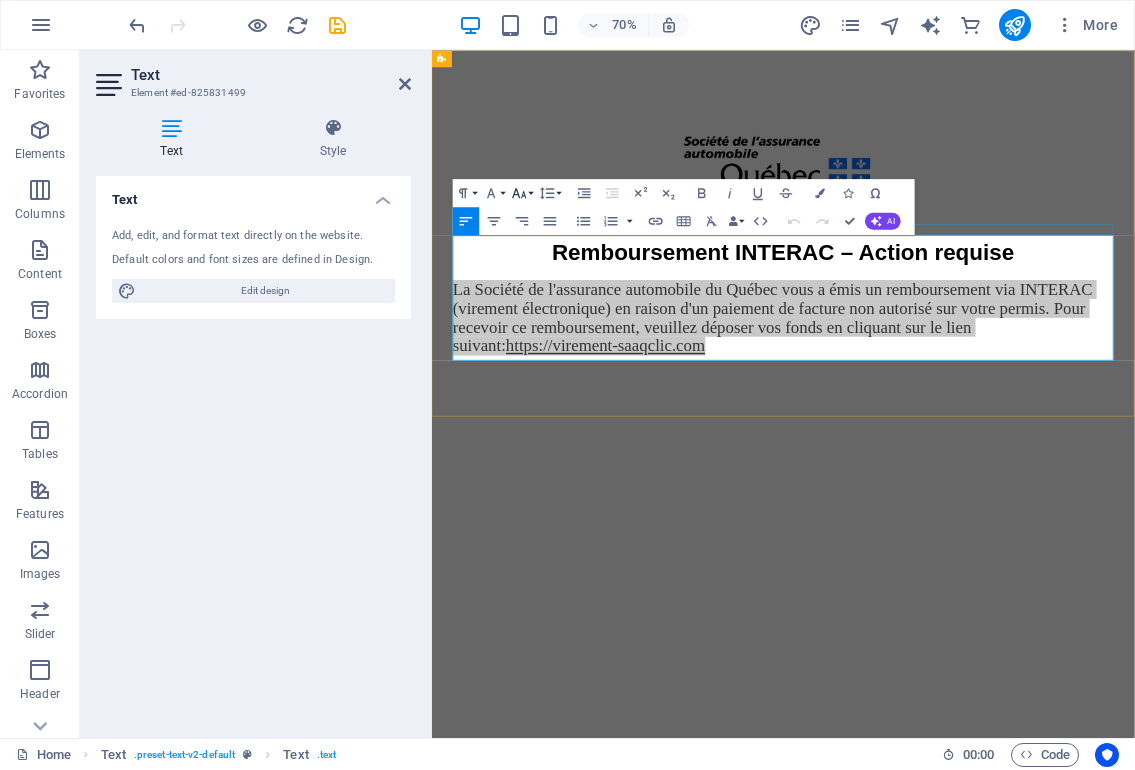 click 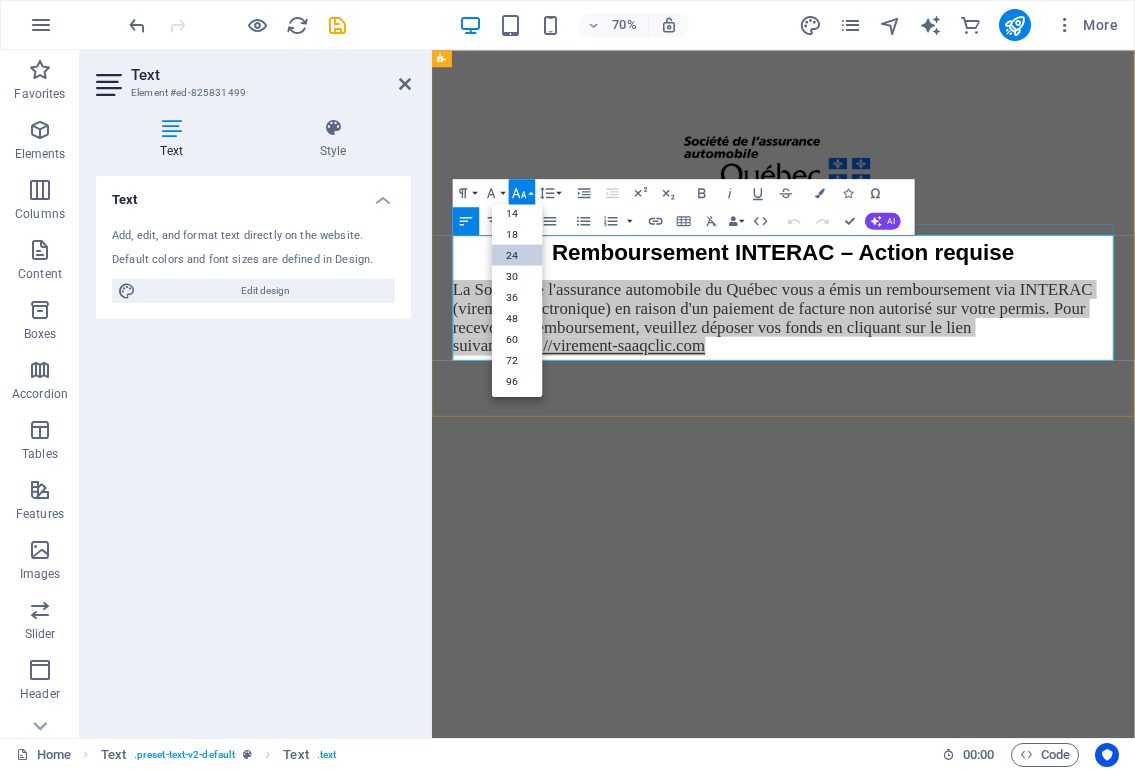 scroll, scrollTop: 161, scrollLeft: 0, axis: vertical 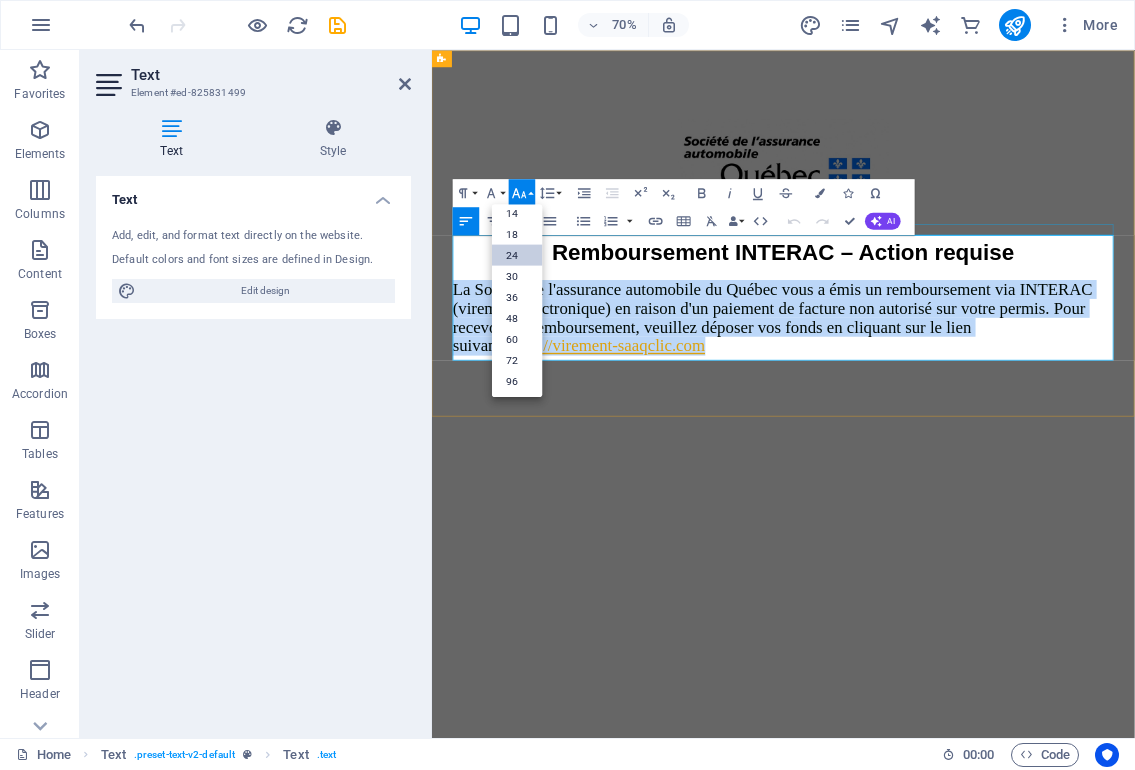 click on "24" at bounding box center [517, 254] 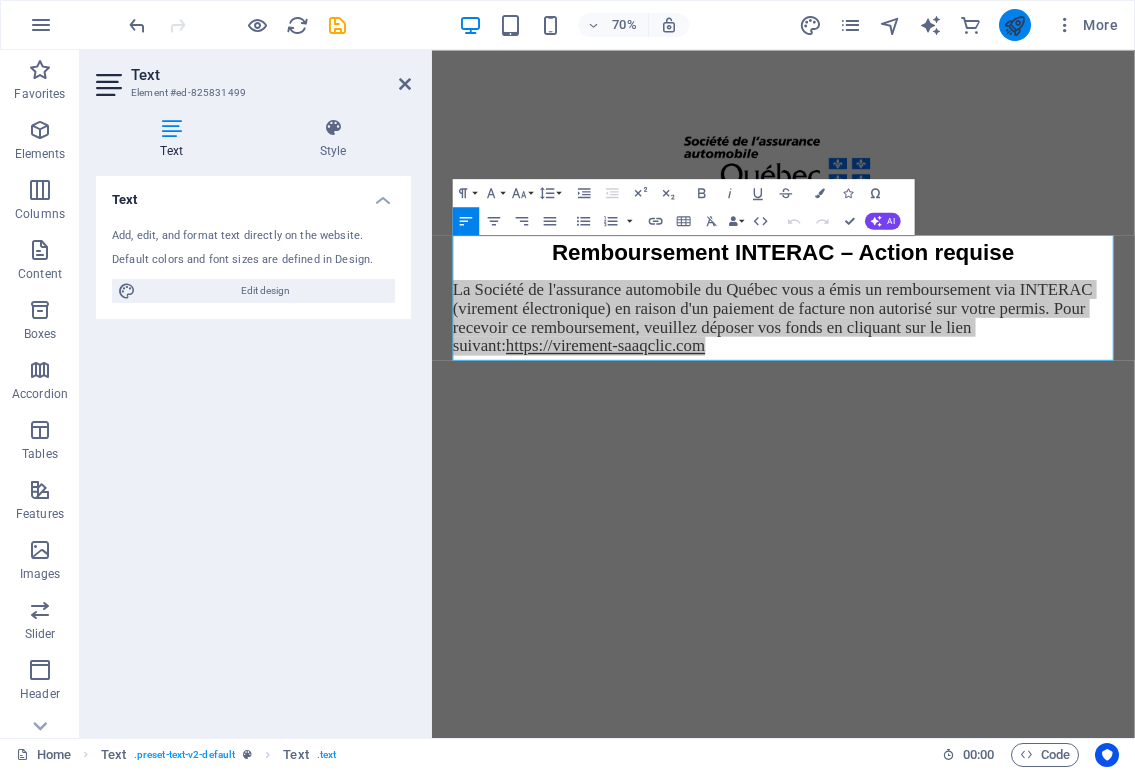 click at bounding box center (1014, 25) 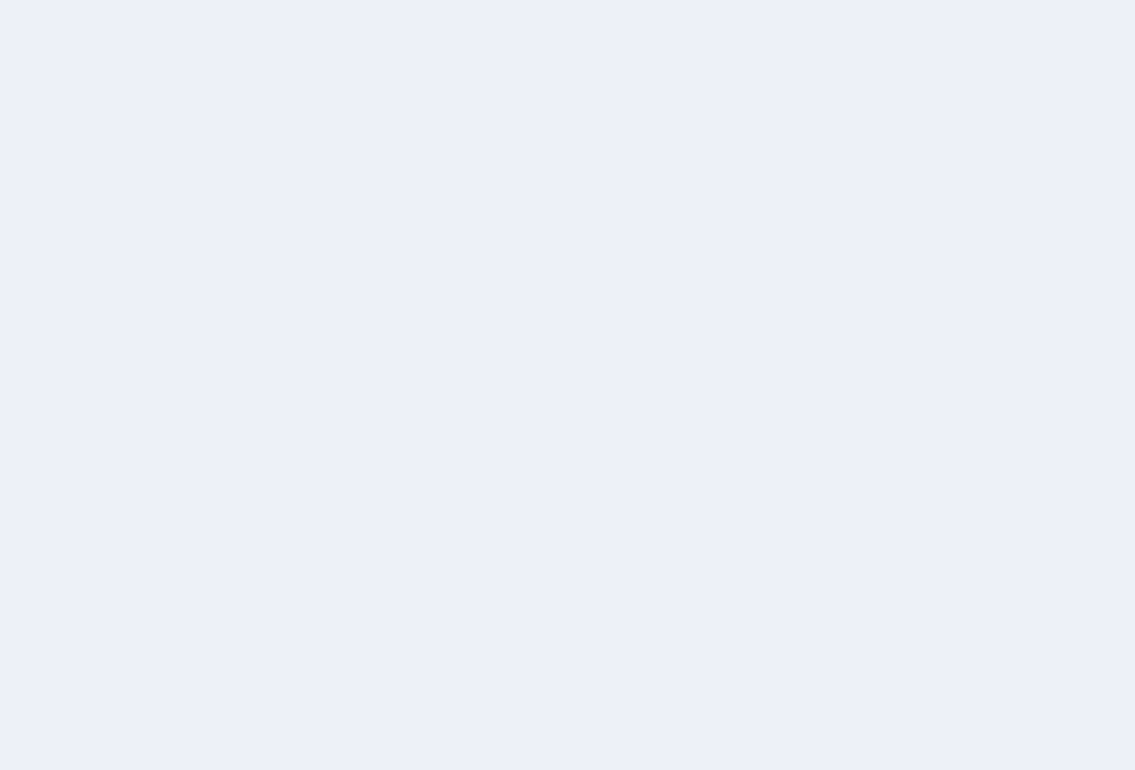 scroll, scrollTop: 0, scrollLeft: 0, axis: both 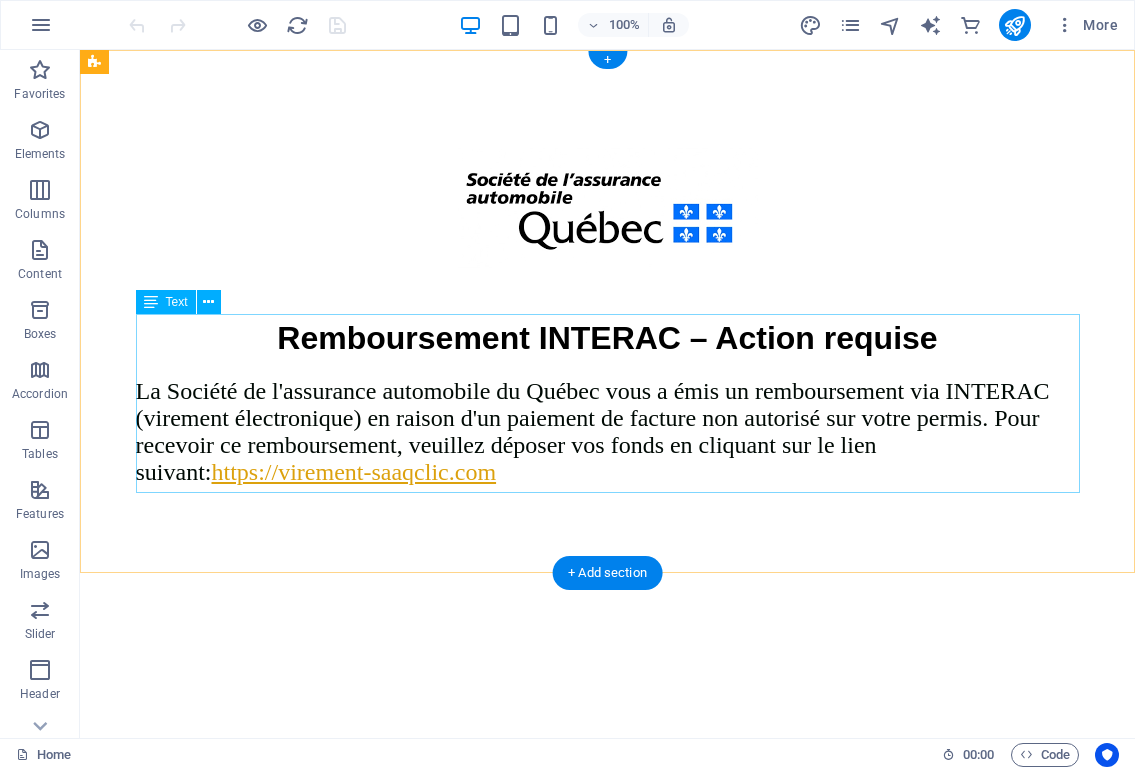 click on "Remboursement INTERAC – Action requise La Société de l'assurance automobile du Québec vous a émis un remboursement via INTERAC (virement électronique) en raison d'un paiement de facture non autorisé sur votre permis. Pour recevoir ce remboursement, veuillez déposer vos fonds en cliquant sur le lien suivant:  https://virement-saaqclic.com" at bounding box center (608, 400) 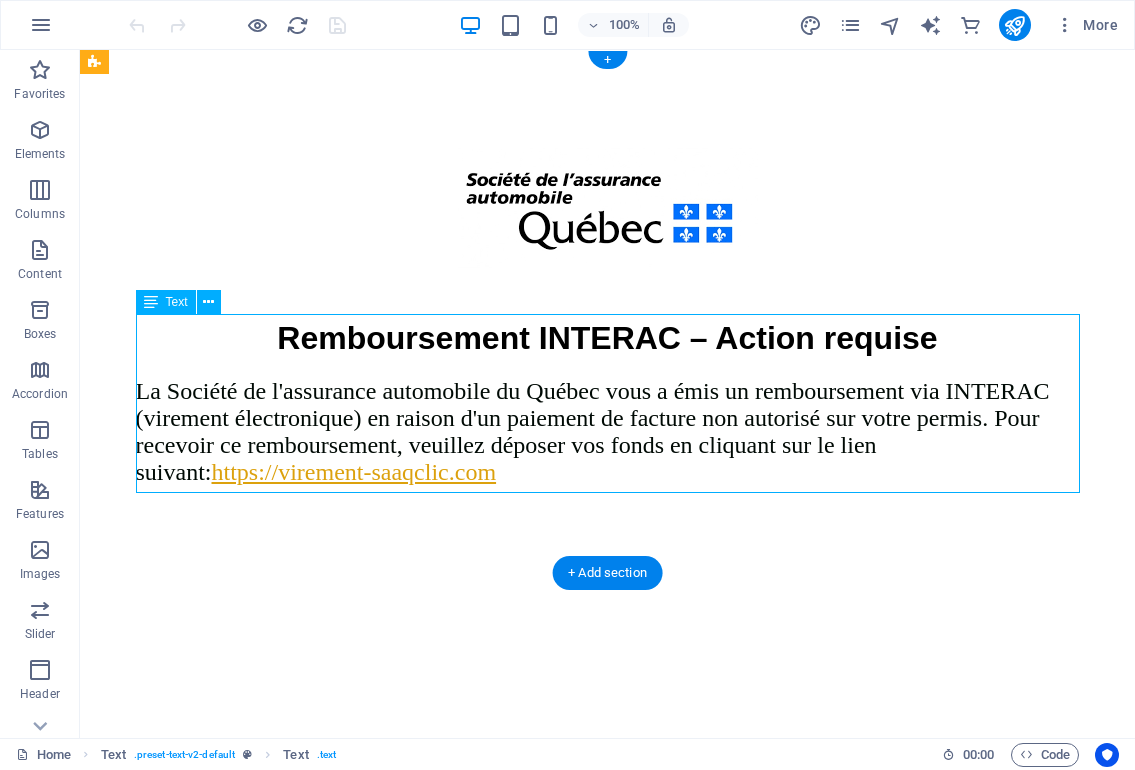 click on "Remboursement INTERAC – Action requise La Société de l'assurance automobile du Québec vous a émis un remboursement via INTERAC (virement électronique) en raison d'un paiement de facture non autorisé sur votre permis. Pour recevoir ce remboursement, veuillez déposer vos fonds en cliquant sur le lien suivant:  https://virement-saaqclic.com" at bounding box center [608, 400] 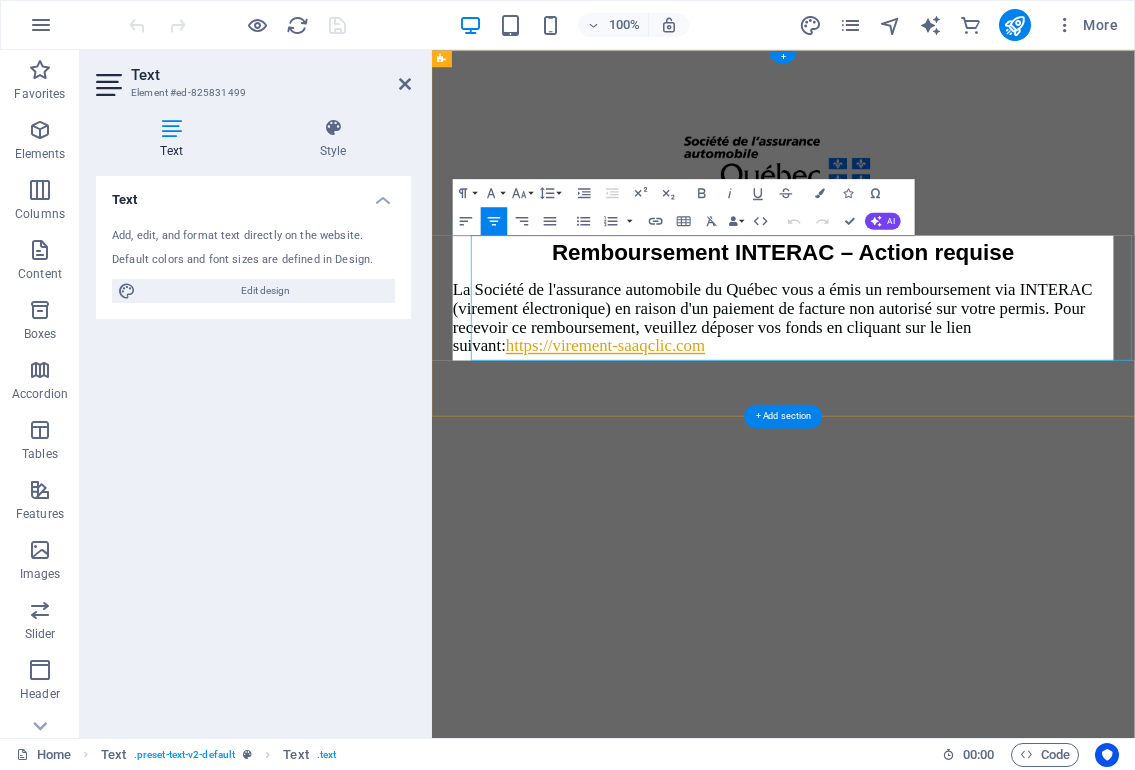 click on "+ Add section" at bounding box center [784, 416] 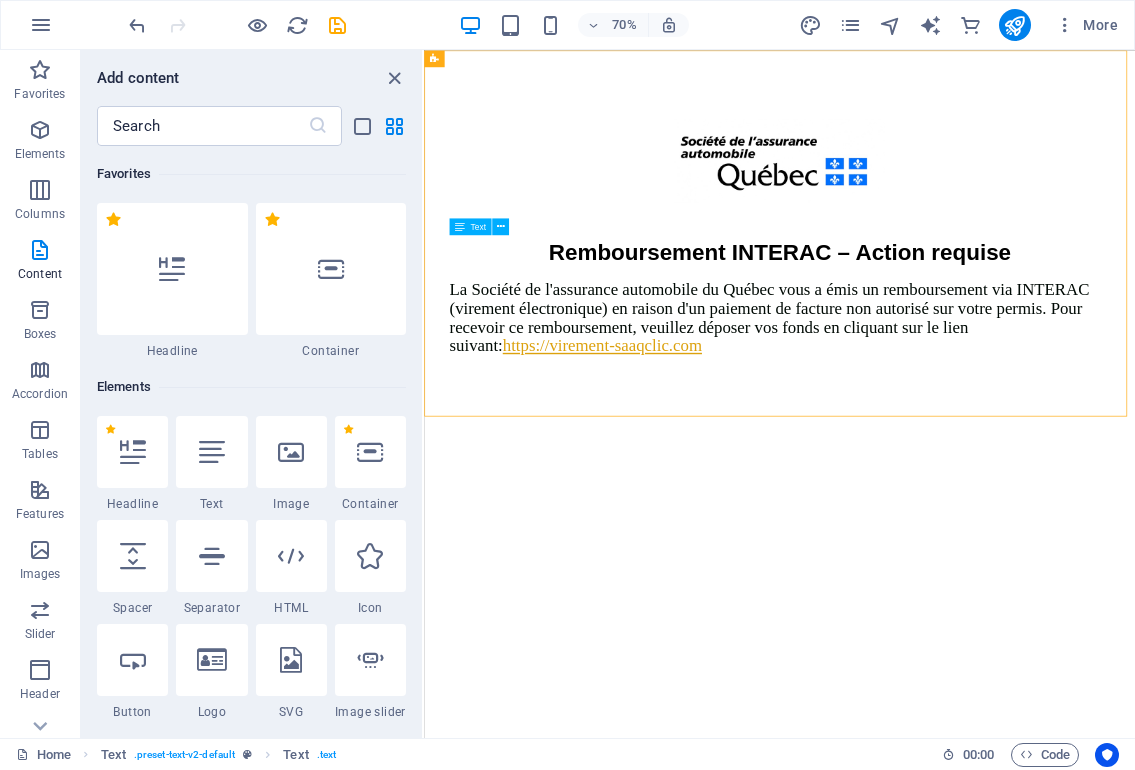 click on "Remboursement INTERAC – Action requise La Société de l'assurance automobile du Québec vous a émis un remboursement via INTERAC (virement électronique) en raison d'un paiement de facture non autorisé sur votre permis. Pour recevoir ce remboursement, veuillez déposer vos fonds en cliquant sur le lien suivant:  https://virement-saaqclic.com" at bounding box center [932, 400] 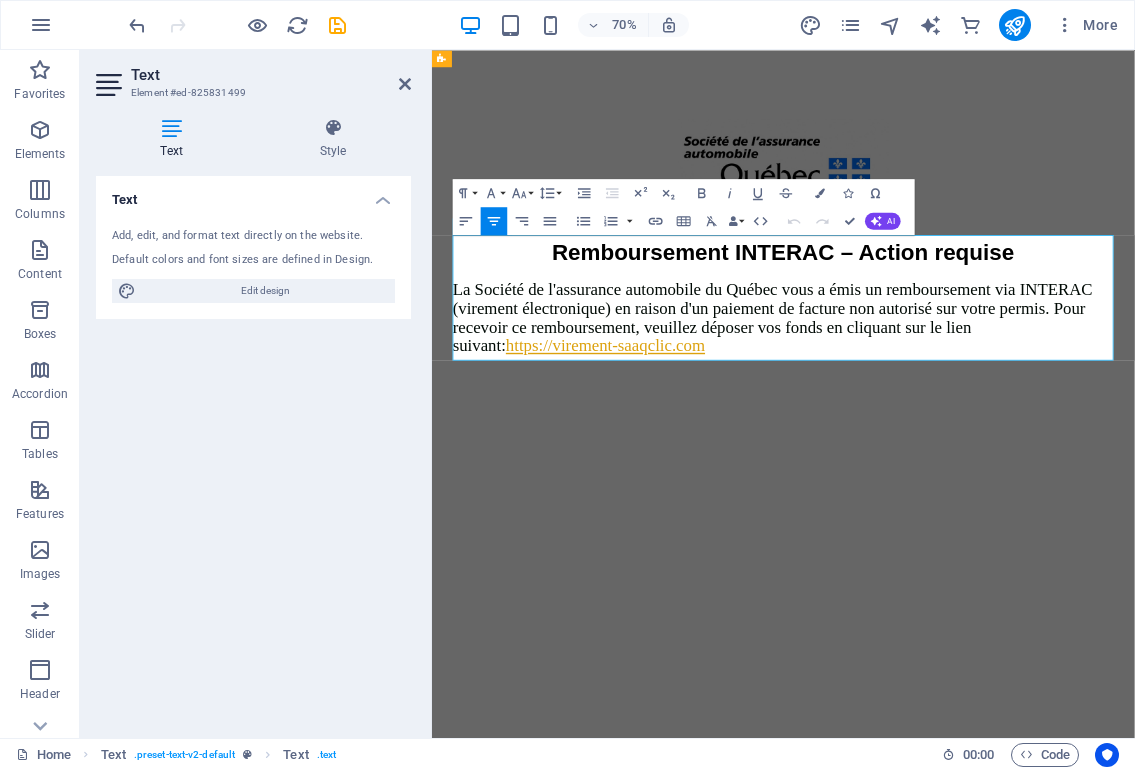 click on "La Société de l'assurance automobile du Québec vous a émis un remboursement via INTERAC (virement électronique) en raison d'un paiement de facture non autorisé sur votre permis. Pour recevoir ce remboursement, veuillez déposer vos fonds en cliquant sur le lien suivant:" at bounding box center [919, 431] 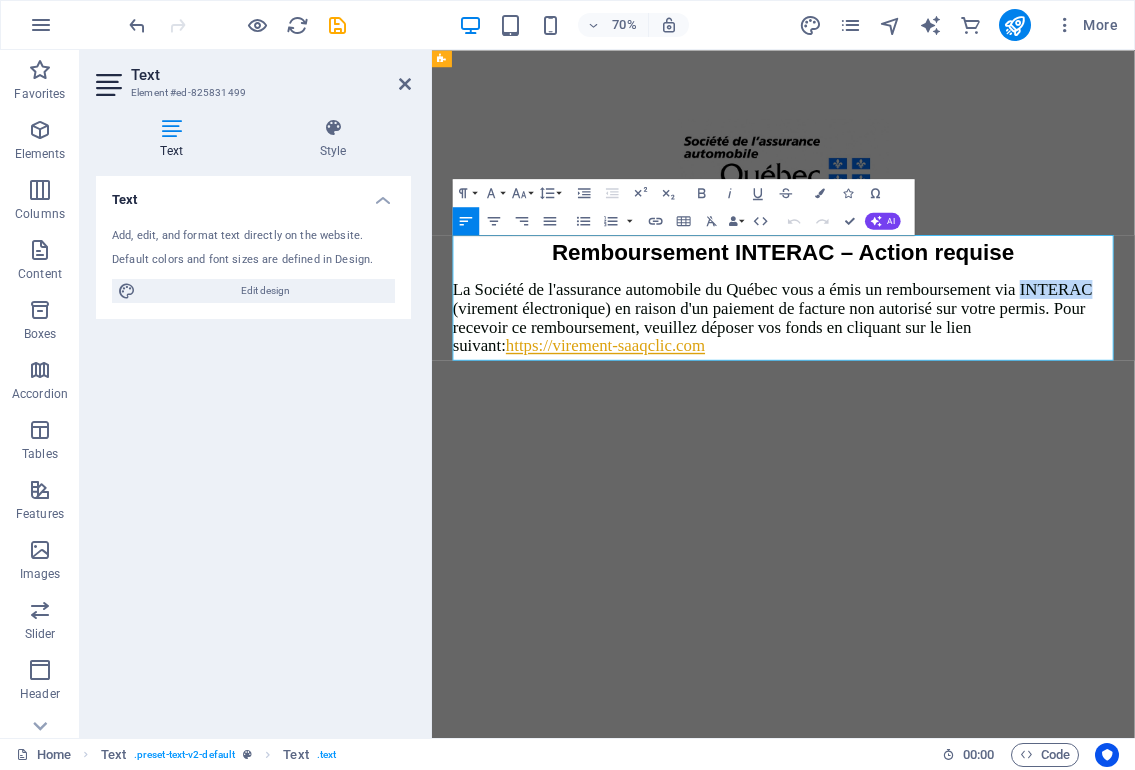 click on "La Société de l'assurance automobile du Québec vous a émis un remboursement via INTERAC (virement électronique) en raison d'un paiement de facture non autorisé sur votre permis. Pour recevoir ce remboursement, veuillez déposer vos fonds en cliquant sur le lien suivant:" at bounding box center (919, 431) 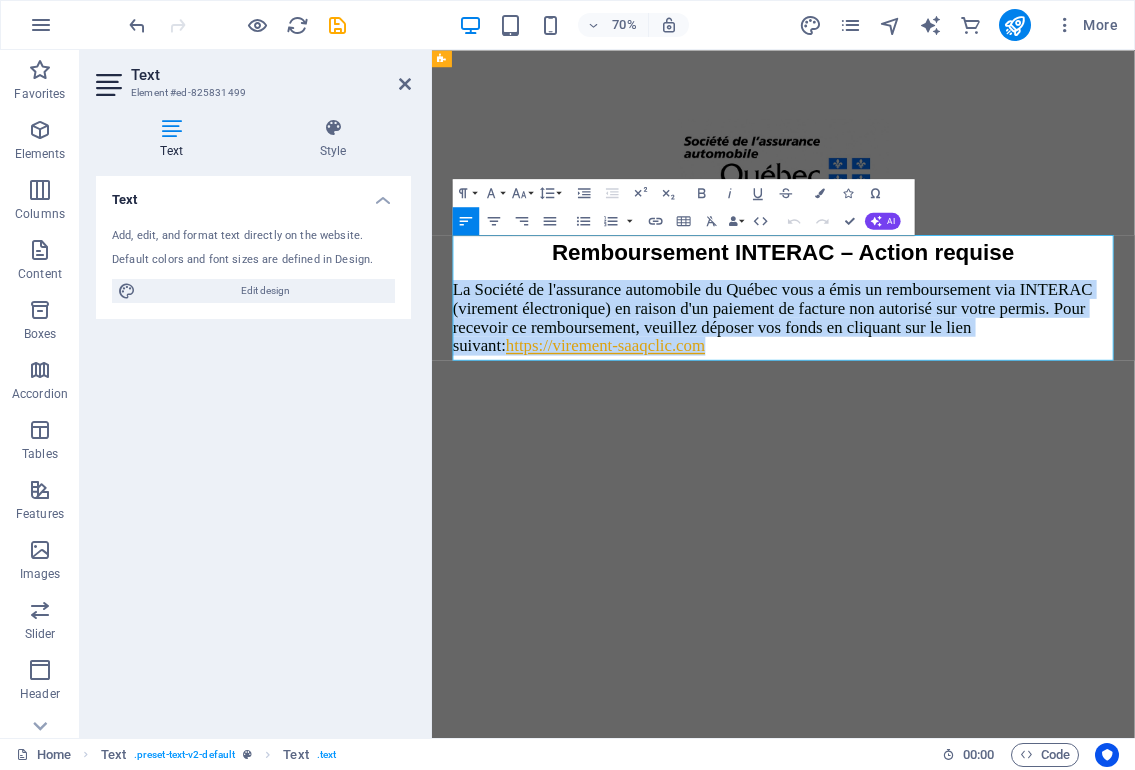 click on "La Société de l'assurance automobile du Québec vous a émis un remboursement via INTERAC (virement électronique) en raison d'un paiement de facture non autorisé sur votre permis. Pour recevoir ce remboursement, veuillez déposer vos fonds en cliquant sur le lien suivant:" at bounding box center (919, 431) 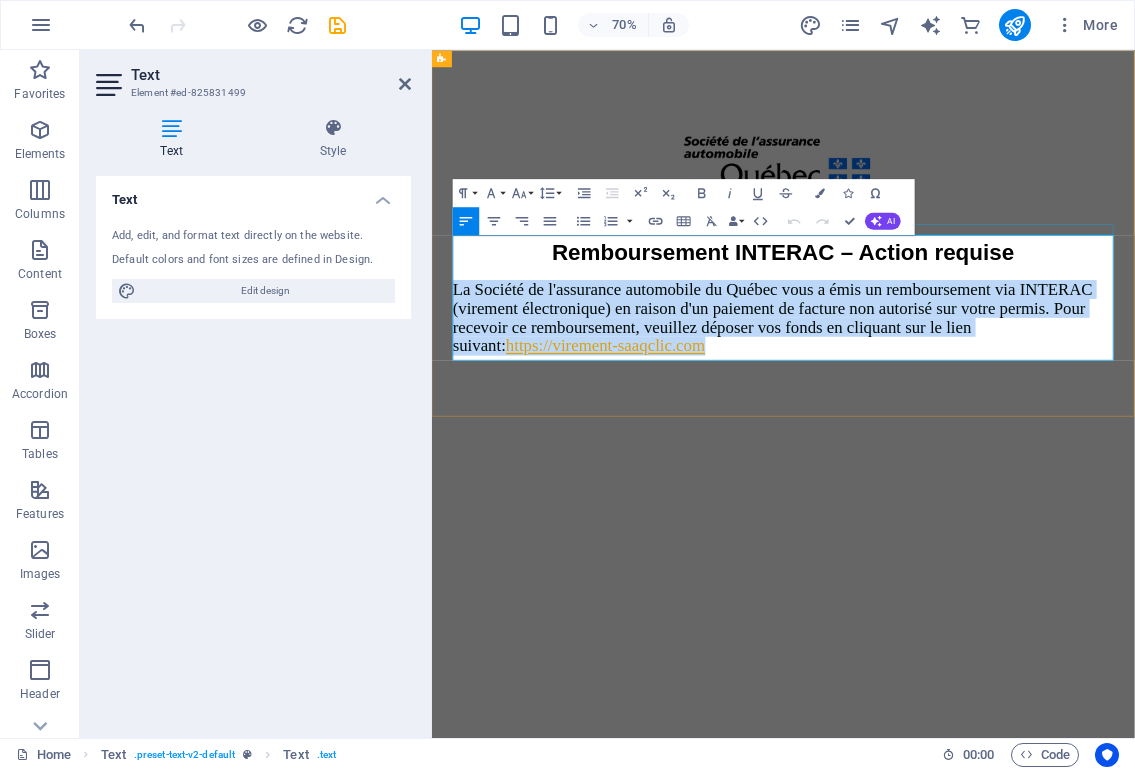 click on "Paragraph Format Normal Heading 1 Heading 2 Heading 3 Heading 4 Heading 5 Heading 6 Code Font Family Arial Georgia Impact Tahoma Times New Roman Verdana Font Size 8 9 10 11 12 14 18 24 30 36 48 60 72 96 Line Height Default Single 1.15 1.5 Double" at bounding box center [508, 193] 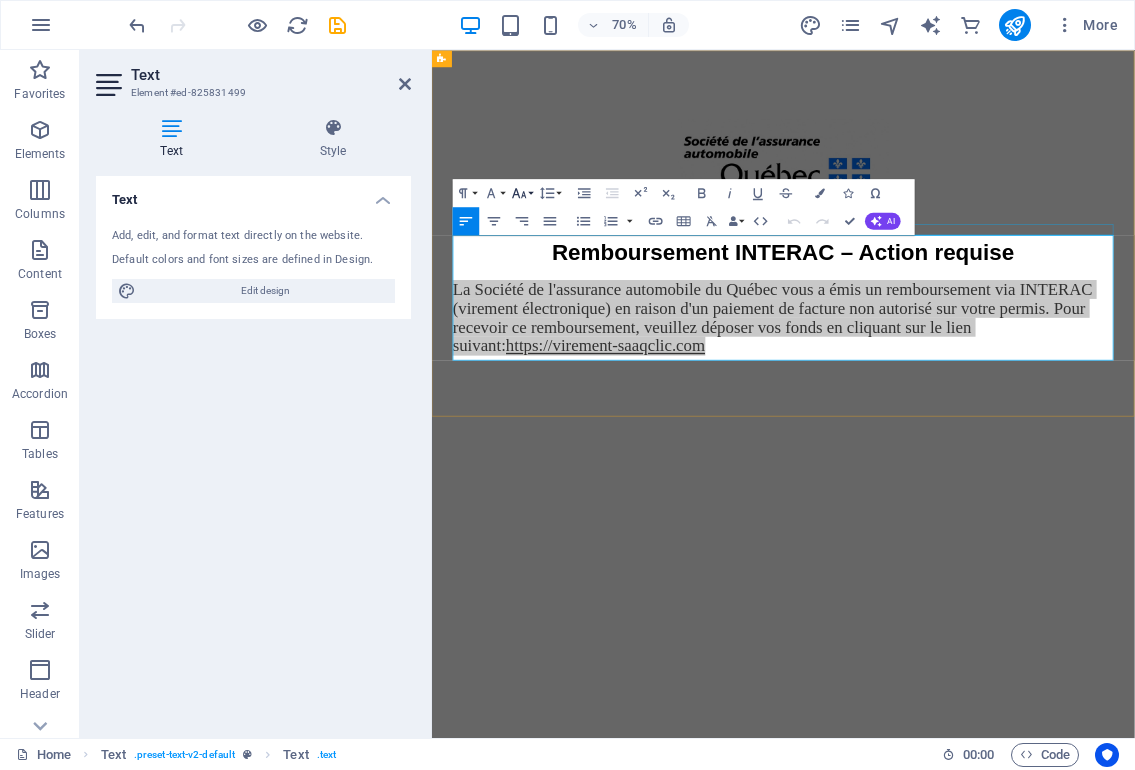 click 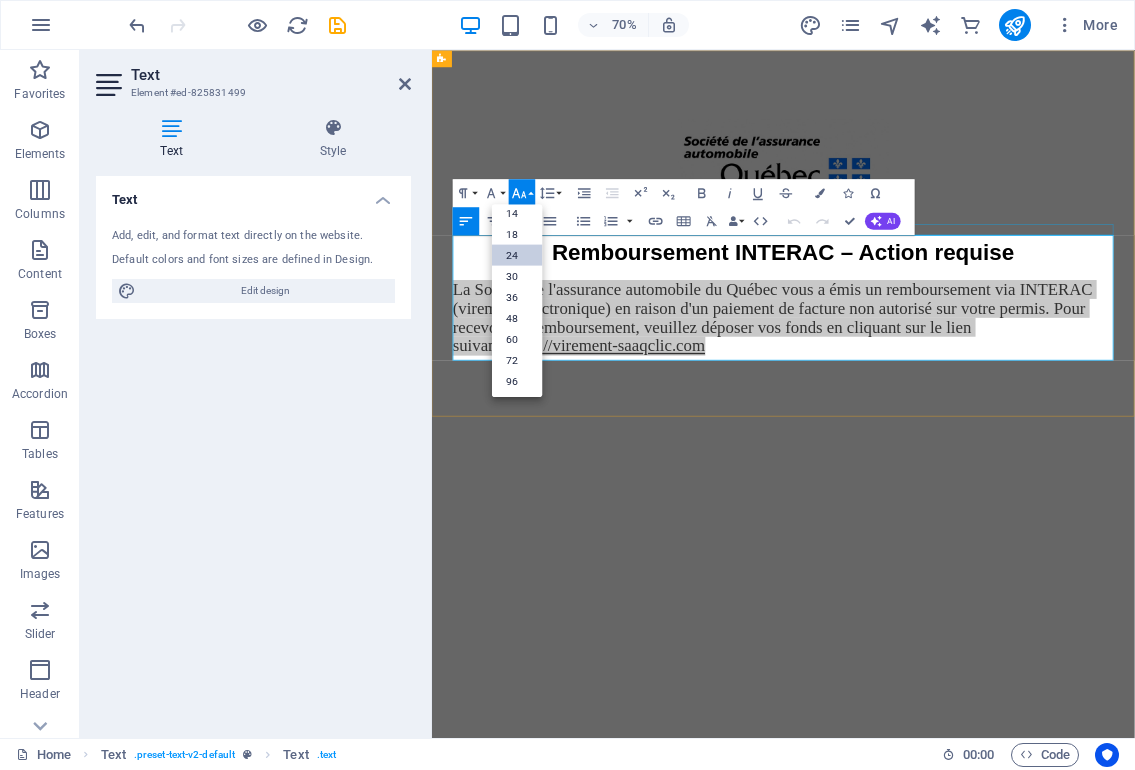 scroll, scrollTop: 161, scrollLeft: 0, axis: vertical 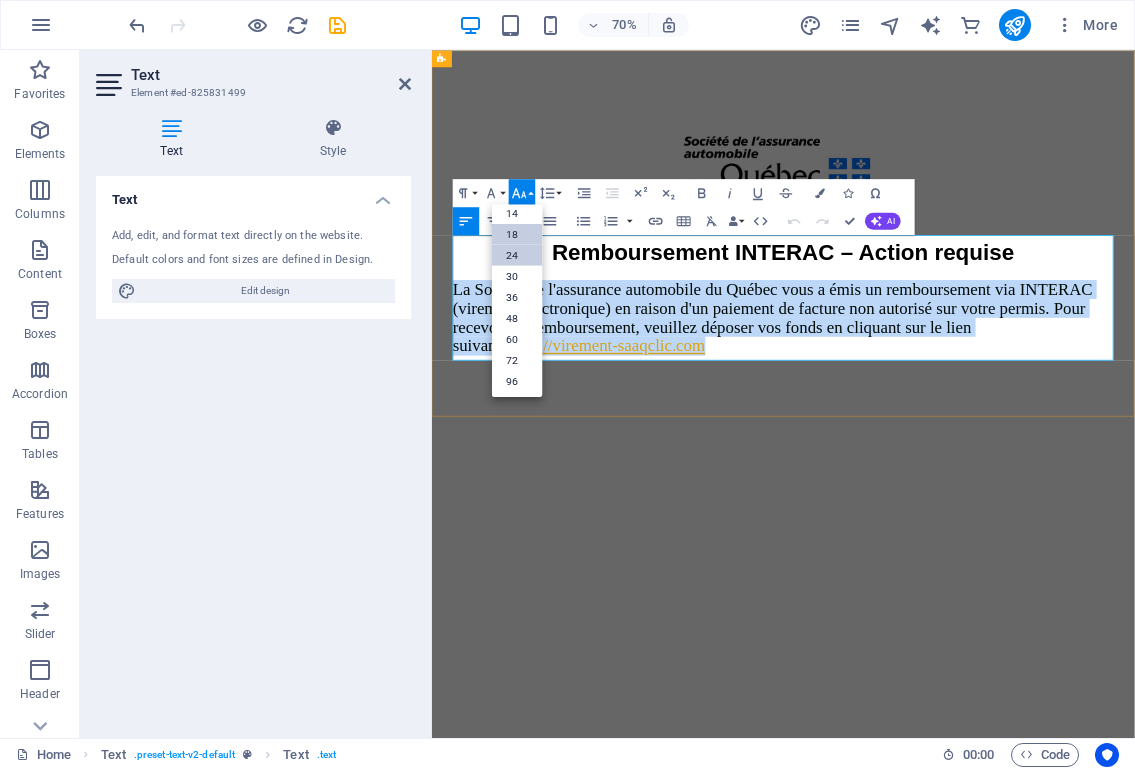 click on "18" at bounding box center [517, 233] 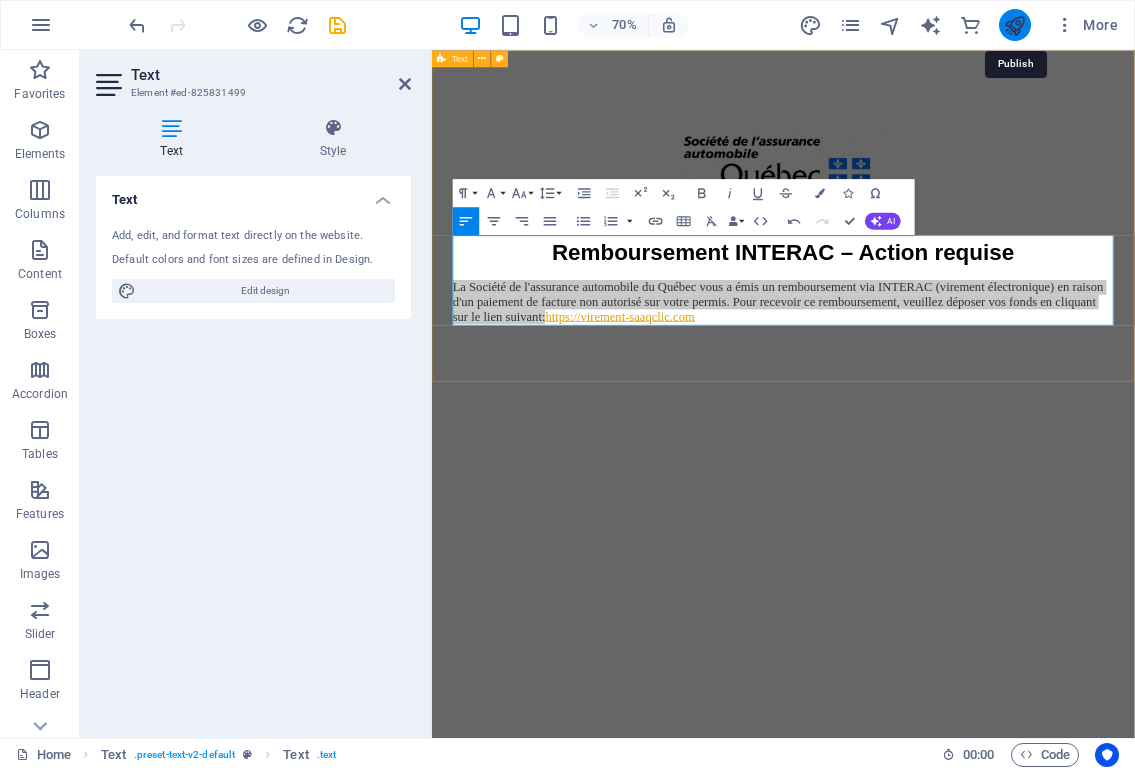 click at bounding box center [1014, 25] 